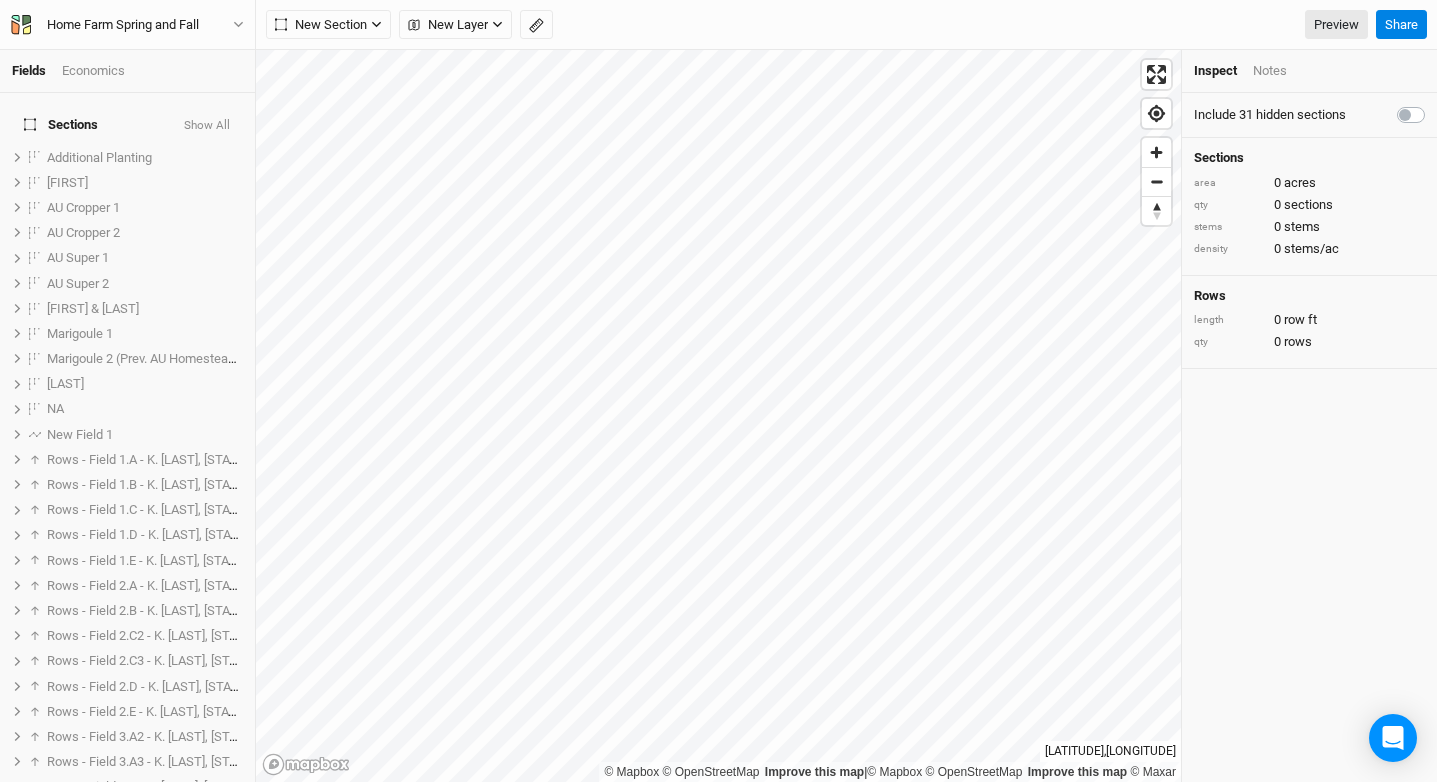 scroll, scrollTop: 0, scrollLeft: 0, axis: both 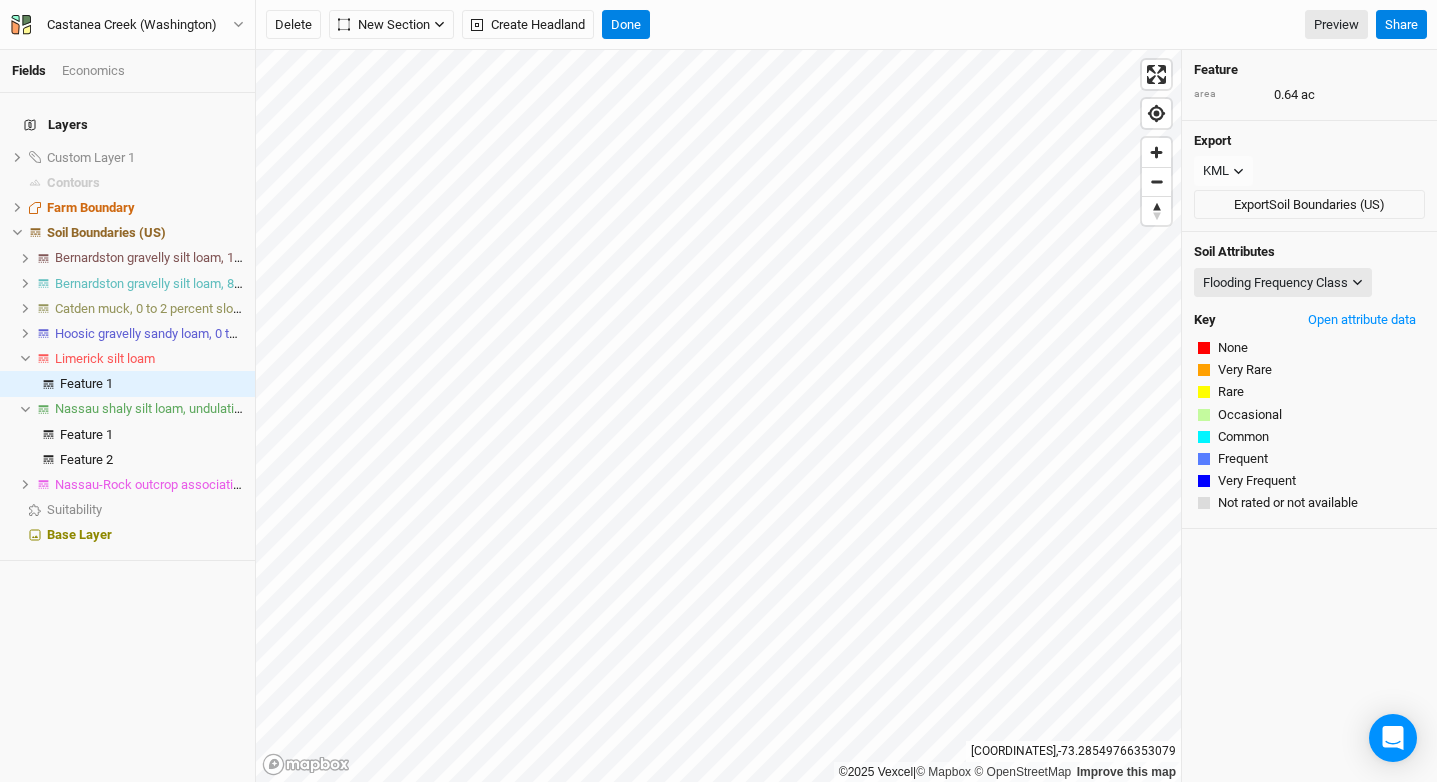 click on "[LOCATION] ([PERCENT]) Back Project Settings User settings Imperial Metric Keyboard Shortcuts Log out" at bounding box center [128, 25] 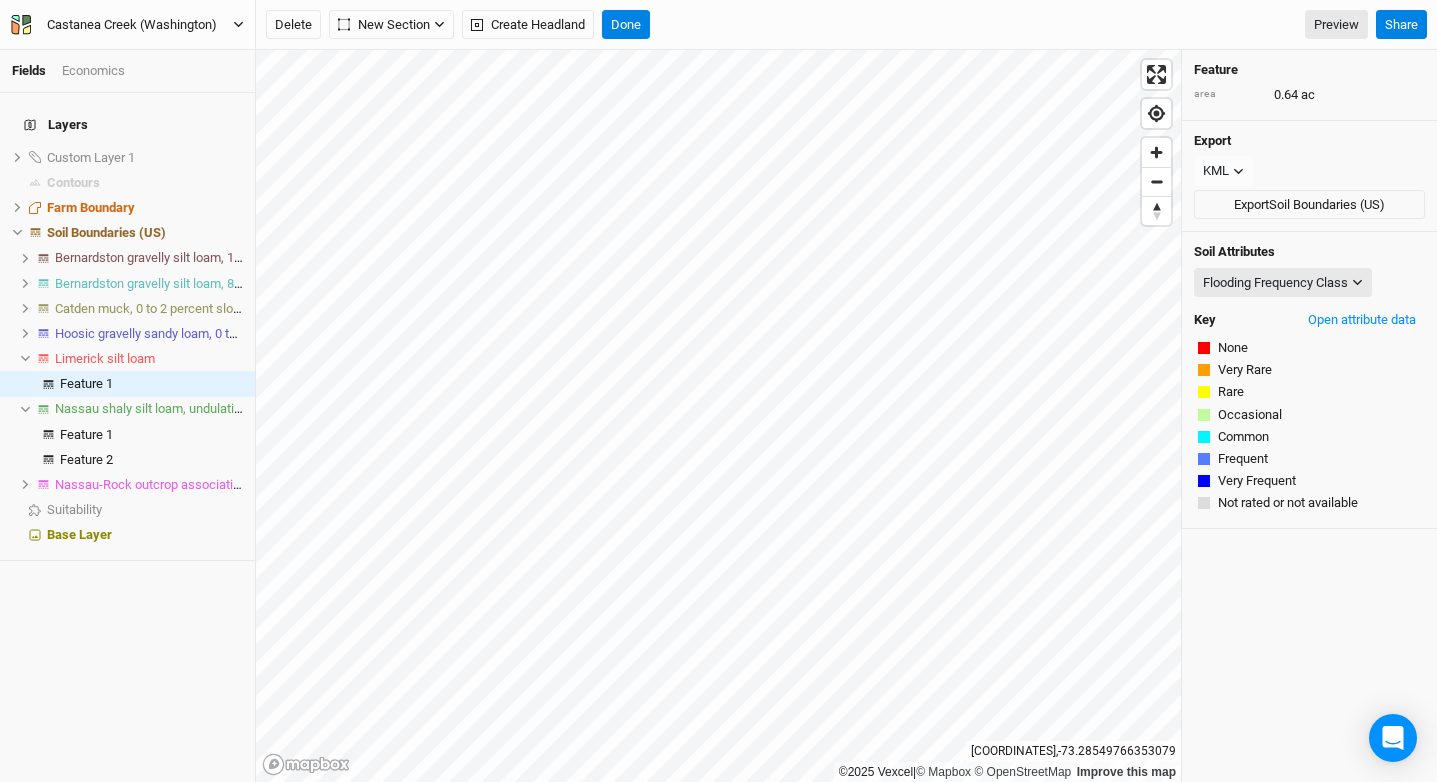 click on "Castanea Creek (Washington)" at bounding box center (127, 25) 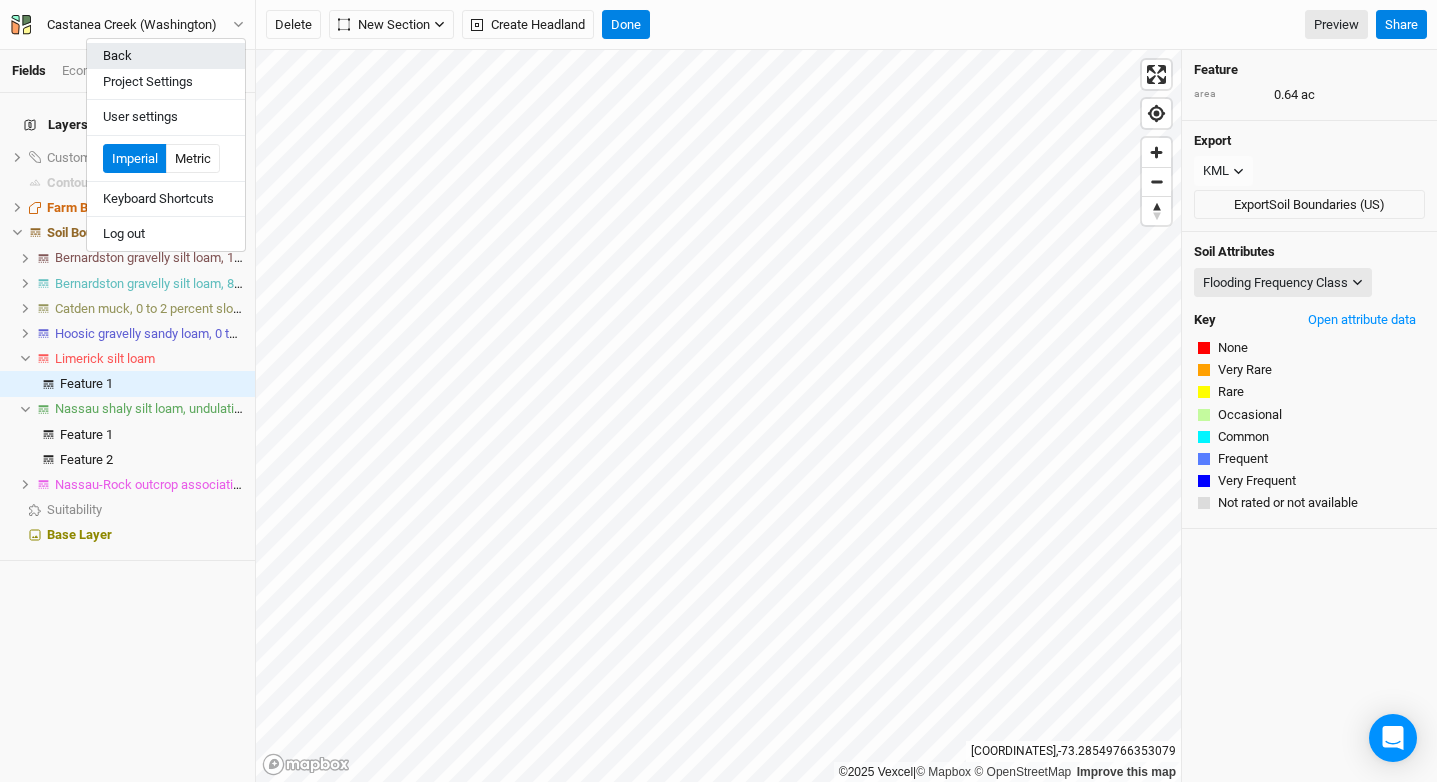 click on "Back" at bounding box center (166, 56) 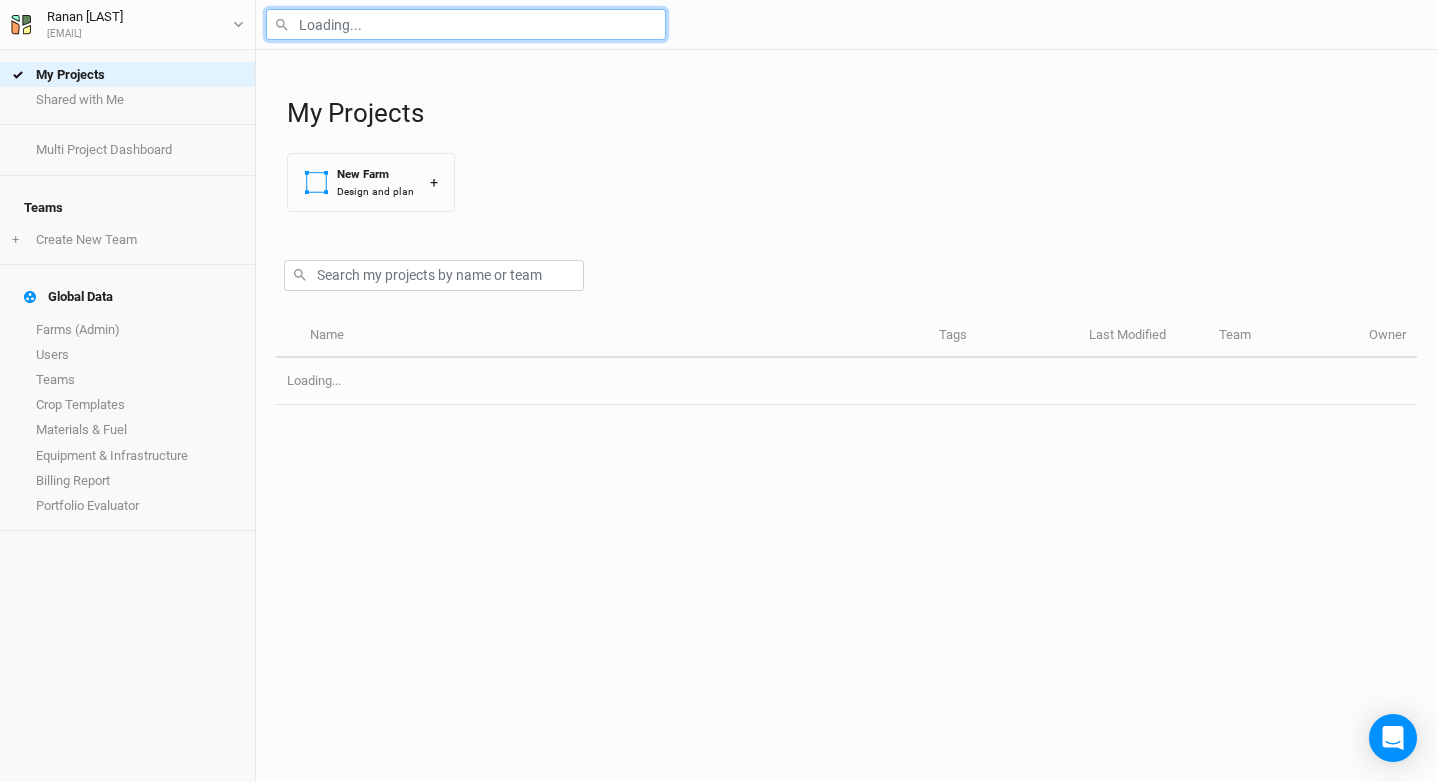 click at bounding box center (466, 24) 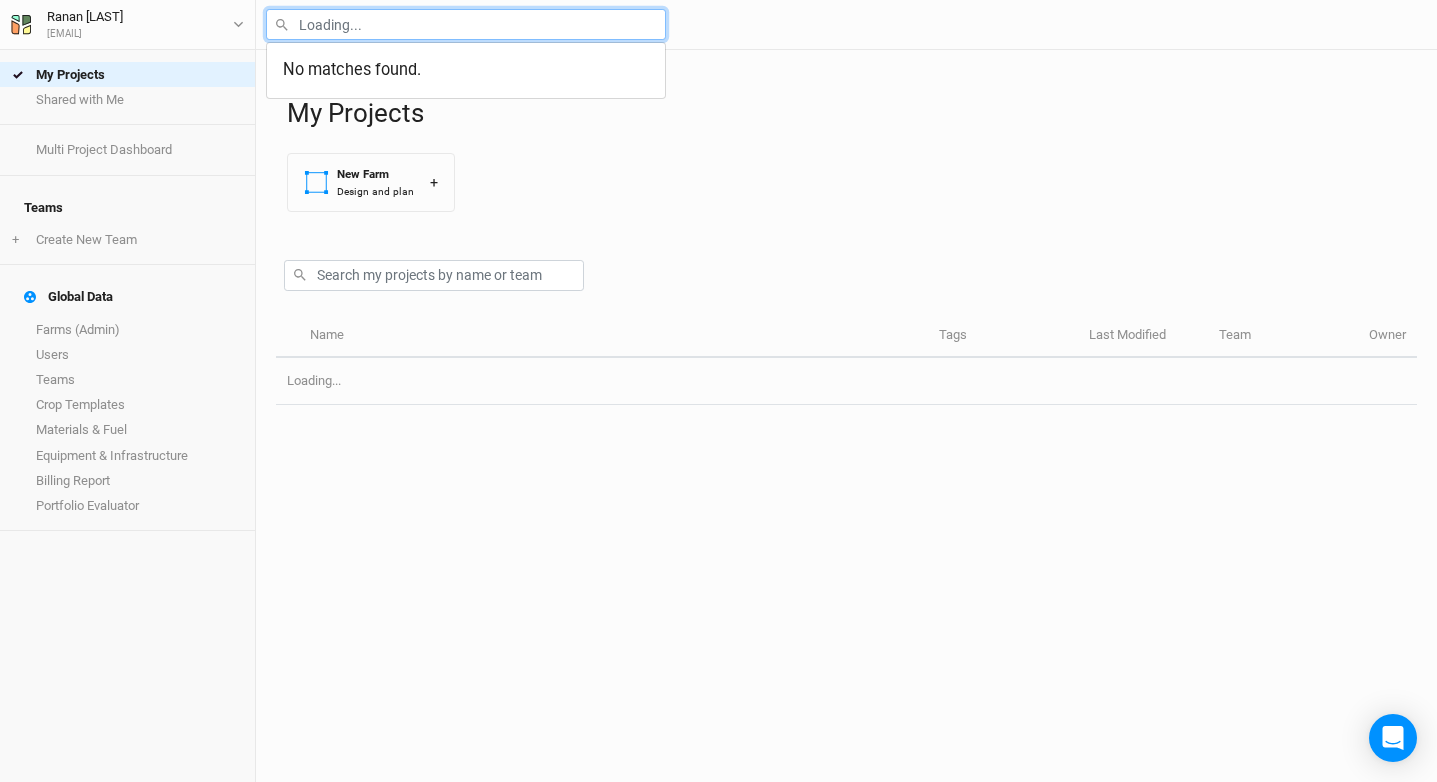 type on "s" 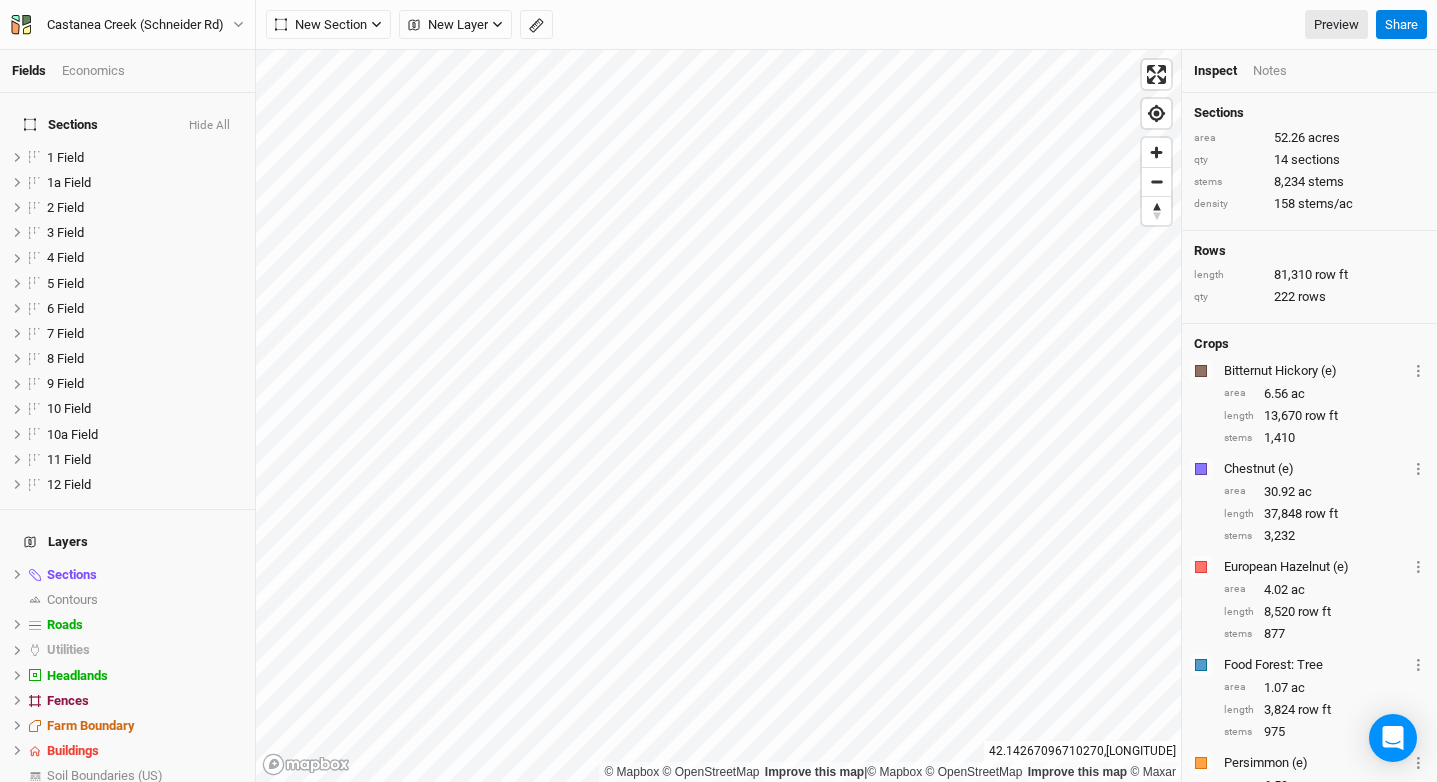 click on "Hide All" at bounding box center [209, 126] 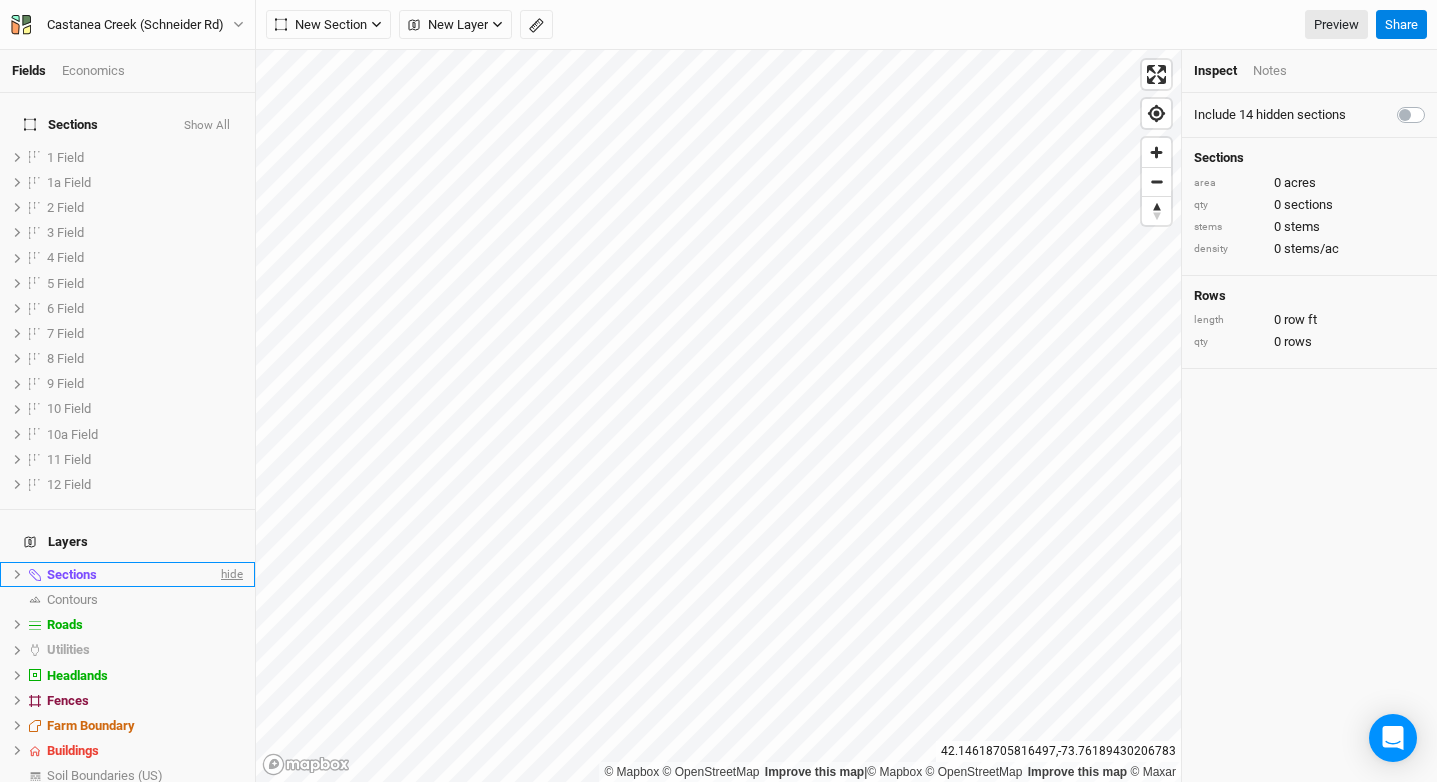click on "hide" at bounding box center (230, 574) 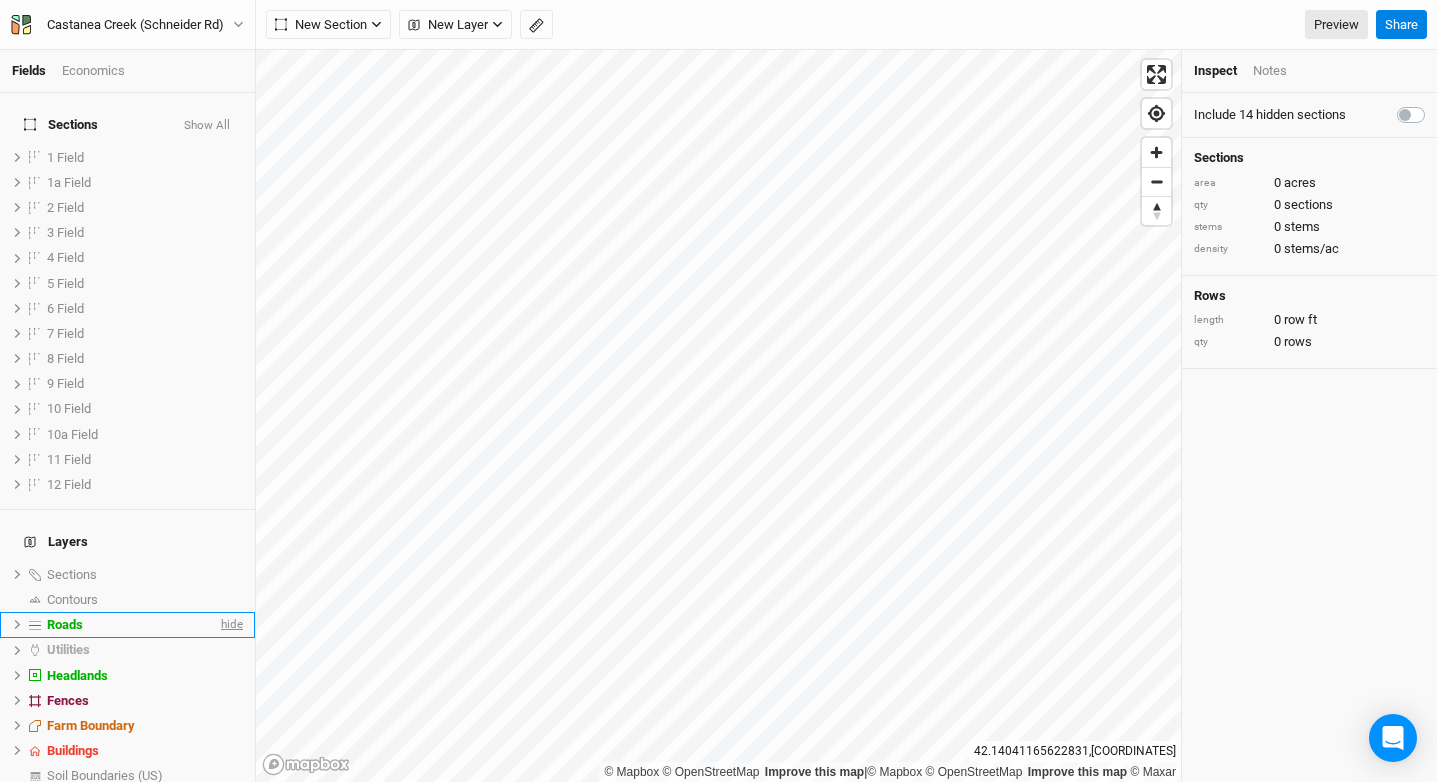 click on "hide" at bounding box center [0, 0] 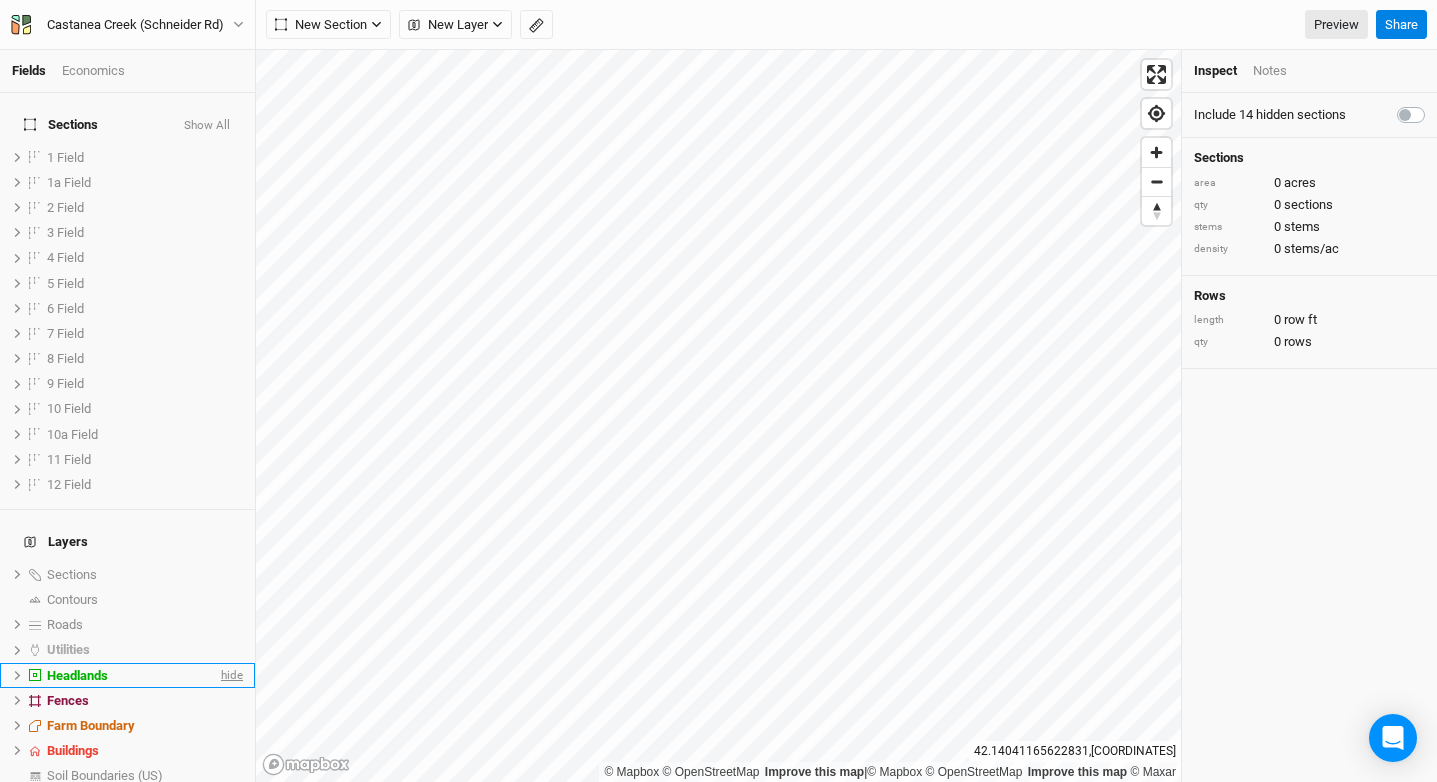 click on "hide" at bounding box center (0, 0) 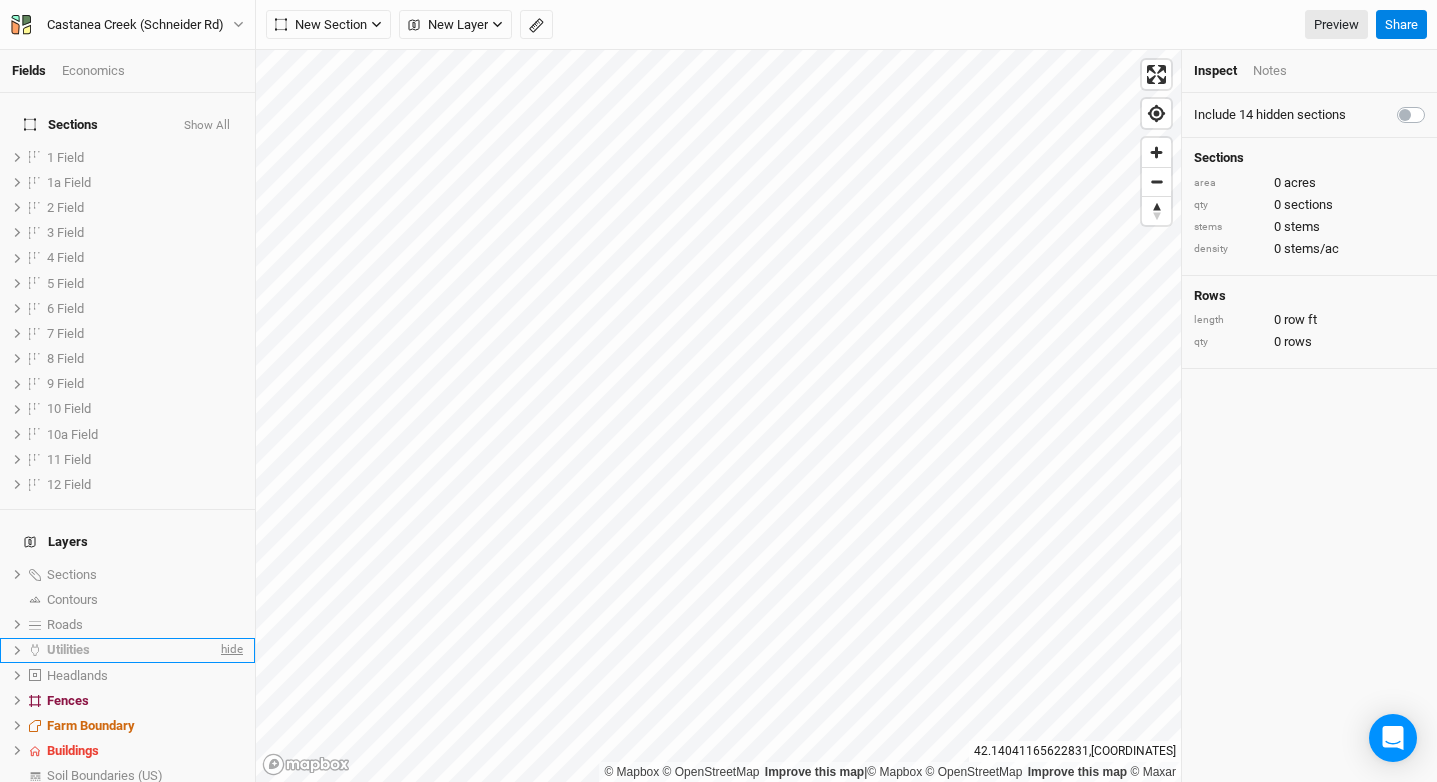 click on "hide" at bounding box center (0, 0) 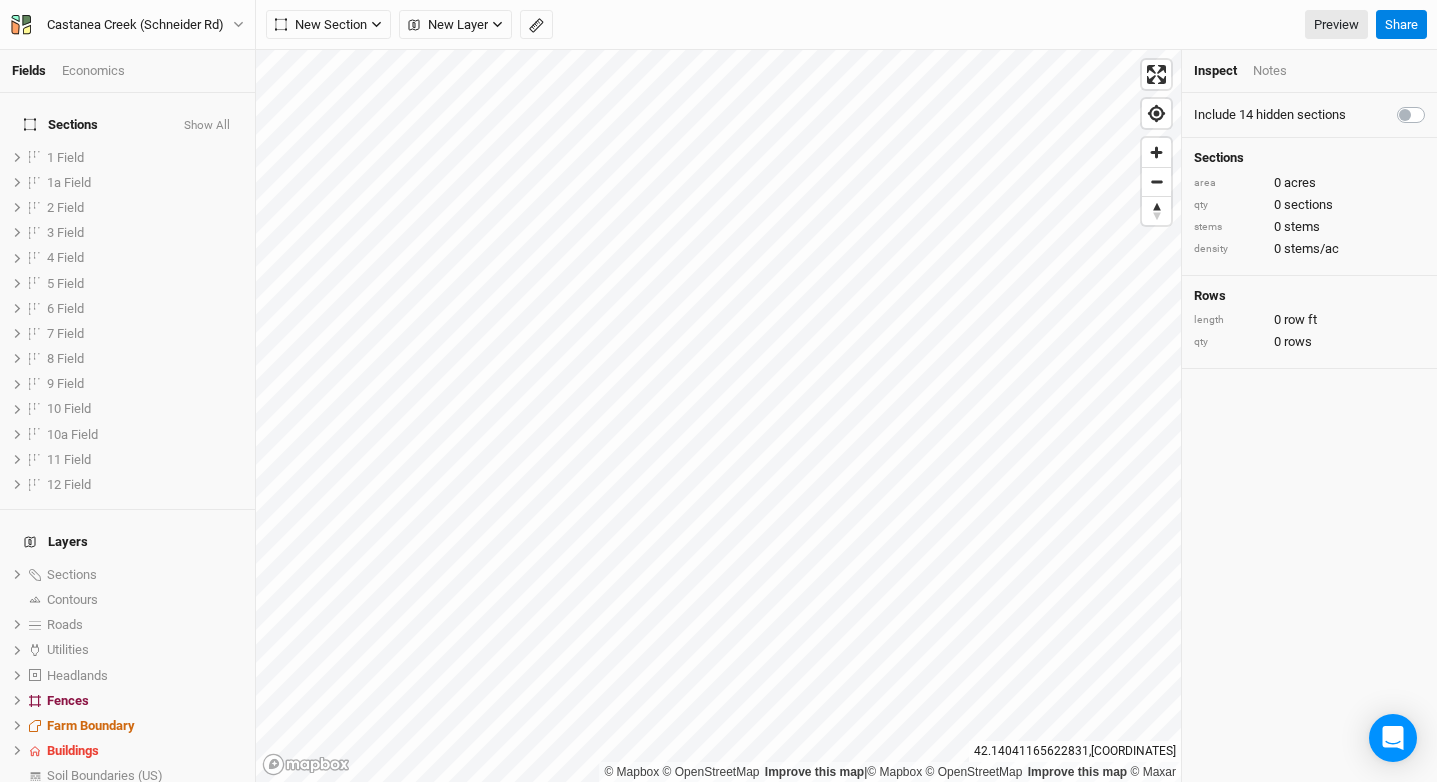 click on "show" at bounding box center (0, 0) 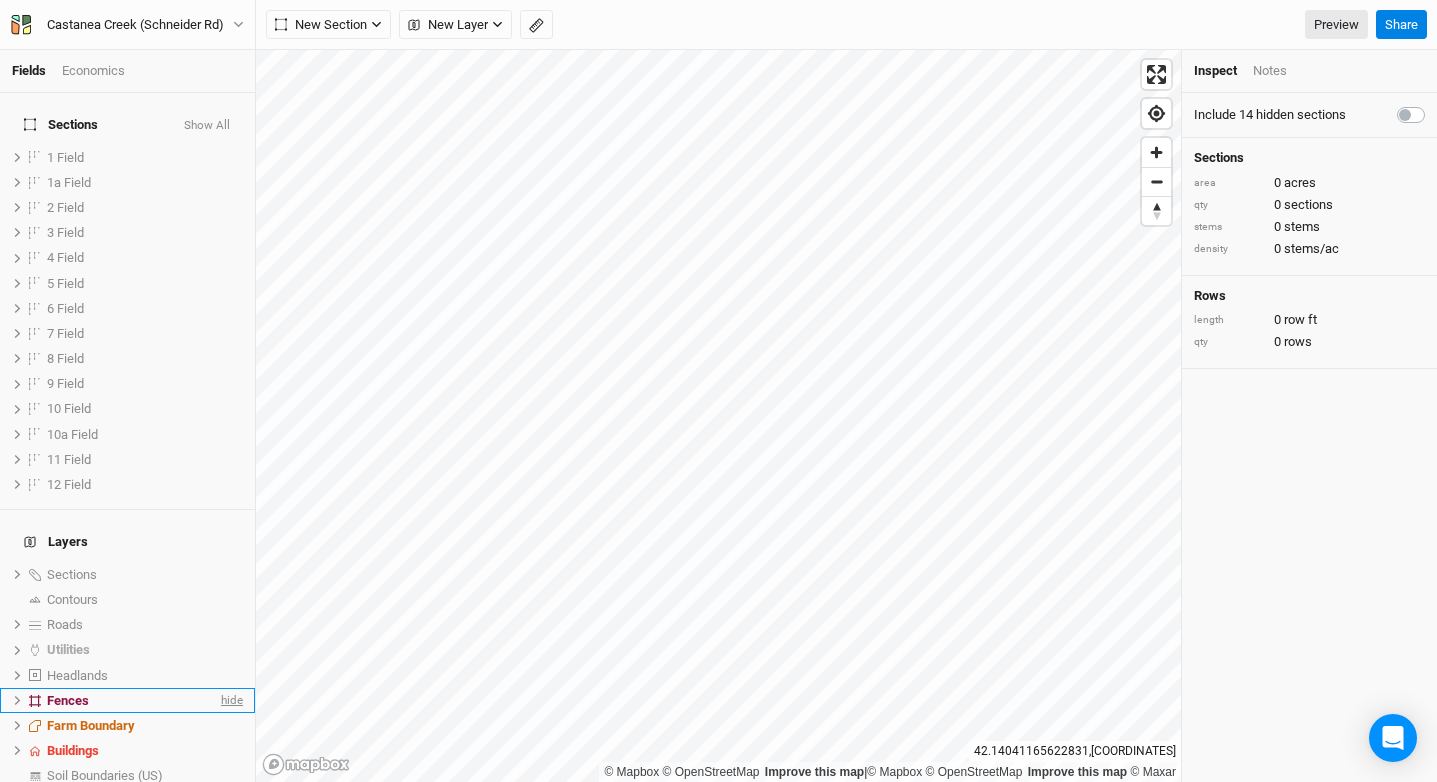 click on "hide" at bounding box center (0, 0) 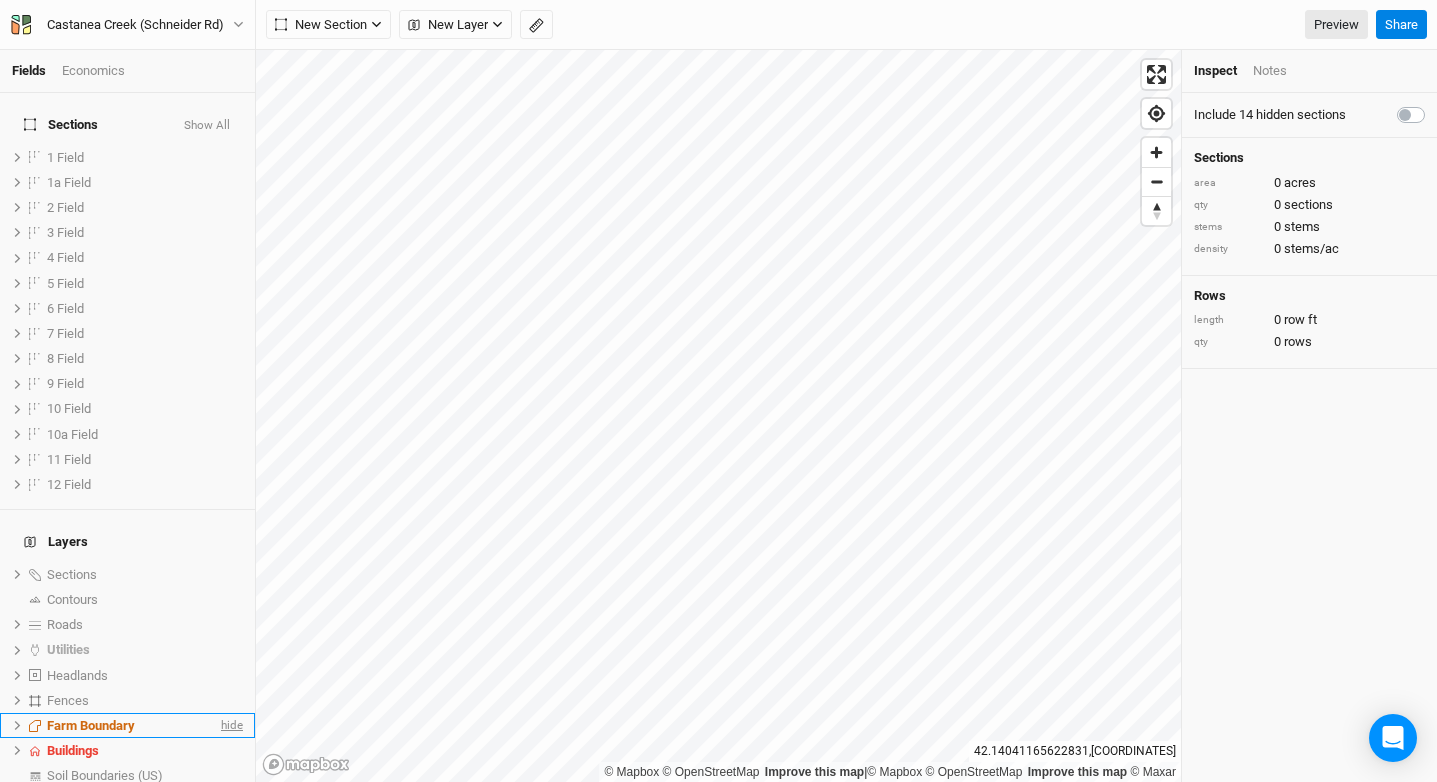 click on "hide" at bounding box center [0, 0] 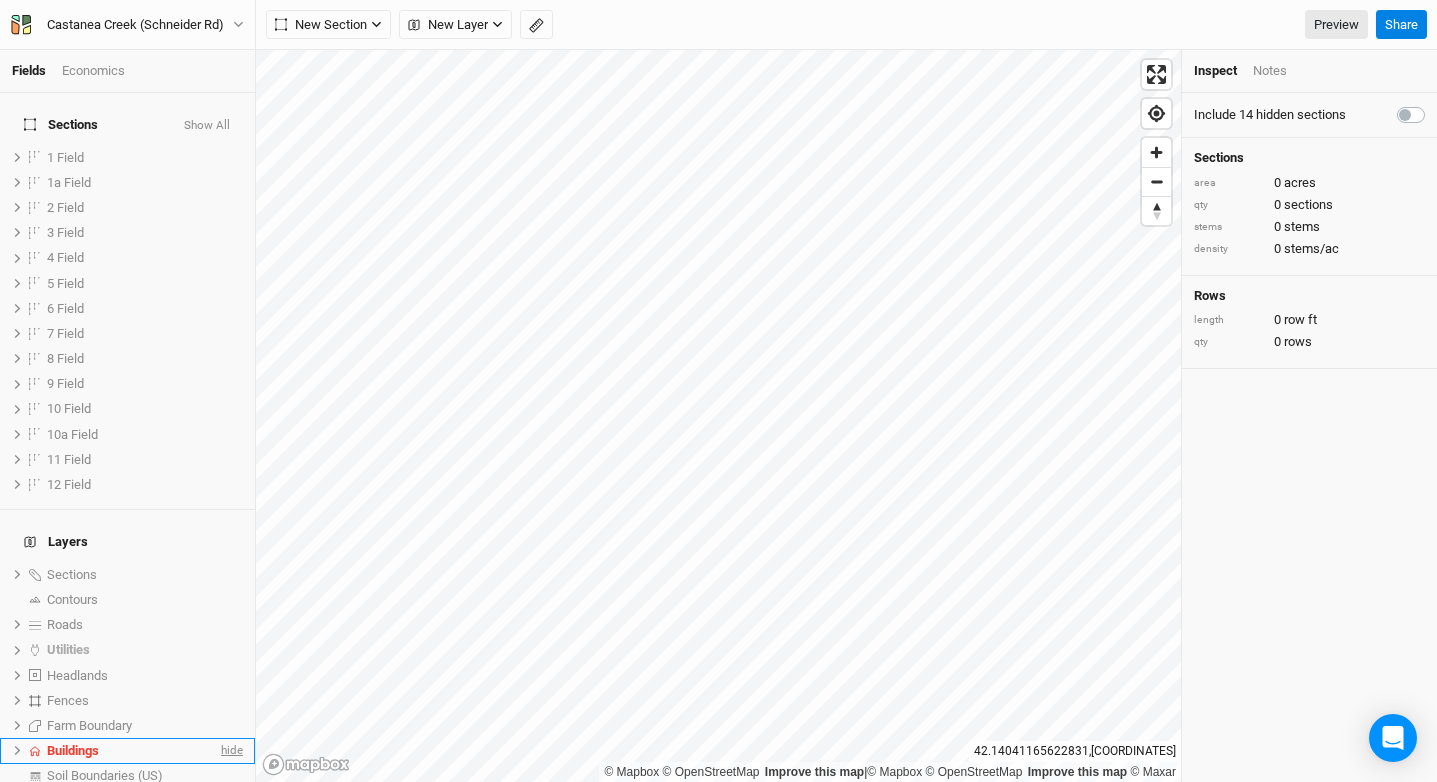 click on "hide" at bounding box center (0, 0) 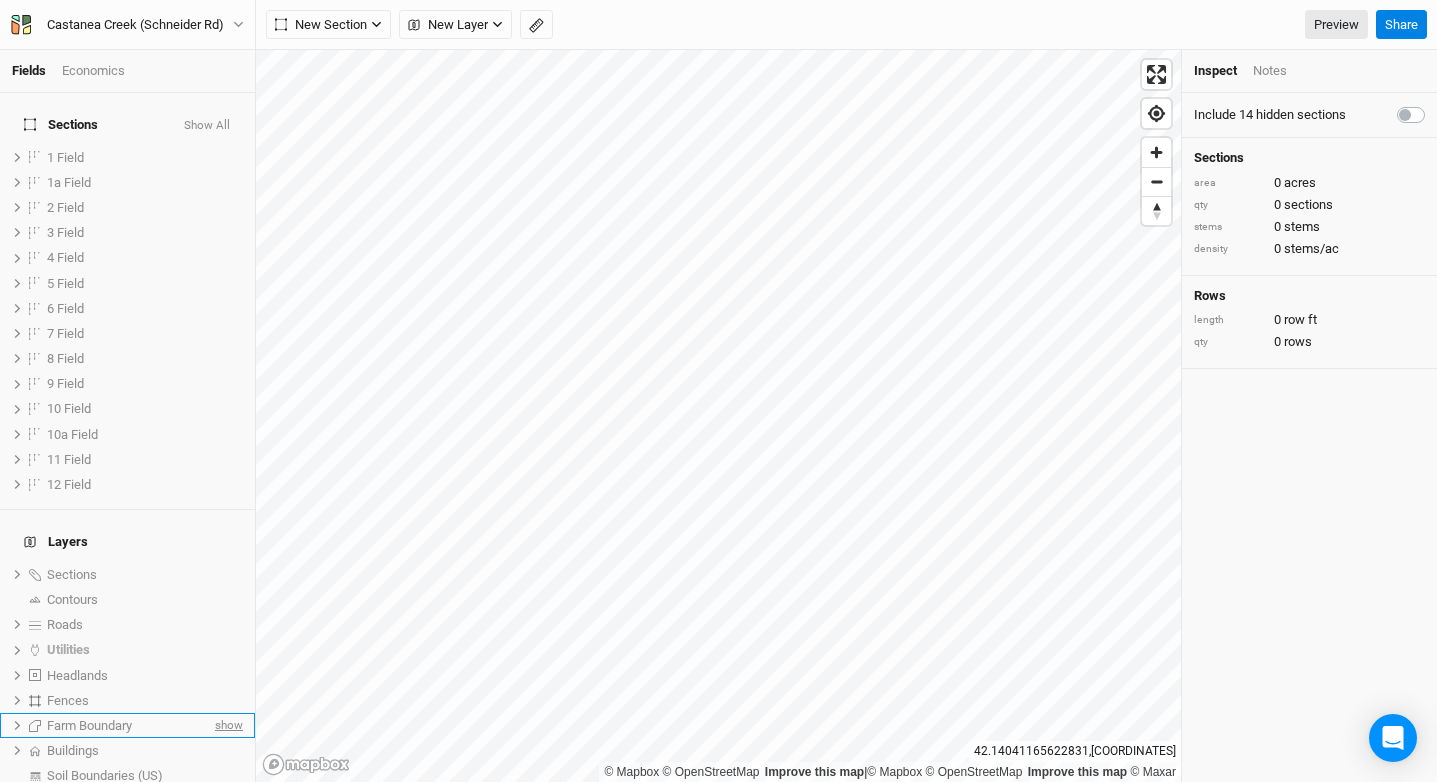 click on "show" at bounding box center (0, 0) 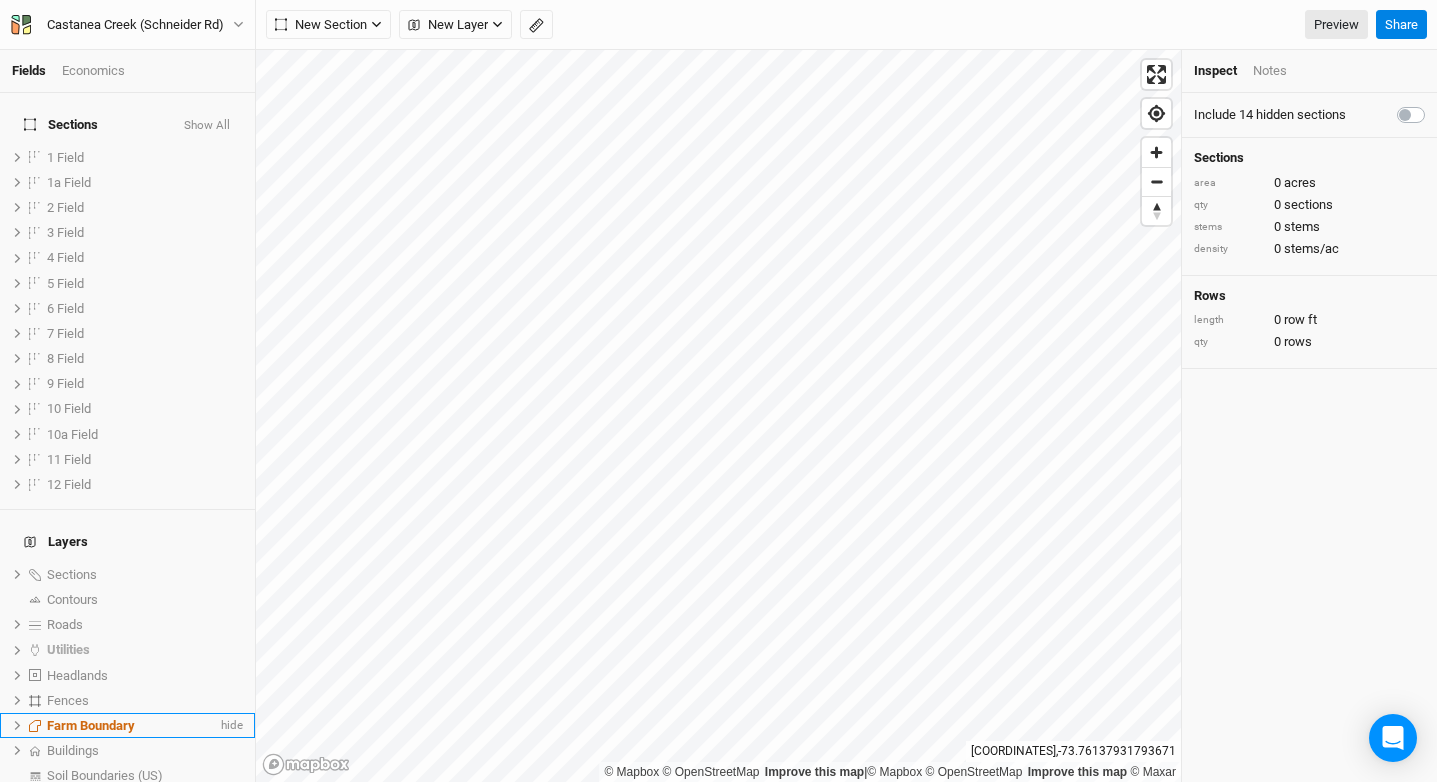 click on "Farm Boundary" at bounding box center (91, 725) 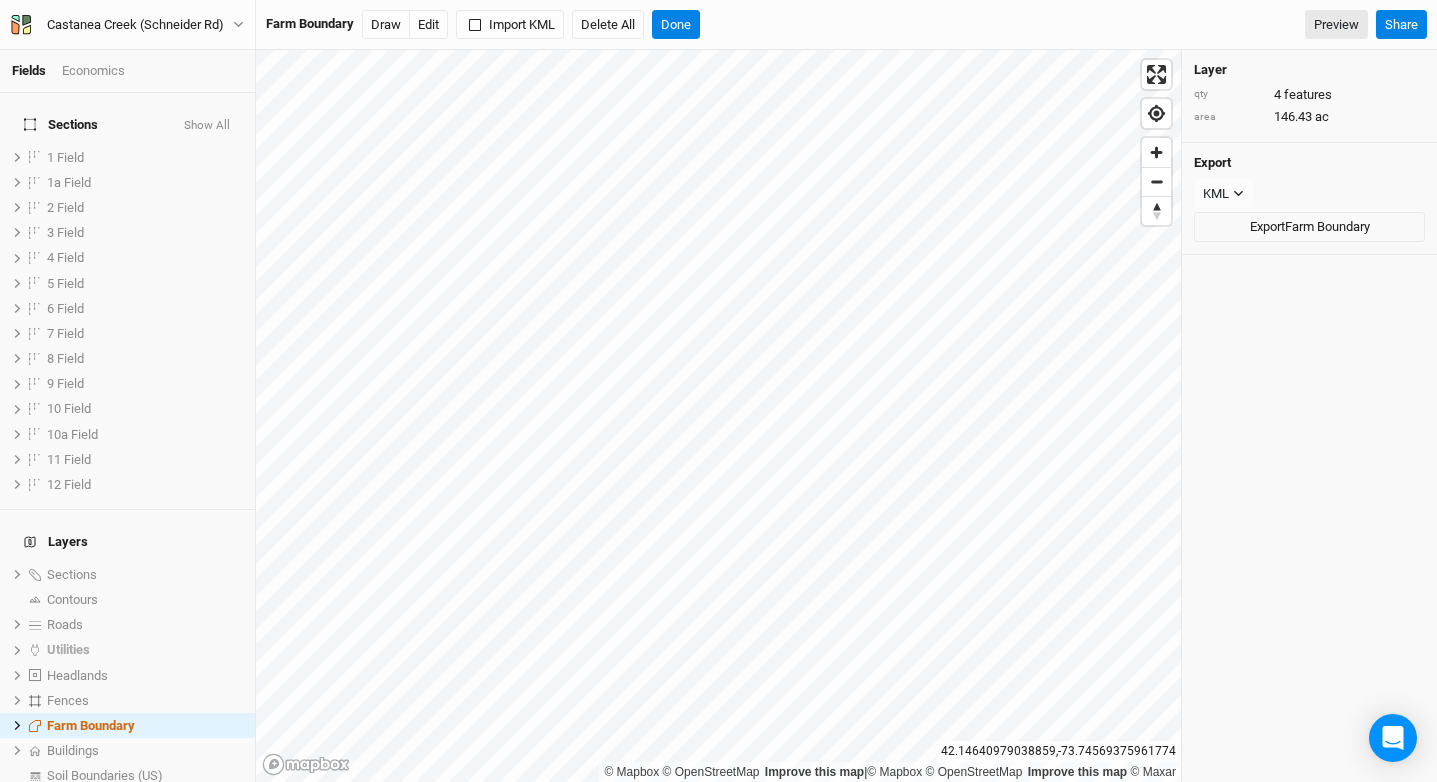 click on "Show All" at bounding box center (207, 126) 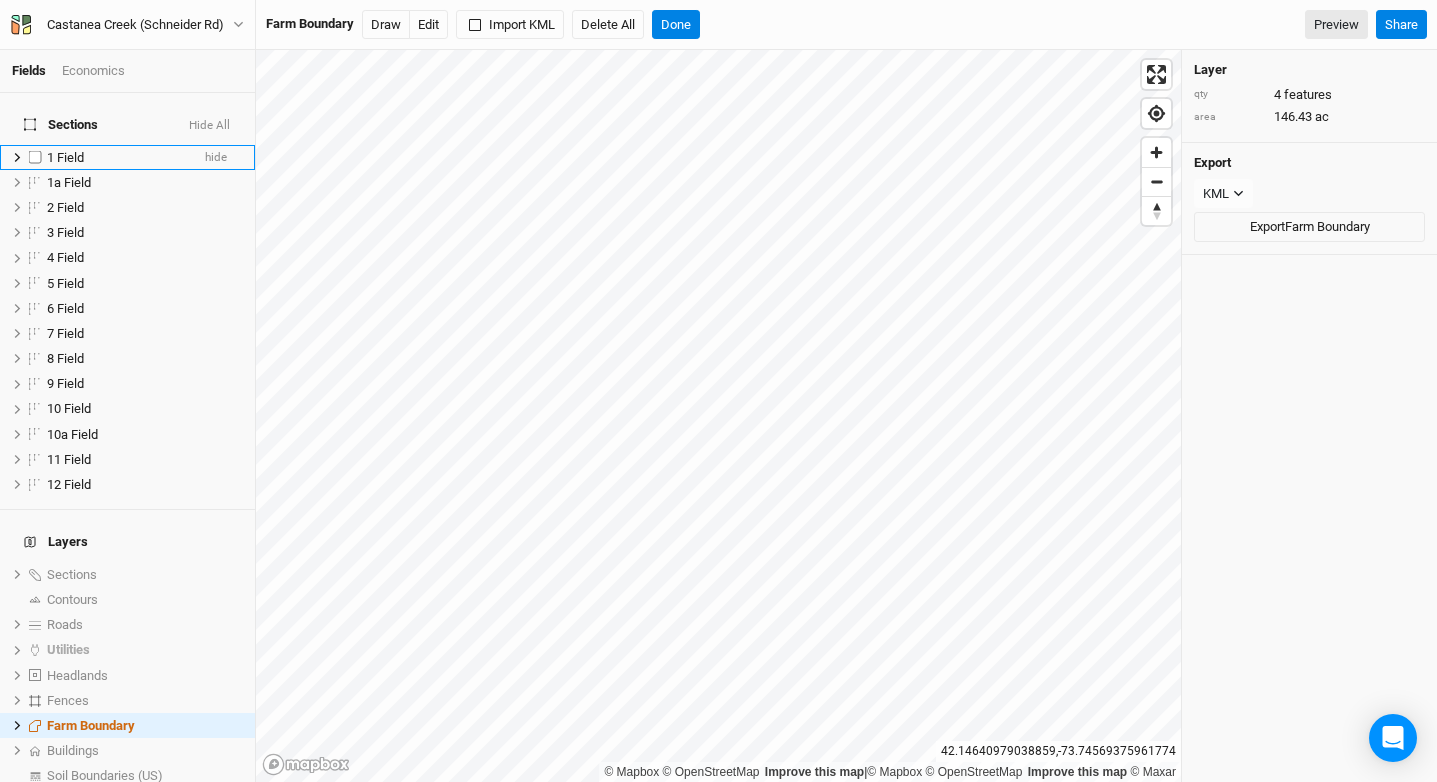 click on "1 Field" at bounding box center (65, 157) 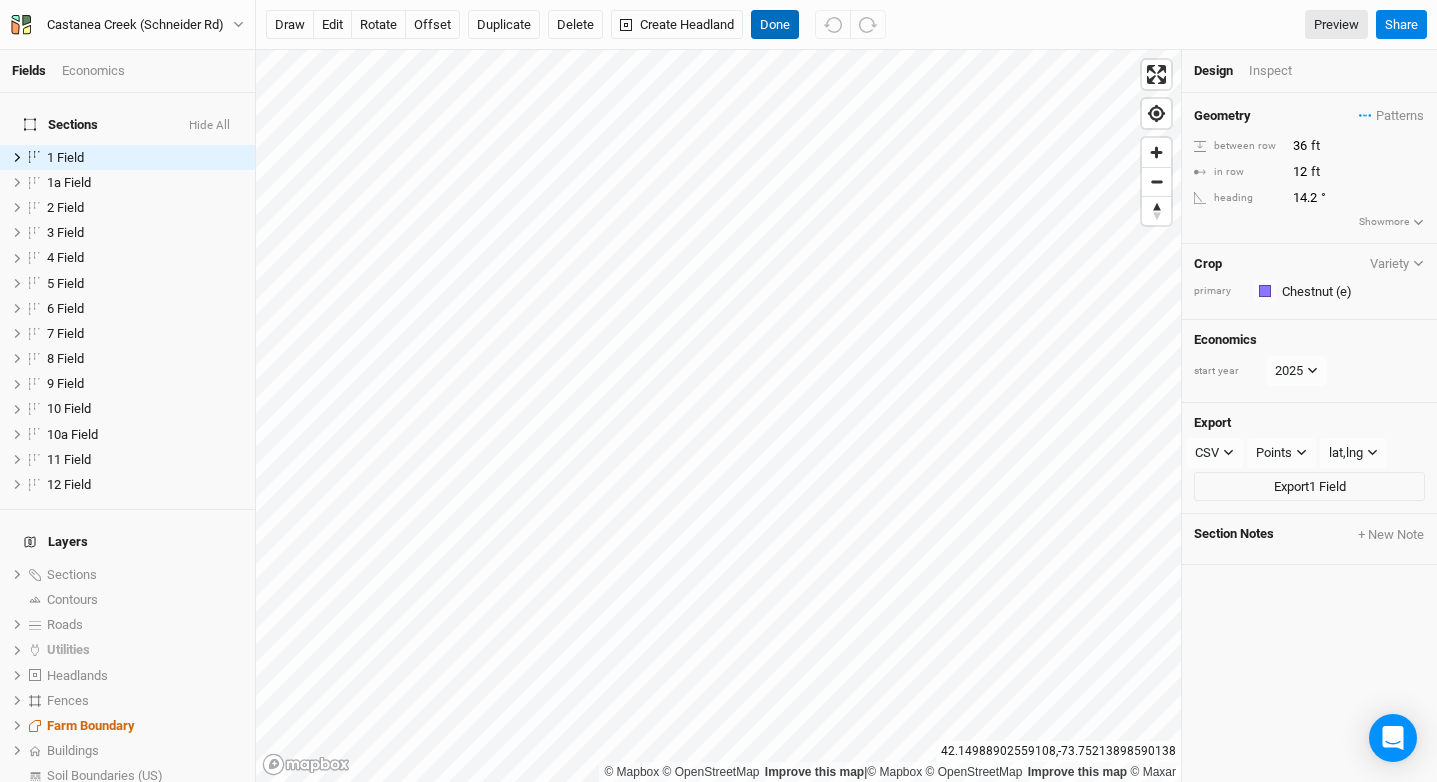 click on "Done" at bounding box center [775, 25] 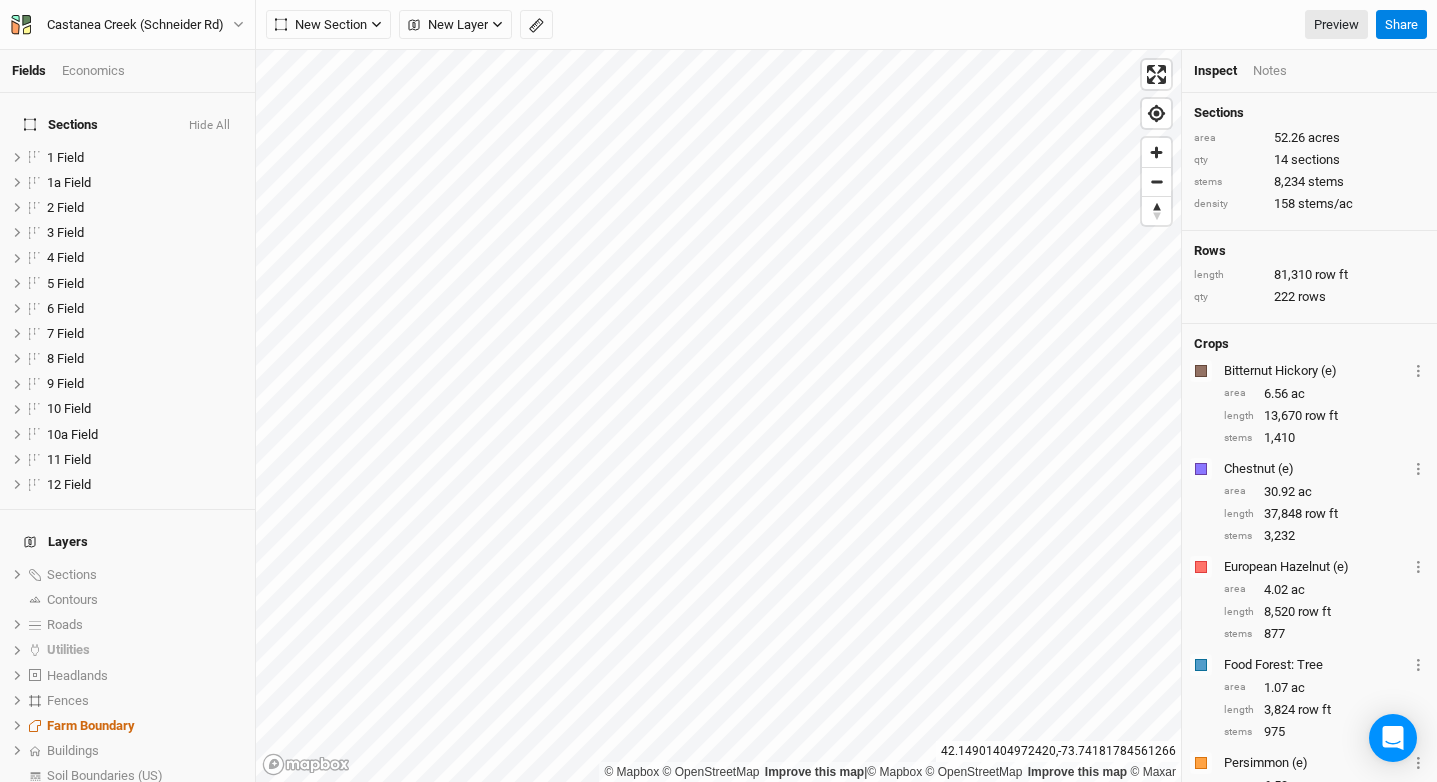 click on "Hide All" at bounding box center (209, 126) 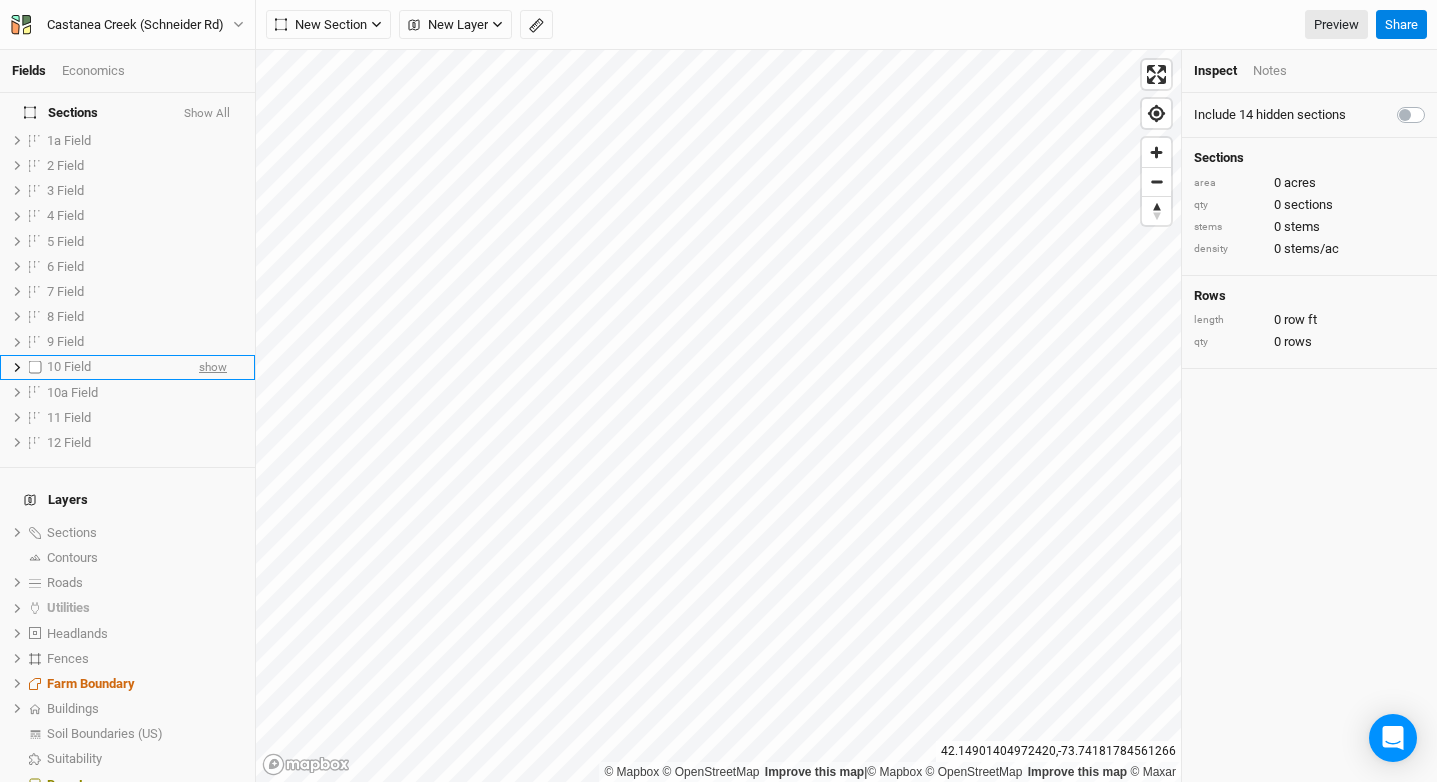 scroll, scrollTop: 44, scrollLeft: 0, axis: vertical 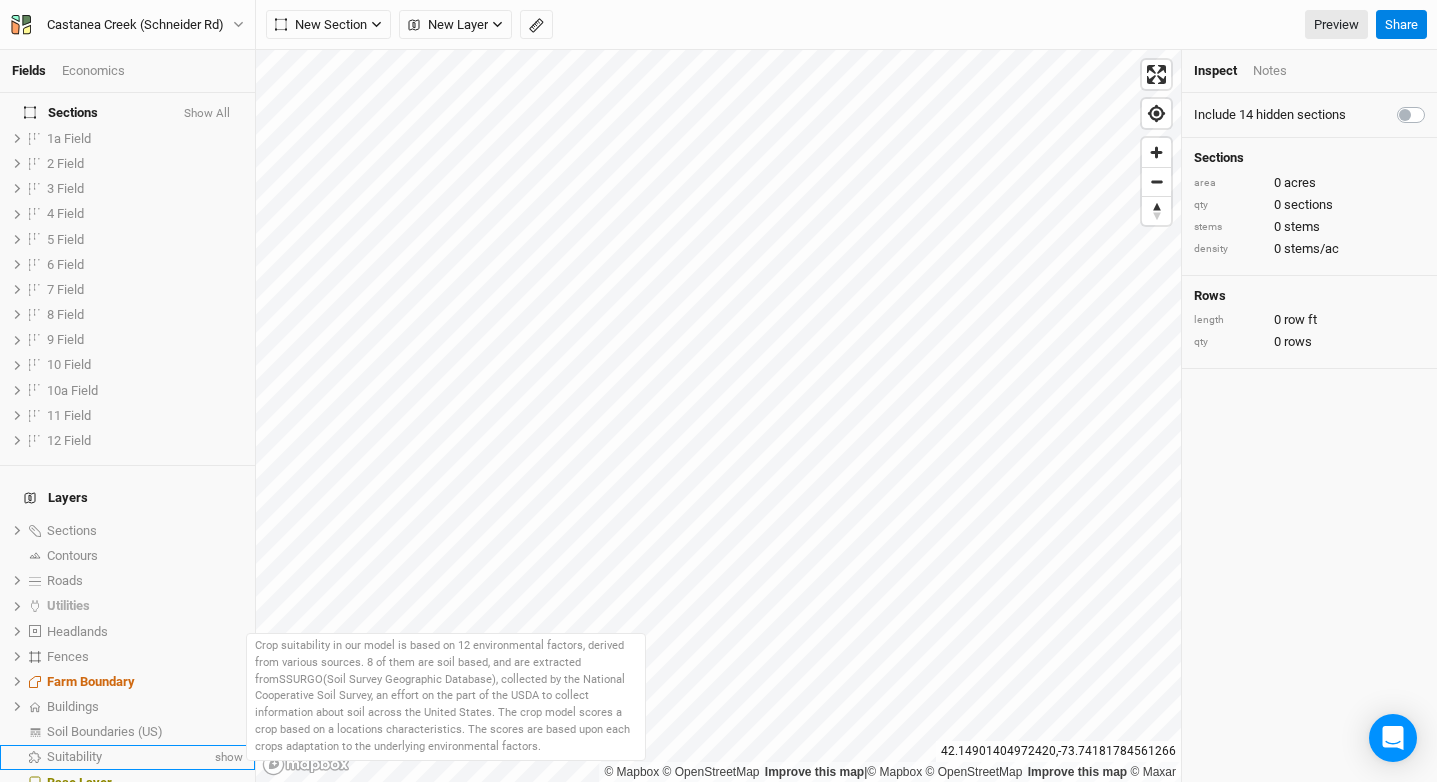 click on "Suitability" at bounding box center [129, 757] 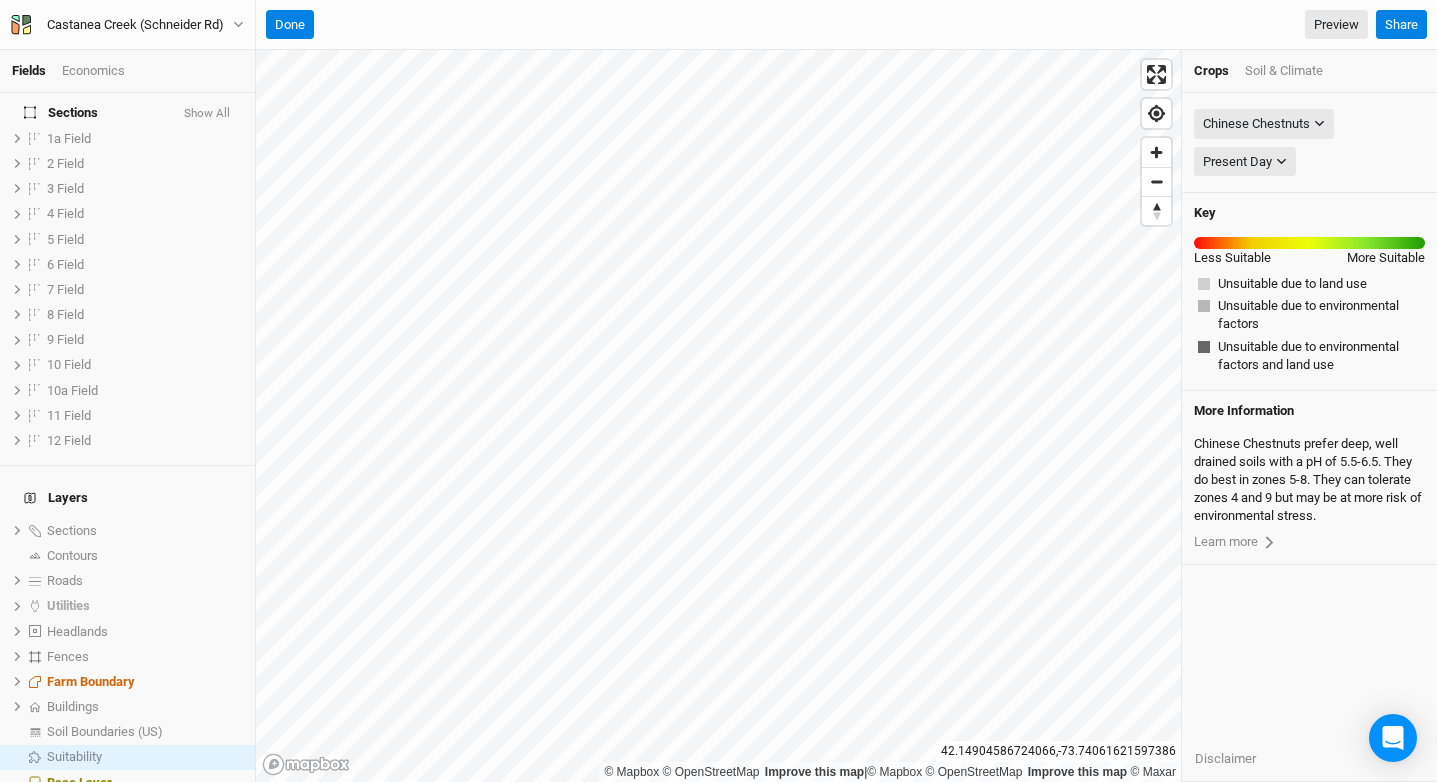 click on "Soil & Climate" at bounding box center (1284, 71) 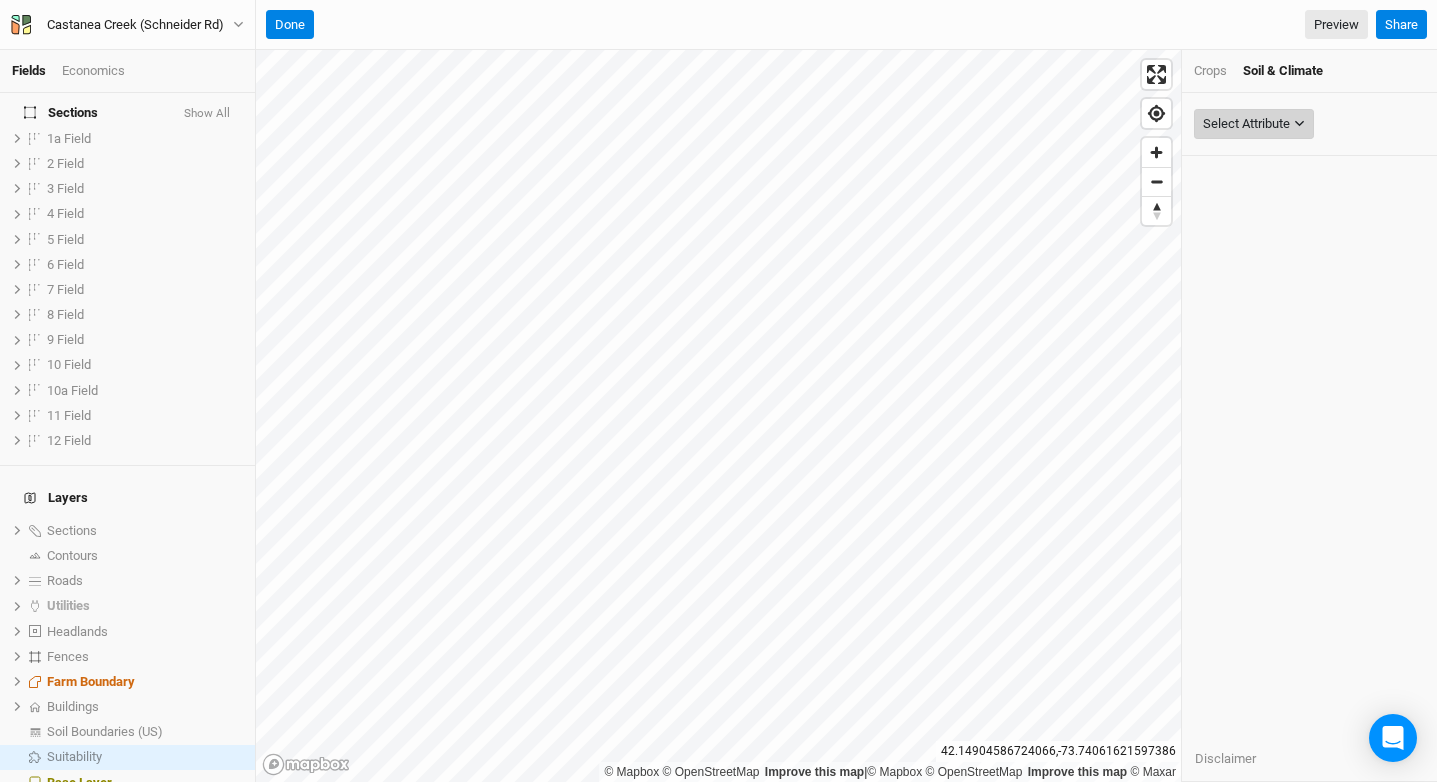 click on "Select Attribute" at bounding box center (1254, 124) 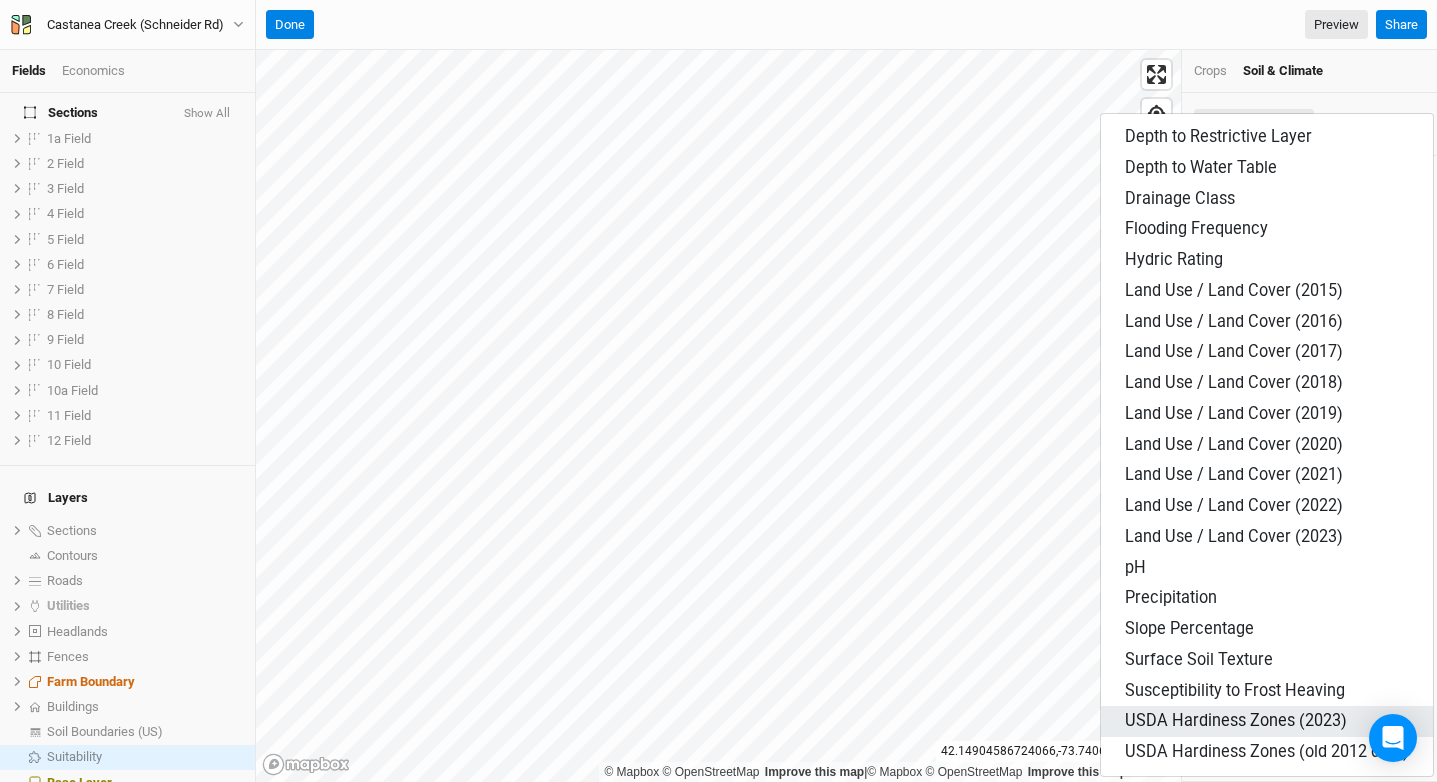 click on "USDA Hardiness Zones (2023)" at bounding box center [1218, 136] 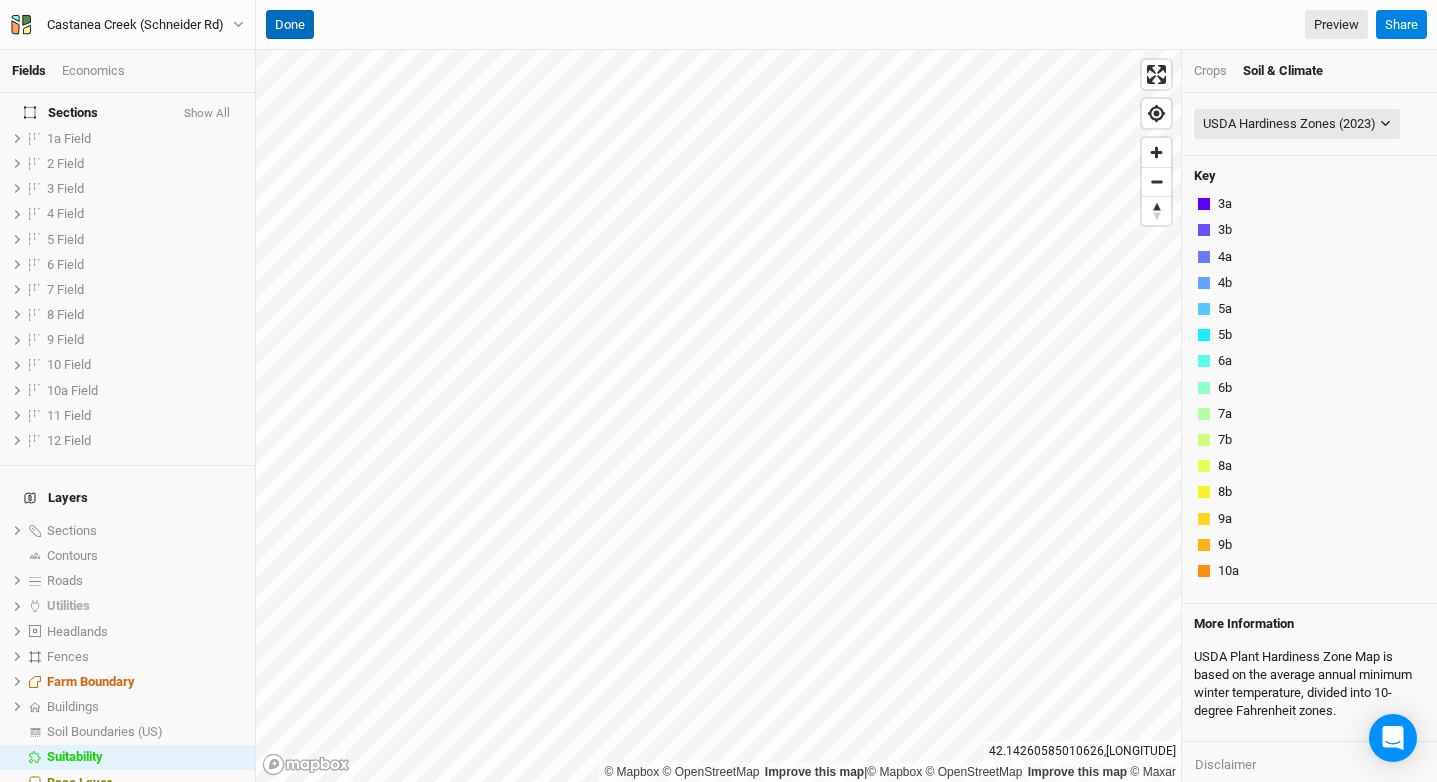 click on "Done" at bounding box center (290, 25) 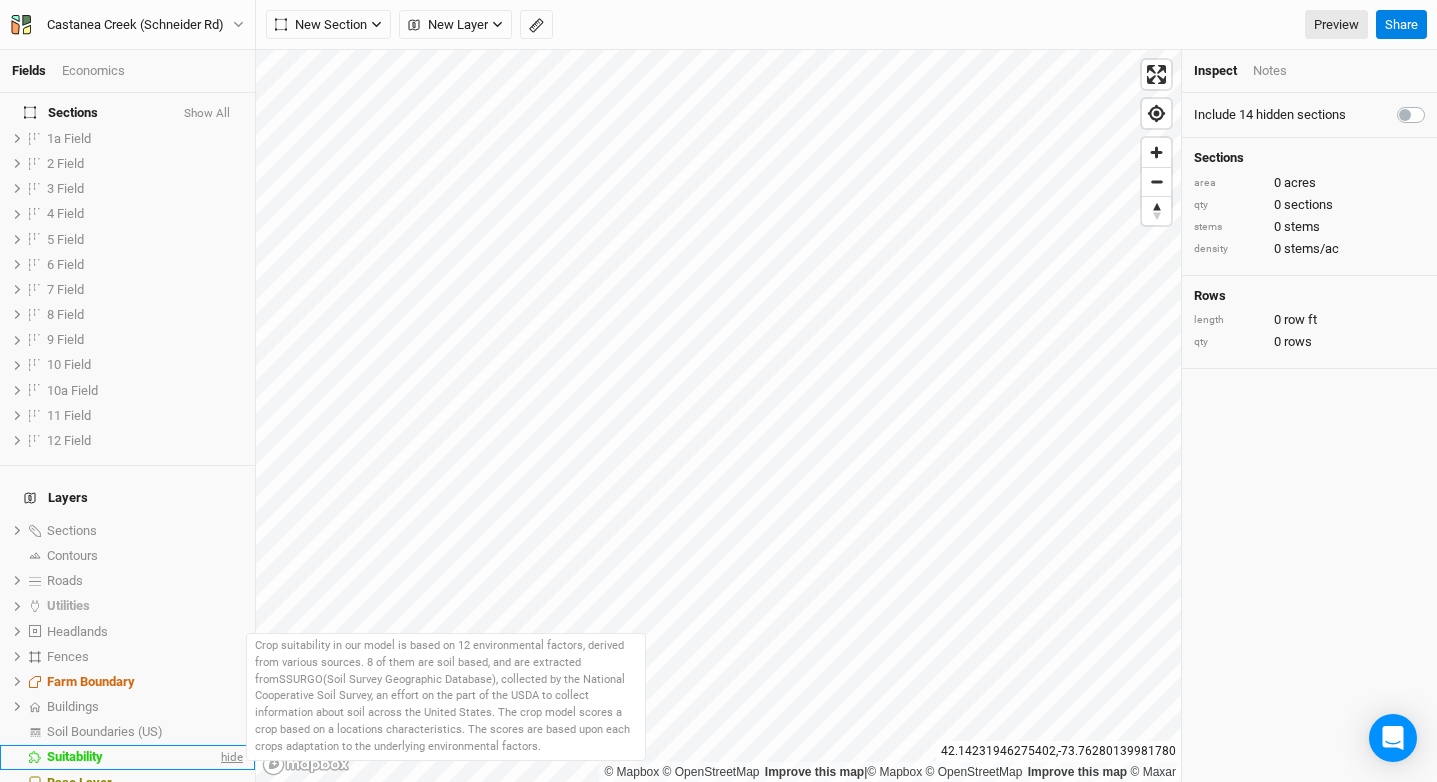 click on "hide" at bounding box center (230, 757) 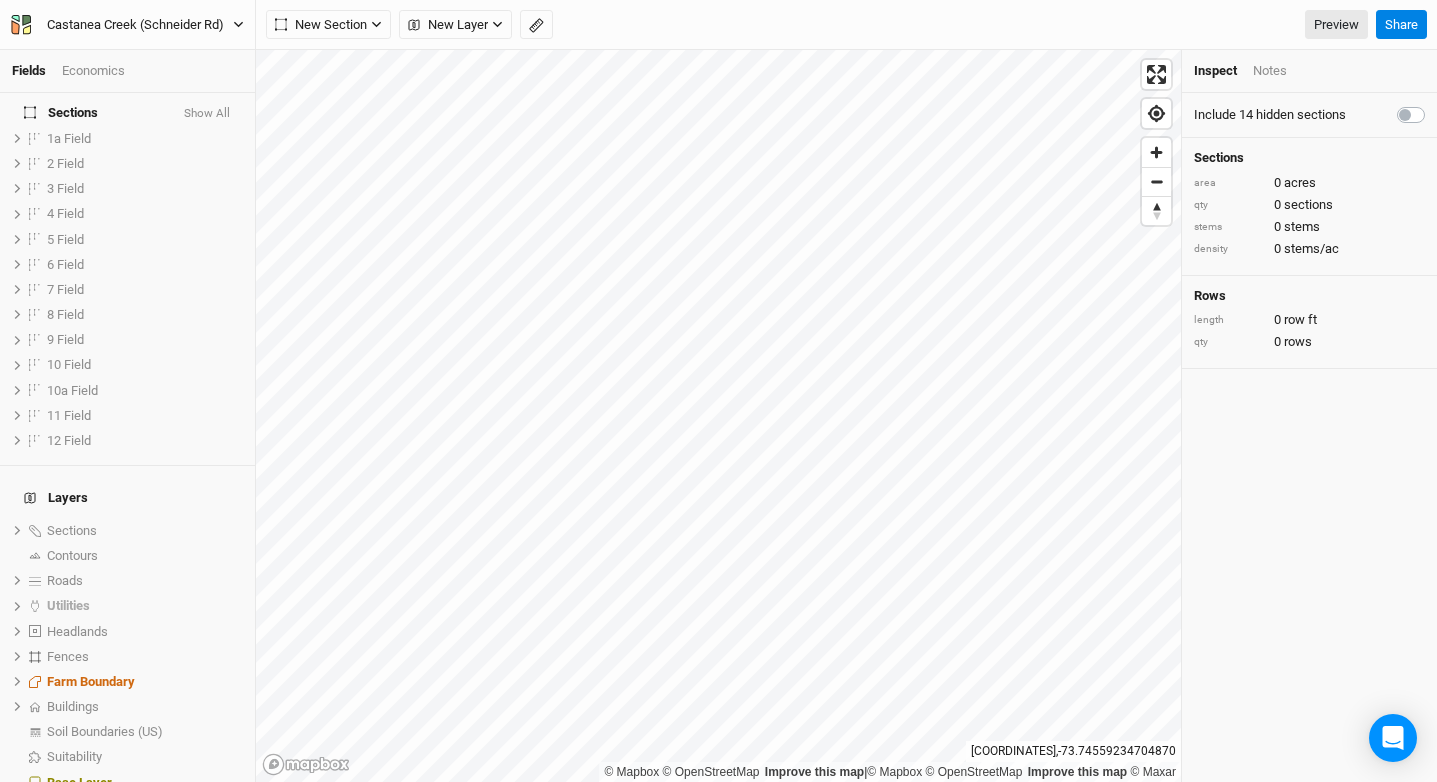 click on "Castanea Creek (Schneider Rd)" at bounding box center (135, 25) 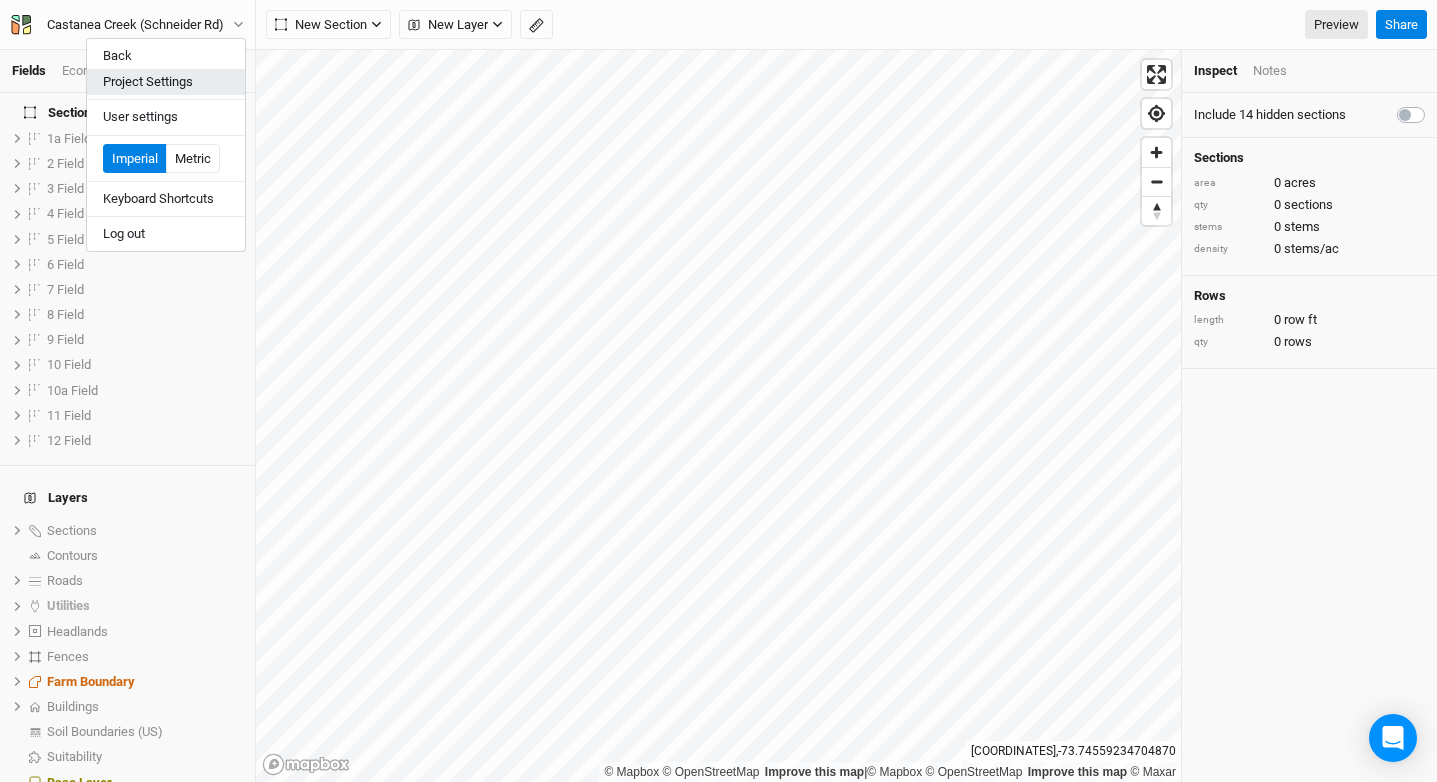 click on "Project Settings" at bounding box center (166, 82) 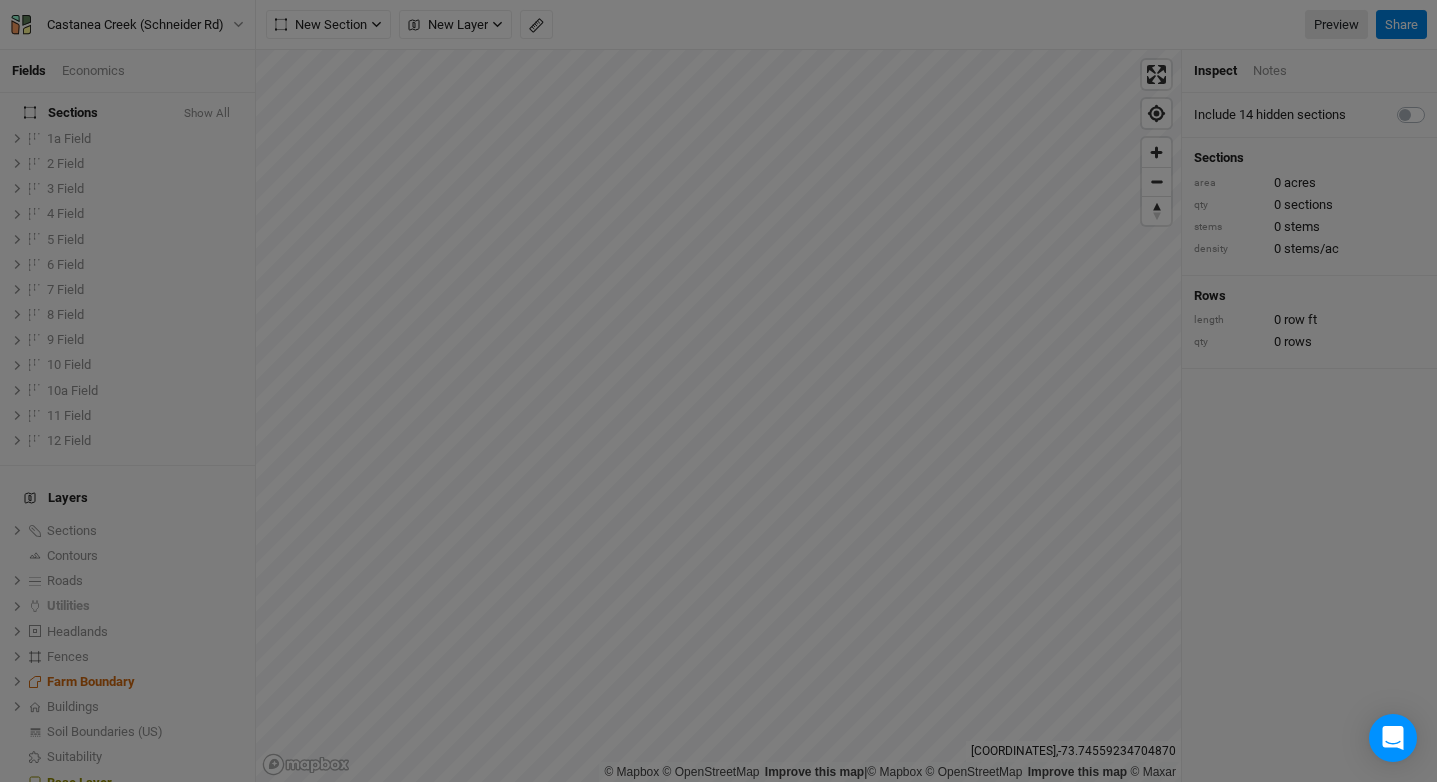 scroll, scrollTop: 100, scrollLeft: 233, axis: both 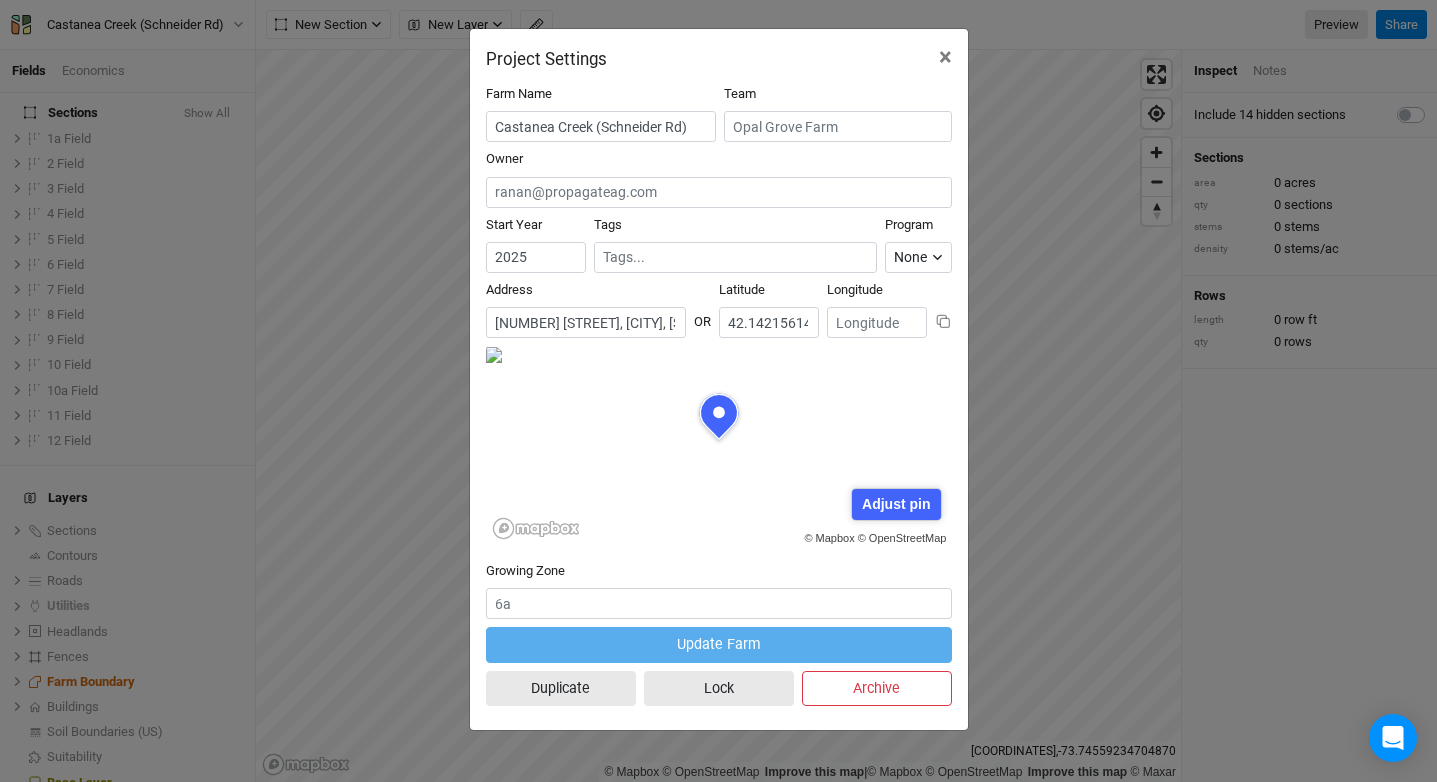click on "[NUMBER] [STREET], [CITY], [STATE] [POSTAL_CODE], United States" at bounding box center (586, 322) 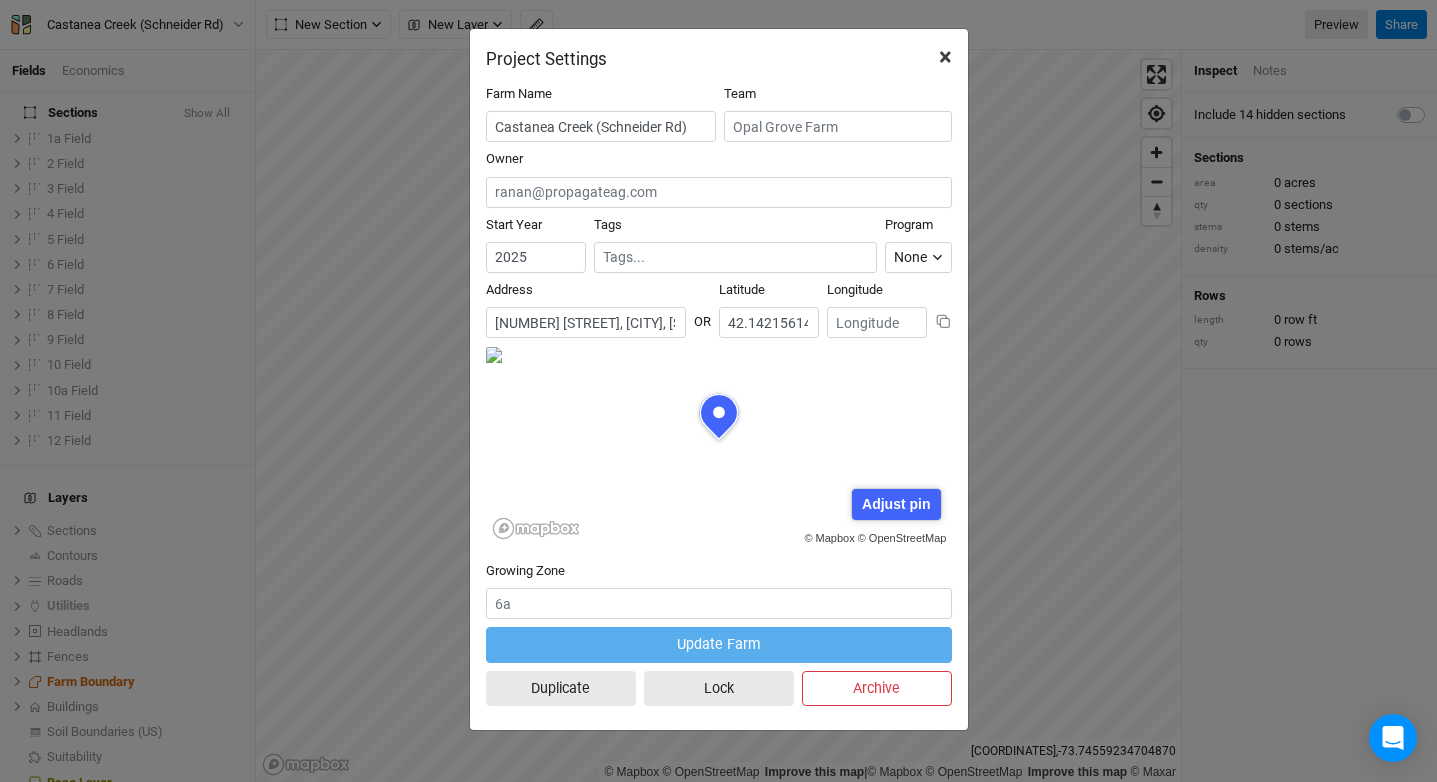 click on "×" at bounding box center [945, 57] 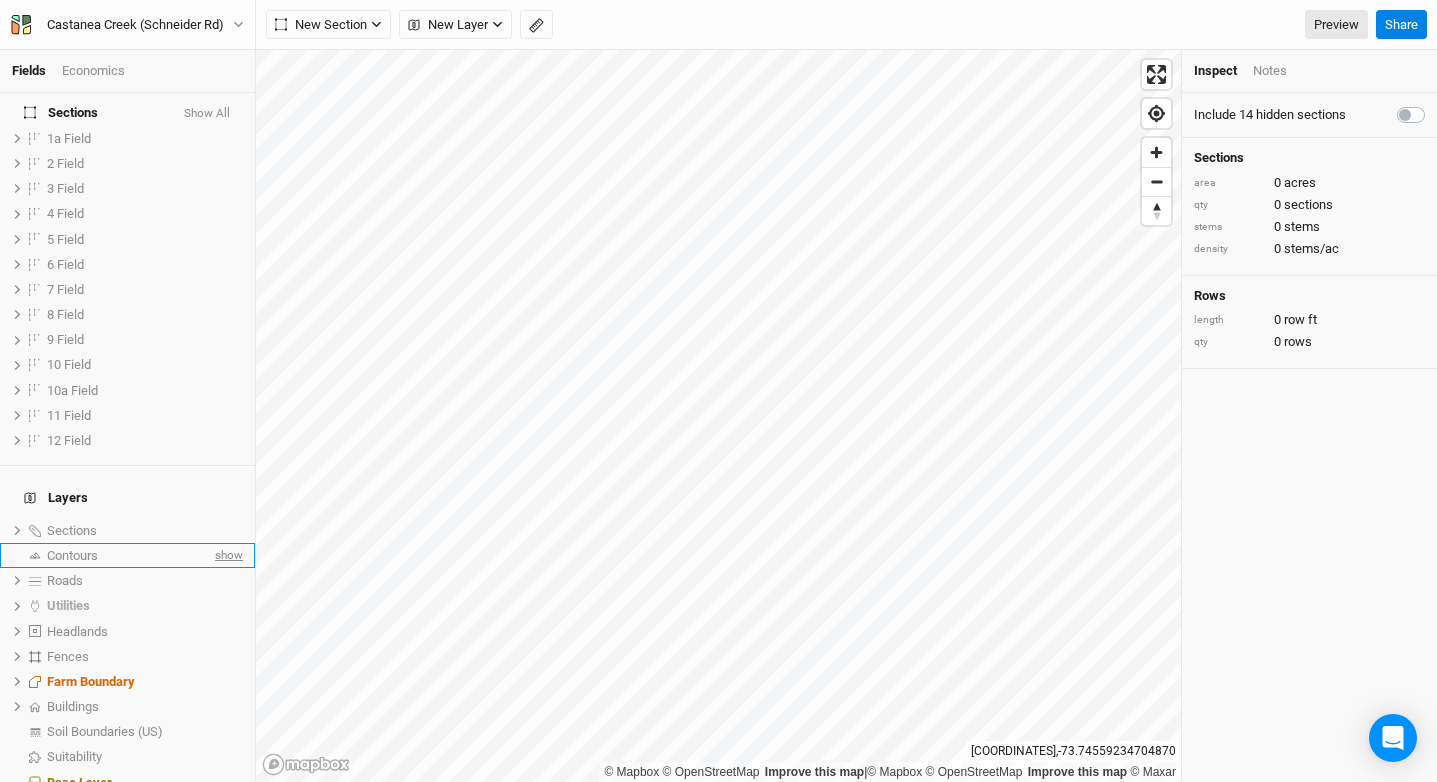 click on "show" at bounding box center [0, 0] 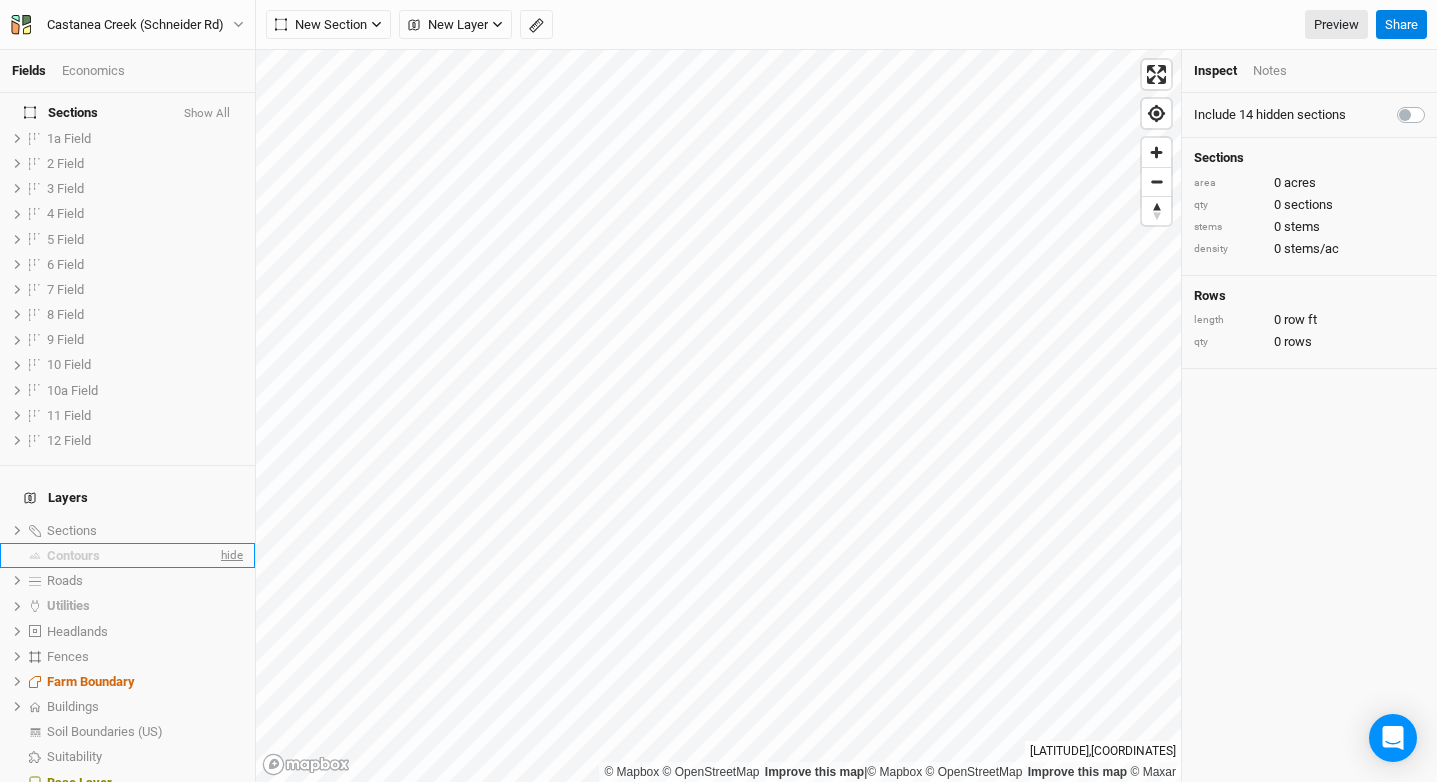 click on "hide" at bounding box center (0, 0) 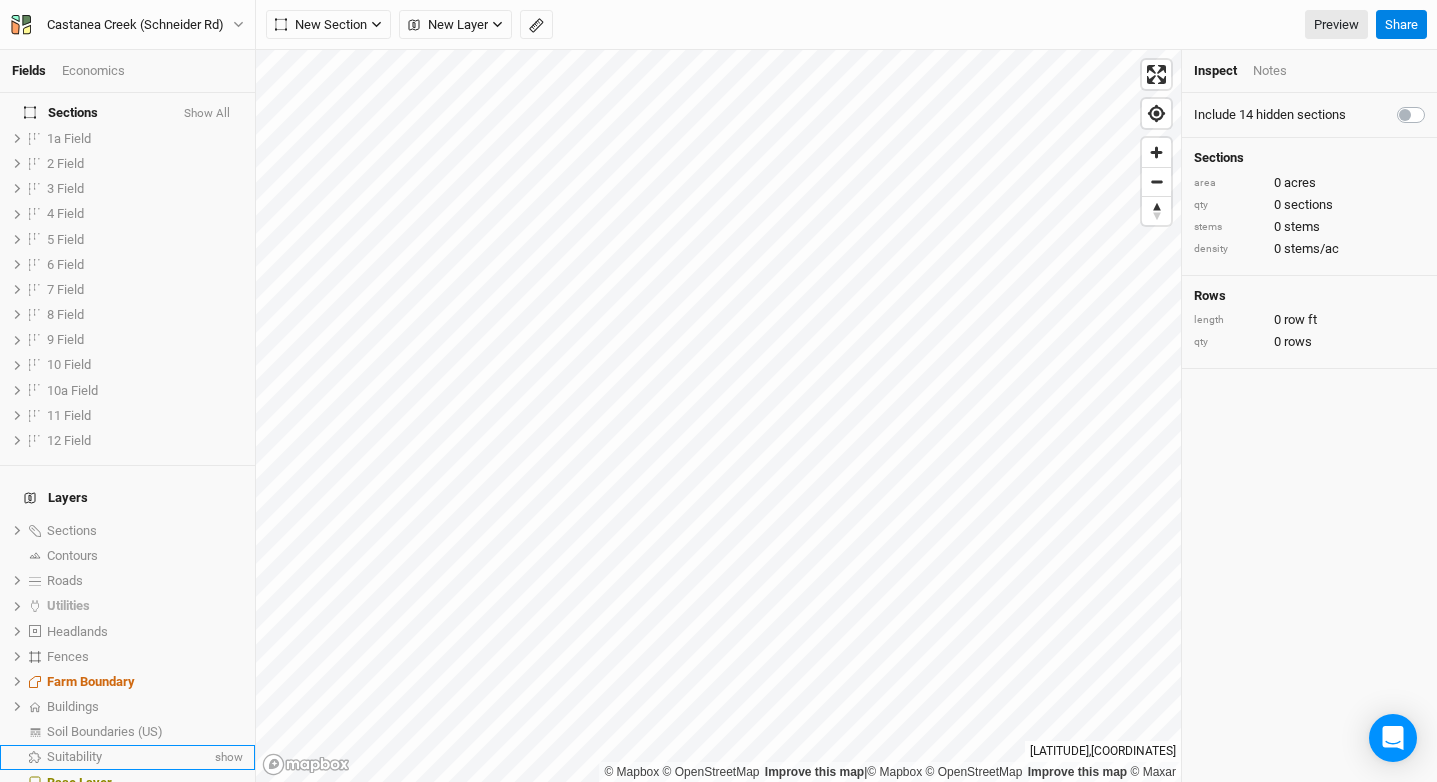 click on "Suitability" at bounding box center [129, 757] 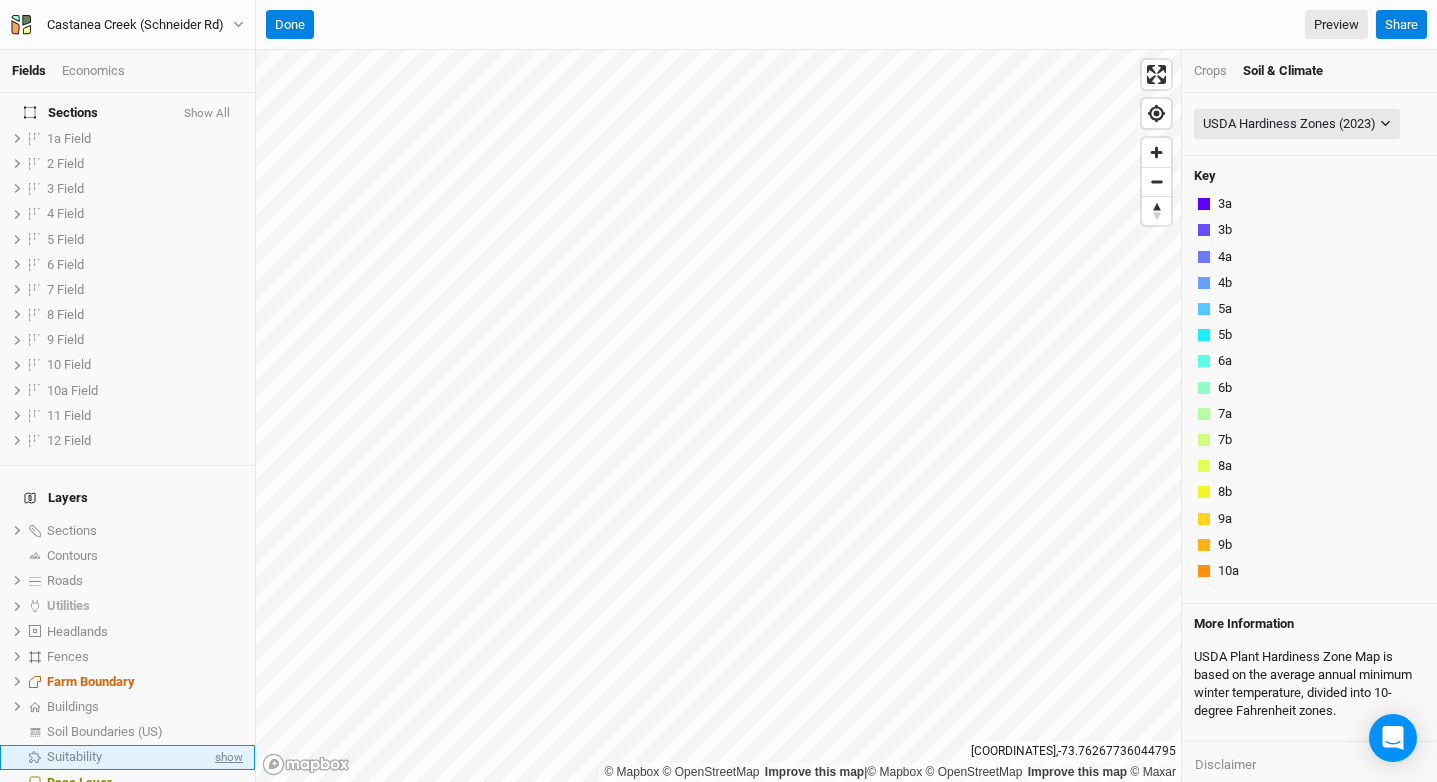 click on "show" at bounding box center [227, 757] 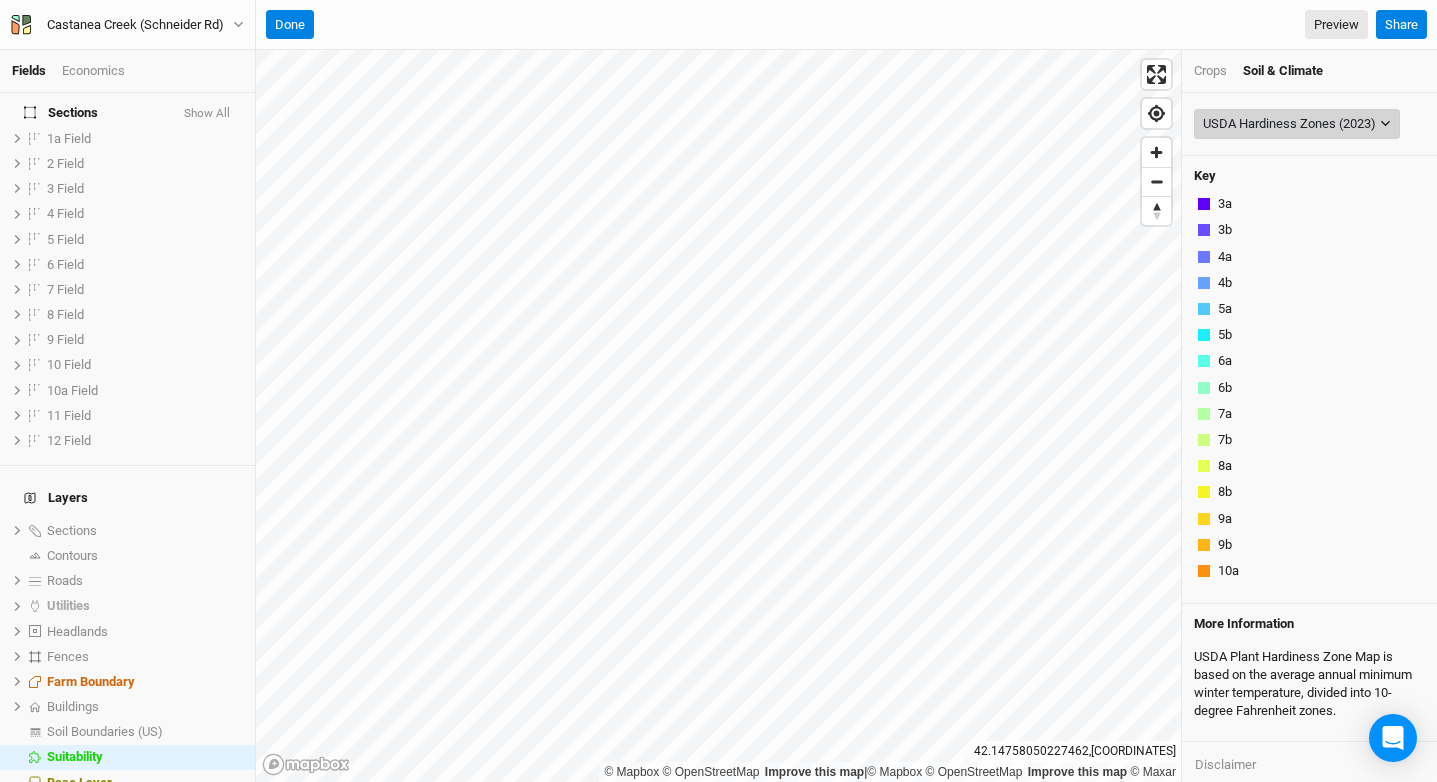 click on "USDA Hardiness Zones (2023)" at bounding box center [1289, 124] 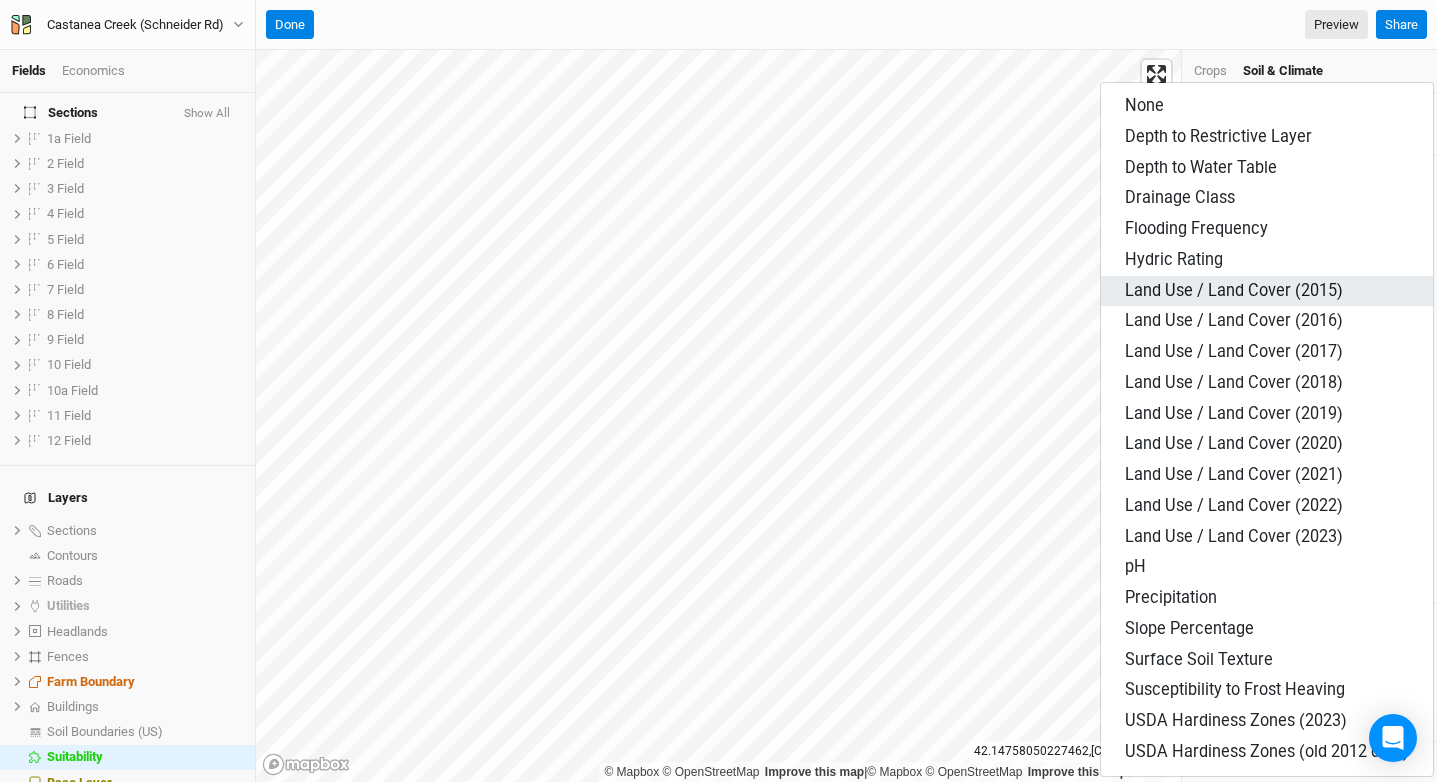 click on "Land Use / Land Cover (2015)" at bounding box center [1144, 105] 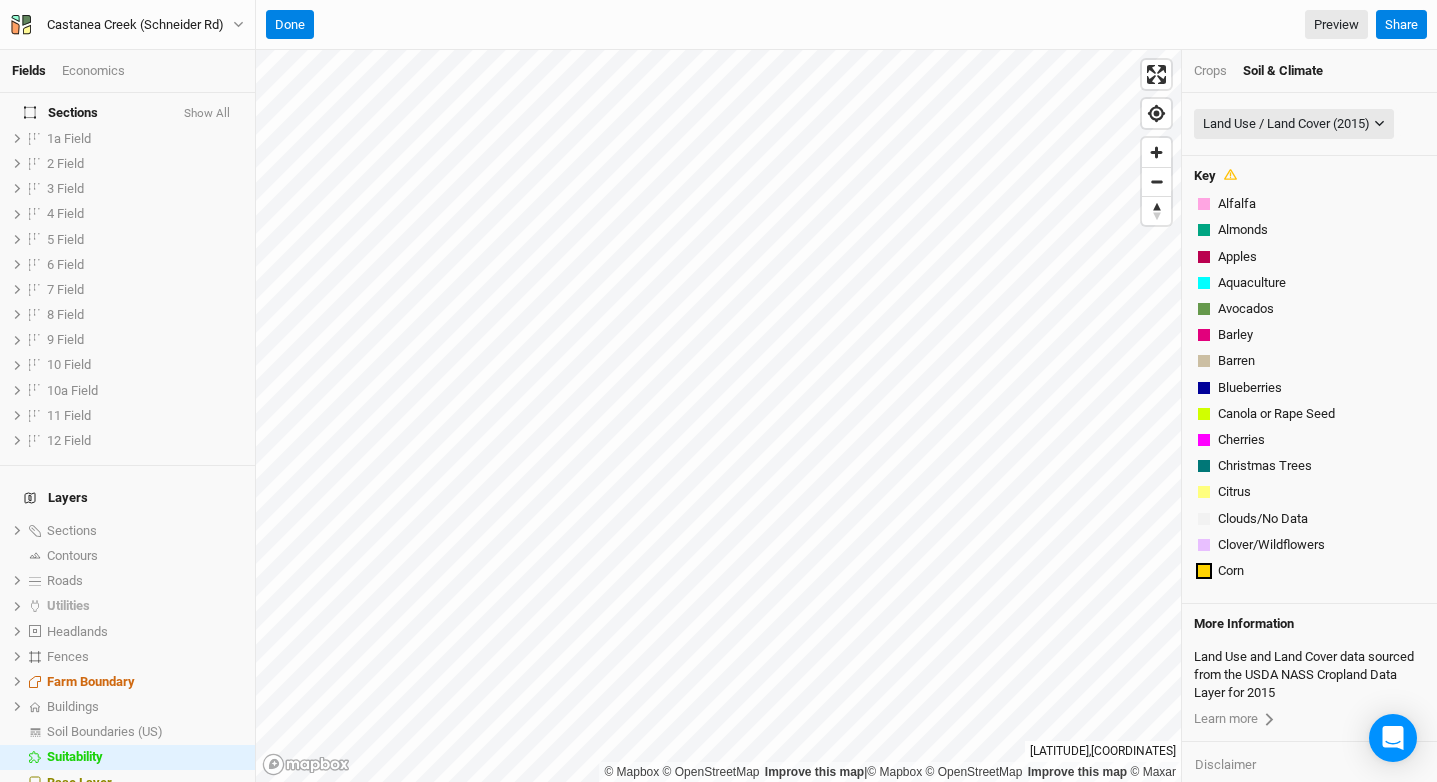 scroll, scrollTop: 180, scrollLeft: 0, axis: vertical 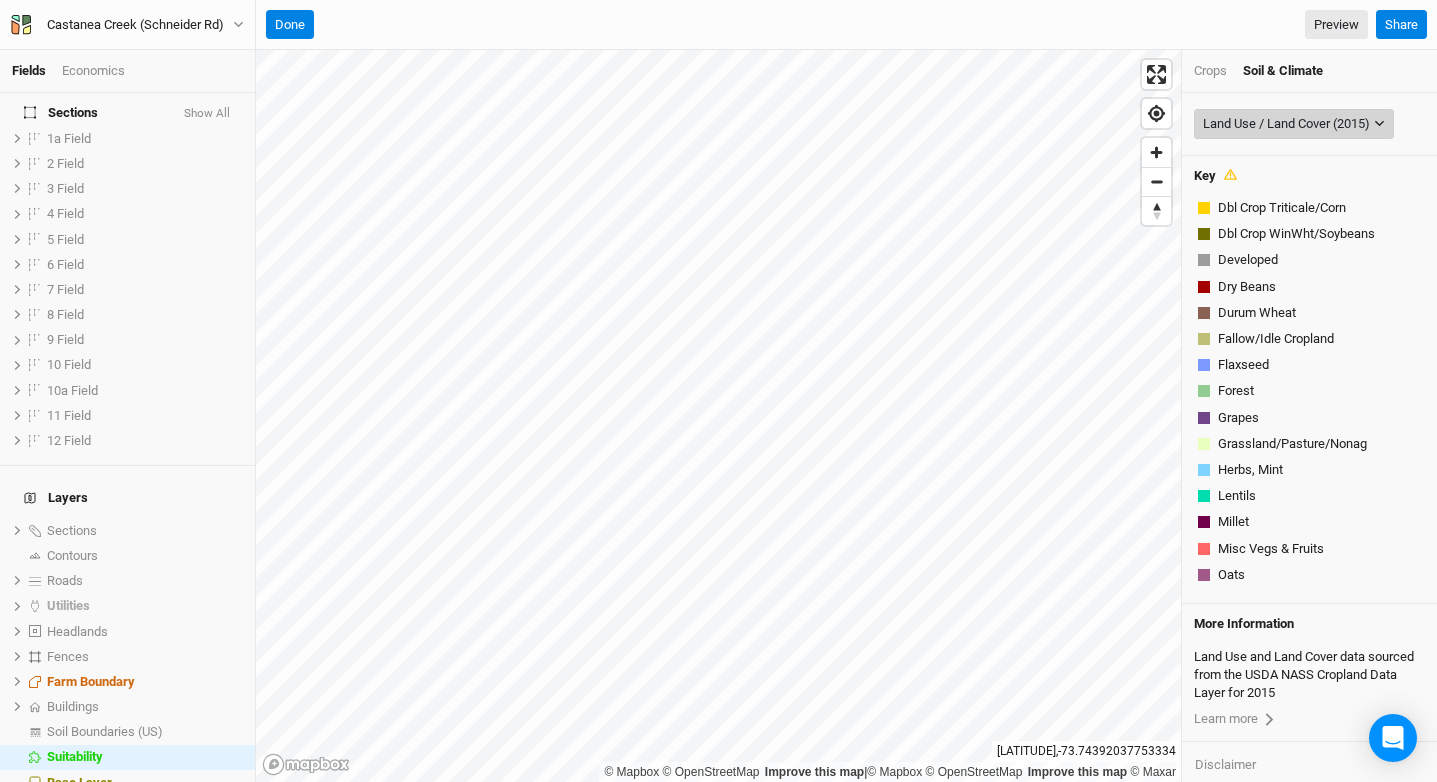 click on "Land Use / Land Cover (2015)" at bounding box center [1286, 124] 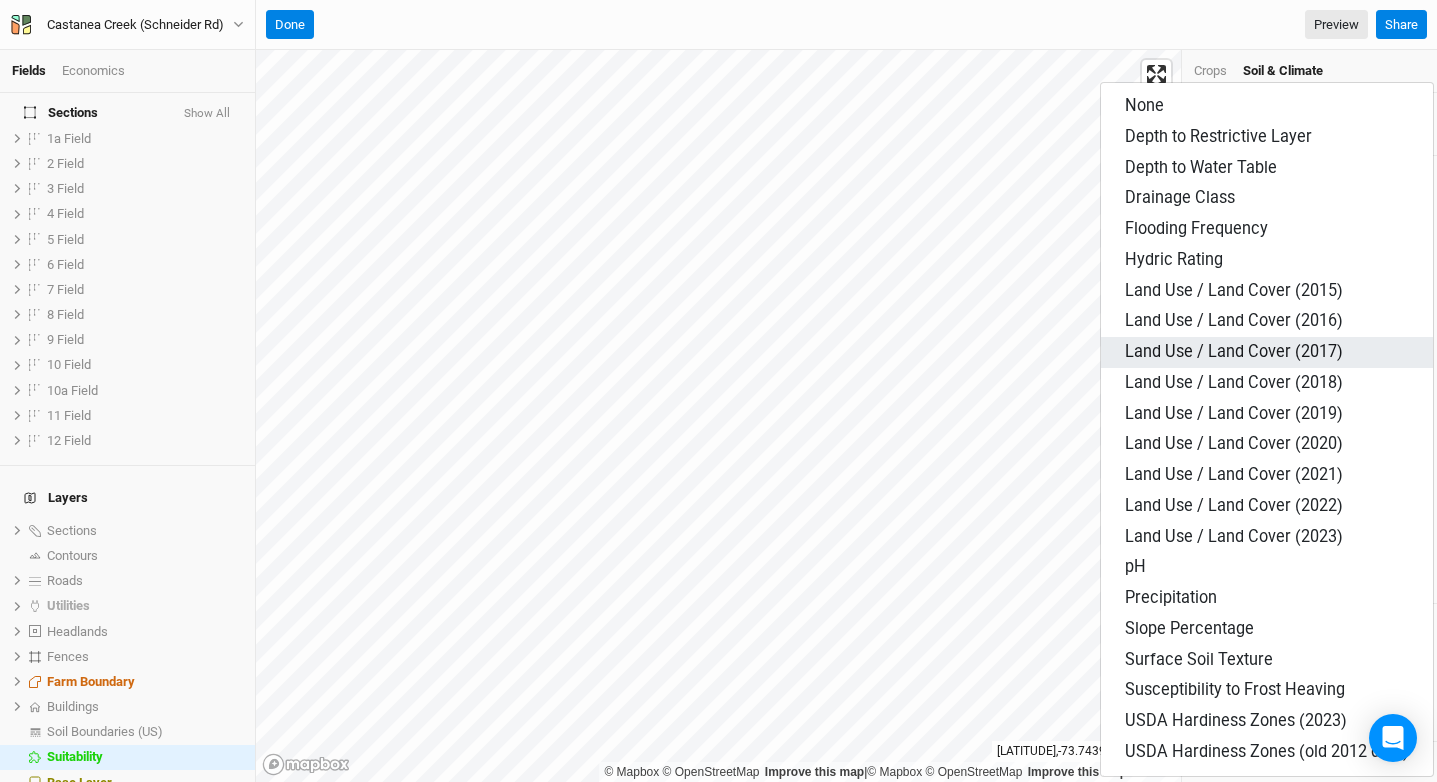 click on "Land Use / Land Cover (2017)" at bounding box center (1267, 352) 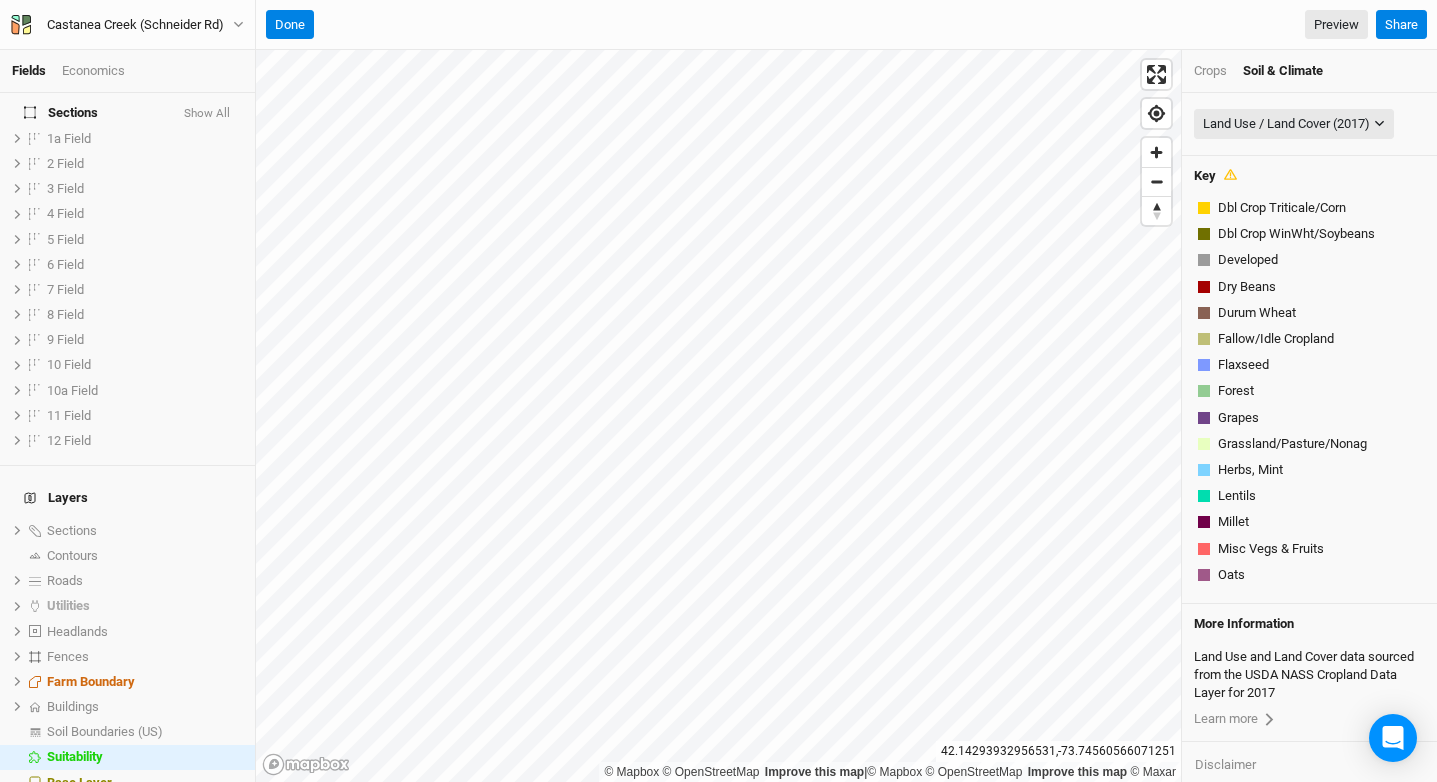 scroll, scrollTop: 1145, scrollLeft: 0, axis: vertical 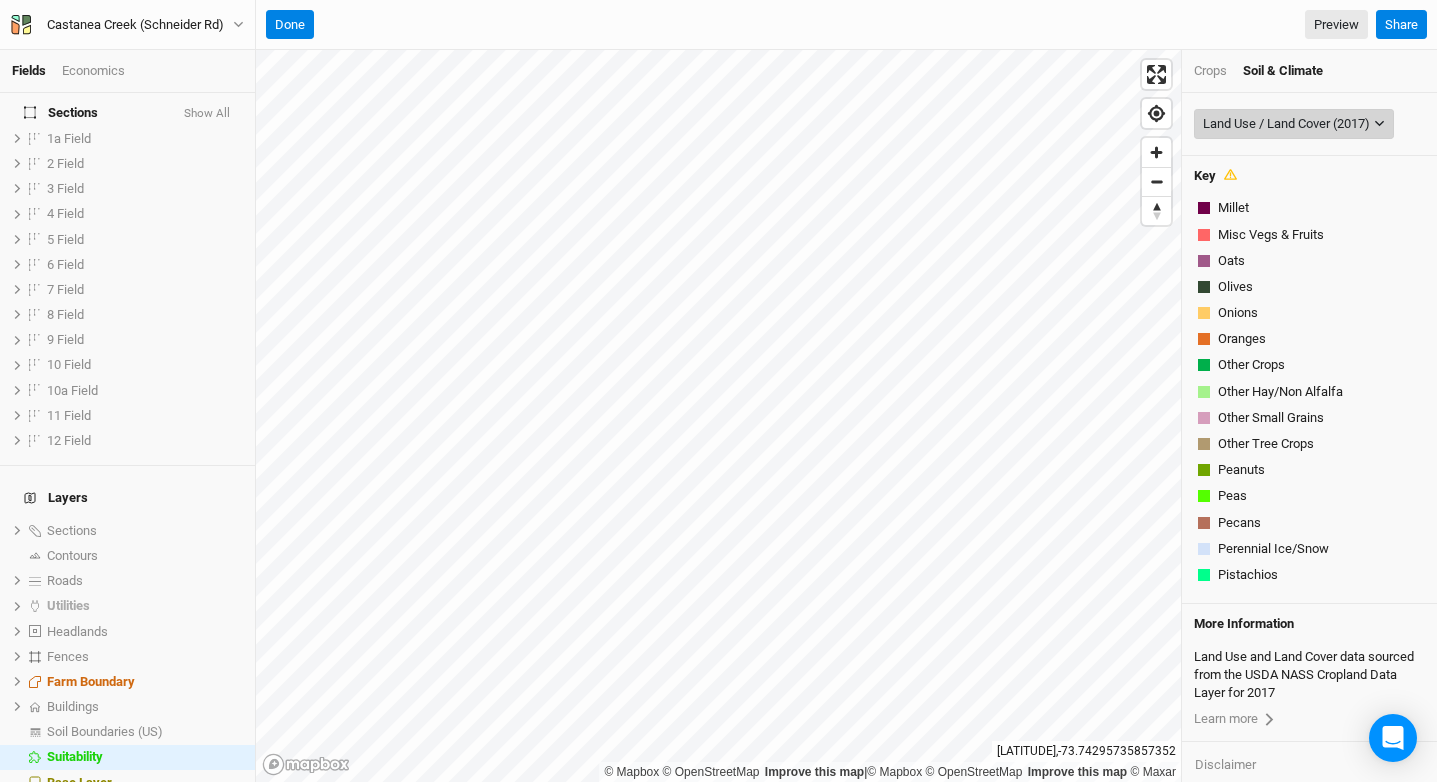 click on "Land Use / Land Cover (2017)" at bounding box center [1286, 124] 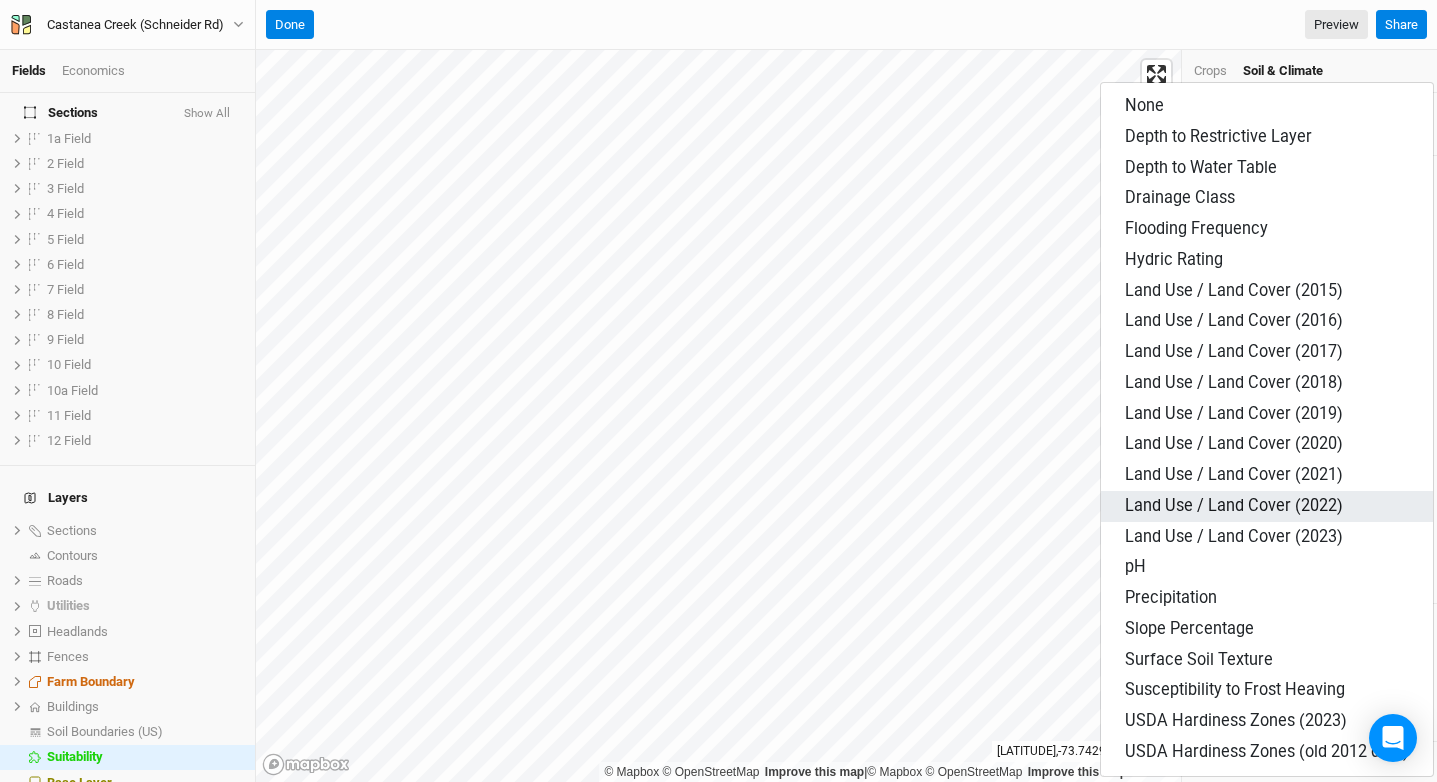 click on "Land Use / Land Cover (2022)" at bounding box center (1144, 105) 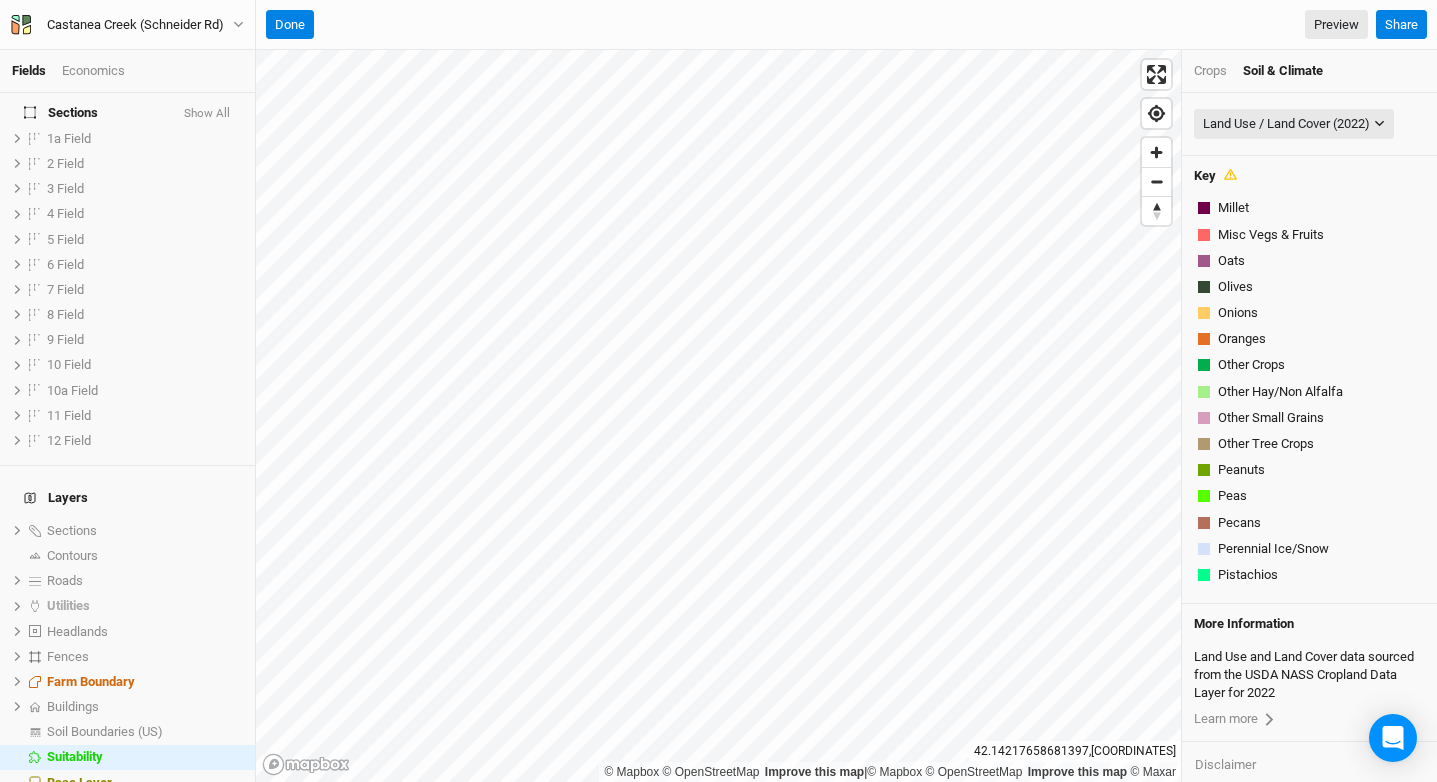 scroll, scrollTop: 1145, scrollLeft: 0, axis: vertical 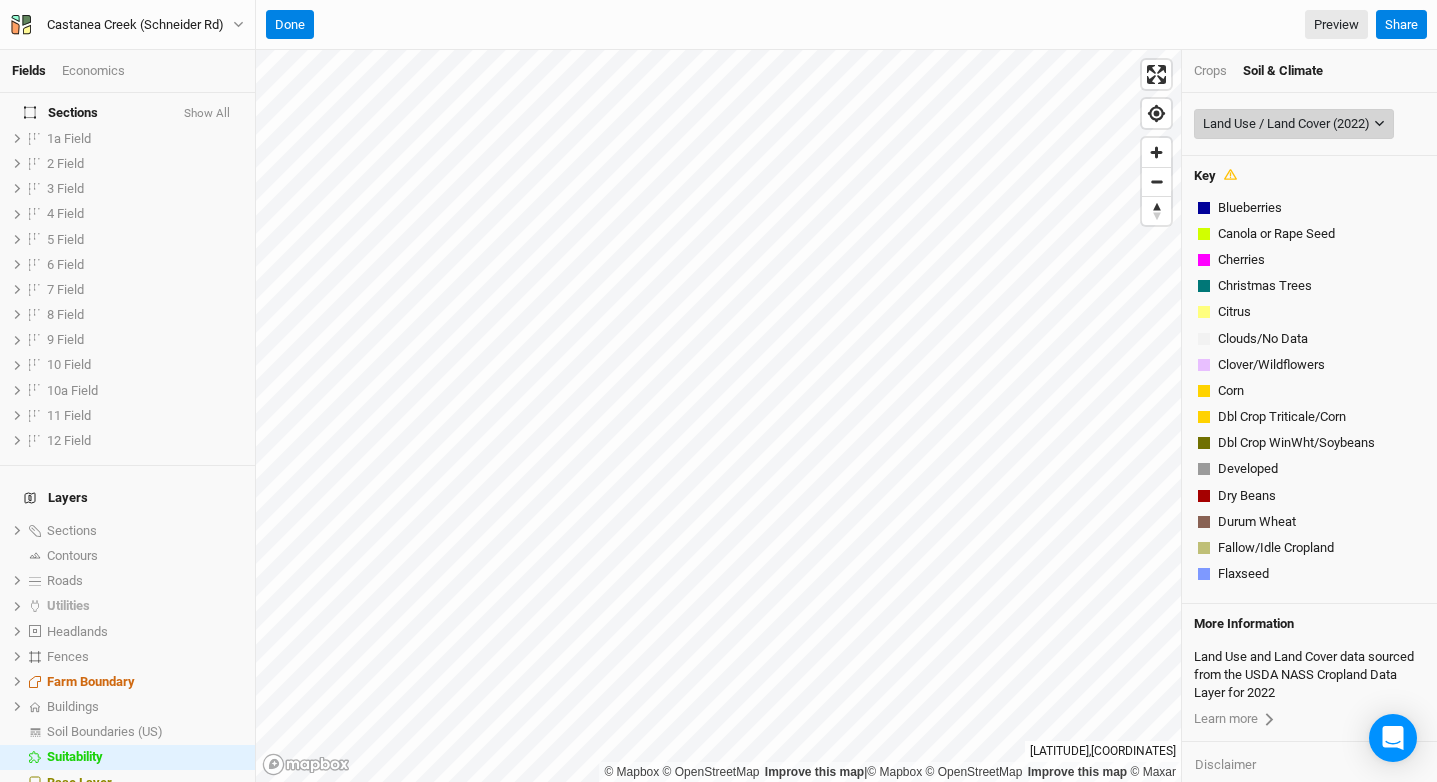 click on "Land Use / Land Cover (2022)" at bounding box center (1286, 124) 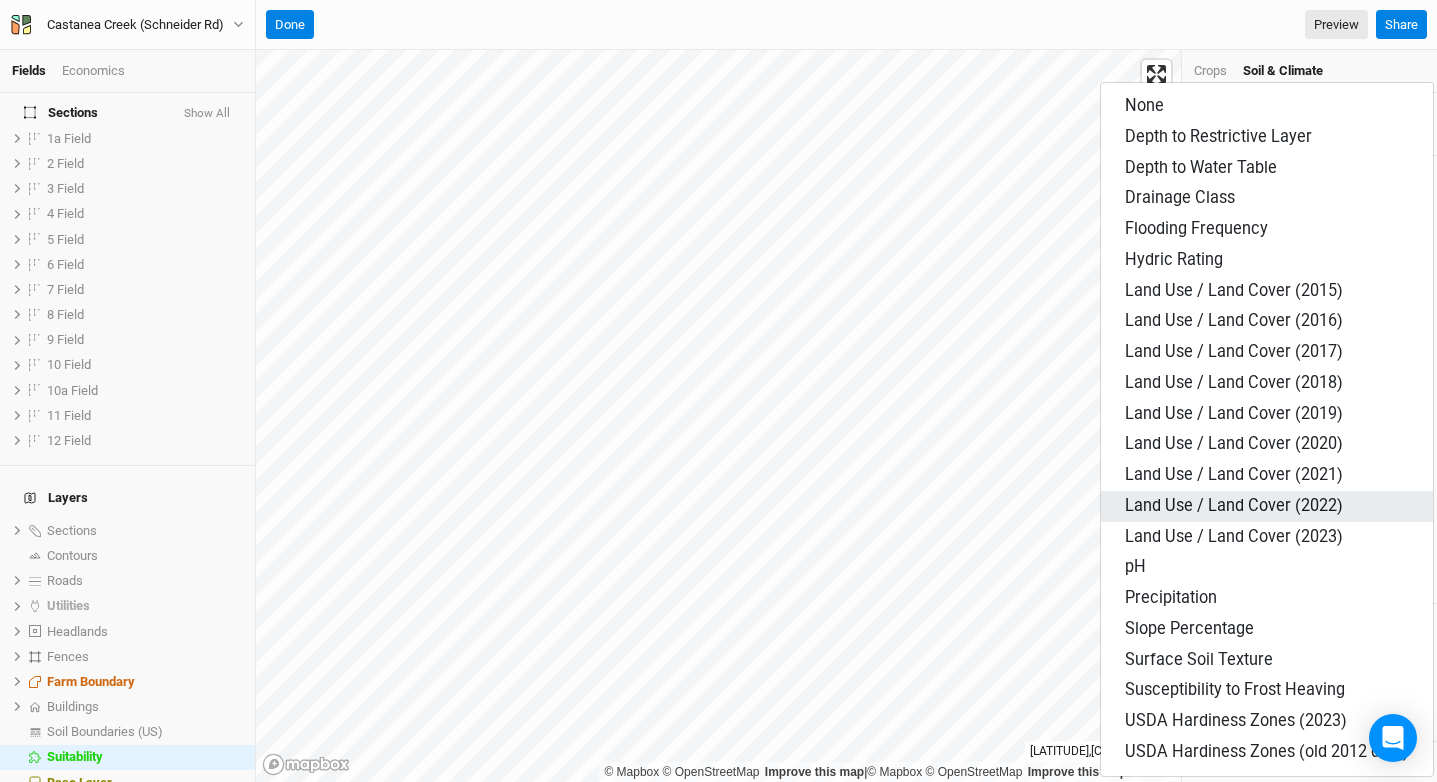 click on "Land Use / Land Cover (2022)" at bounding box center [1267, 506] 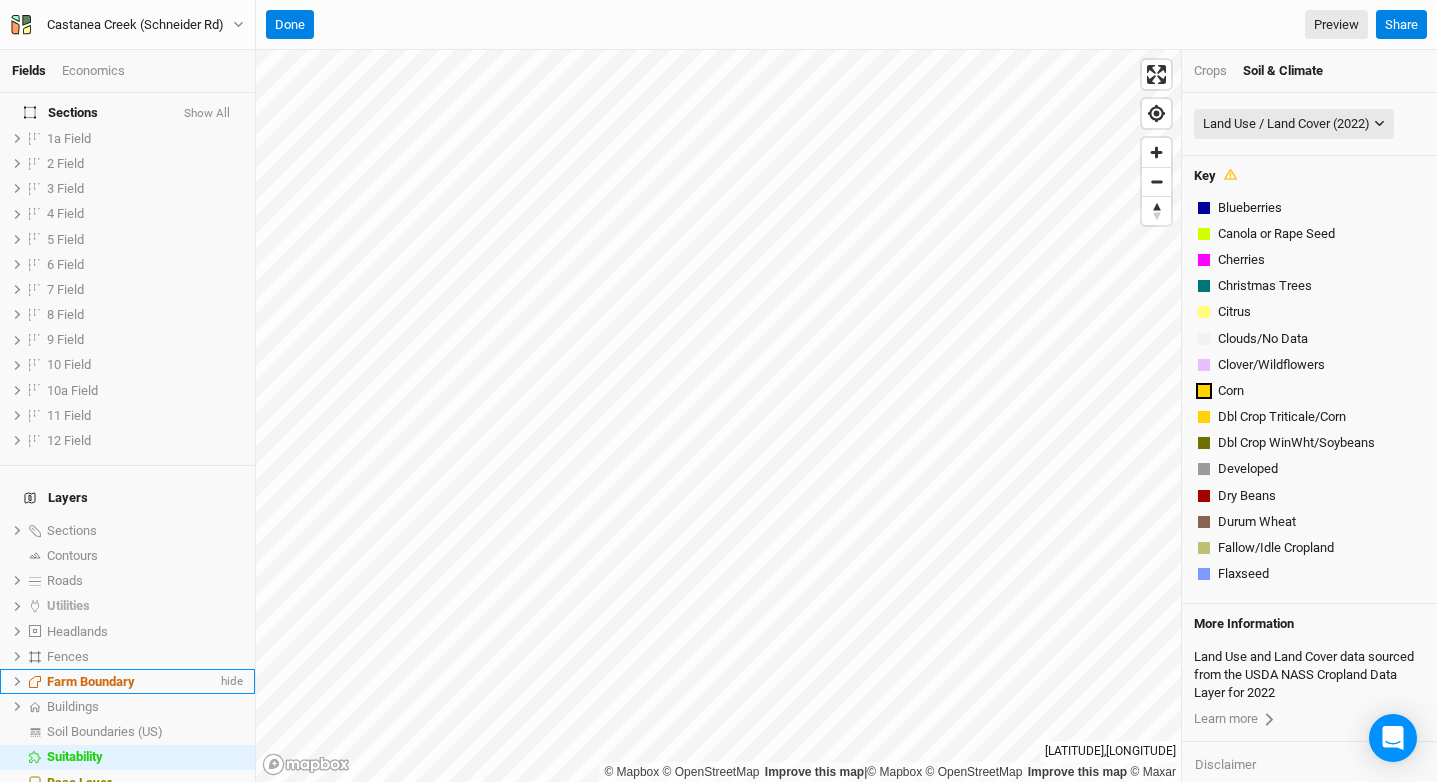 scroll, scrollTop: 389, scrollLeft: 0, axis: vertical 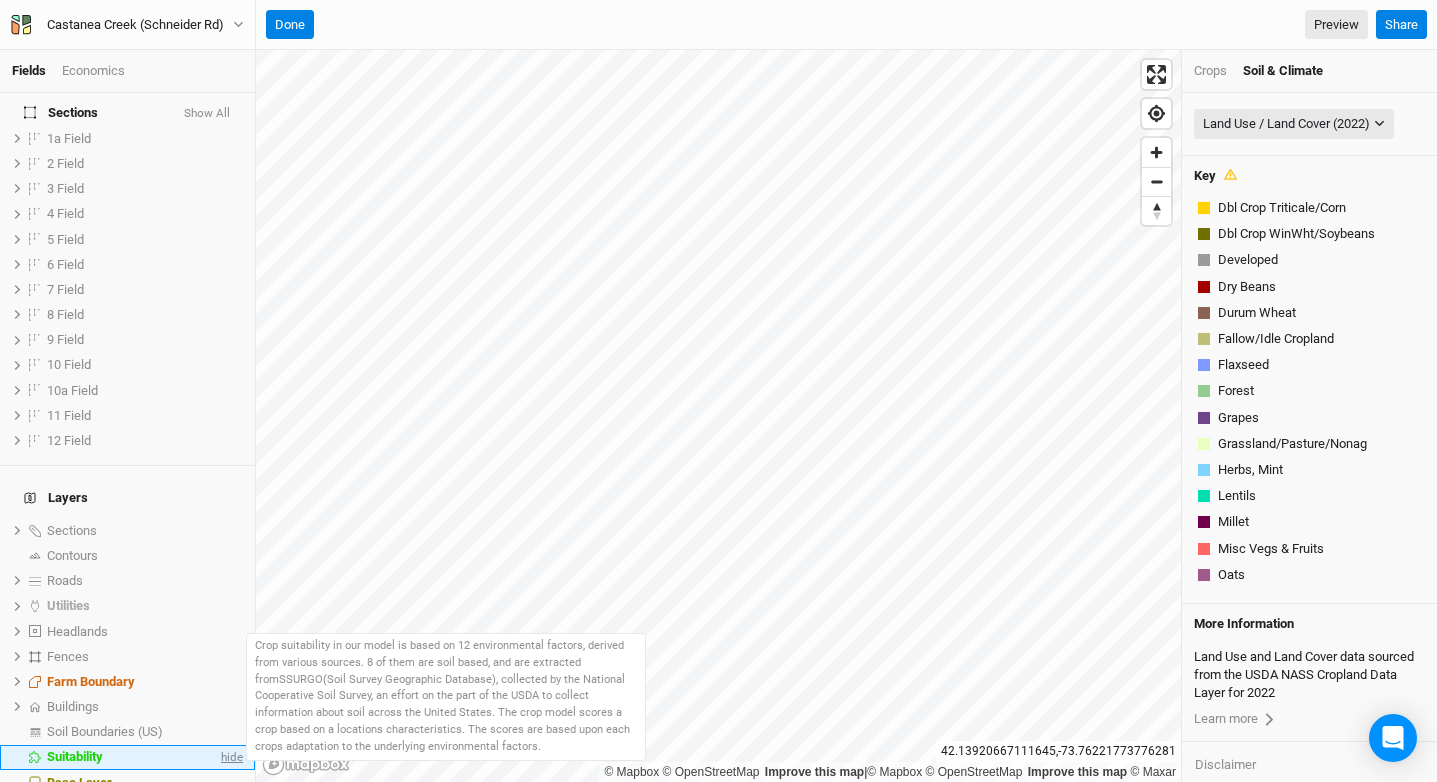 click on "hide" at bounding box center [230, 757] 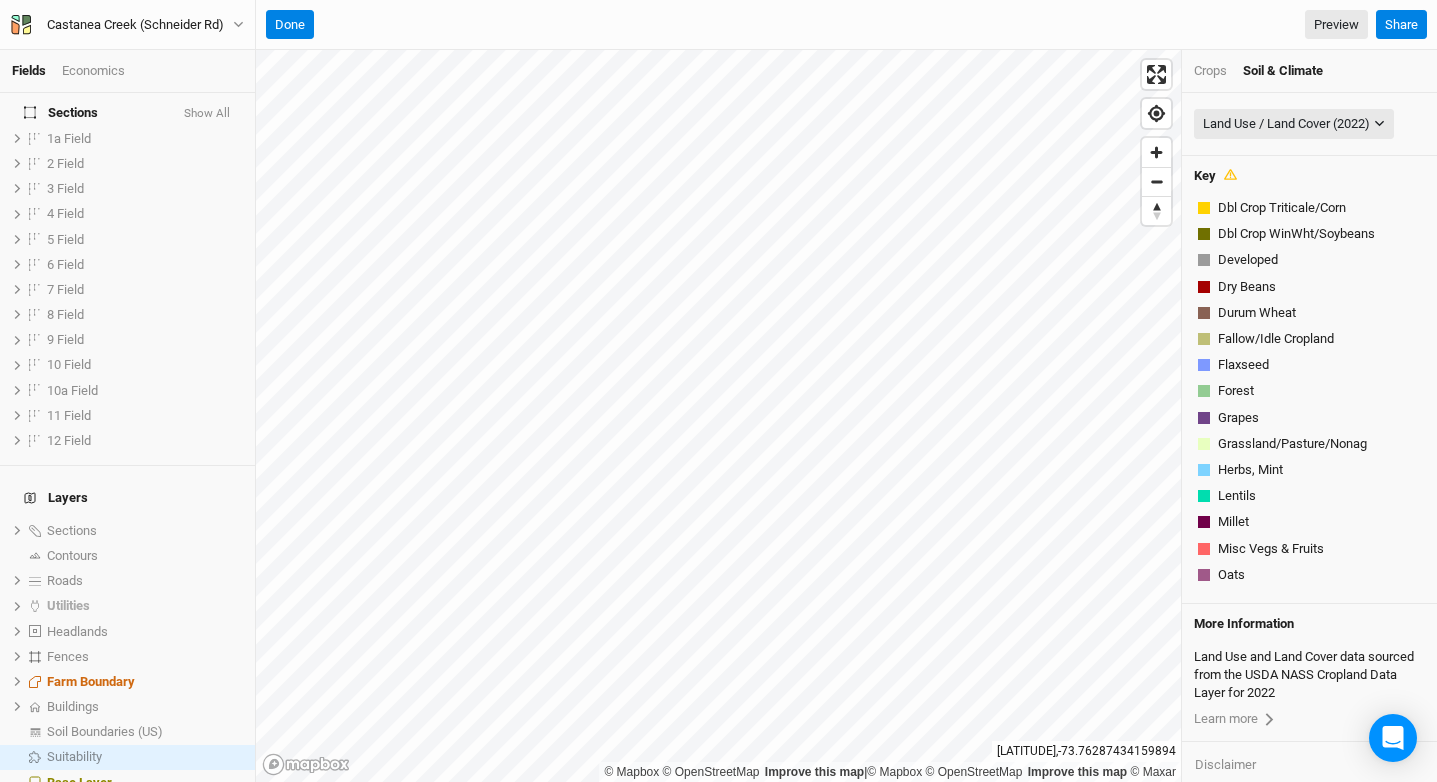 click on "Castanea Creek (Schneider Rd) Back Project Settings User settings Imperial Metric Keyboard Shortcuts Log out" at bounding box center [128, 25] 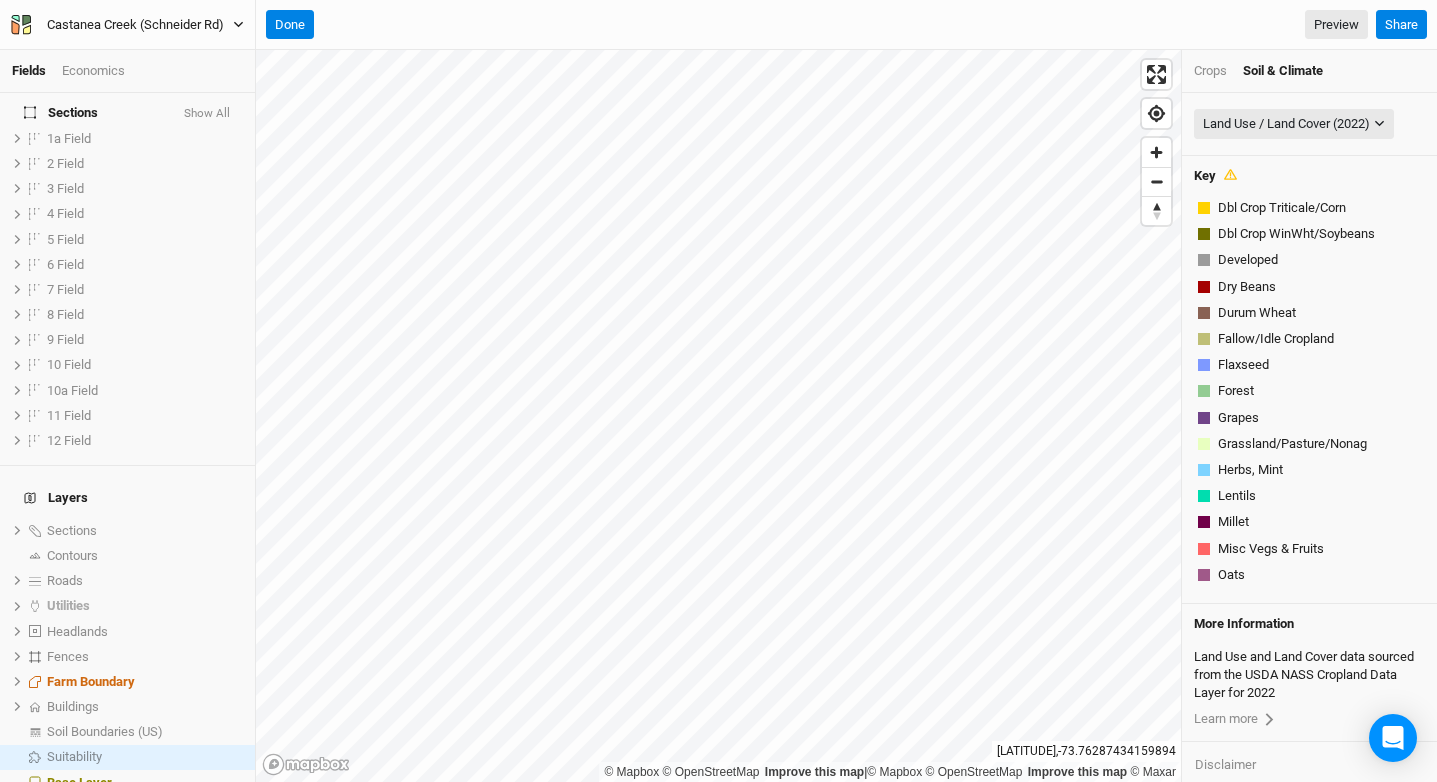 click on "Castanea Creek (Schneider Rd)" at bounding box center (135, 25) 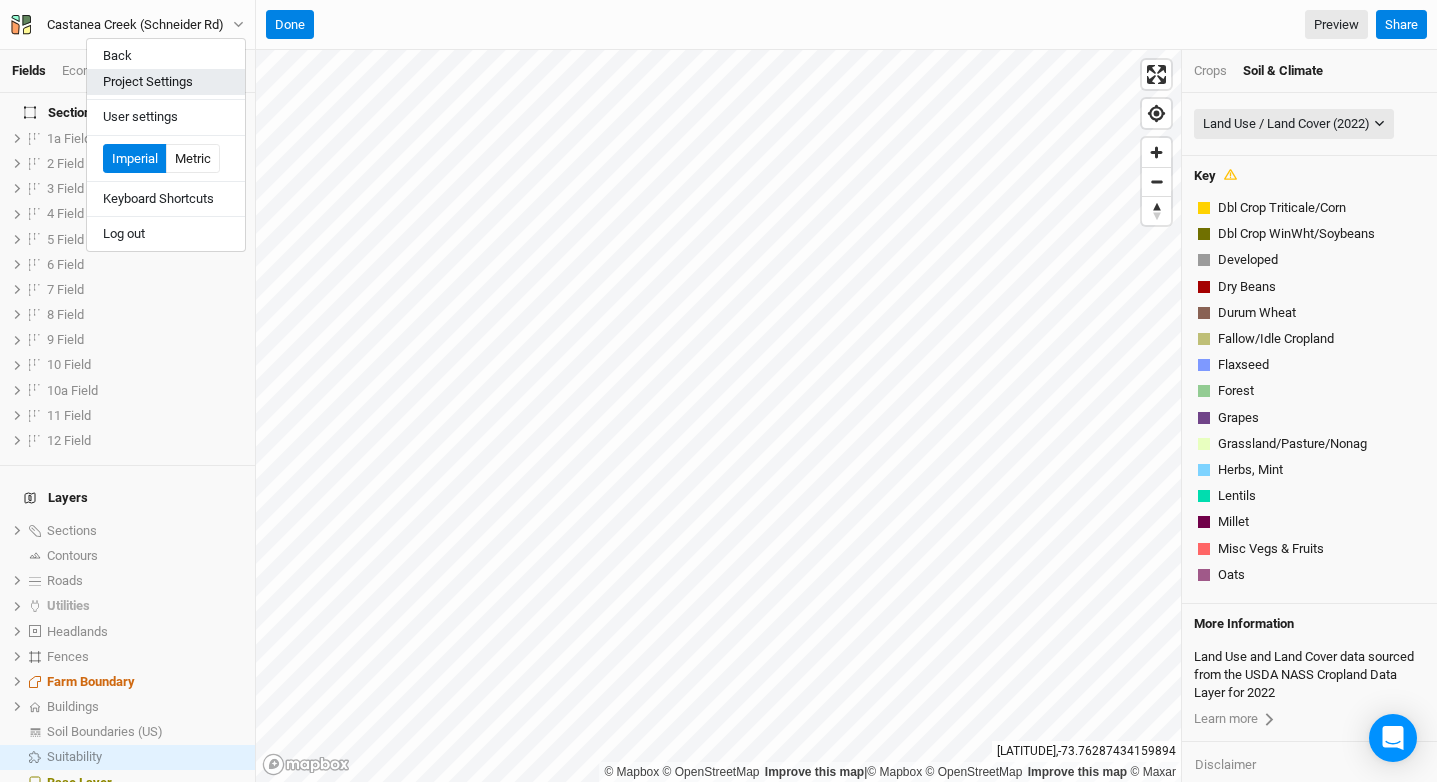 click on "Project Settings" at bounding box center [166, 82] 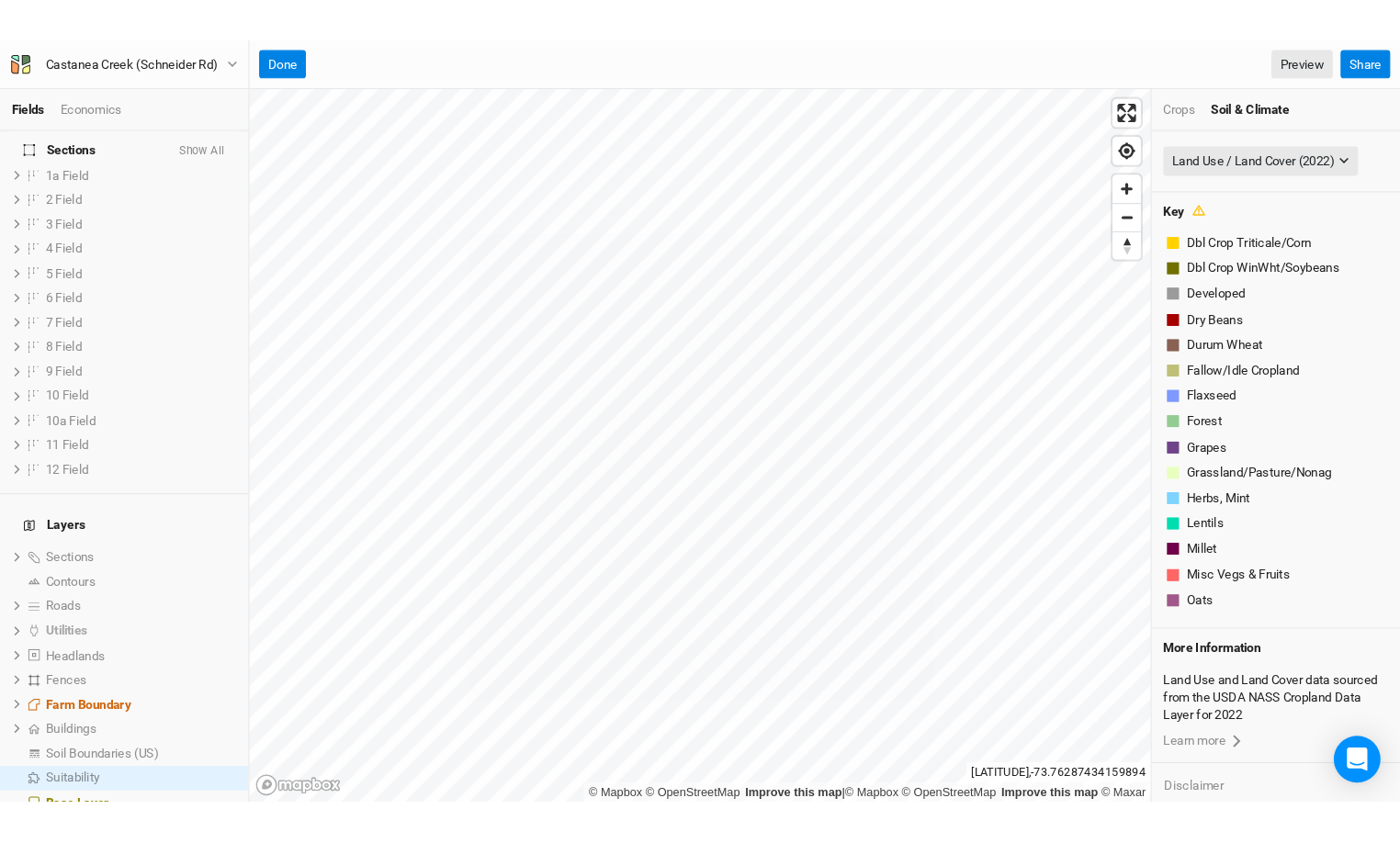 scroll, scrollTop: 92, scrollLeft: 214, axis: both 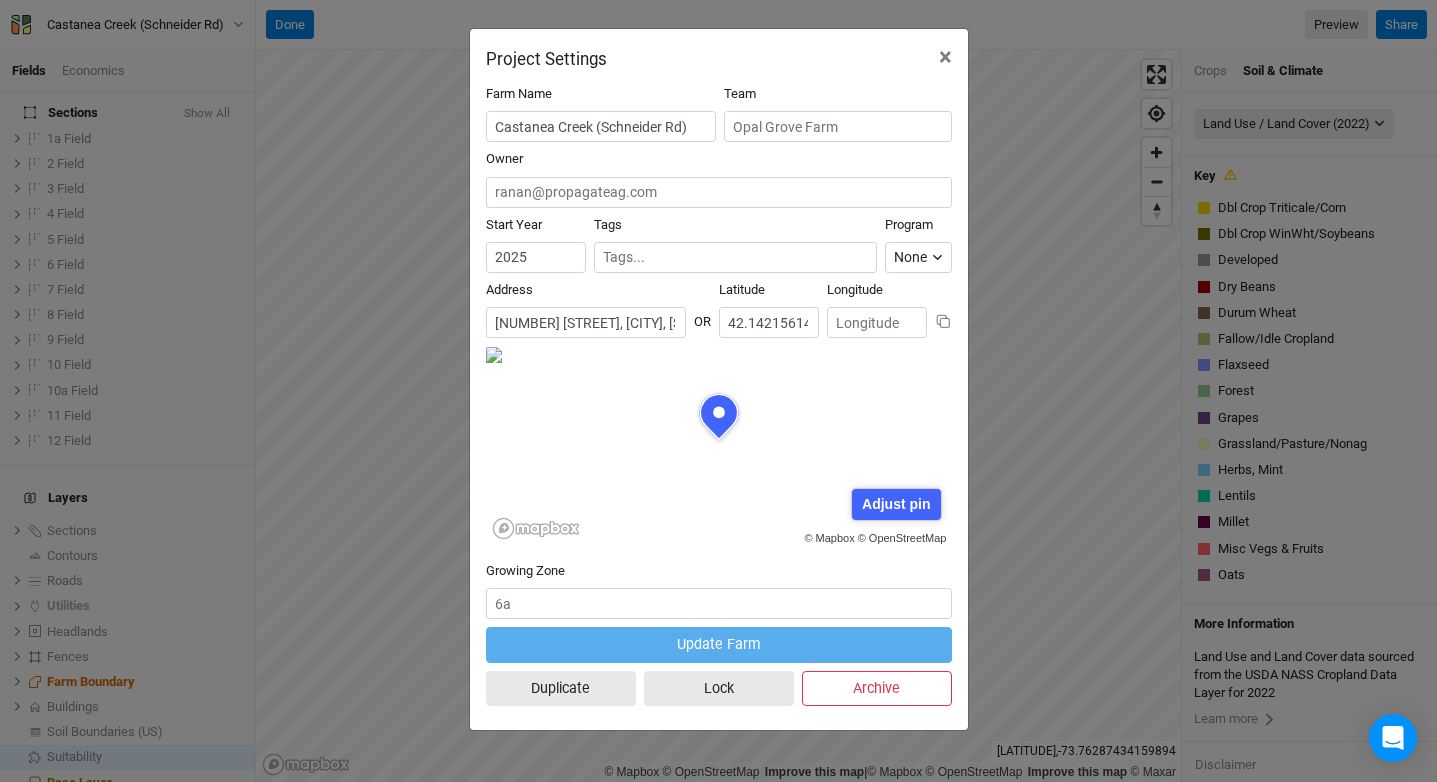 click on "[NUMBER] [STREET], [CITY], [STATE] [POSTAL_CODE], United States" at bounding box center (586, 322) 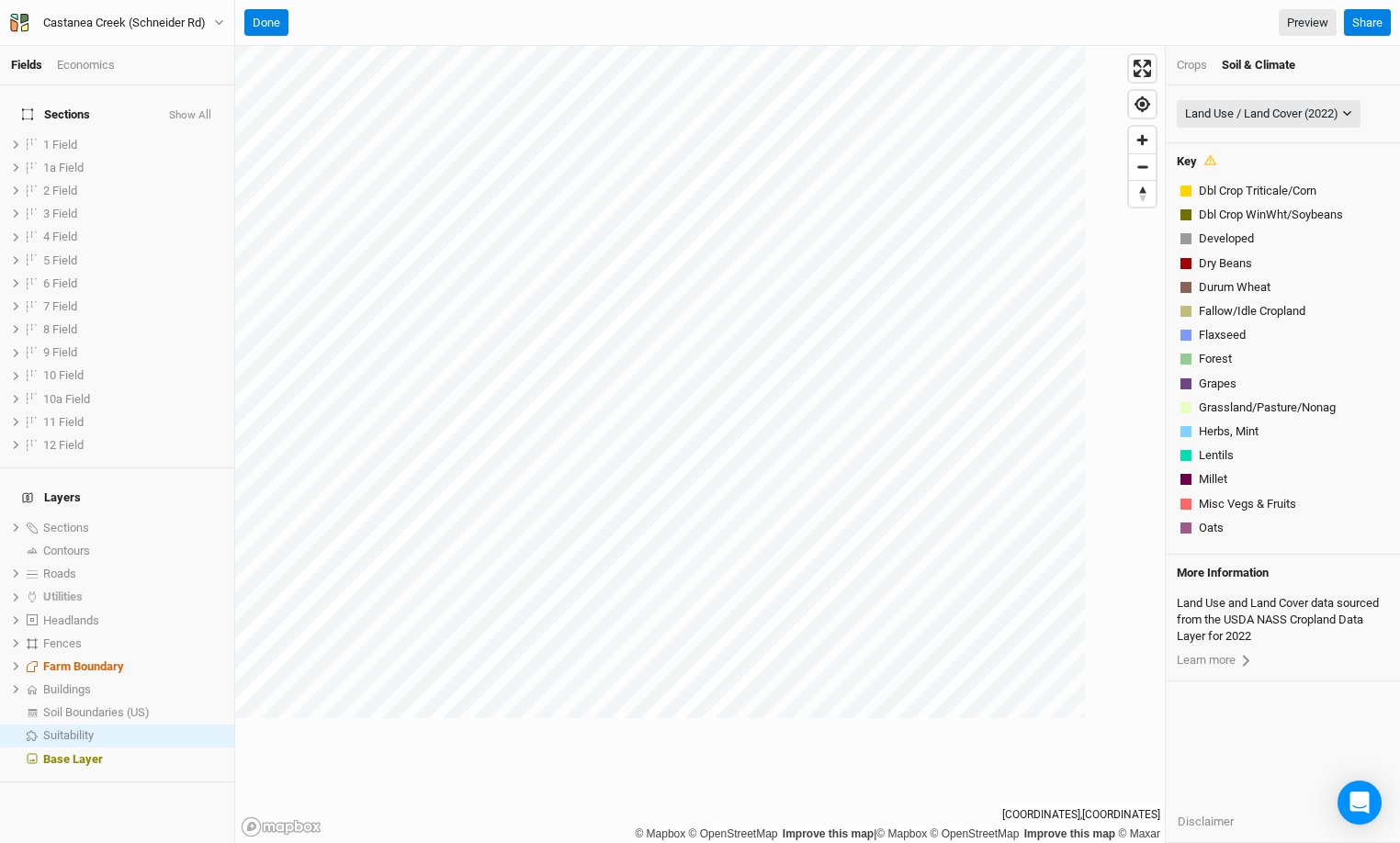 scroll, scrollTop: 0, scrollLeft: 0, axis: both 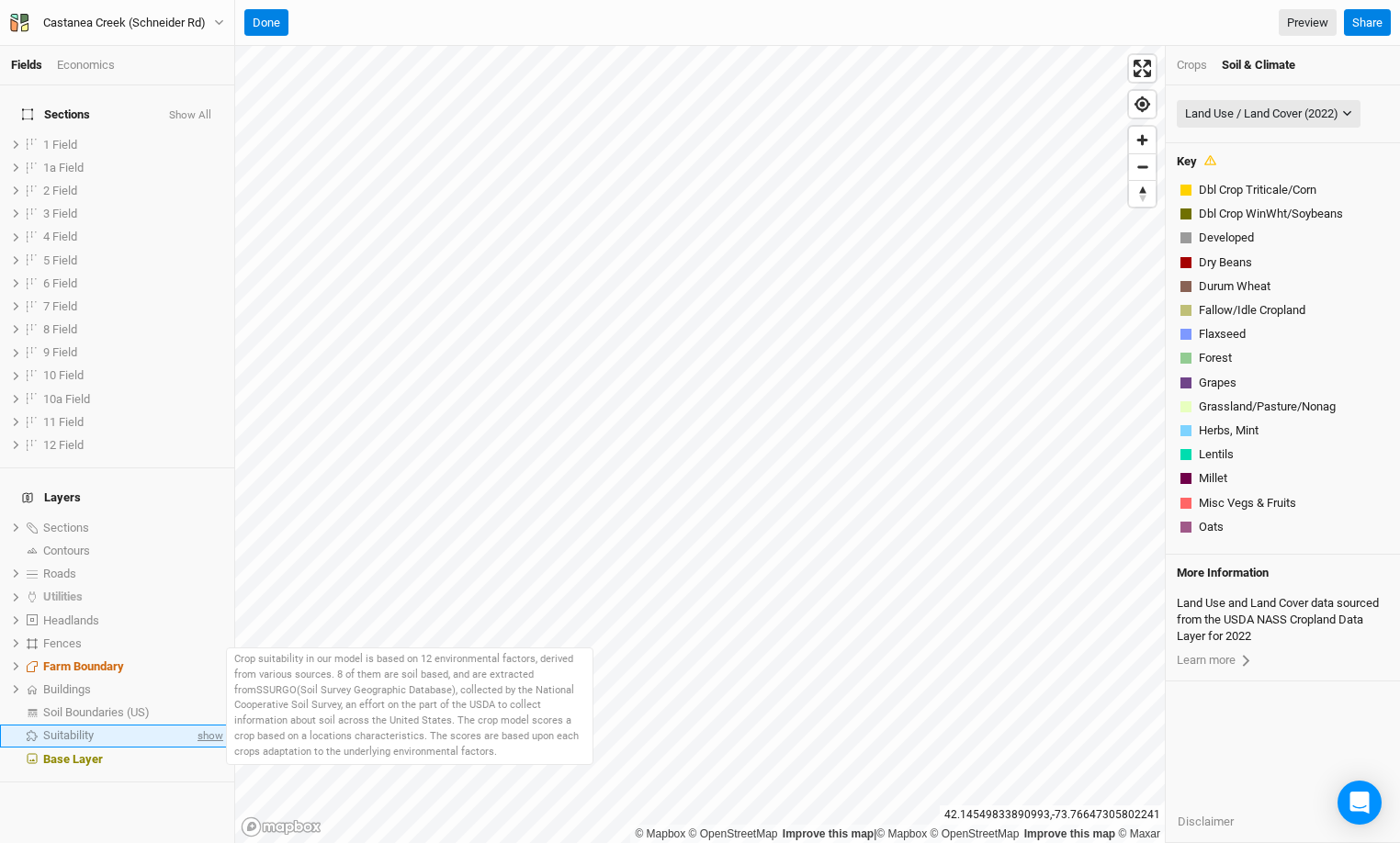 click on "show" at bounding box center (209, 736) 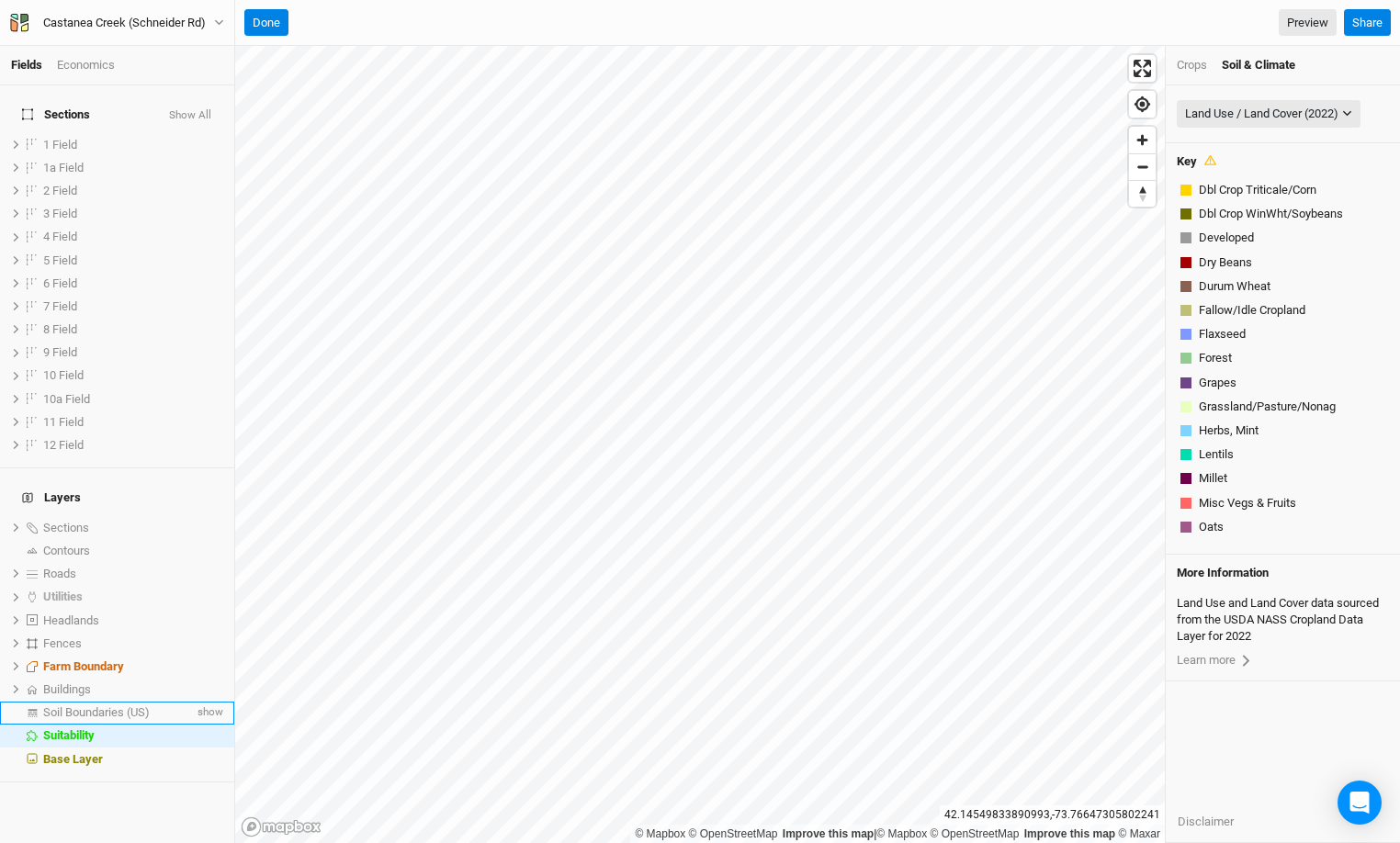 click on "Soil Boundaries (US)" at bounding box center (133, 528) 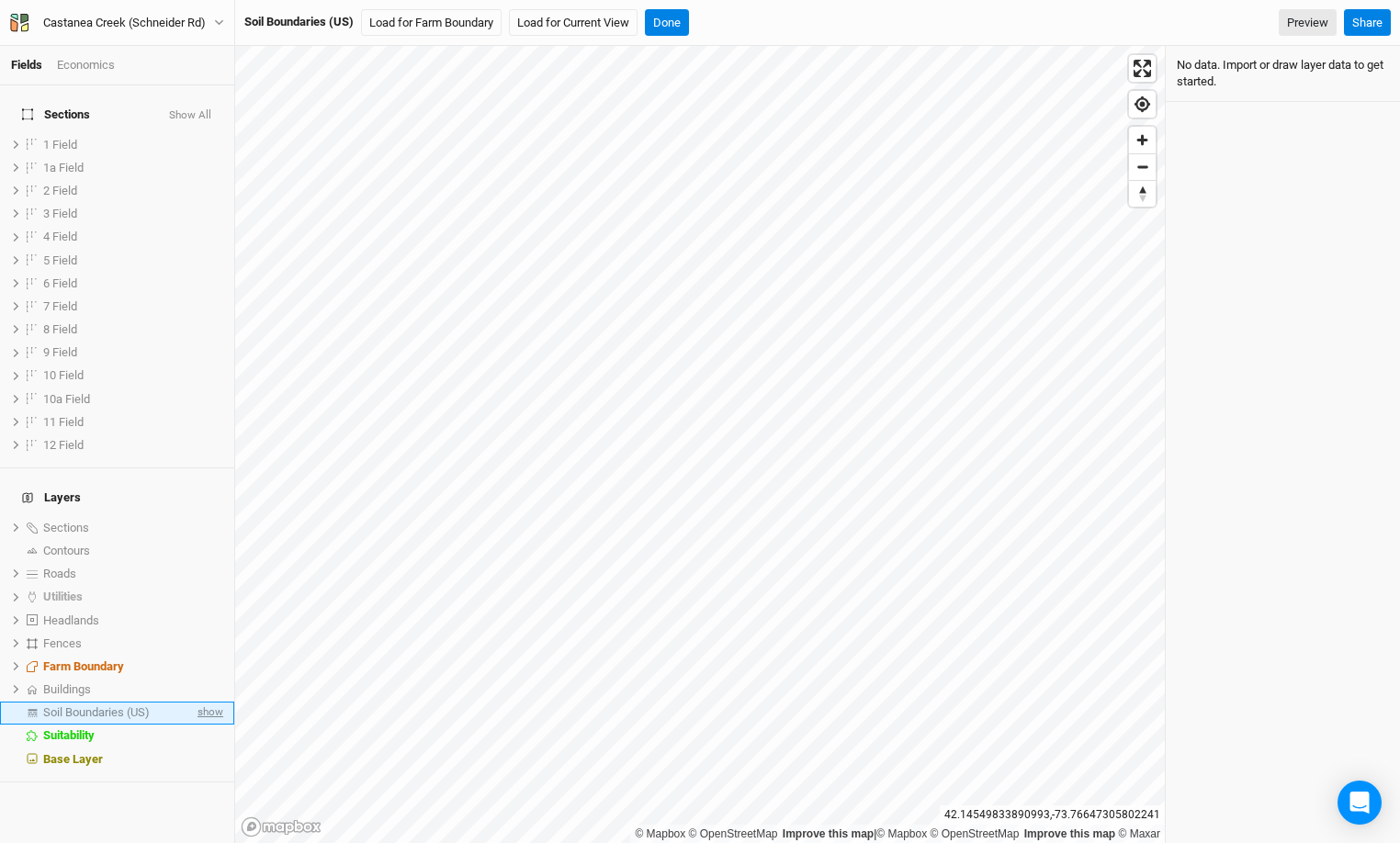 click on "show" at bounding box center [209, 713] 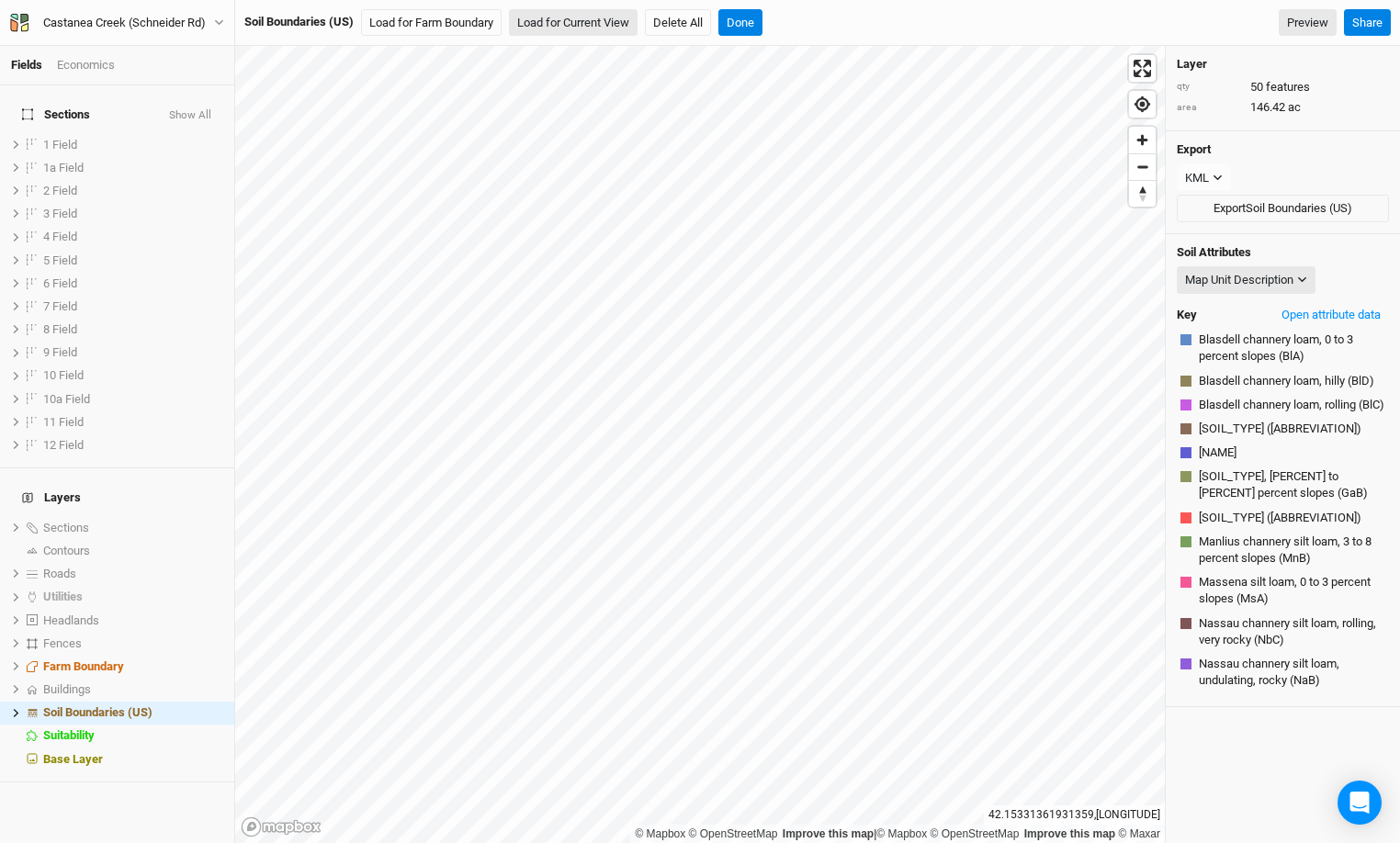 click on "Load for Farm Boundary" at bounding box center [431, 23] 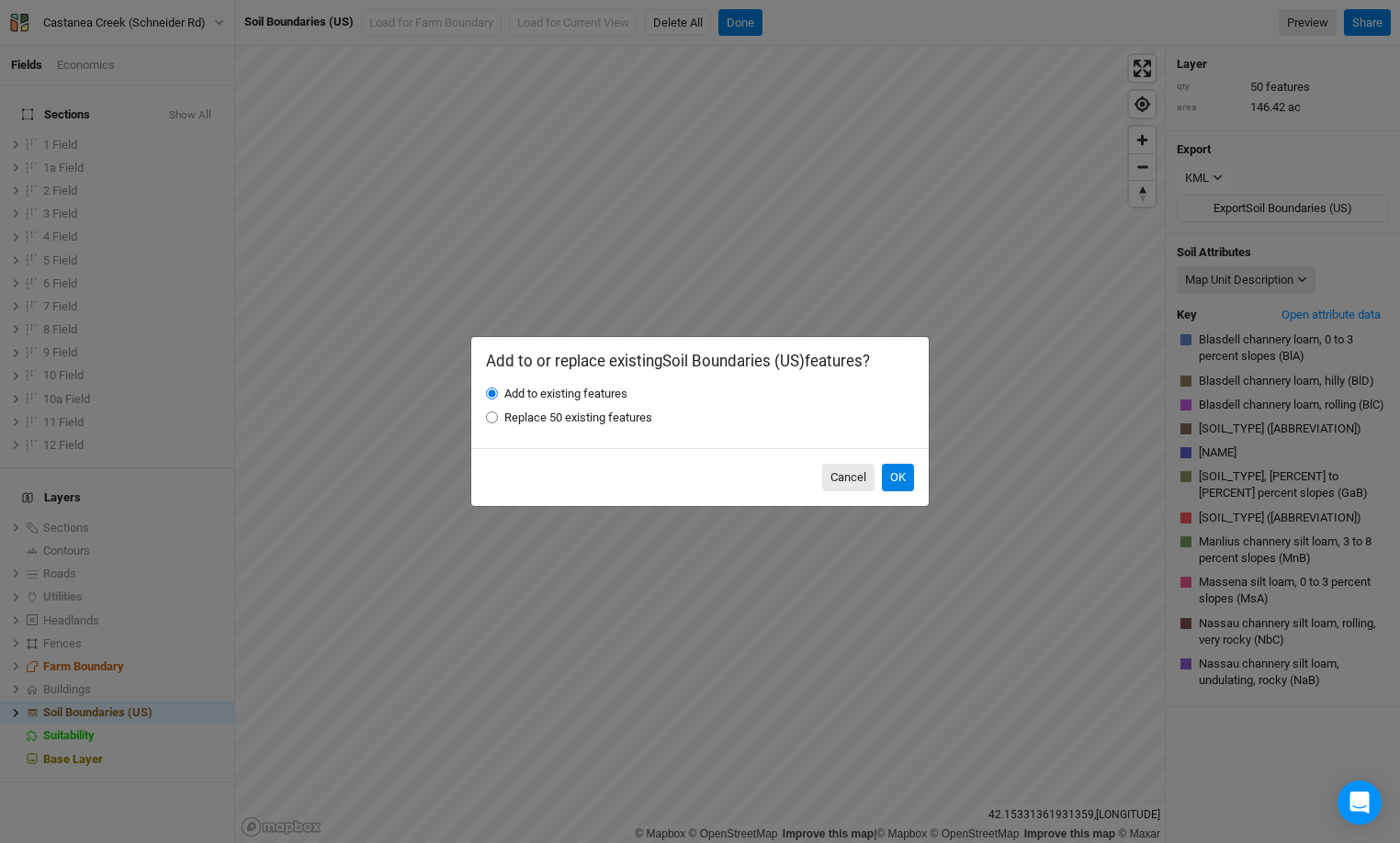 click on "Add to or replace existing Soil Boundaries (US) features? Add to existing features Replace [NUMBER] existing features" at bounding box center [700, 392] 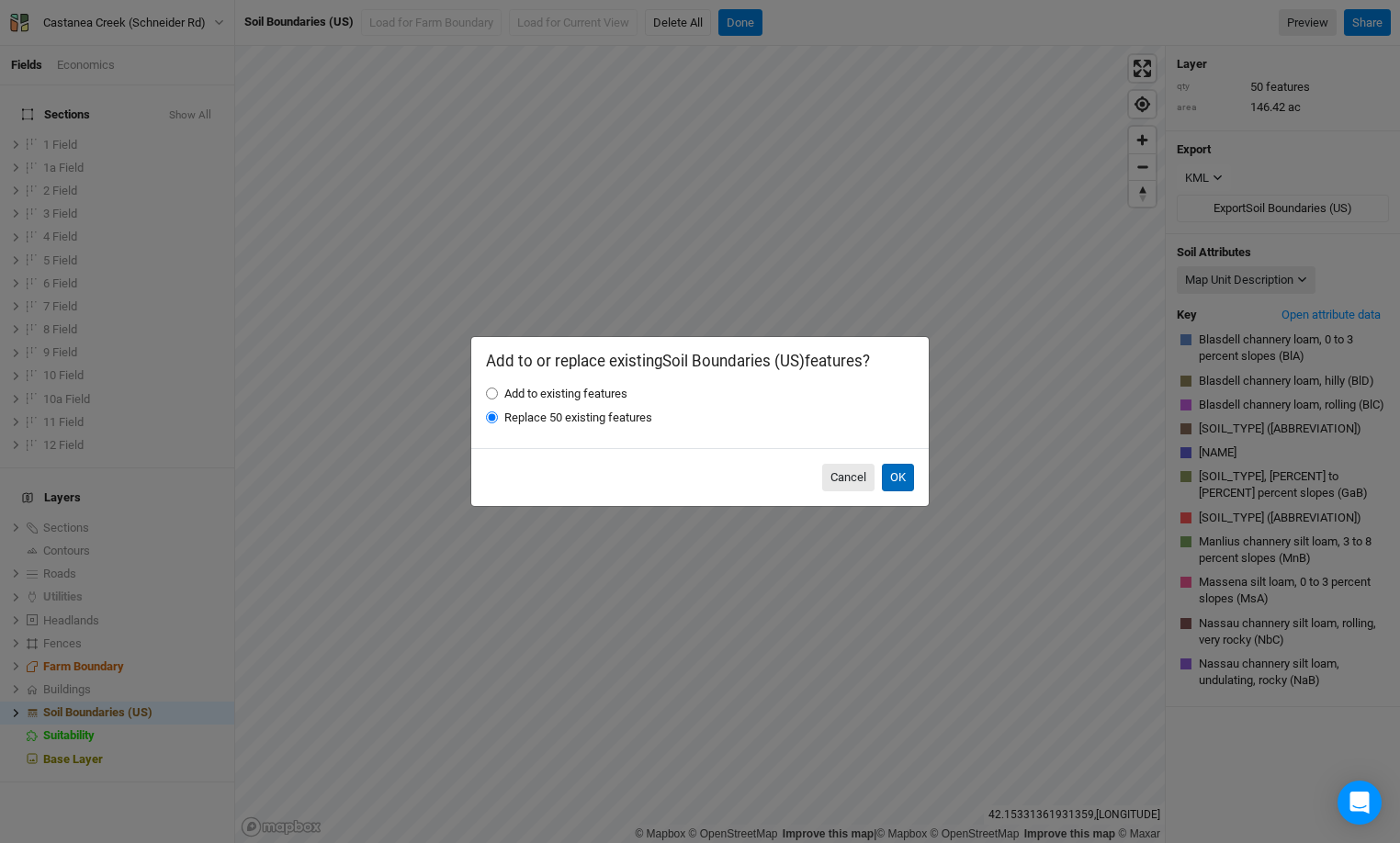 click on "OK" at bounding box center (898, 478) 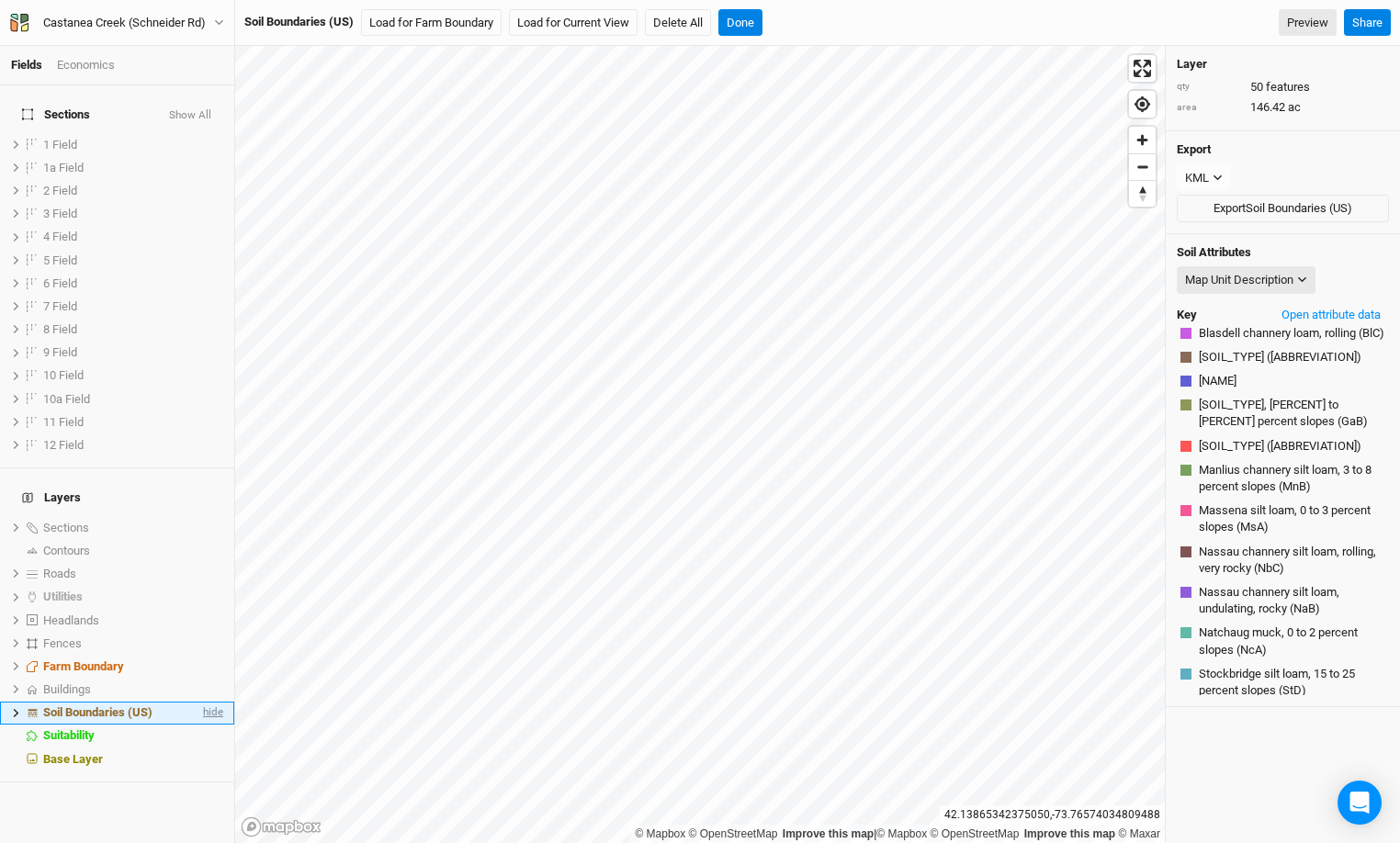 scroll, scrollTop: 218, scrollLeft: 0, axis: vertical 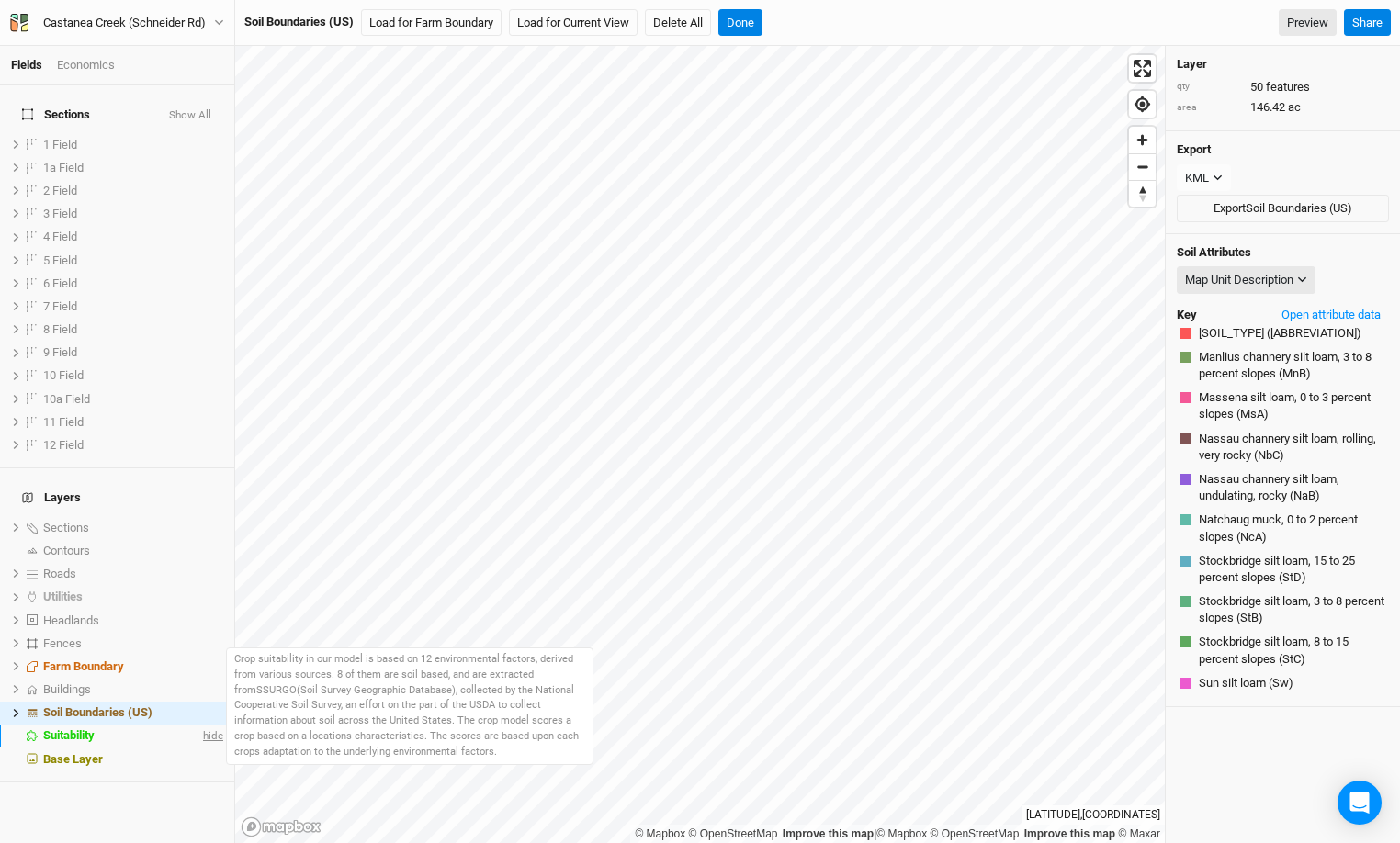 click on "hide" at bounding box center (211, 736) 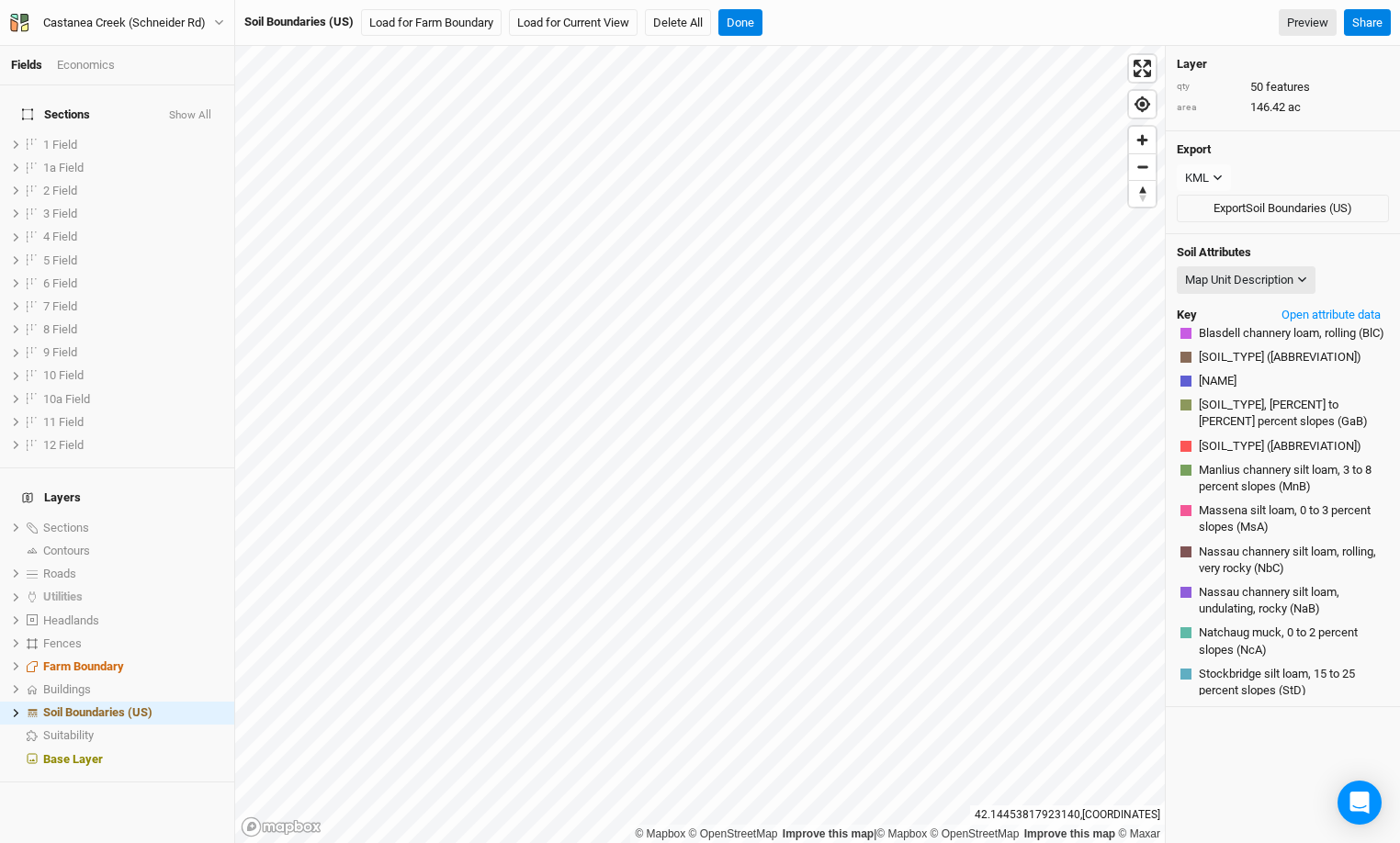 scroll, scrollTop: 0, scrollLeft: 0, axis: both 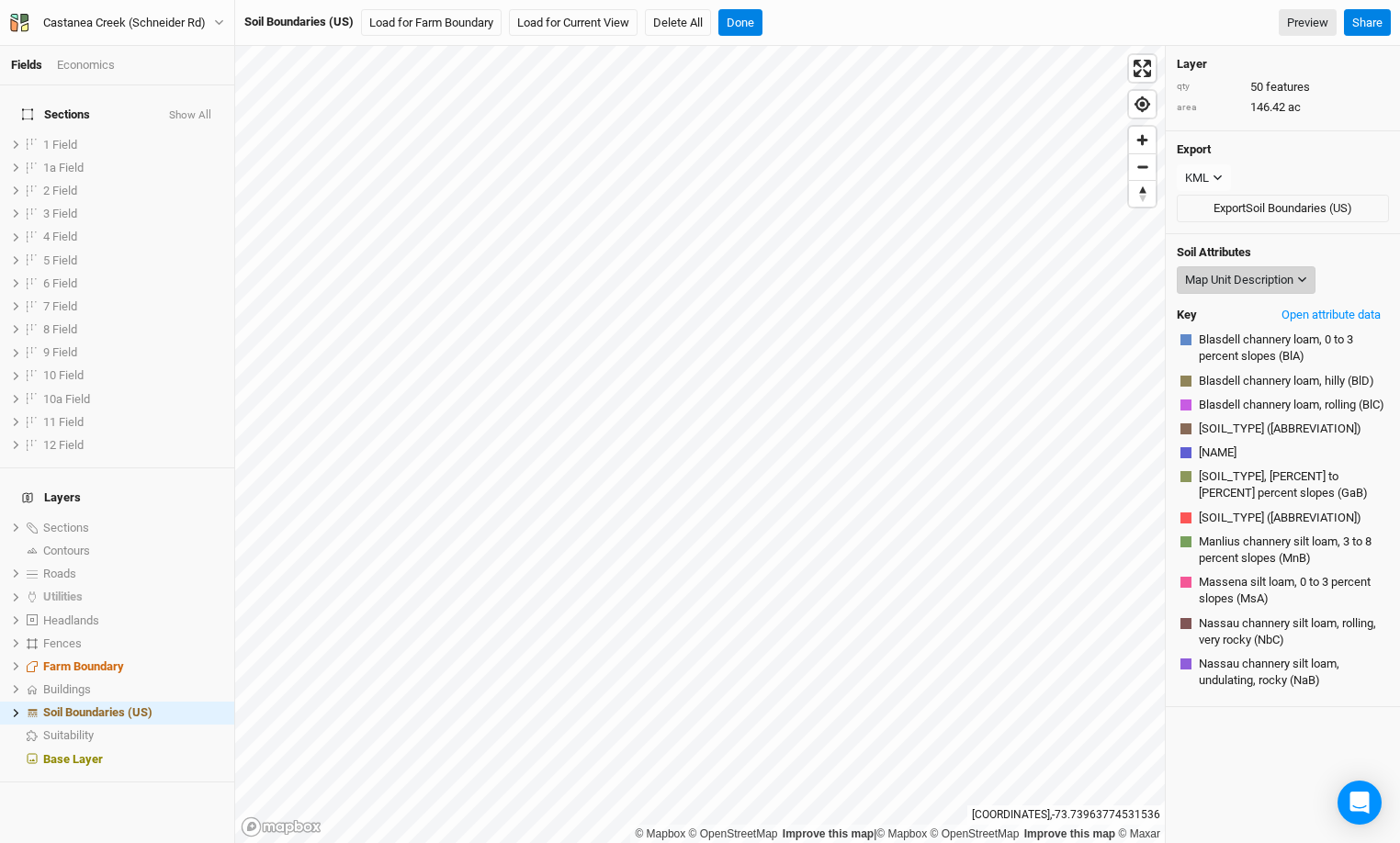 click on "Map Unit Description" at bounding box center [1239, 280] 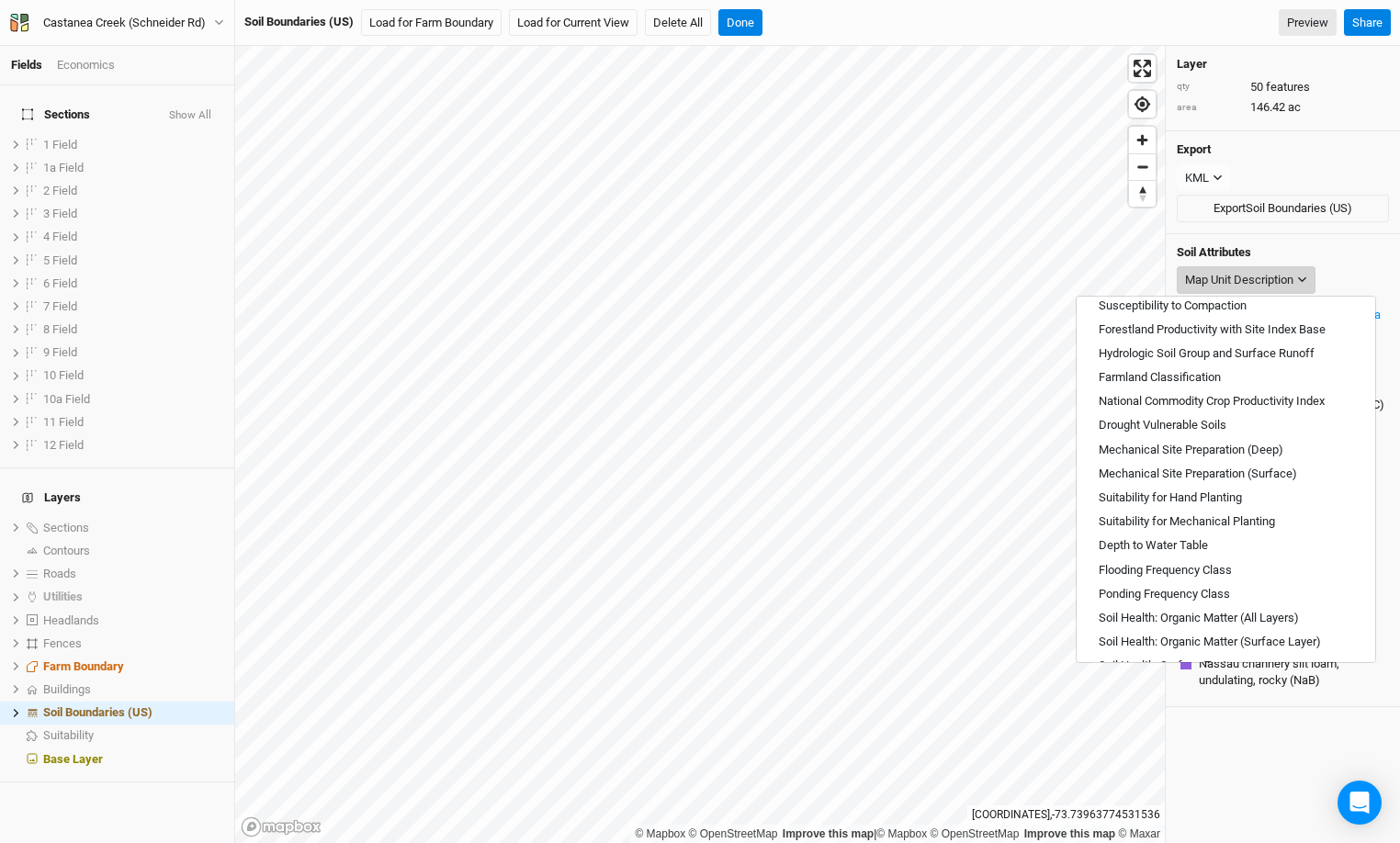 scroll, scrollTop: 612, scrollLeft: 0, axis: vertical 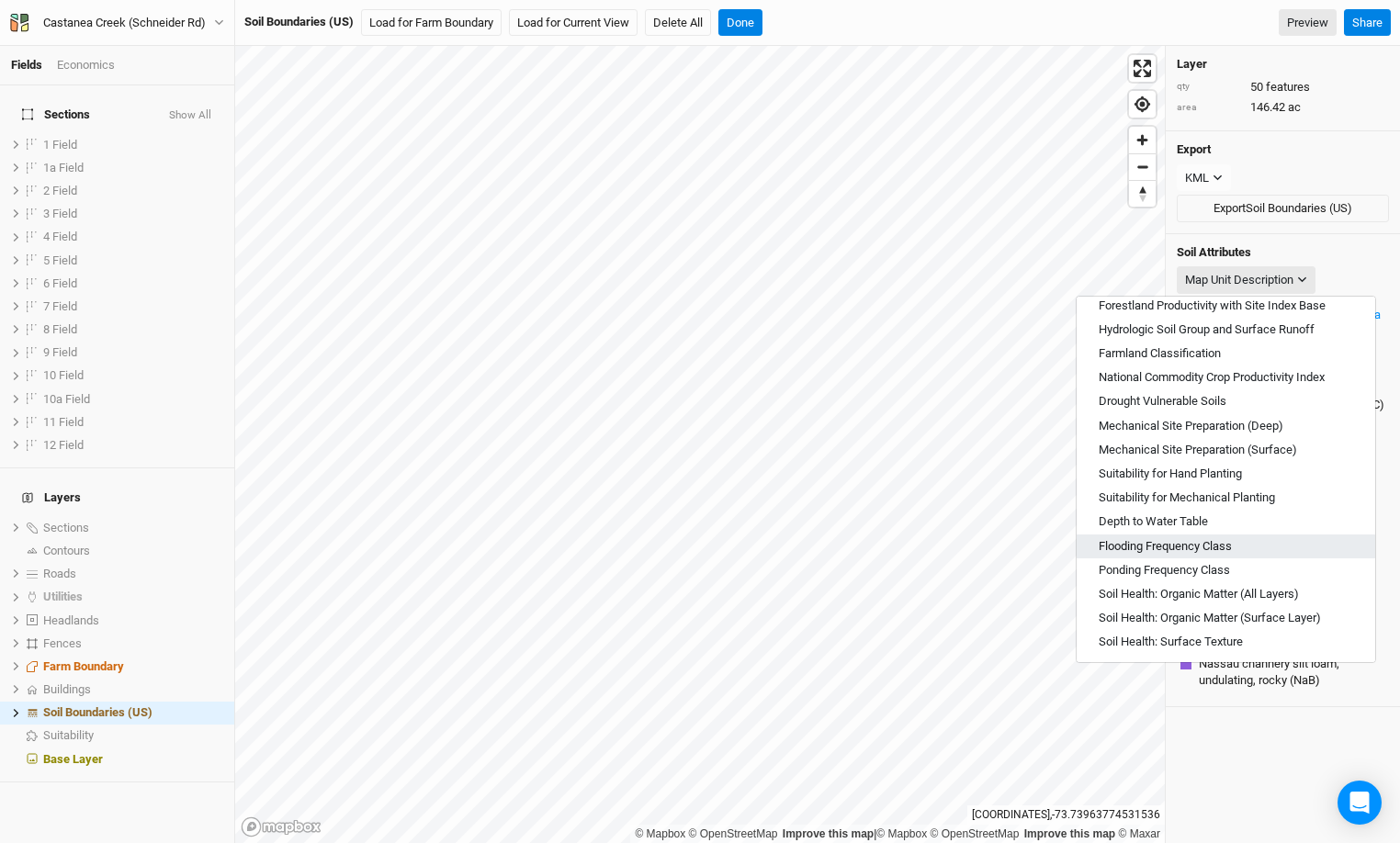 click on "Flooding Frequency Class" at bounding box center (1165, 546) 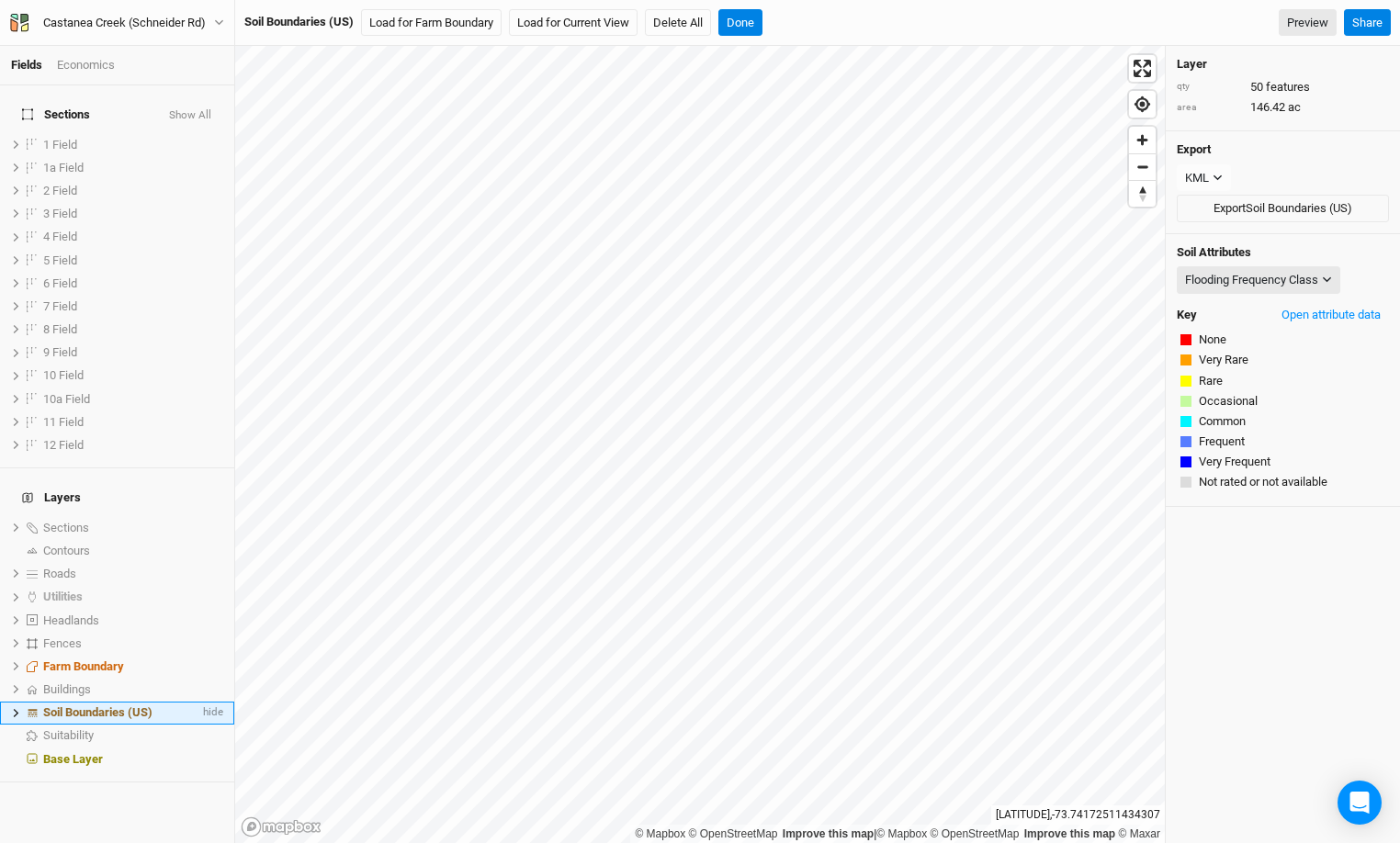 click on "hide" at bounding box center [211, 713] 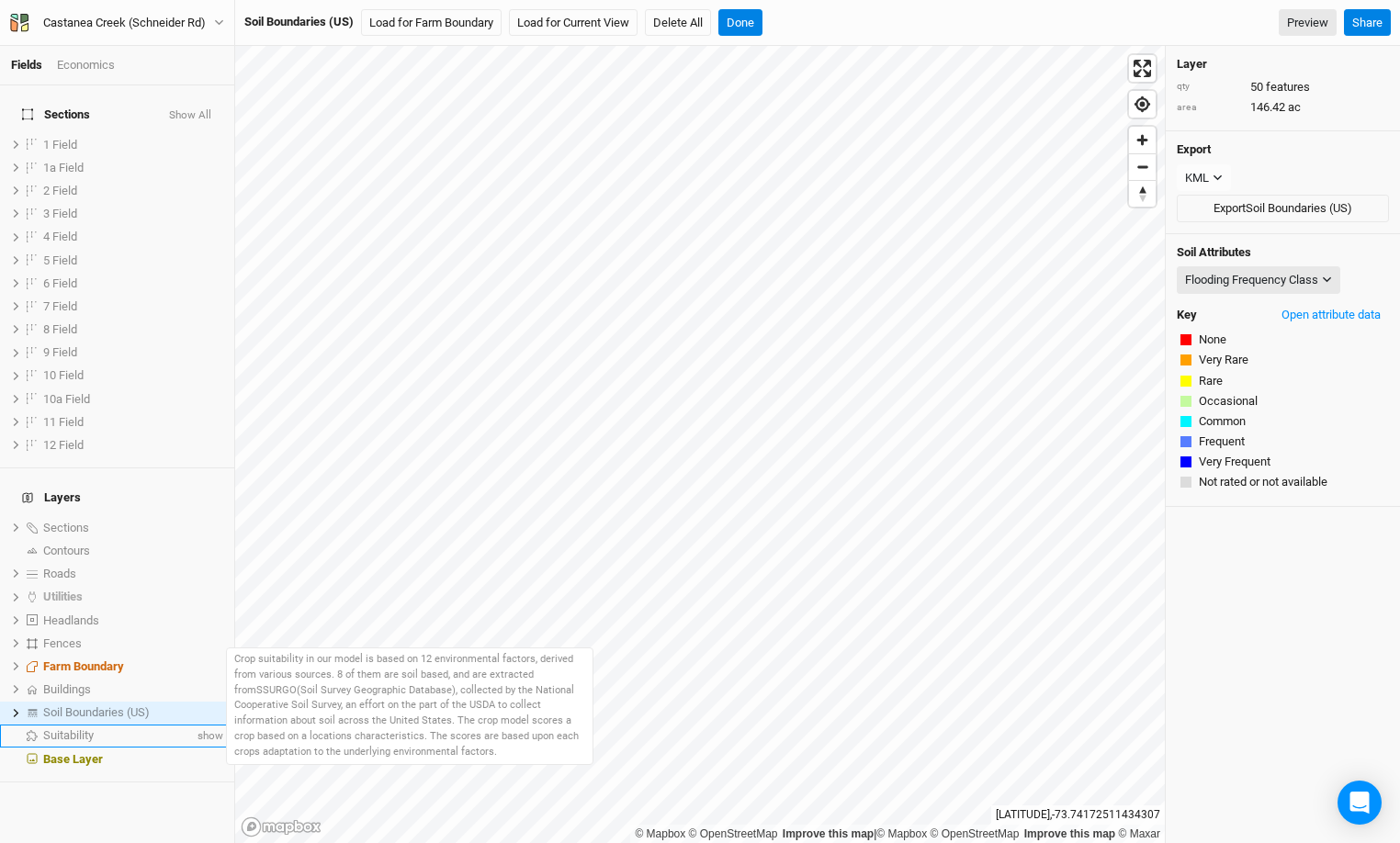 click on "Suitability" at bounding box center [119, 736] 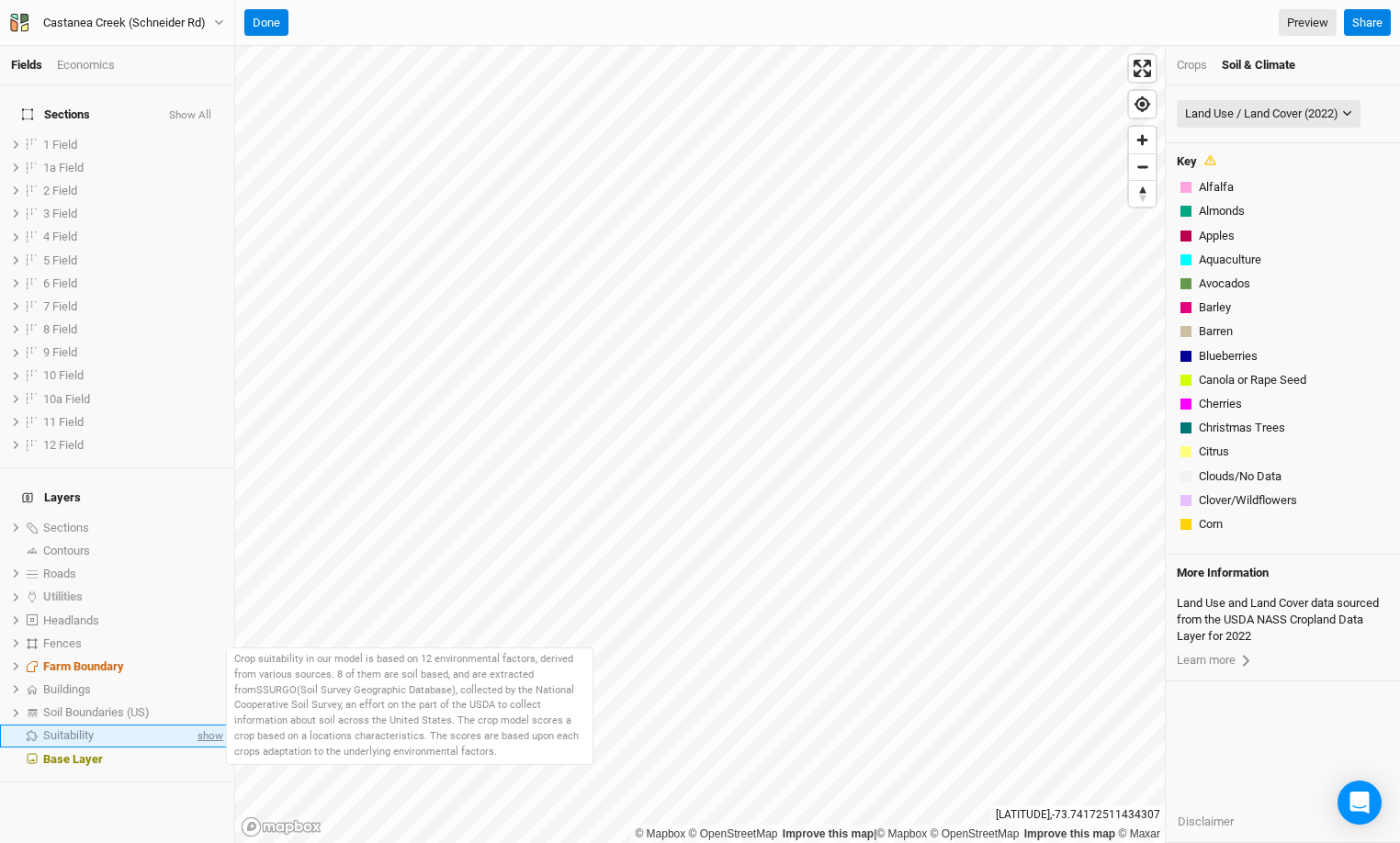 click on "show" at bounding box center (209, 736) 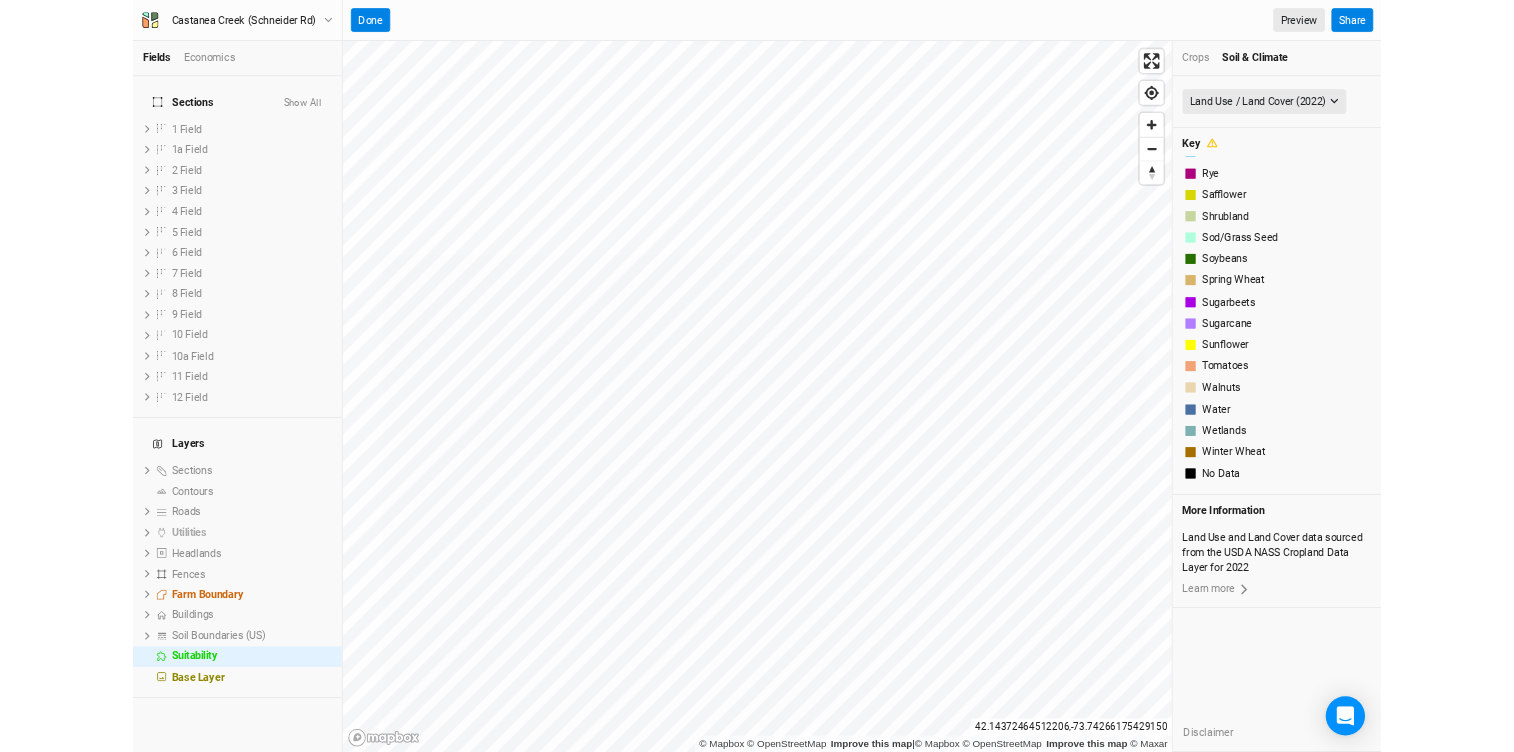 scroll, scrollTop: 599, scrollLeft: 0, axis: vertical 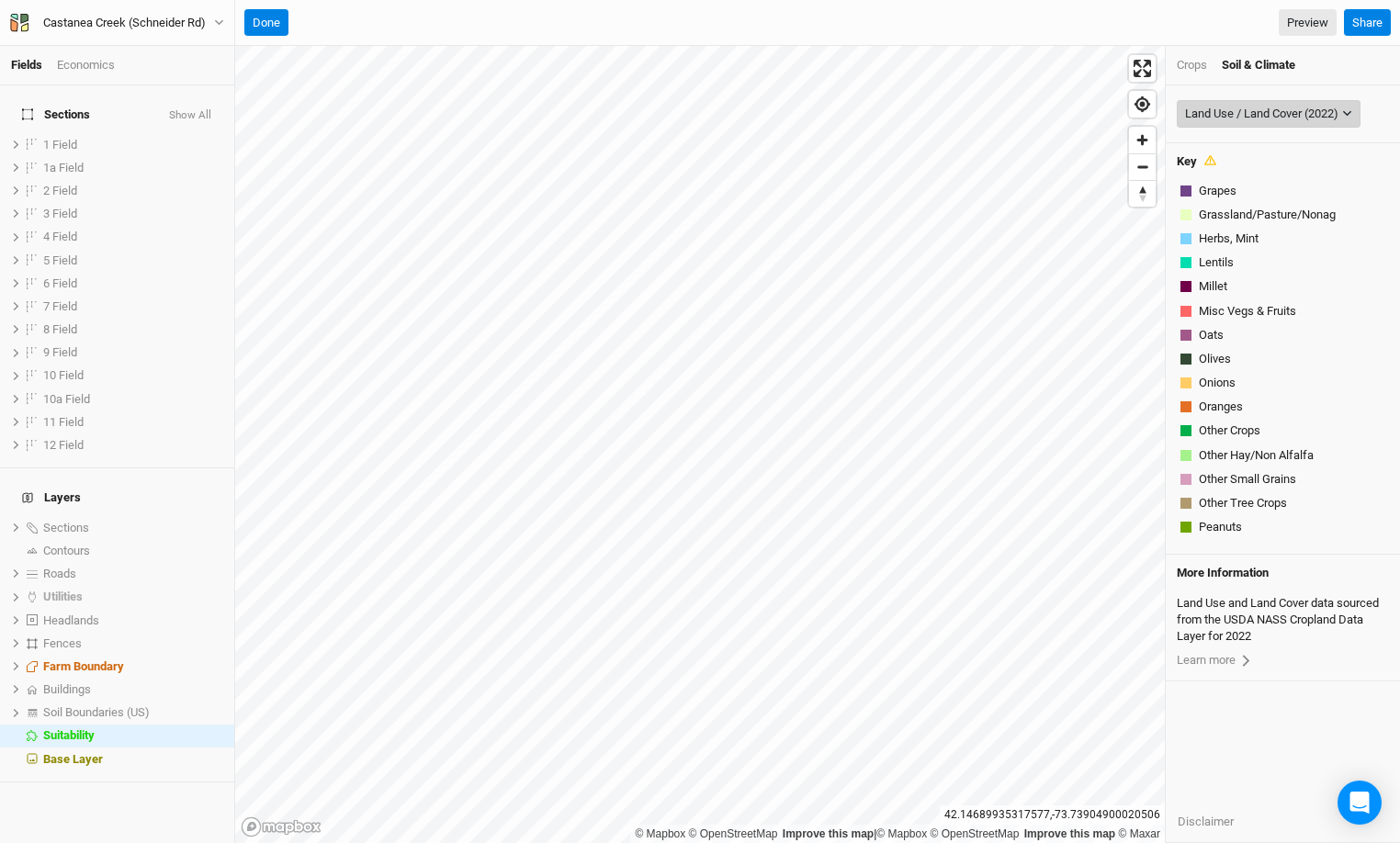 click on "Land Use / Land Cover (2022)" at bounding box center (1261, 114) 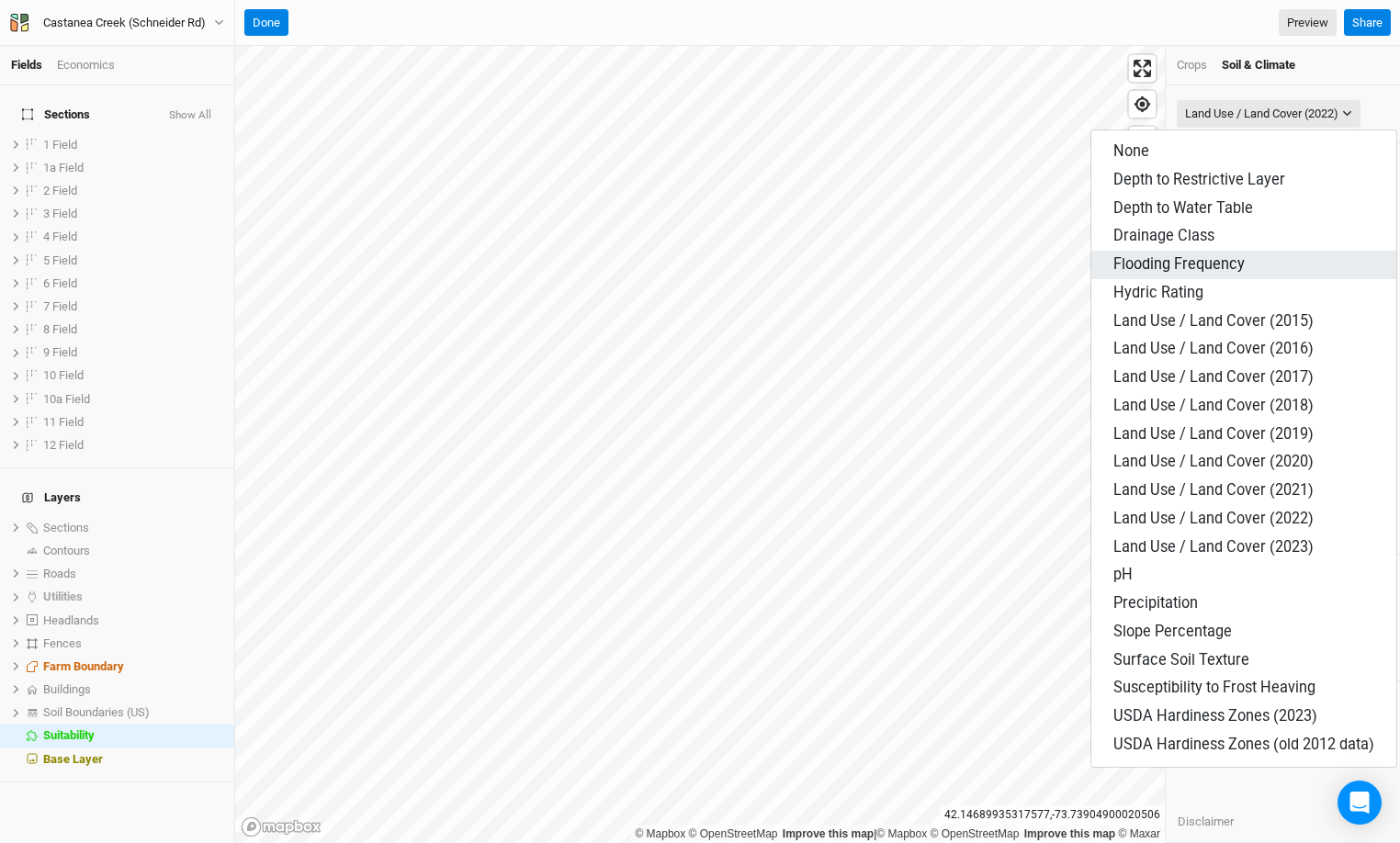 click on "Flooding Frequency" at bounding box center [1131, 151] 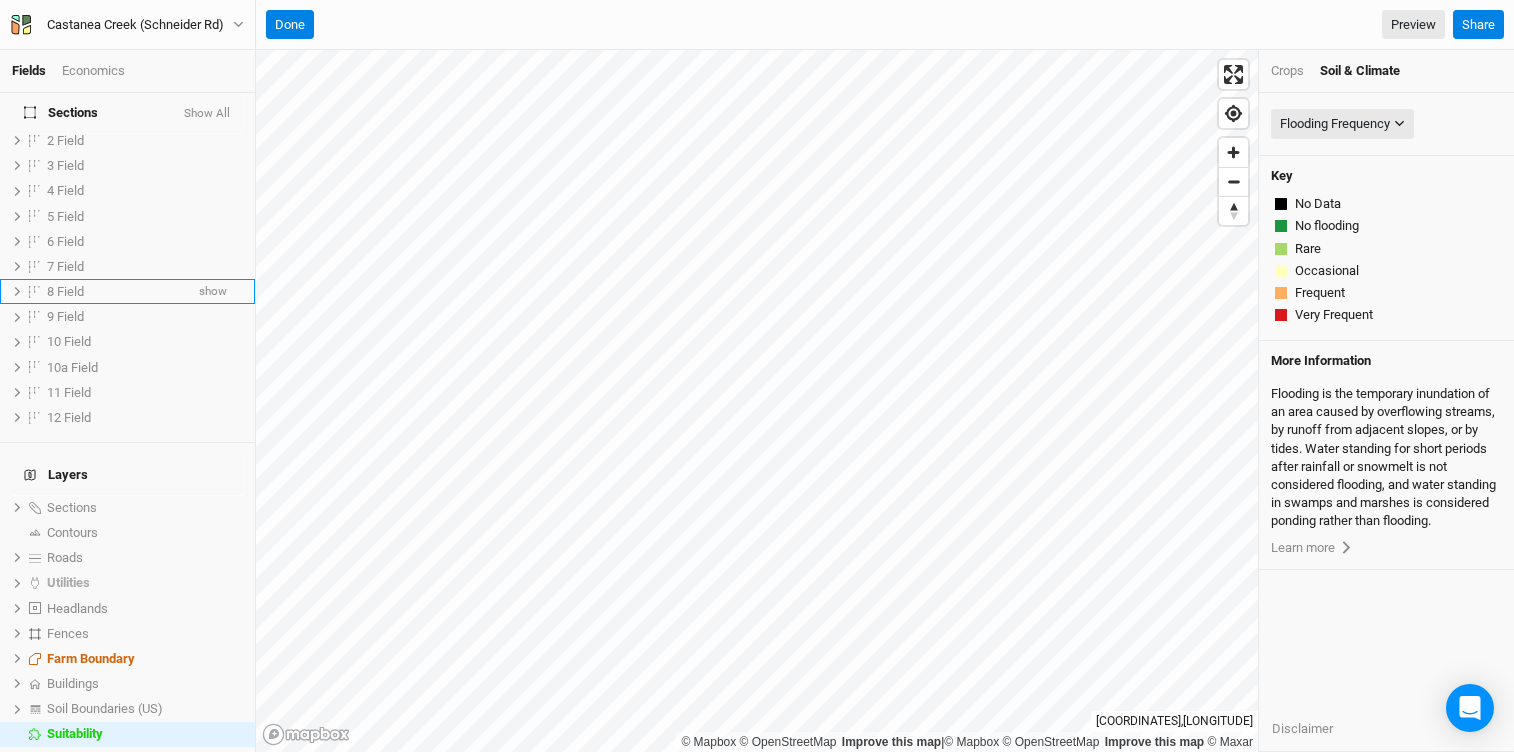 scroll, scrollTop: 76, scrollLeft: 0, axis: vertical 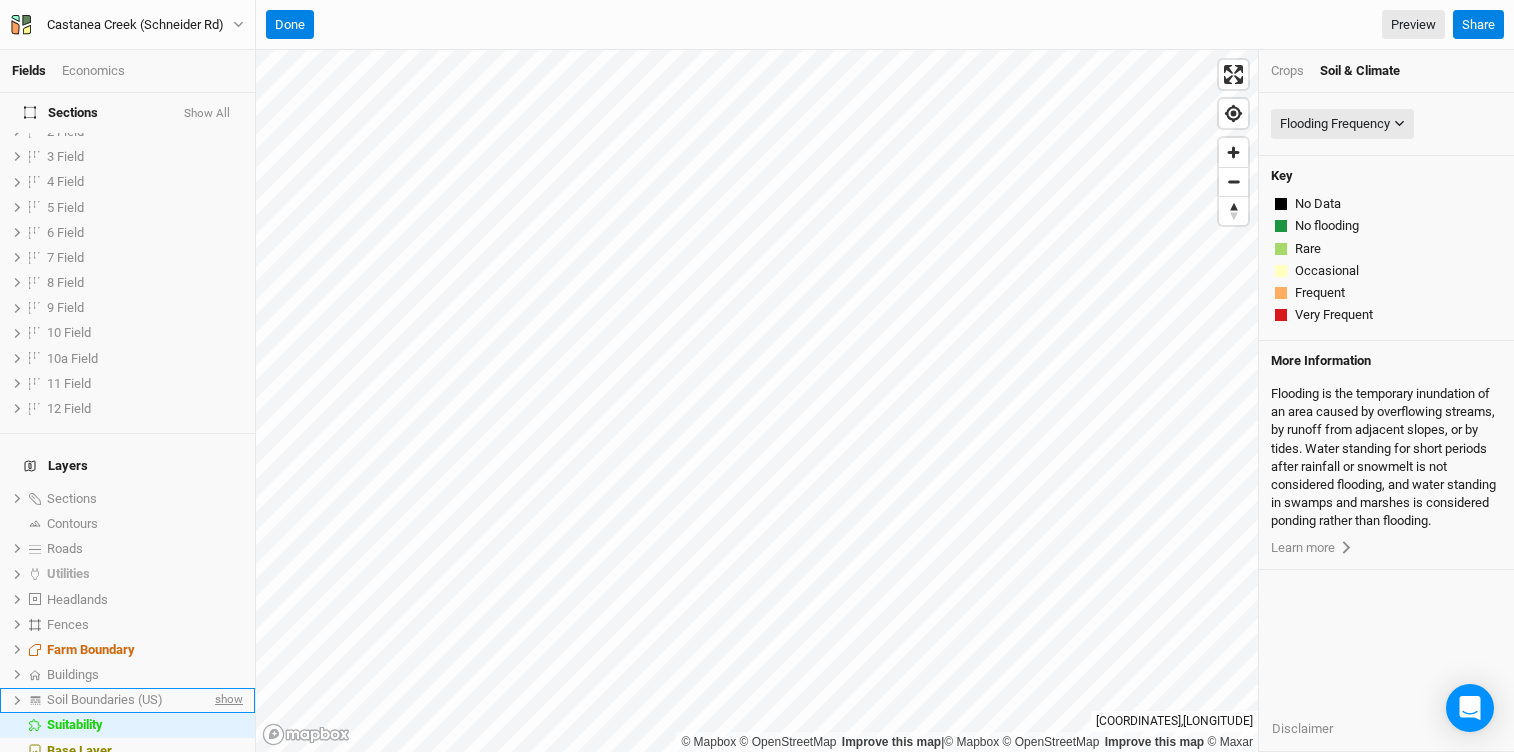 click on "show" at bounding box center (0, 0) 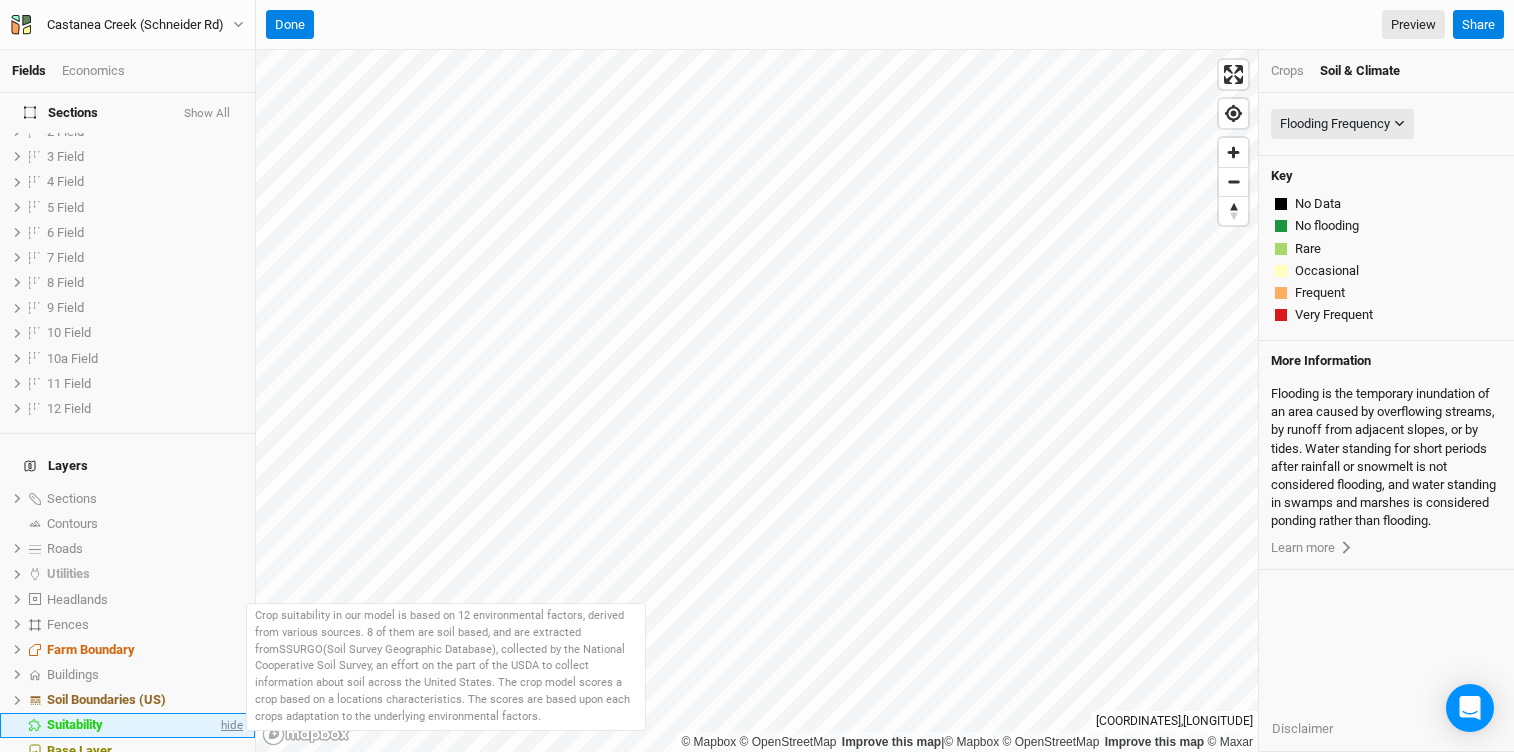 click on "hide" at bounding box center [230, 725] 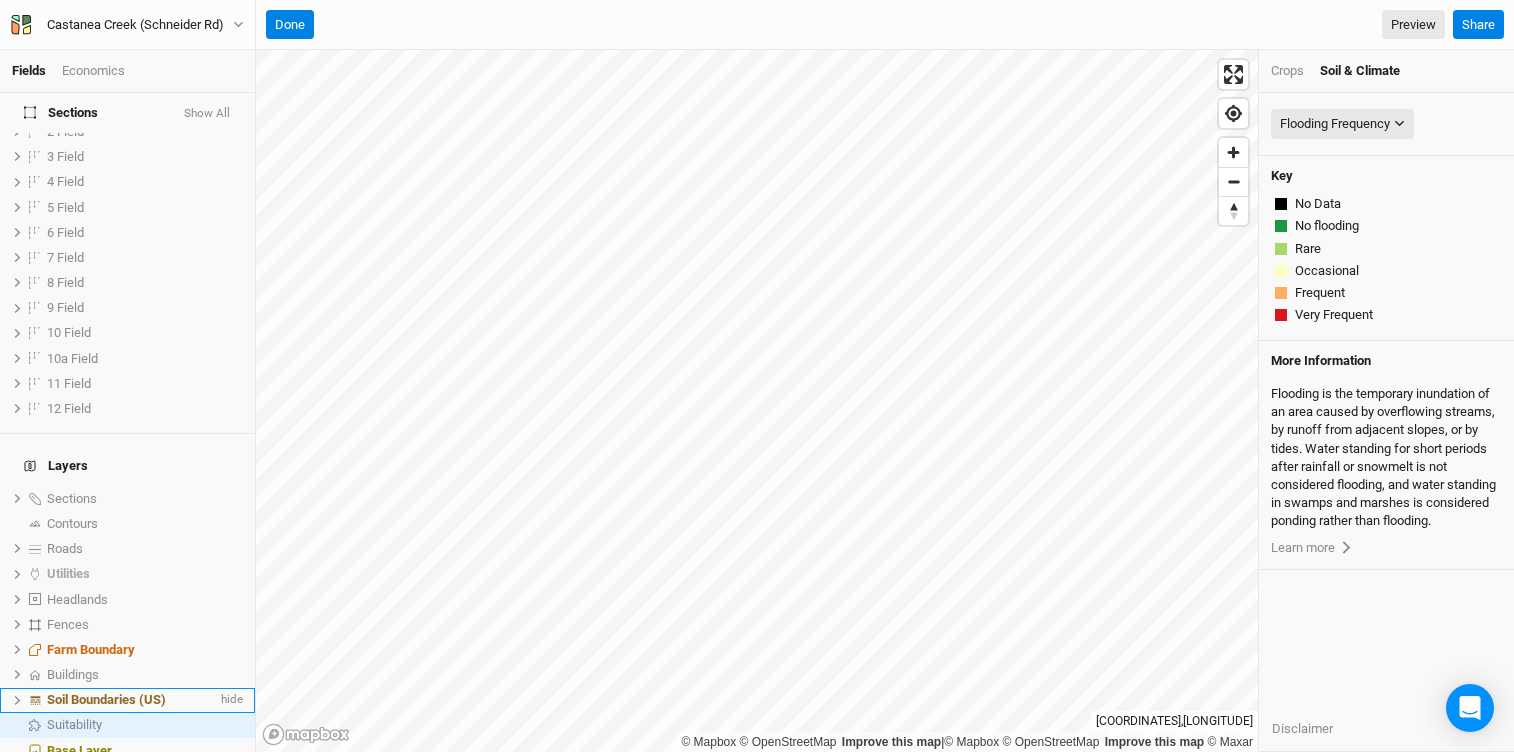 click on "Soil Boundaries (US)" at bounding box center [106, 699] 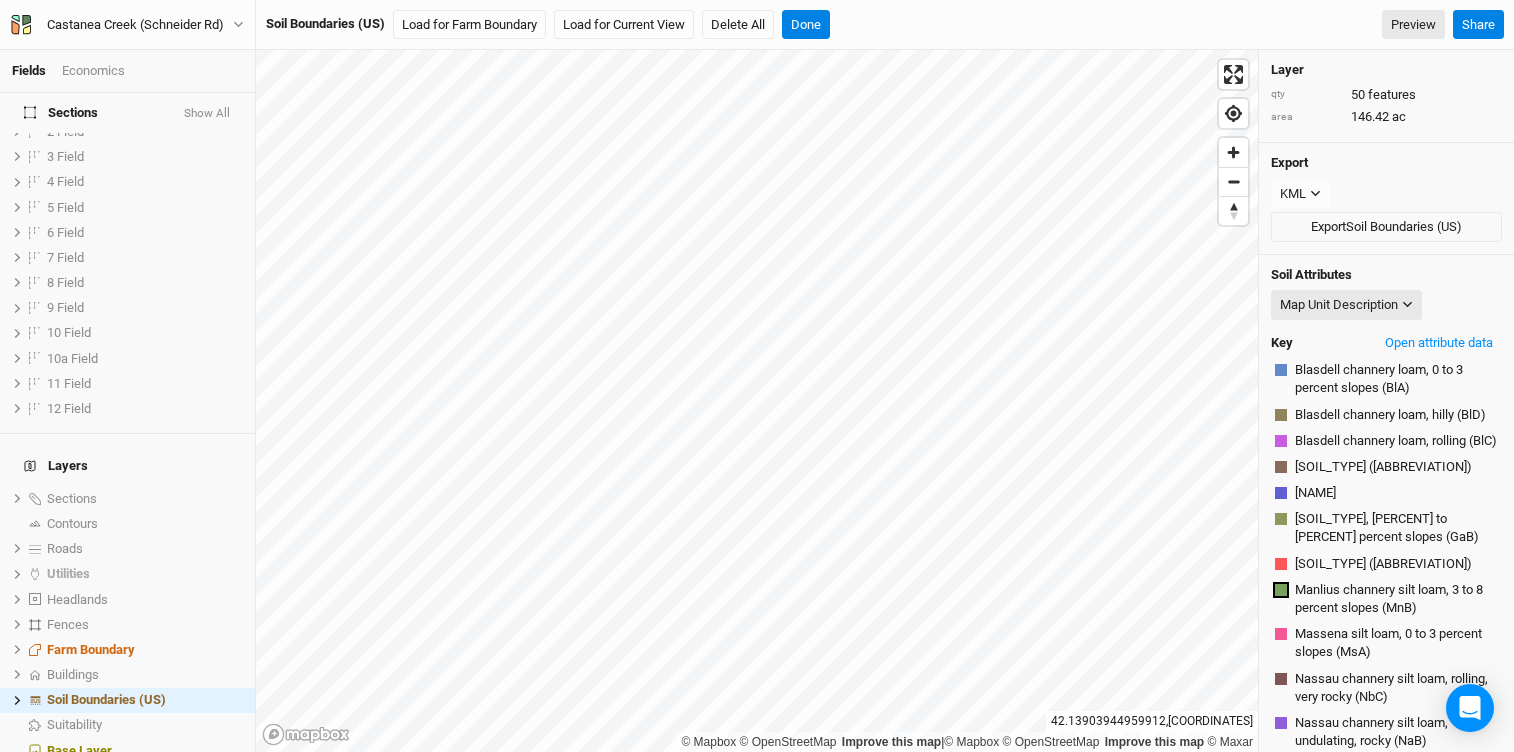 scroll, scrollTop: 0, scrollLeft: 0, axis: both 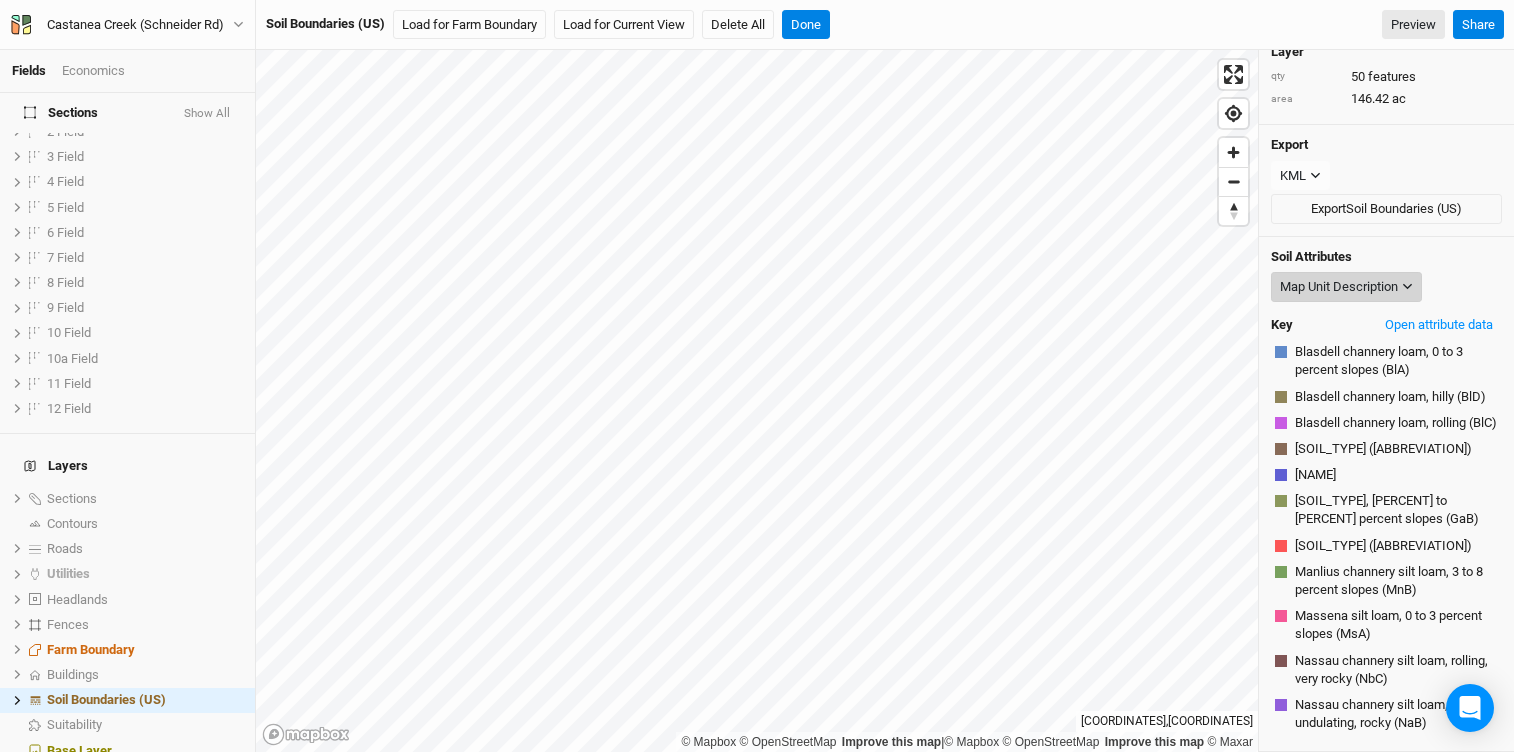 click on "Map Unit Description" at bounding box center (1339, 287) 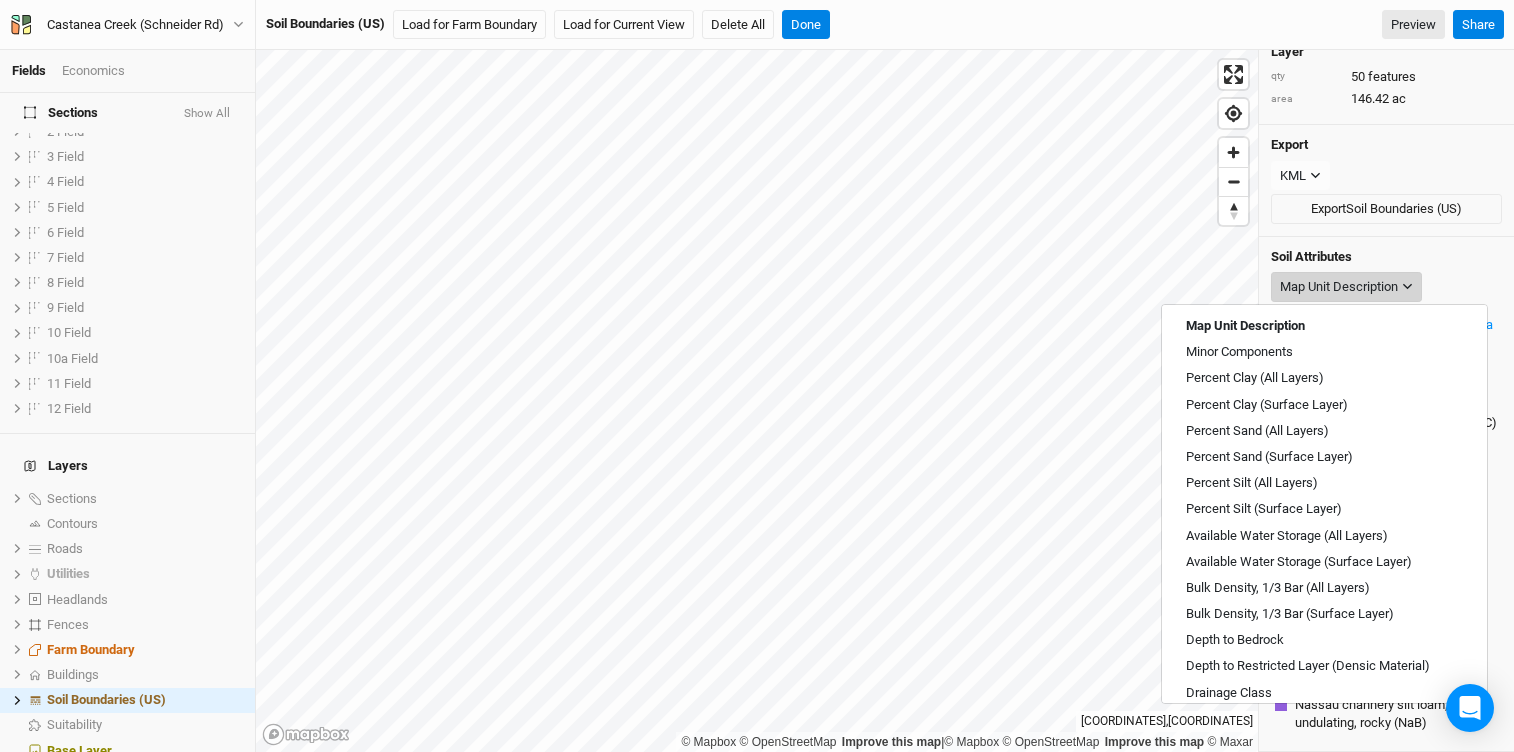 click on "Map Unit Description" at bounding box center [1339, 287] 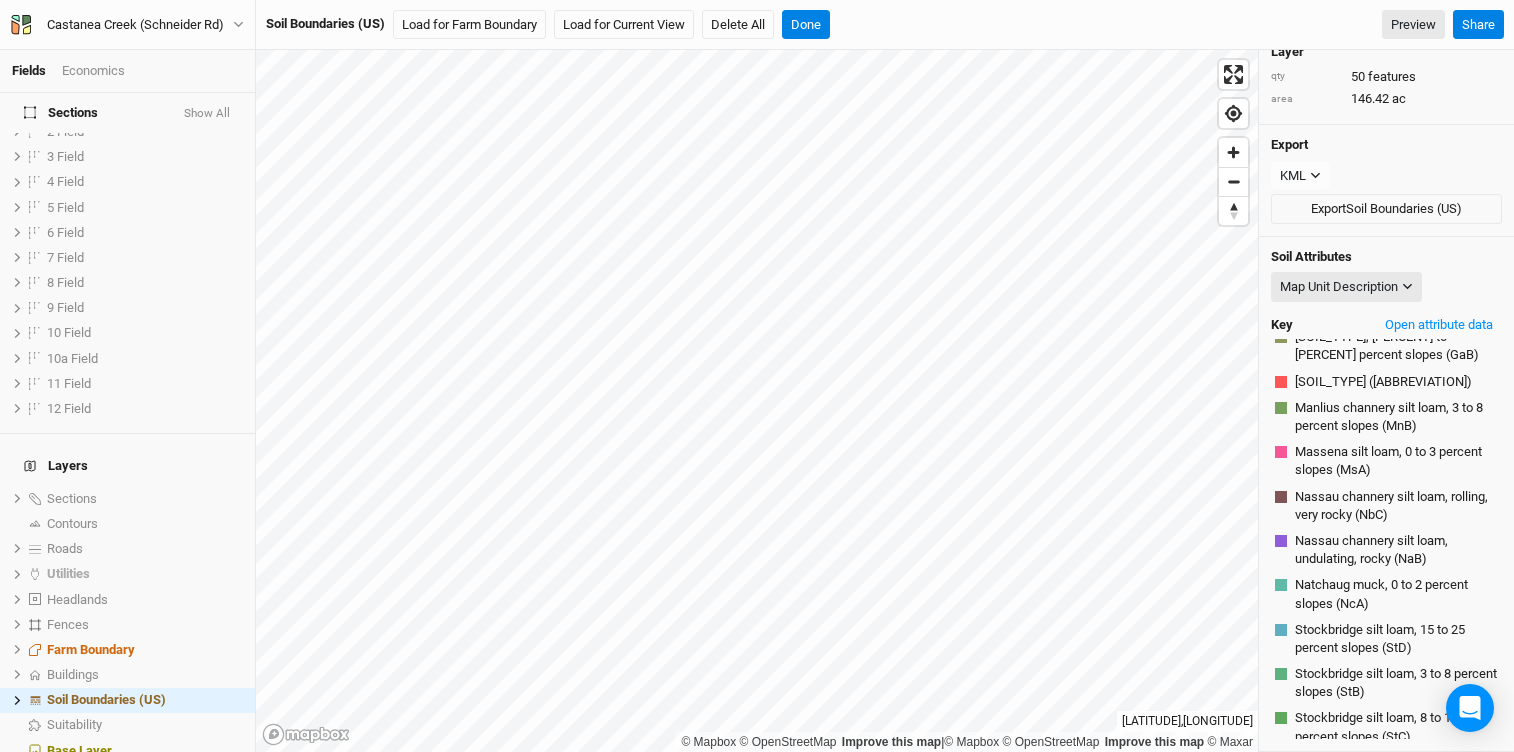scroll, scrollTop: 237, scrollLeft: 0, axis: vertical 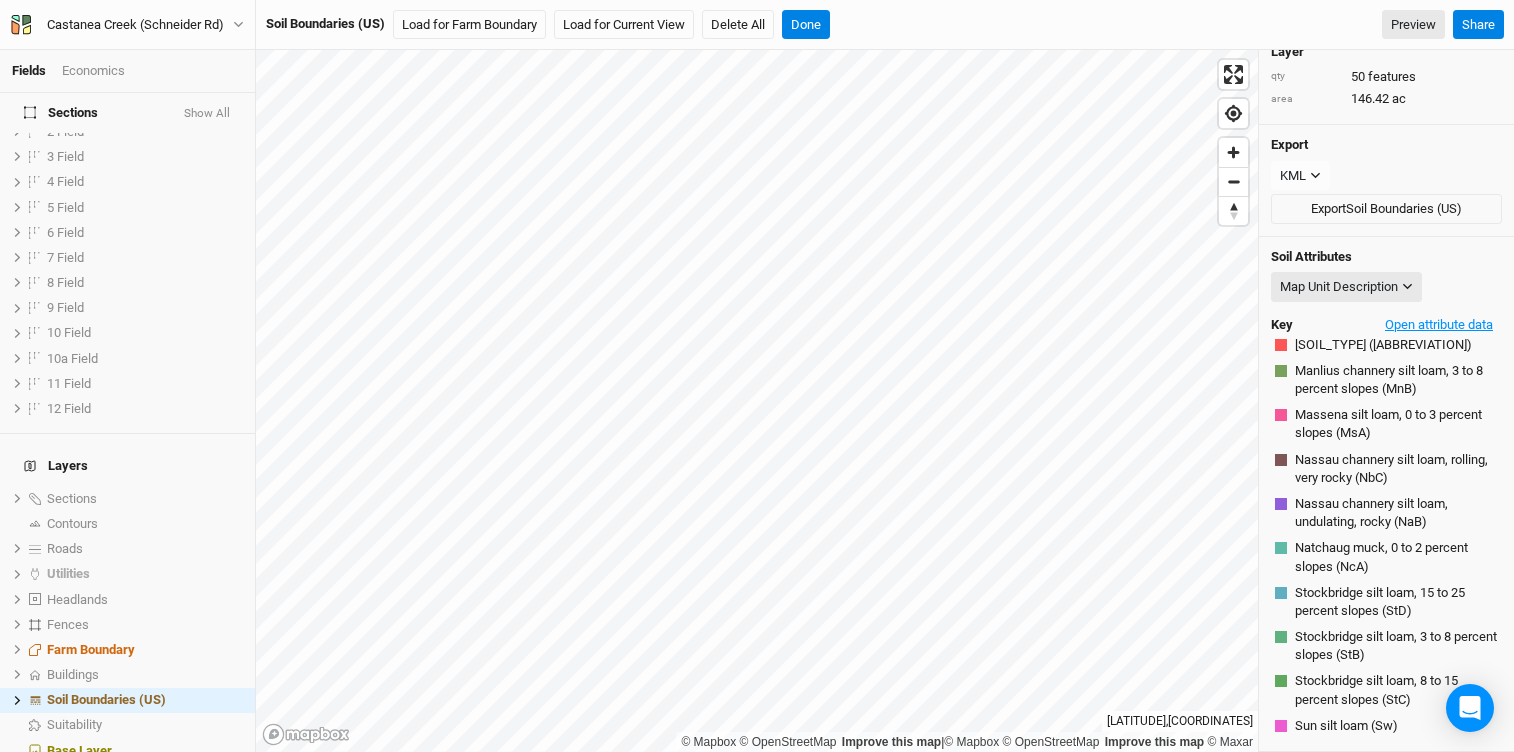 click on "Open attribute data" at bounding box center (1439, 325) 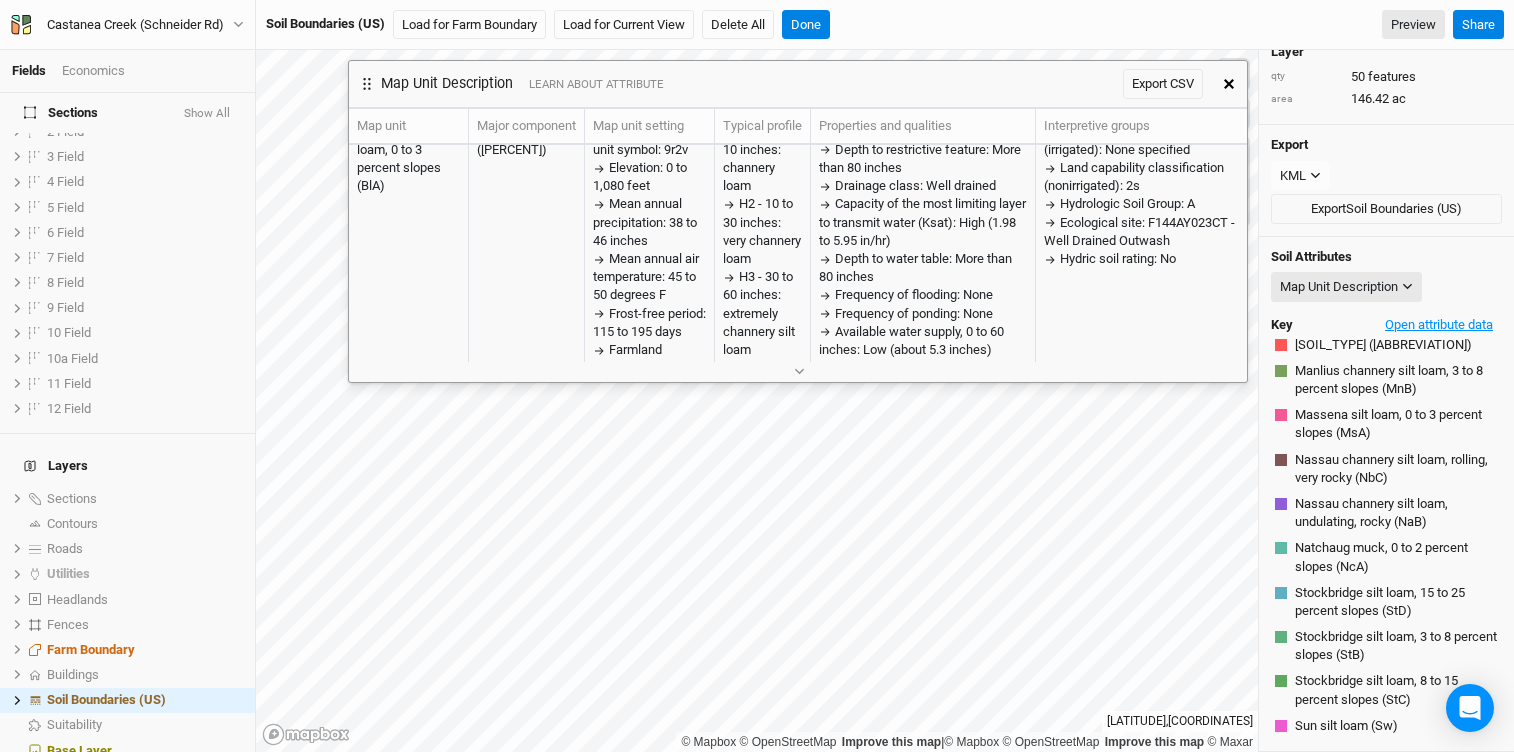 scroll, scrollTop: 0, scrollLeft: 0, axis: both 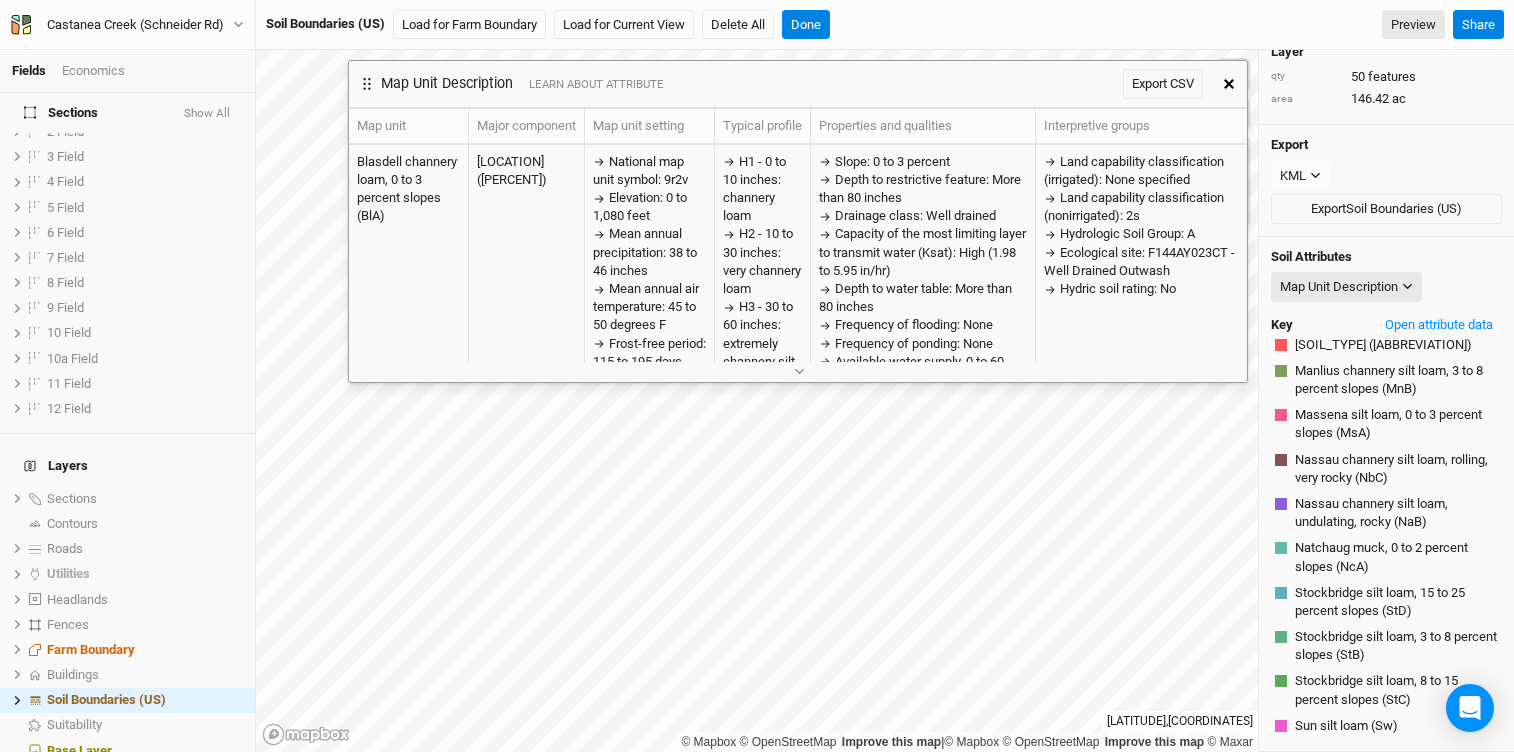 click at bounding box center [1229, 84] 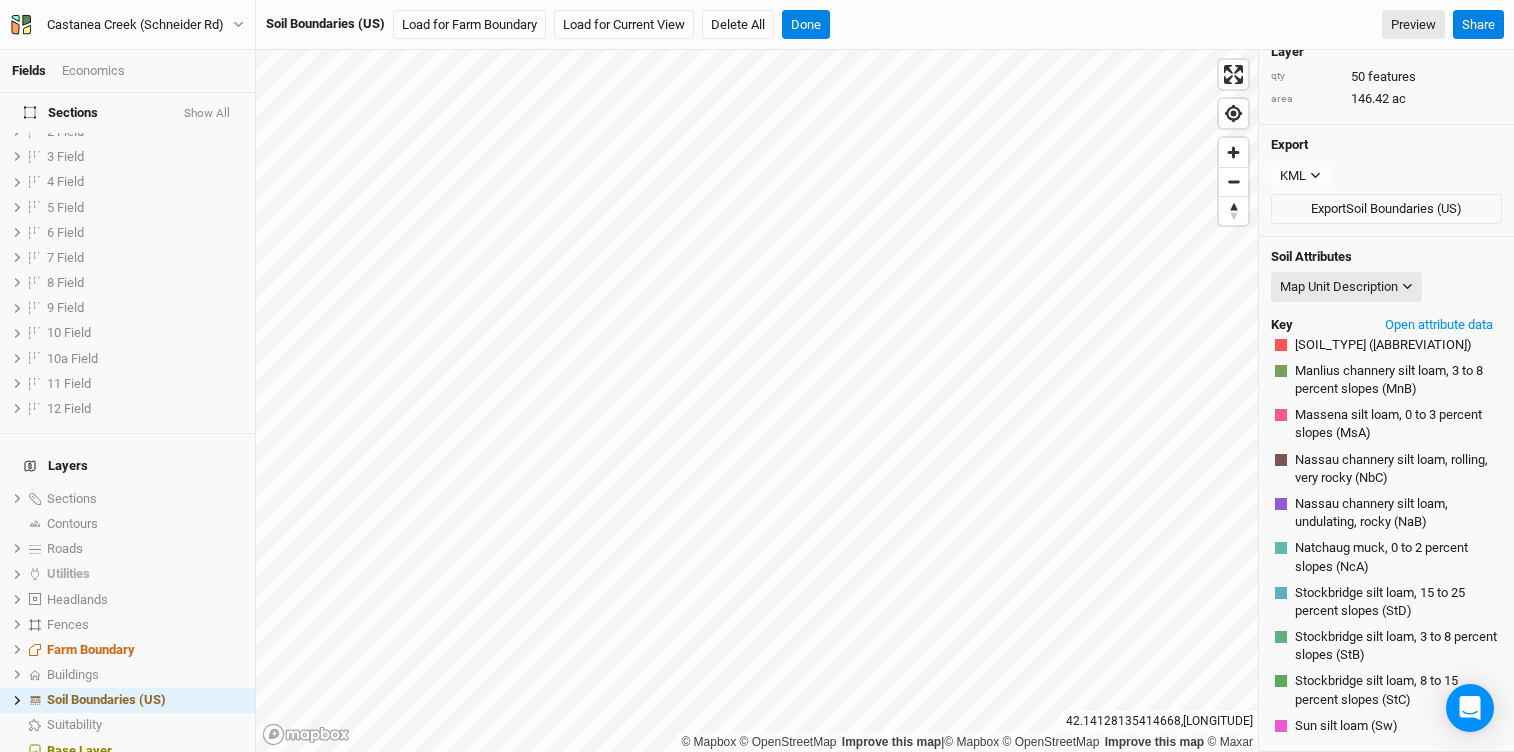 click on "Export" at bounding box center [1386, 52] 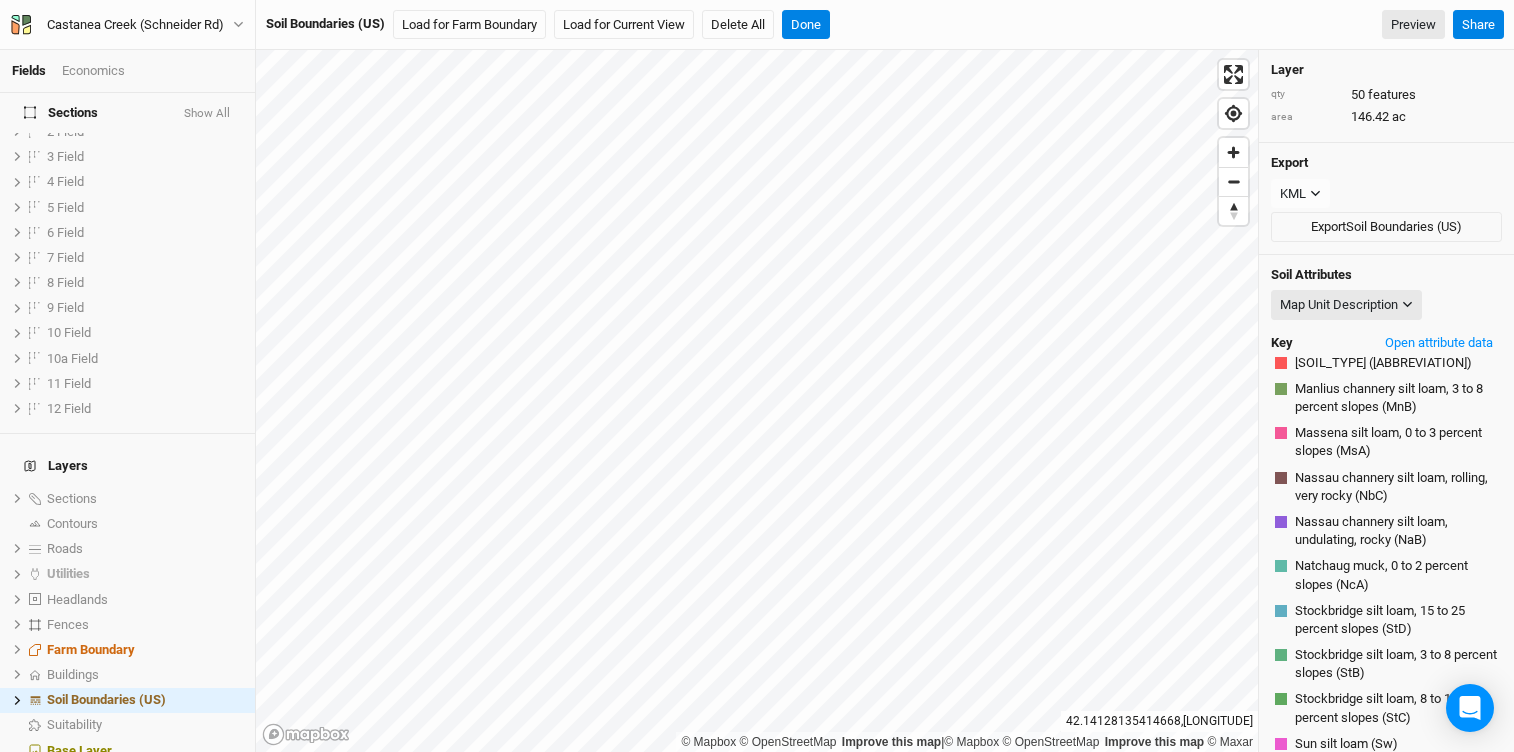 scroll, scrollTop: 18, scrollLeft: 0, axis: vertical 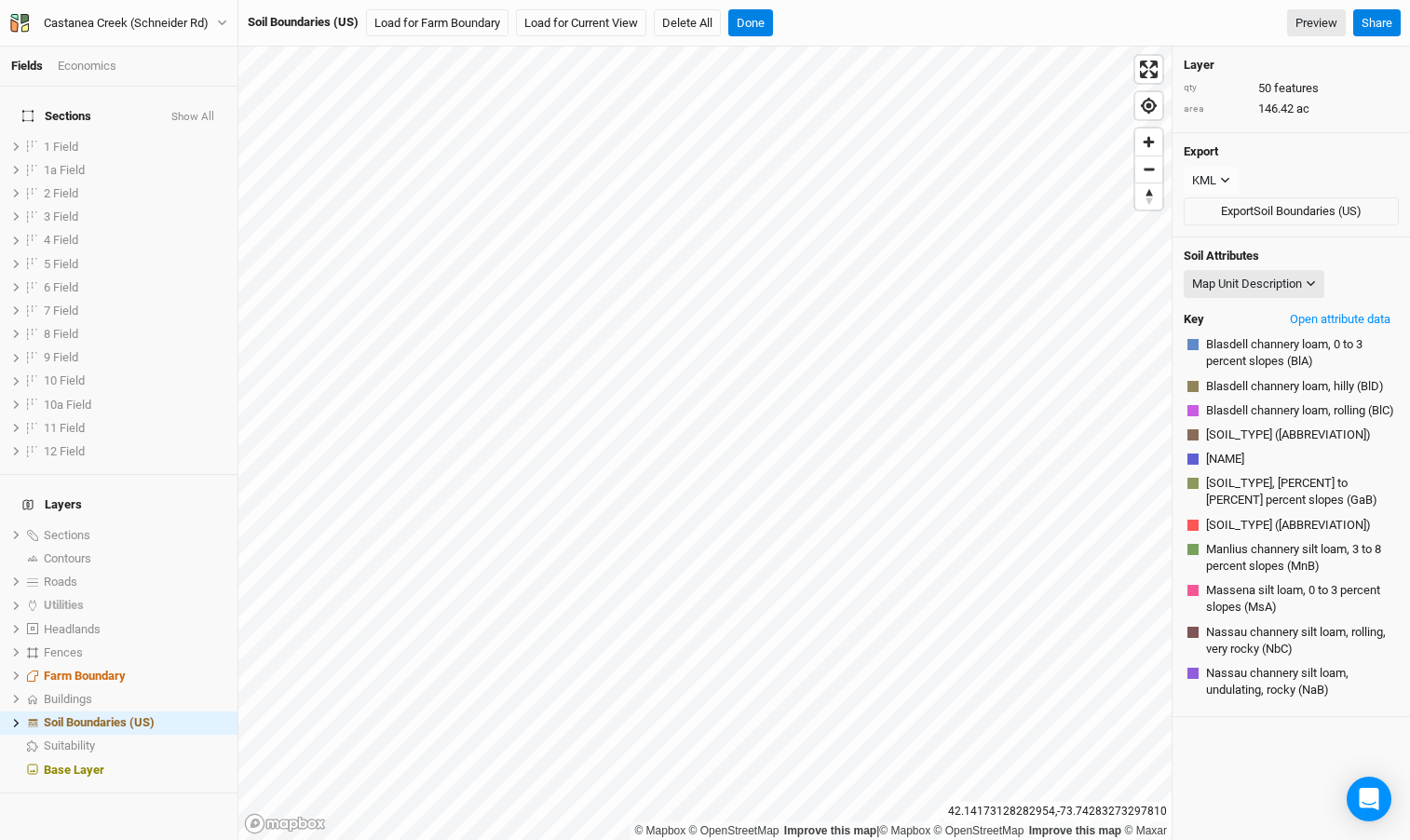 click on "Blasdell channery loam, 0 to 3 percent slopes (BlA)" at bounding box center [1300, 353] 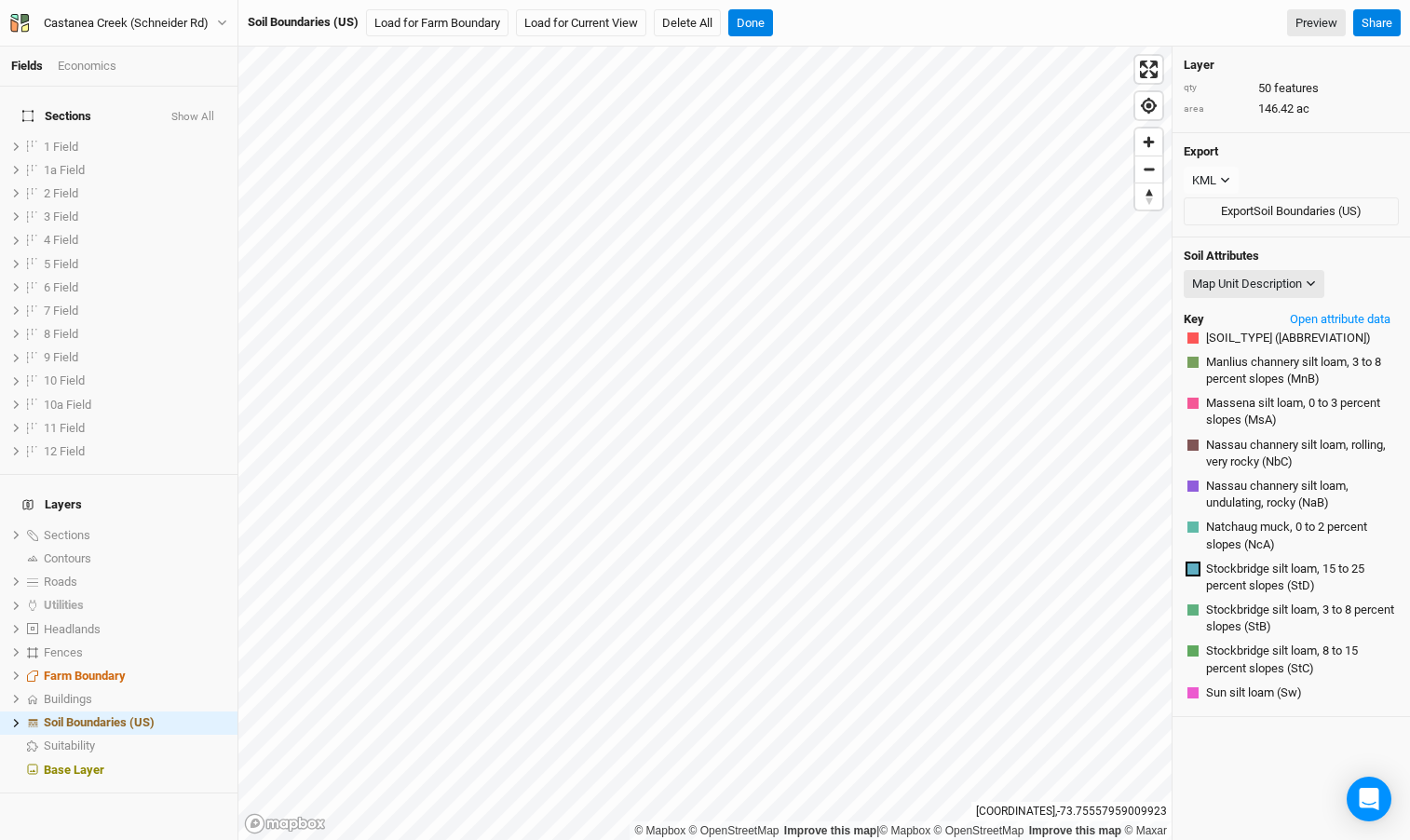 scroll, scrollTop: 156, scrollLeft: 0, axis: vertical 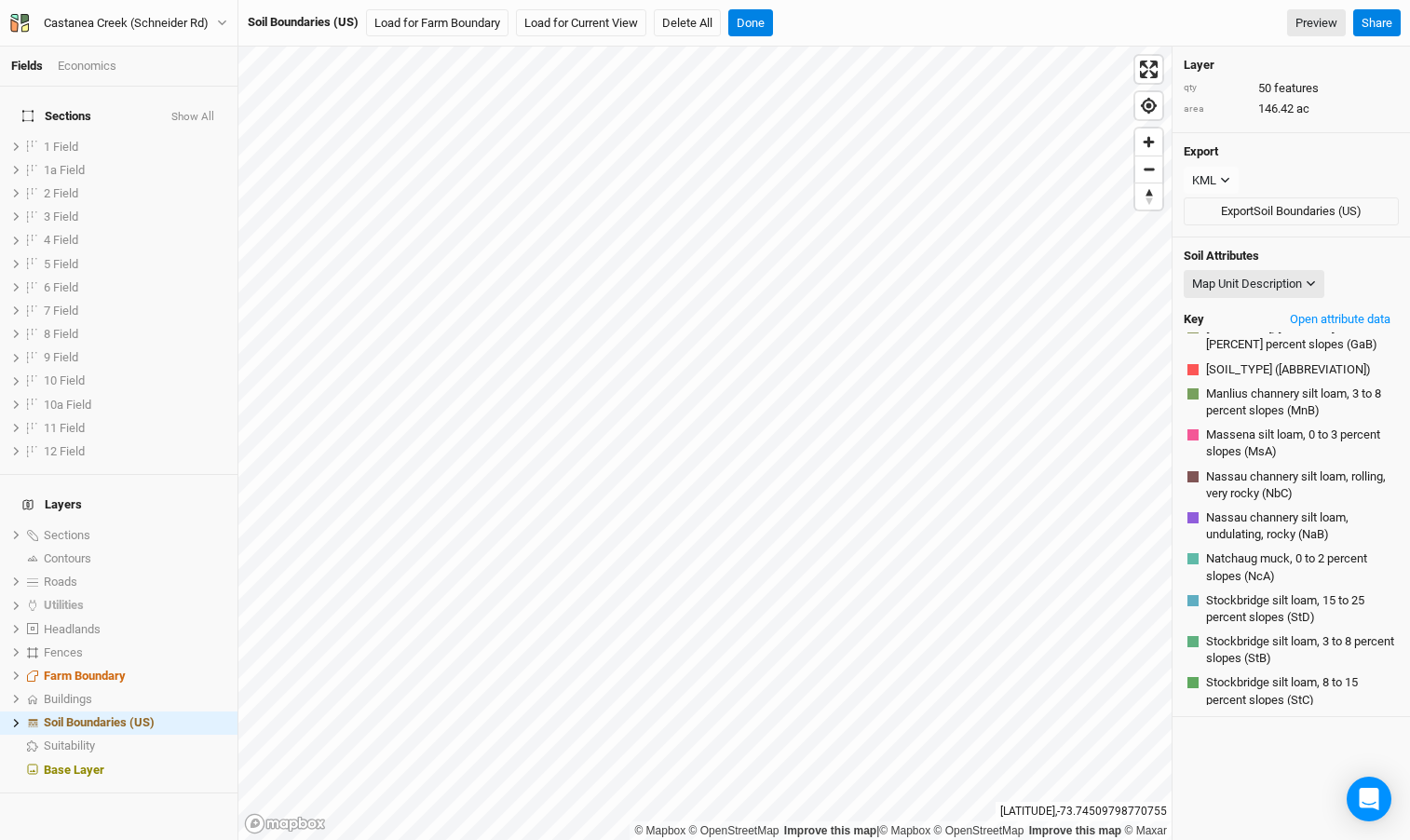 click on "Nassau channery silt loam, rolling, very rocky (NbC)" at bounding box center [1300, 197] 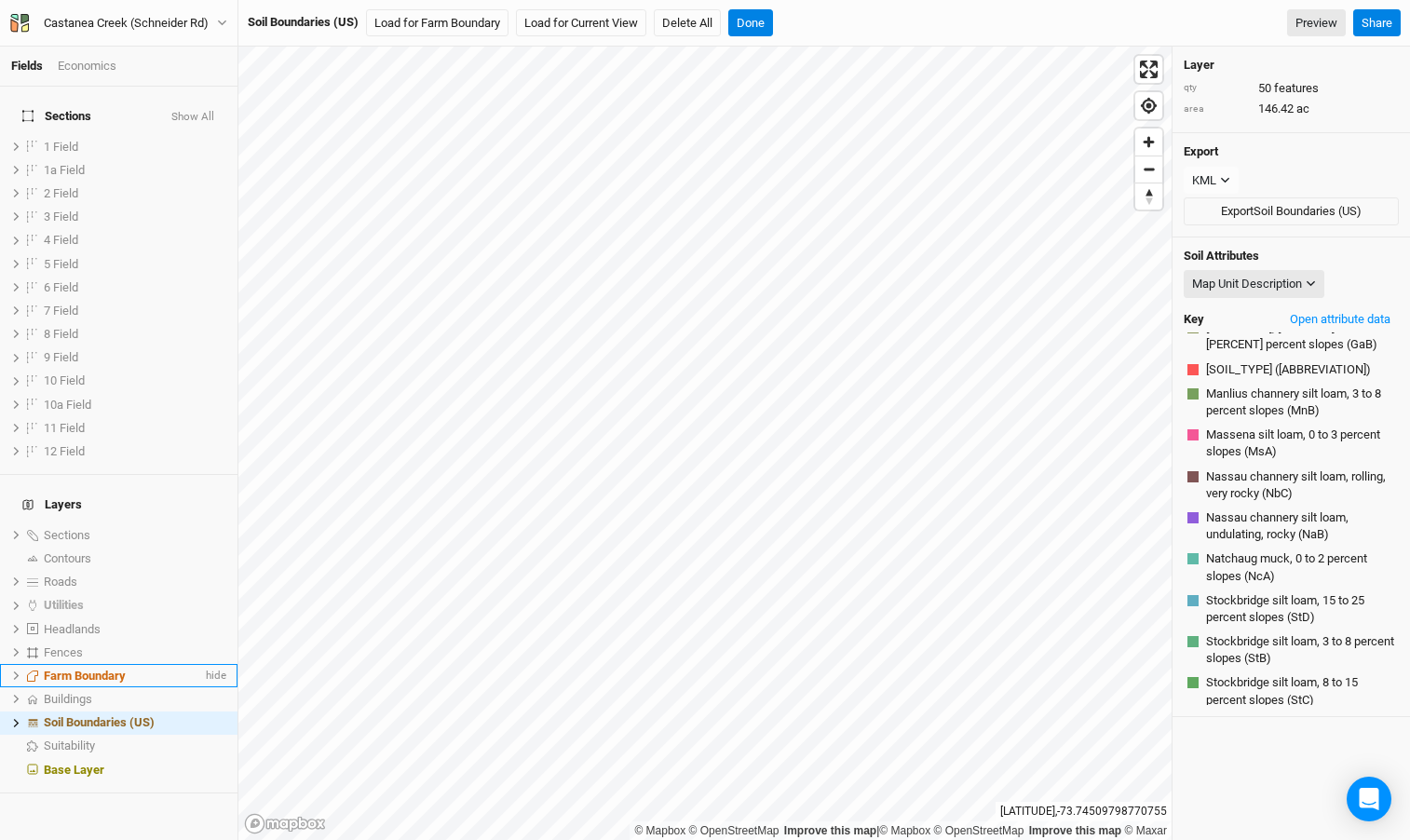 scroll, scrollTop: 221, scrollLeft: 0, axis: vertical 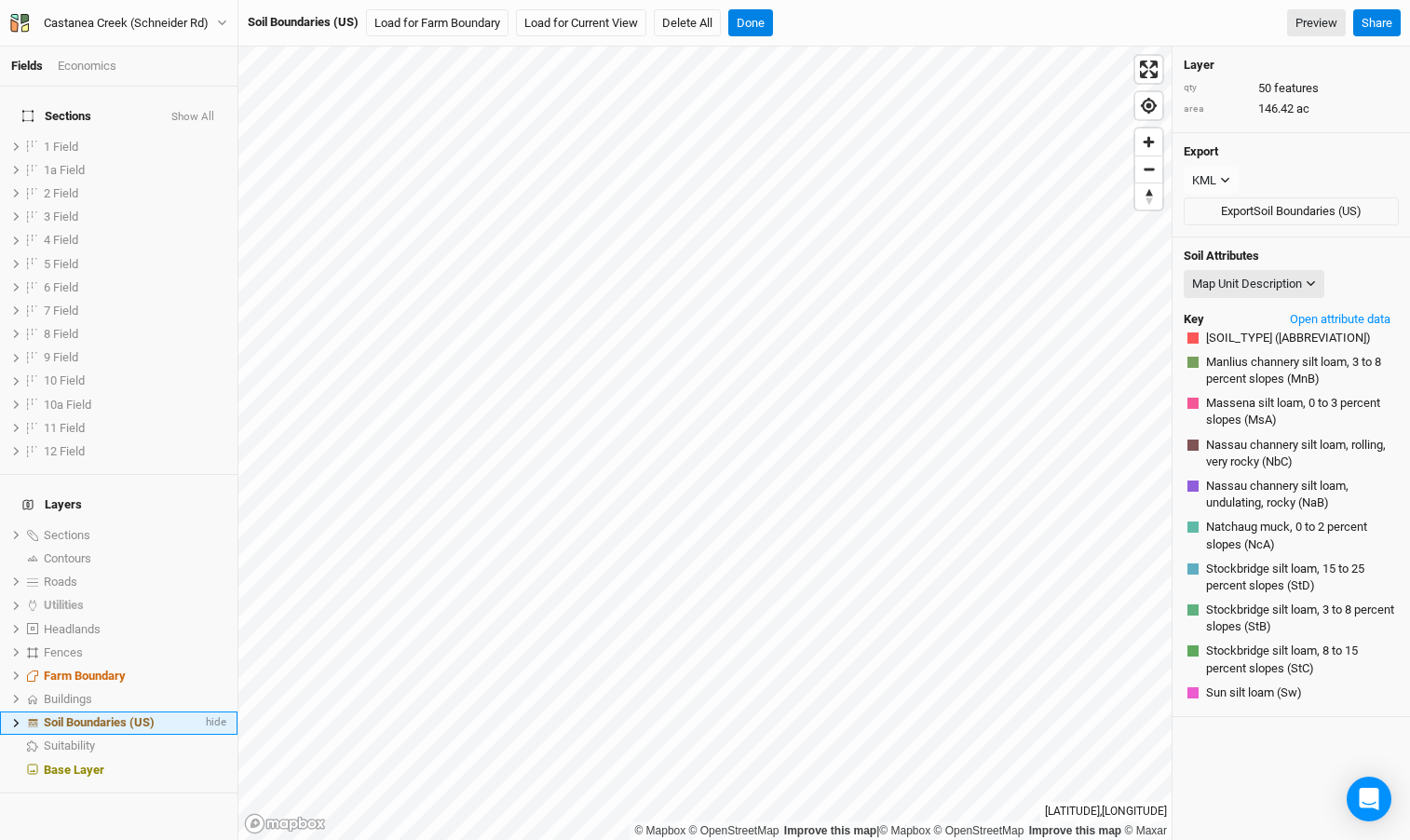 click at bounding box center [16, 723] 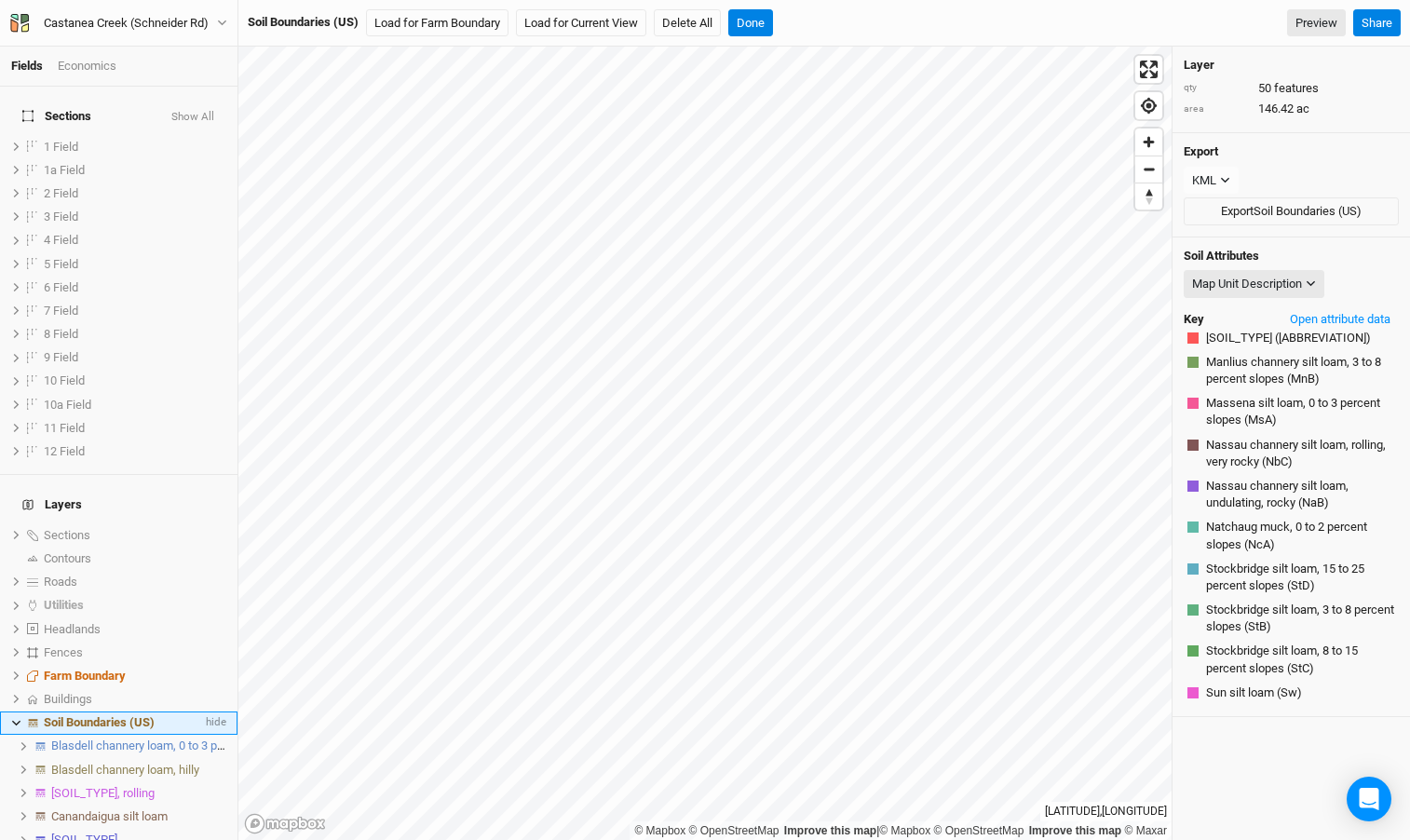 click at bounding box center (16, 723) 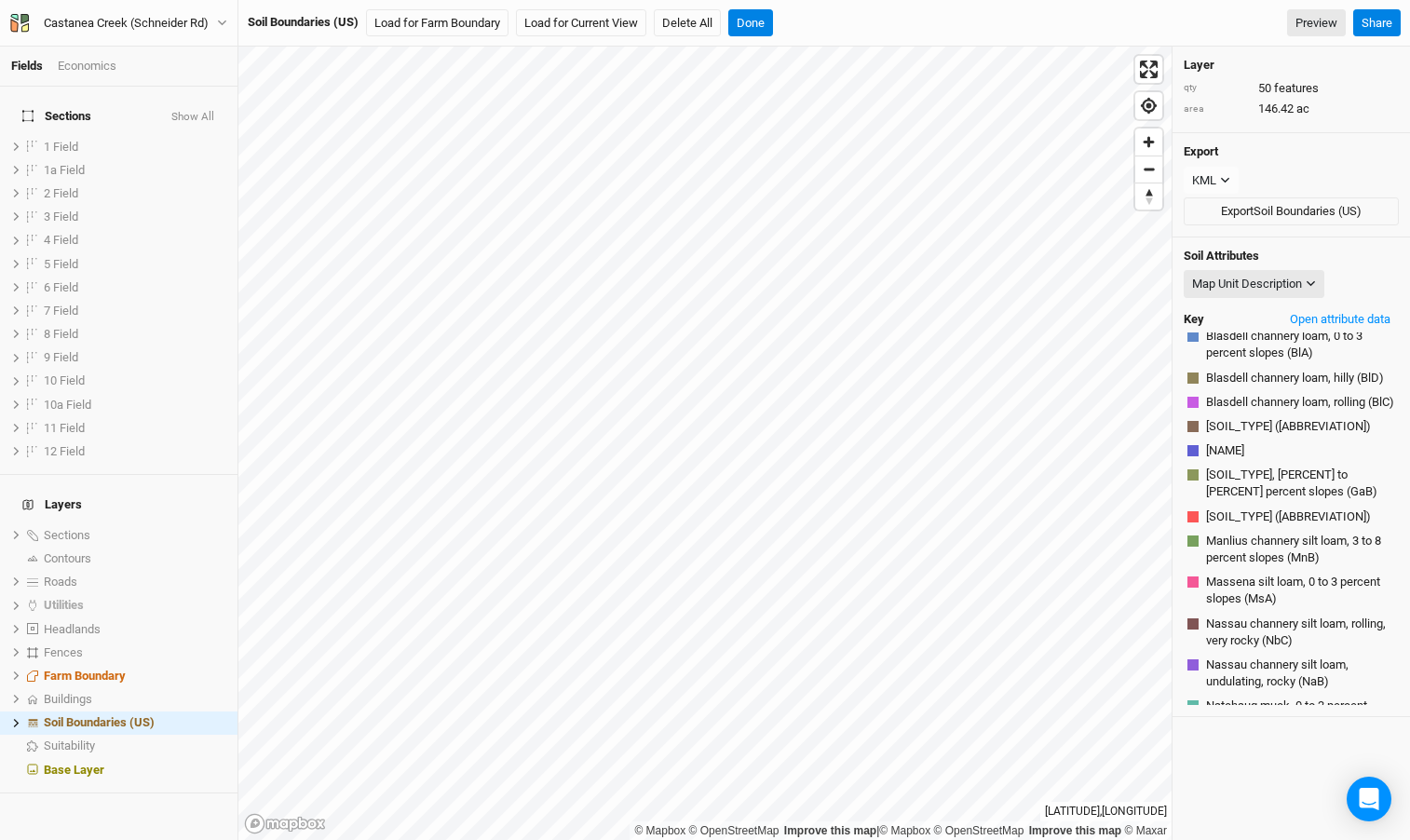 scroll, scrollTop: 0, scrollLeft: 0, axis: both 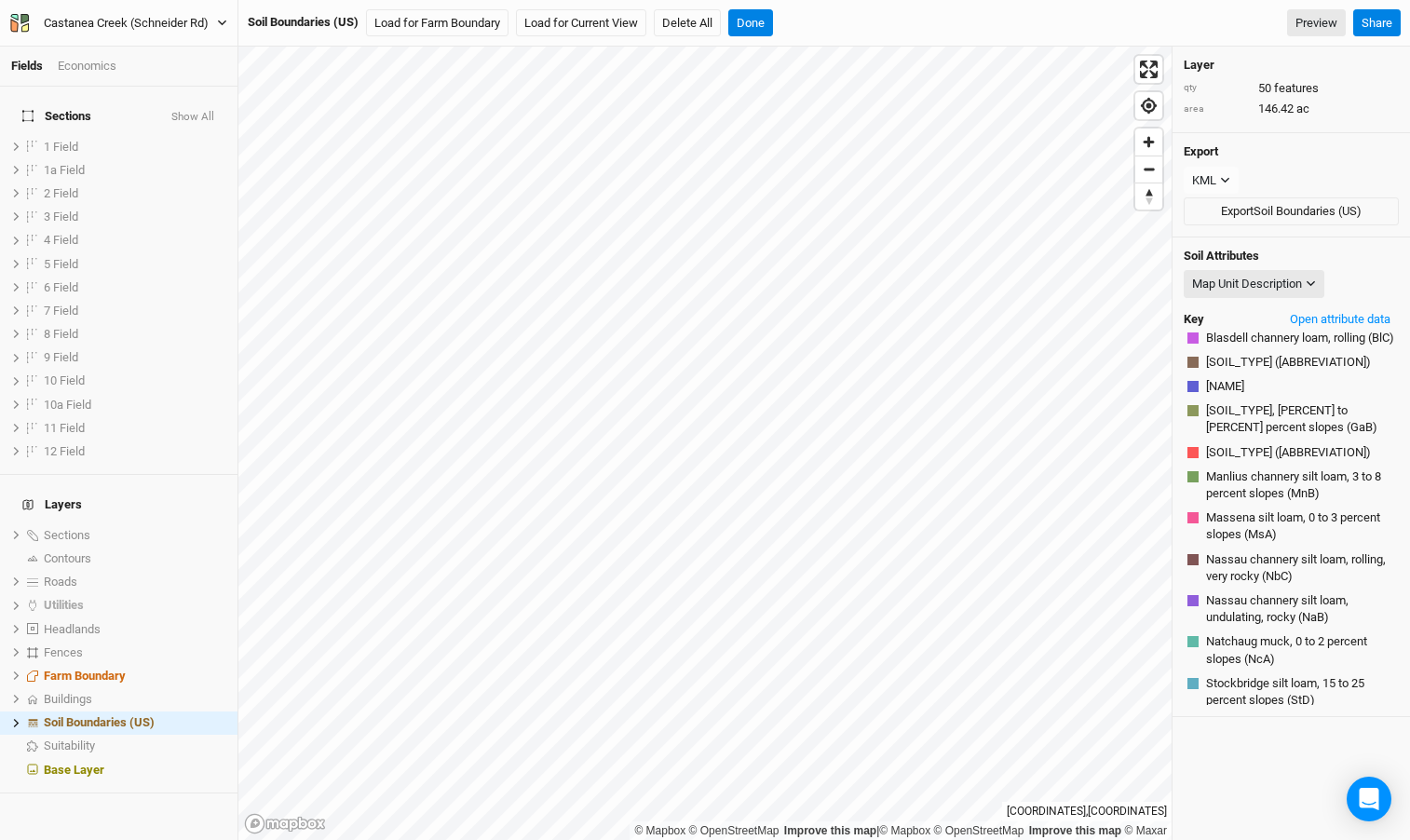 click on "Castanea Creek (Schneider Rd)" at bounding box center (126, 23) 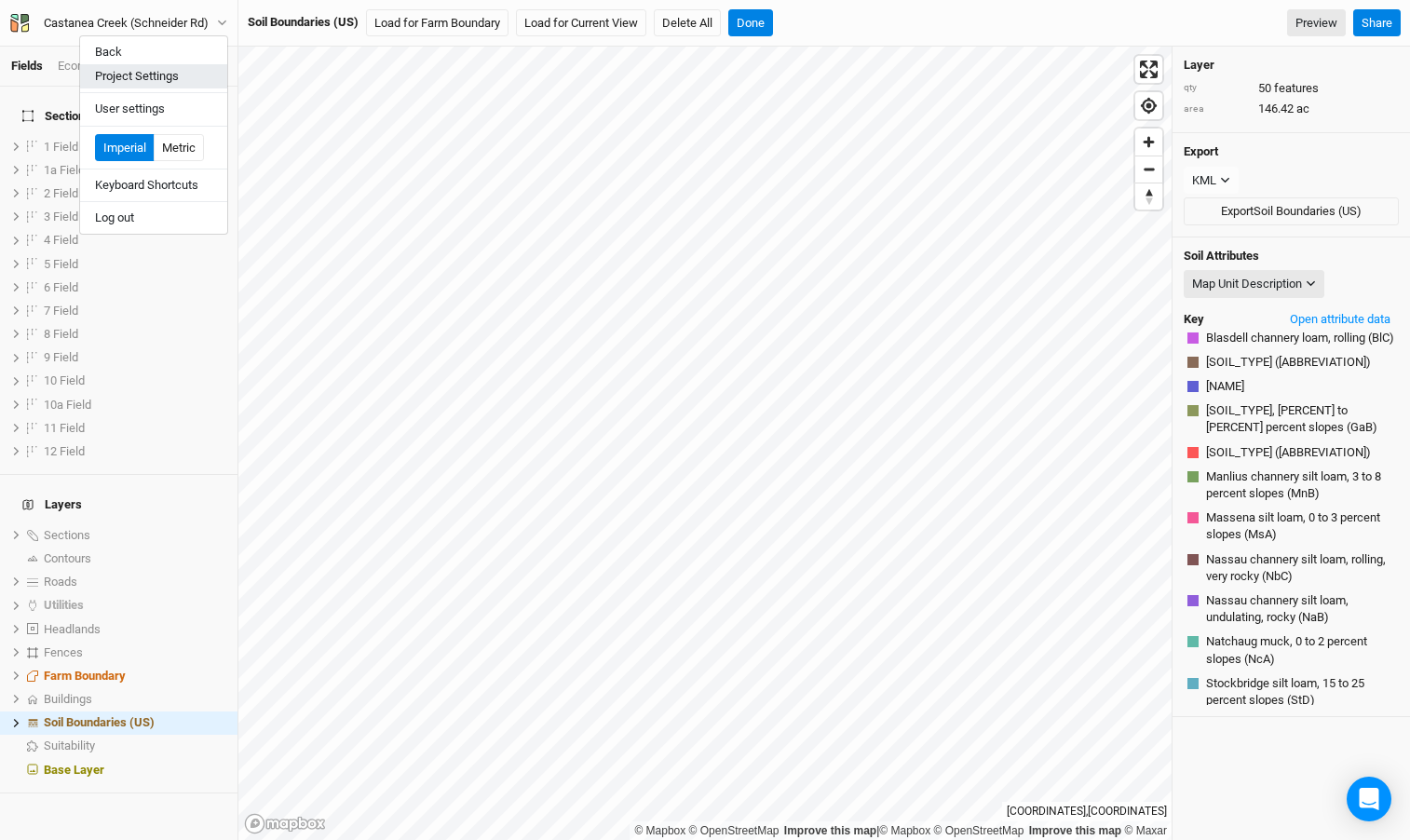 click on "Project Settings" at bounding box center [154, 76] 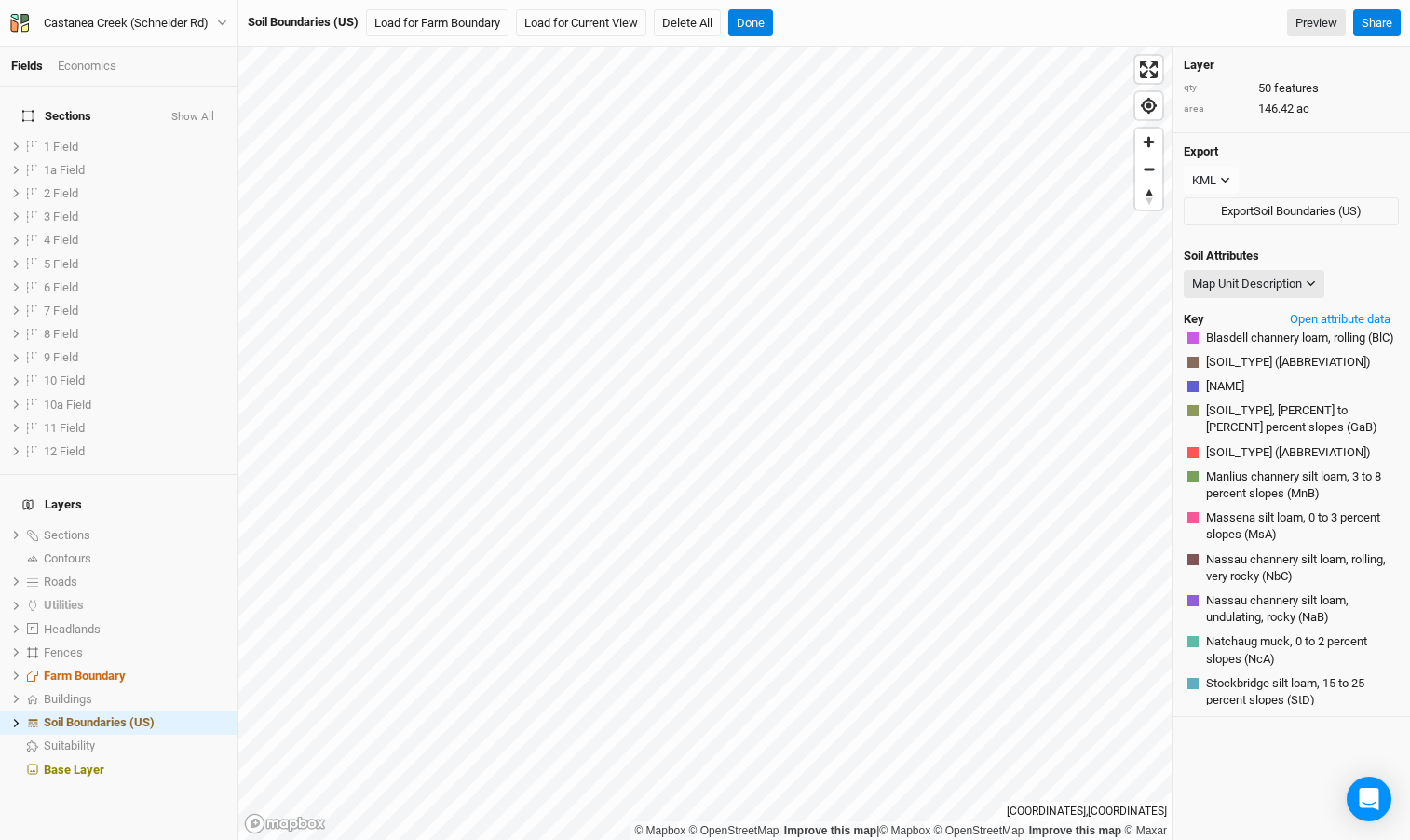 scroll, scrollTop: 93, scrollLeft: 217, axis: both 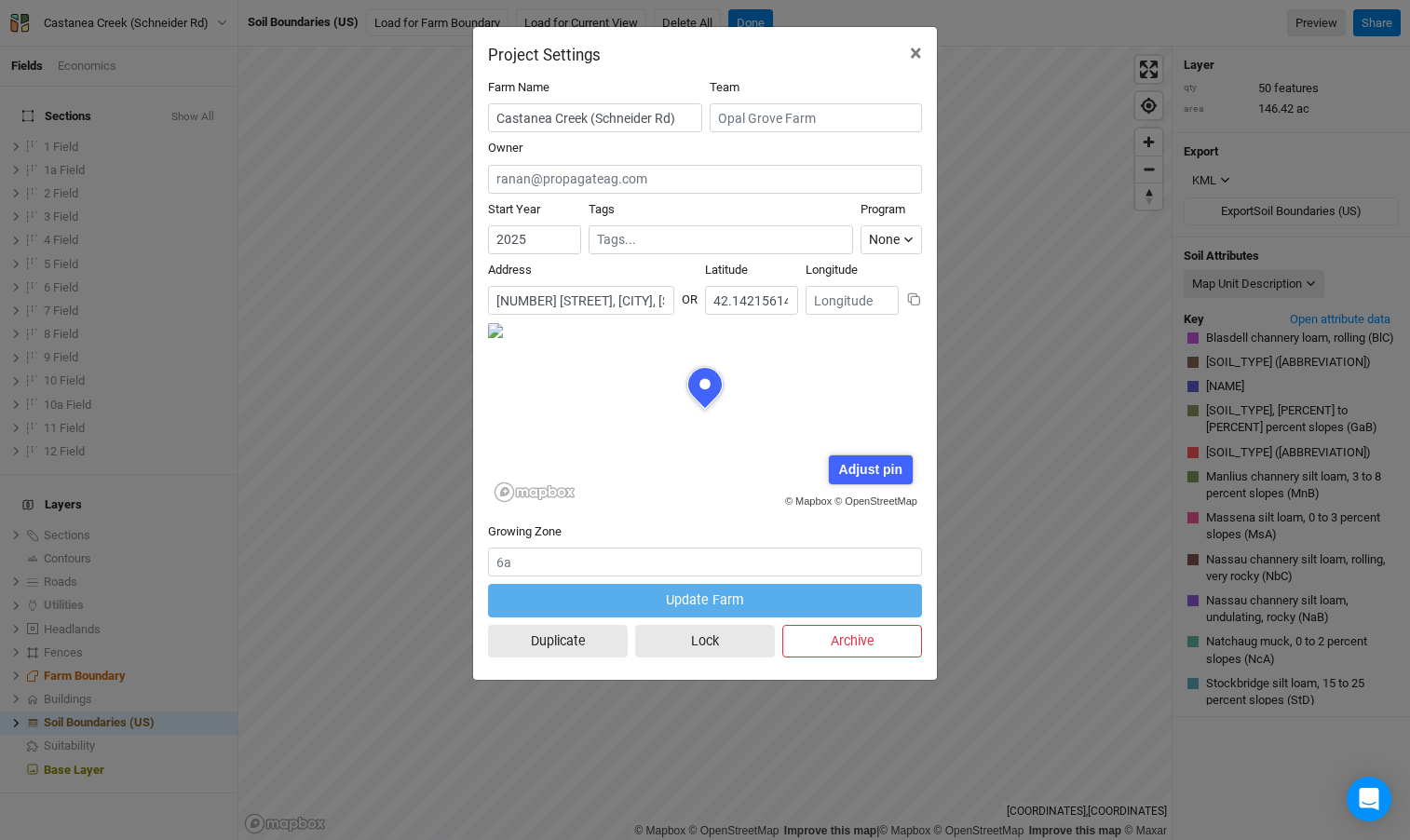 drag, startPoint x: 918, startPoint y: 302, endPoint x: 929, endPoint y: 291, distance: 15.55635 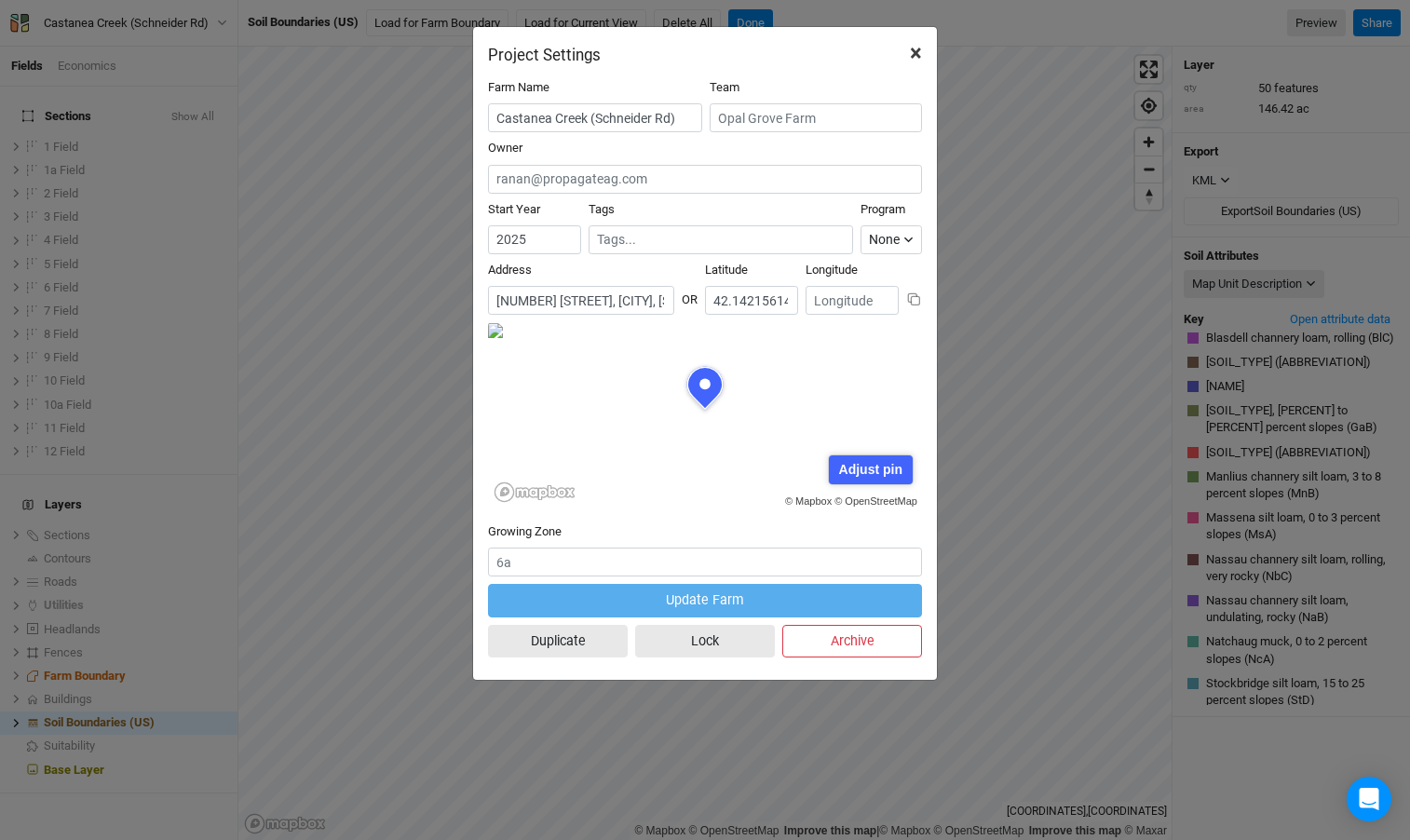 click on "×" at bounding box center (915, 53) 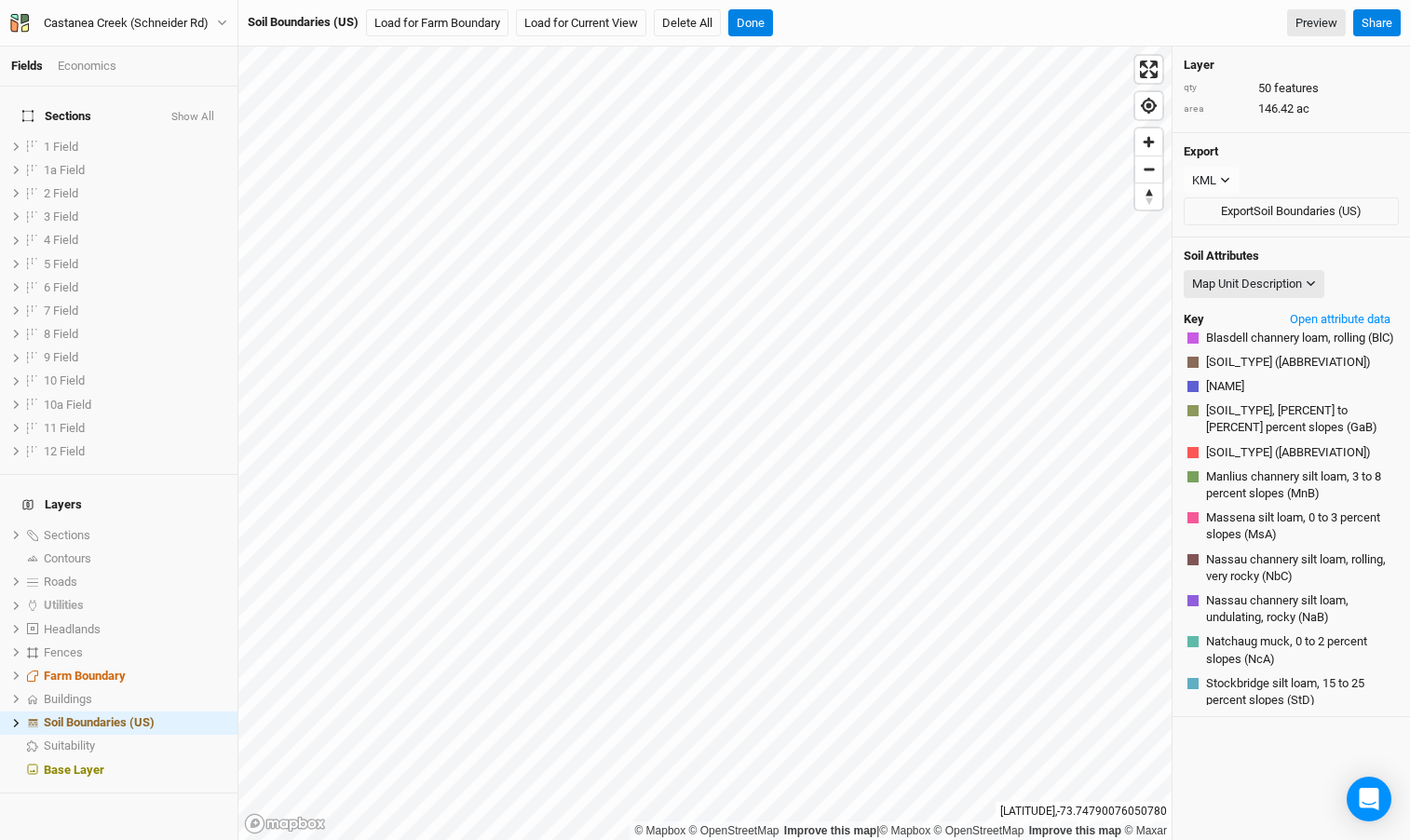 scroll, scrollTop: 73, scrollLeft: 0, axis: vertical 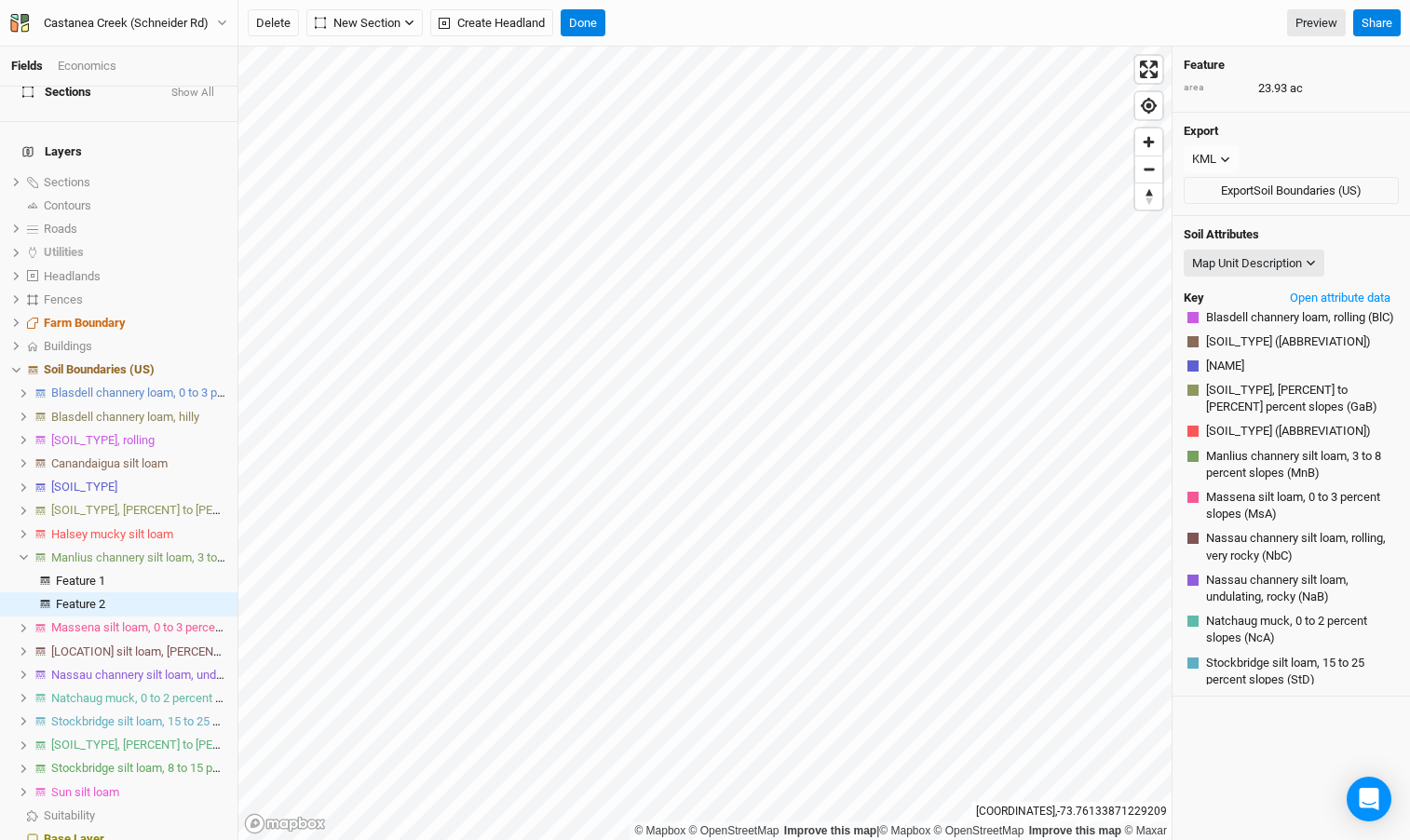 click on "Blasdell channery loam, 0 to 3 percent slopes" at bounding box center (169, 392) 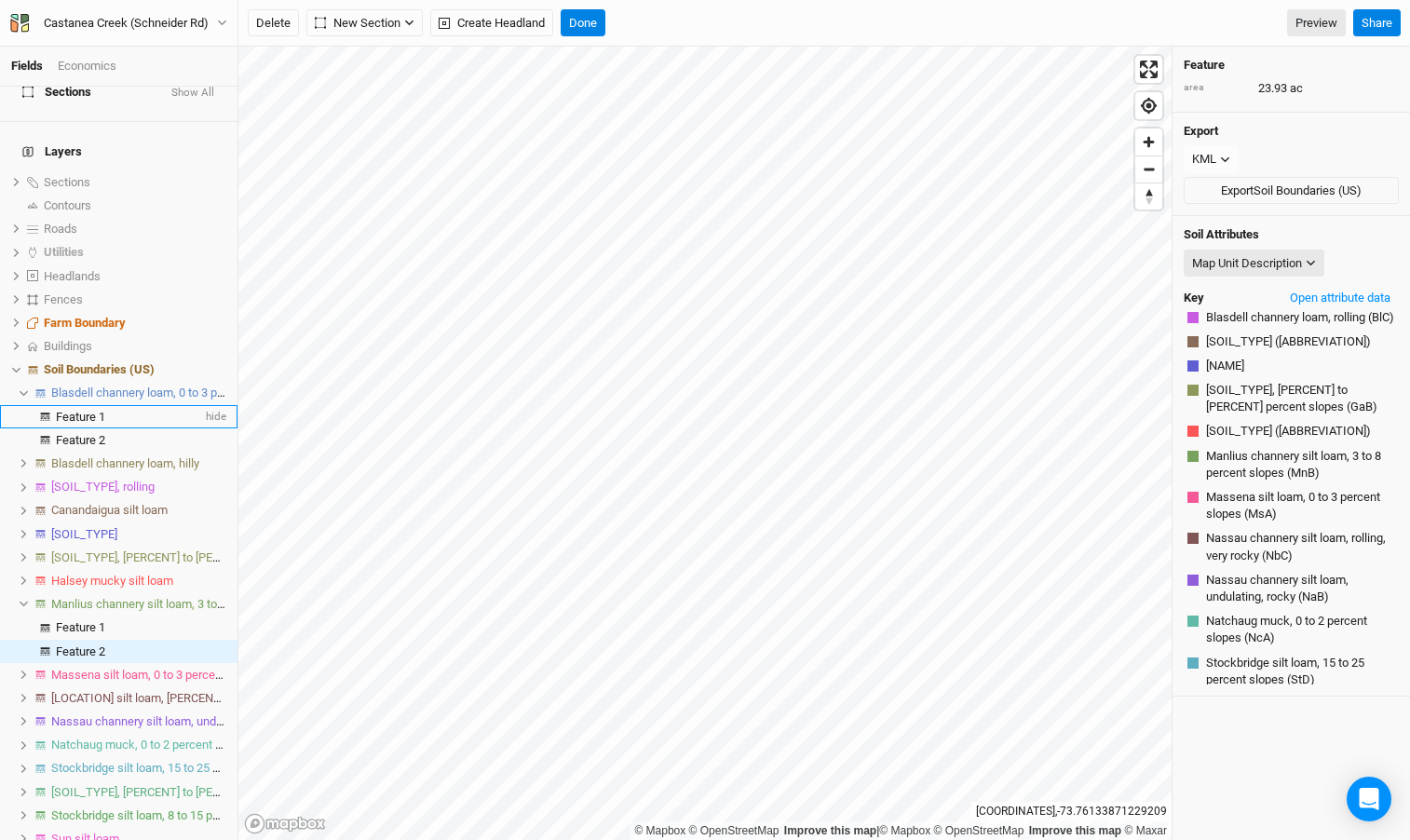 scroll, scrollTop: 0, scrollLeft: 0, axis: both 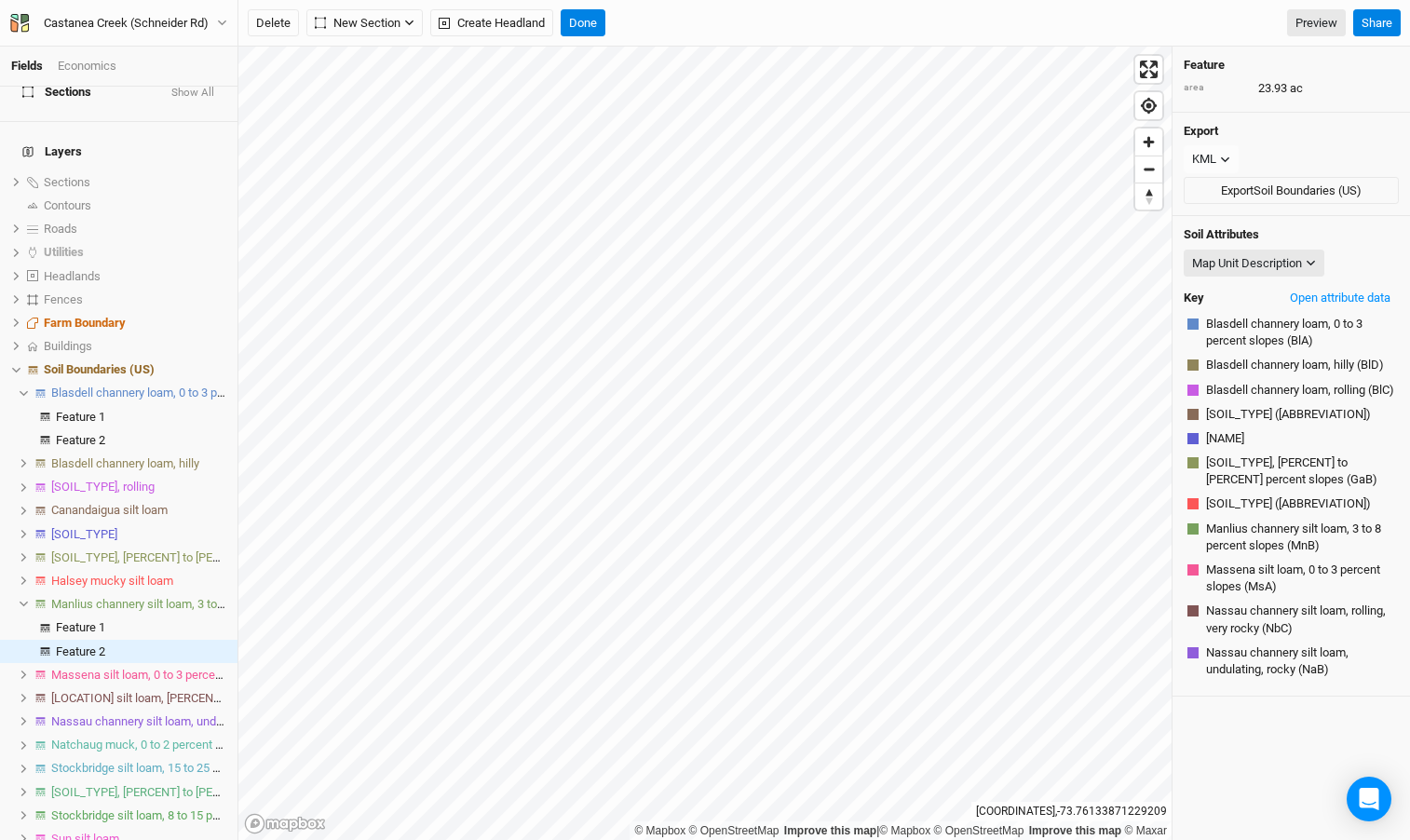click on "Blasdell channery loam, 0 to 3 percent slopes" at bounding box center [118, 393] 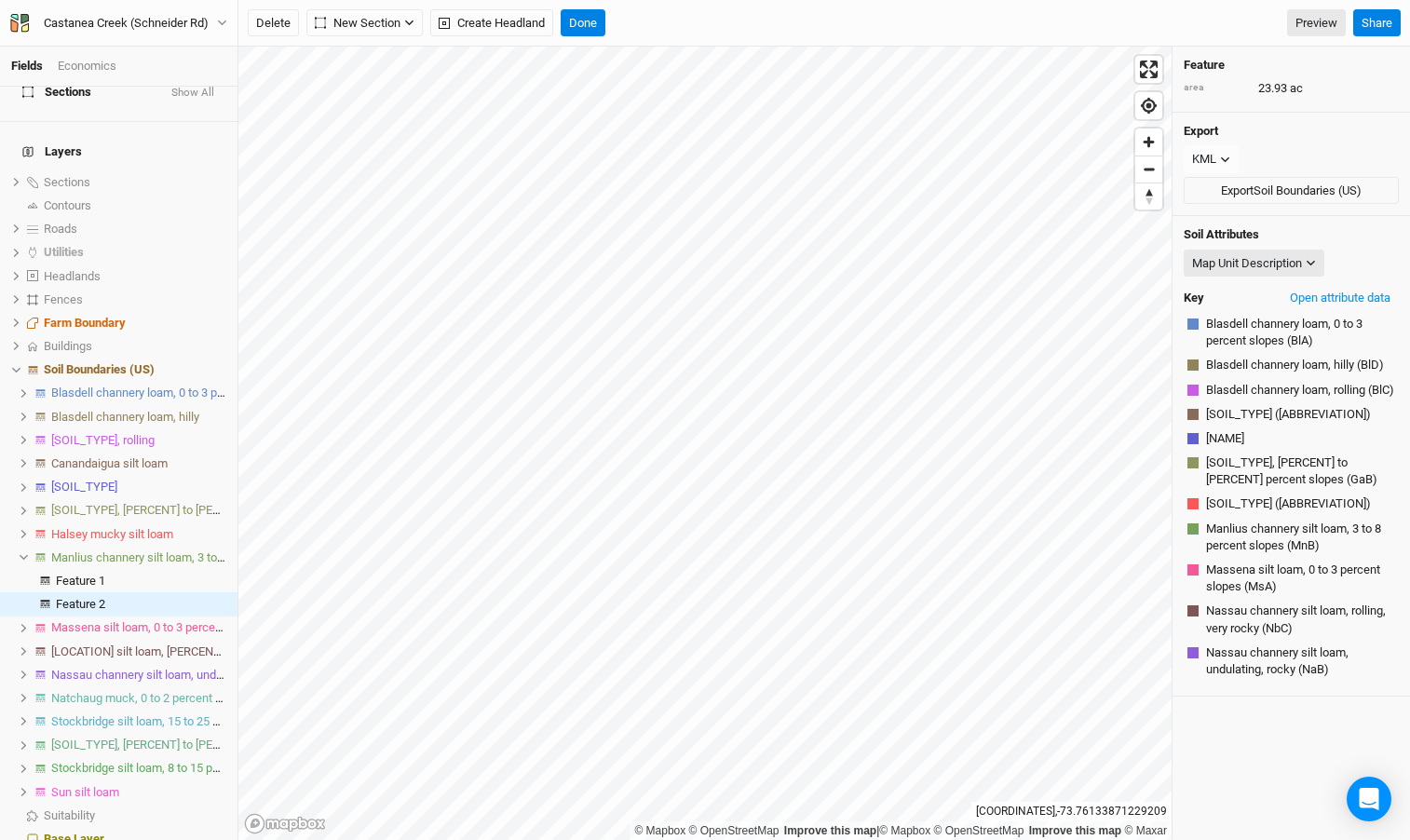 click on "Blasdell channery loam, hilly" at bounding box center (125, 416) 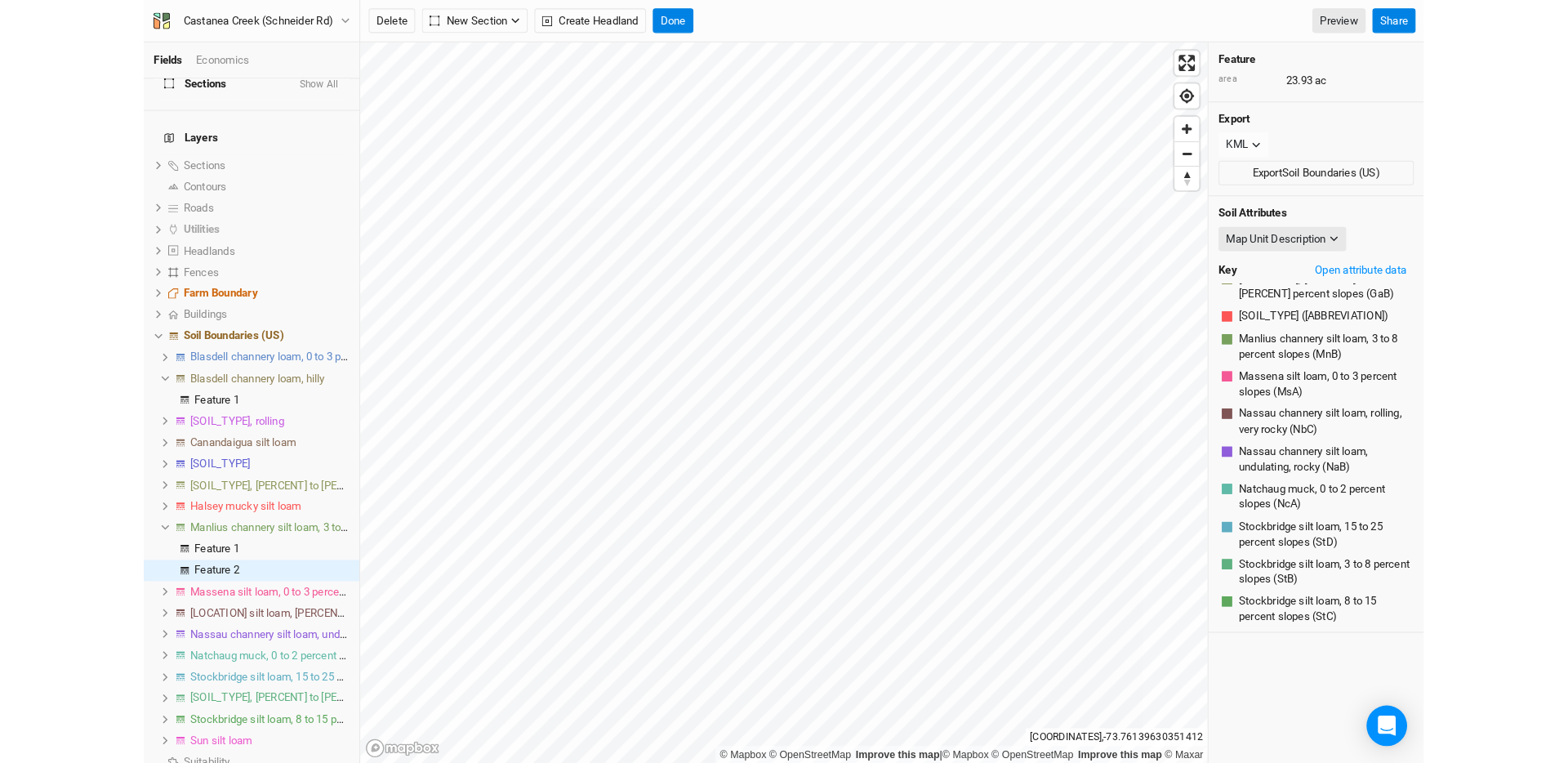 scroll, scrollTop: 0, scrollLeft: 0, axis: both 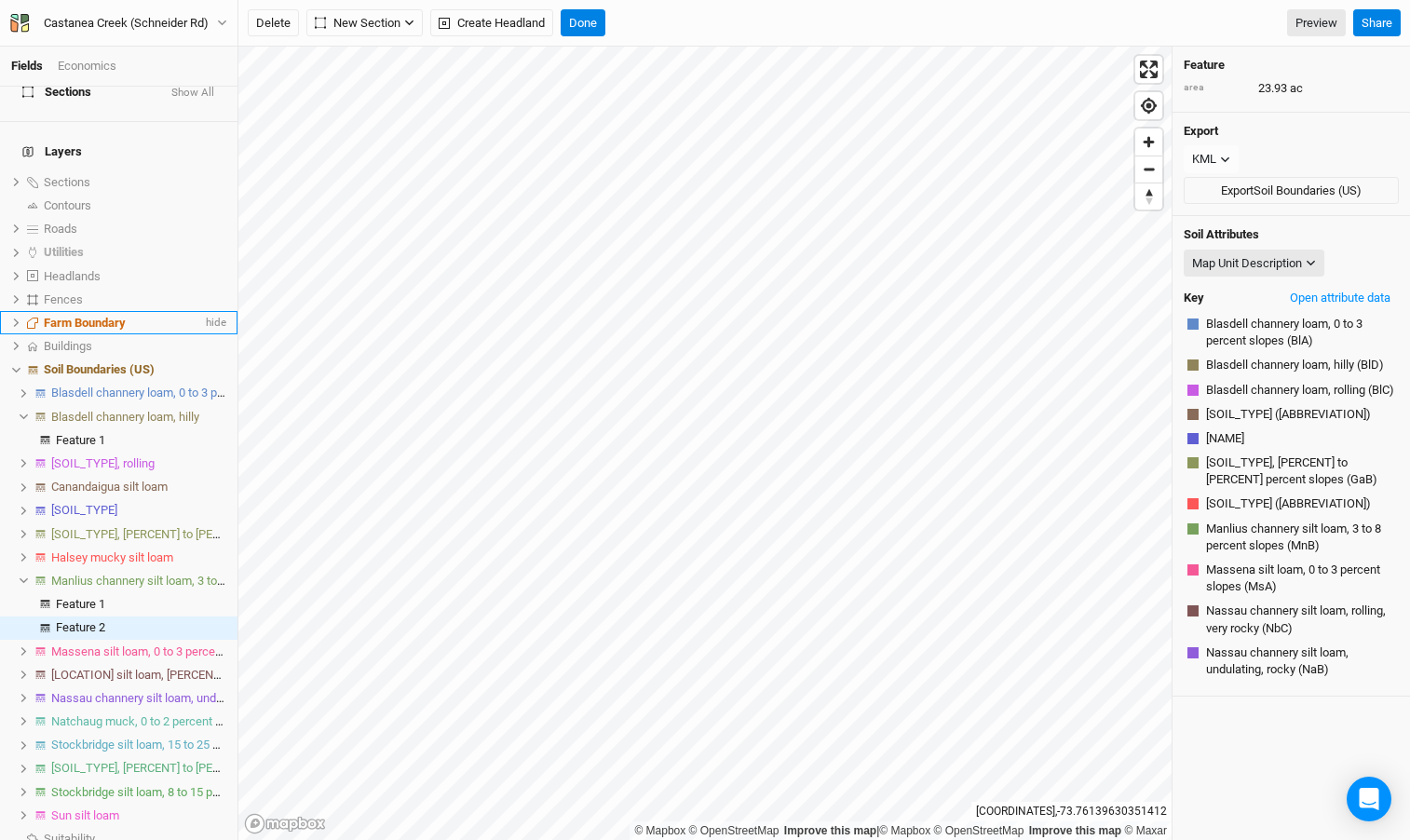 click on "Farm Boundary" at bounding box center (135, 183) 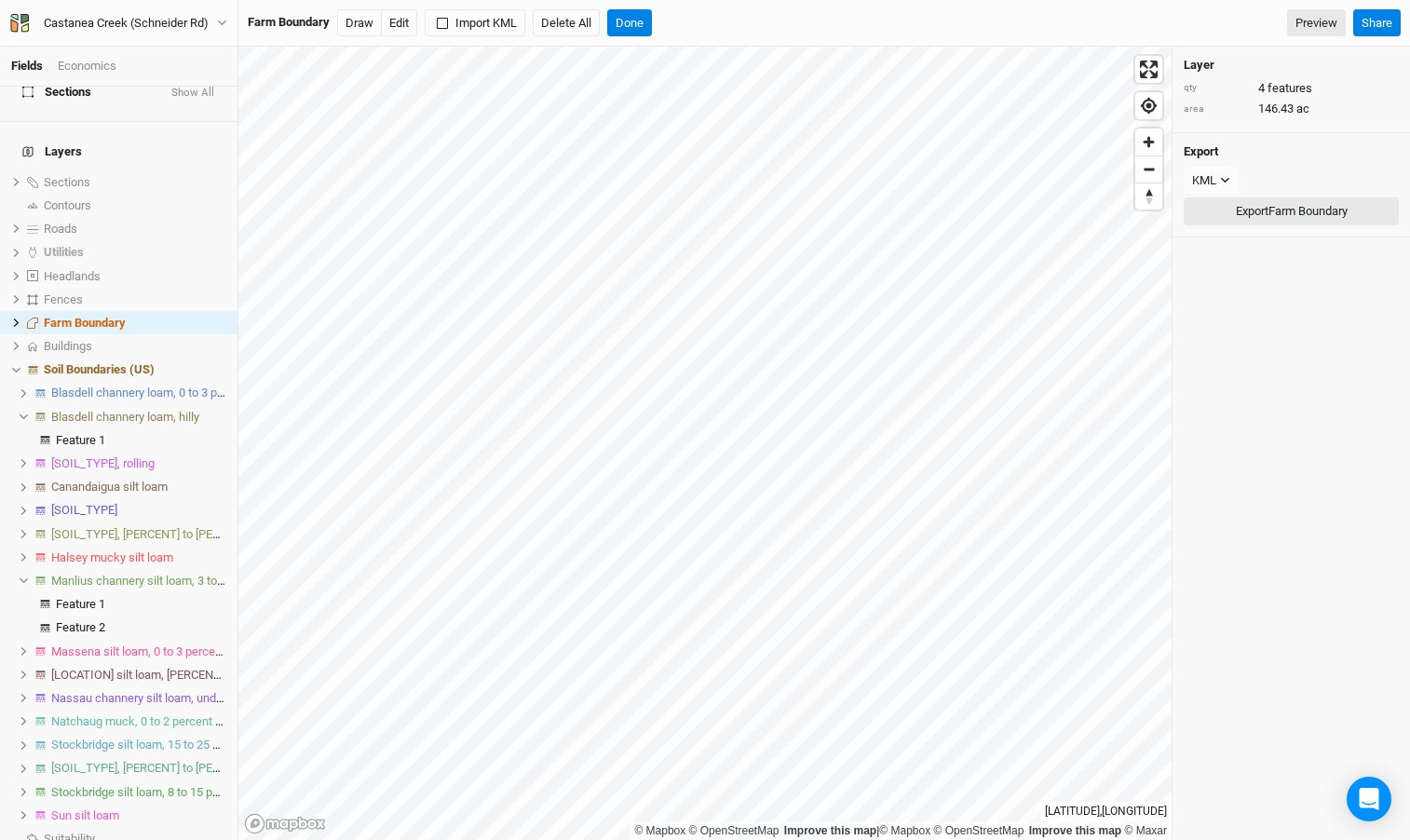 click on "Export  Farm Boundary" at bounding box center (1291, 211) 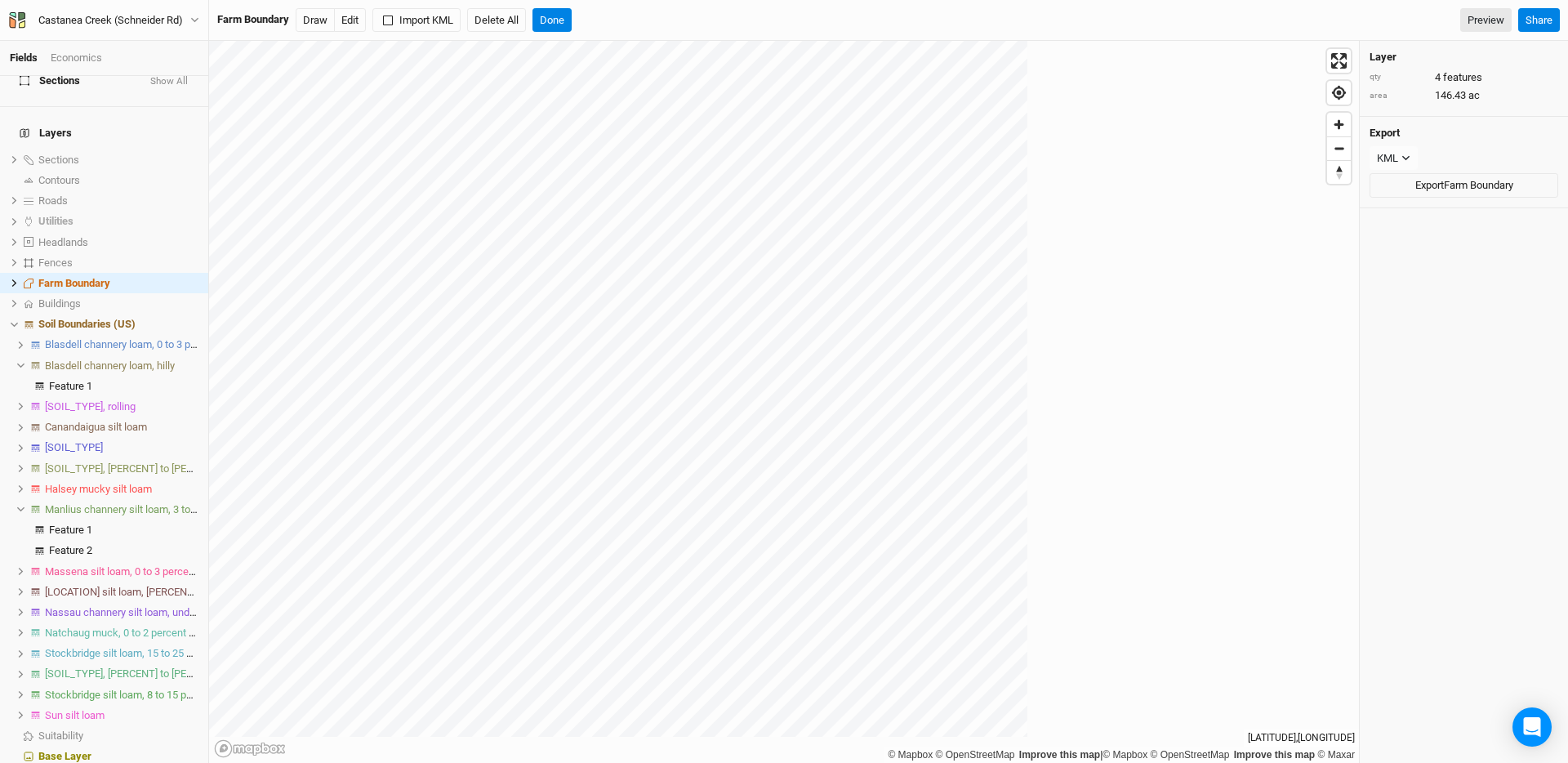scroll, scrollTop: 304, scrollLeft: 0, axis: vertical 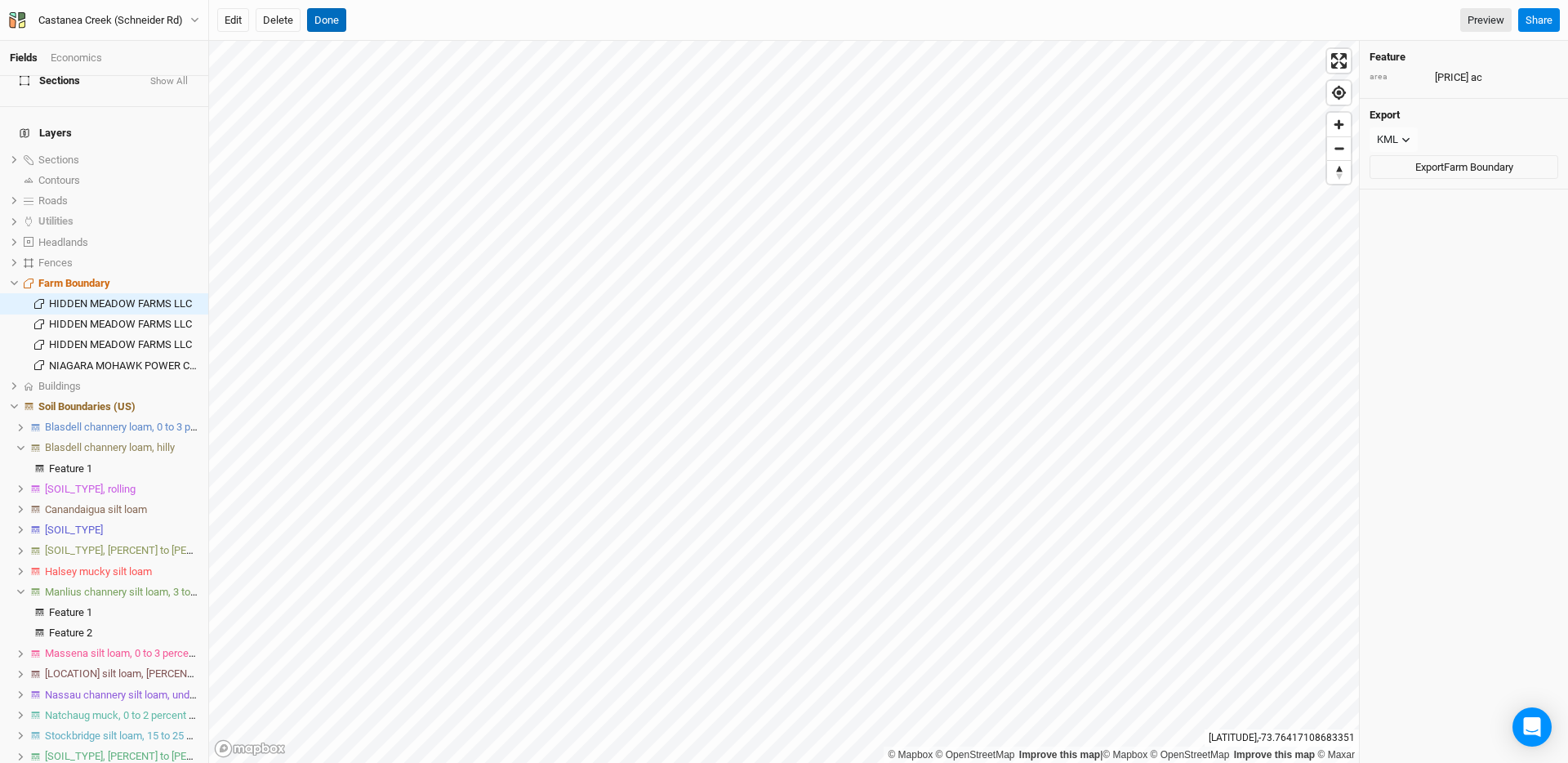 click on "Done" at bounding box center (327, 20) 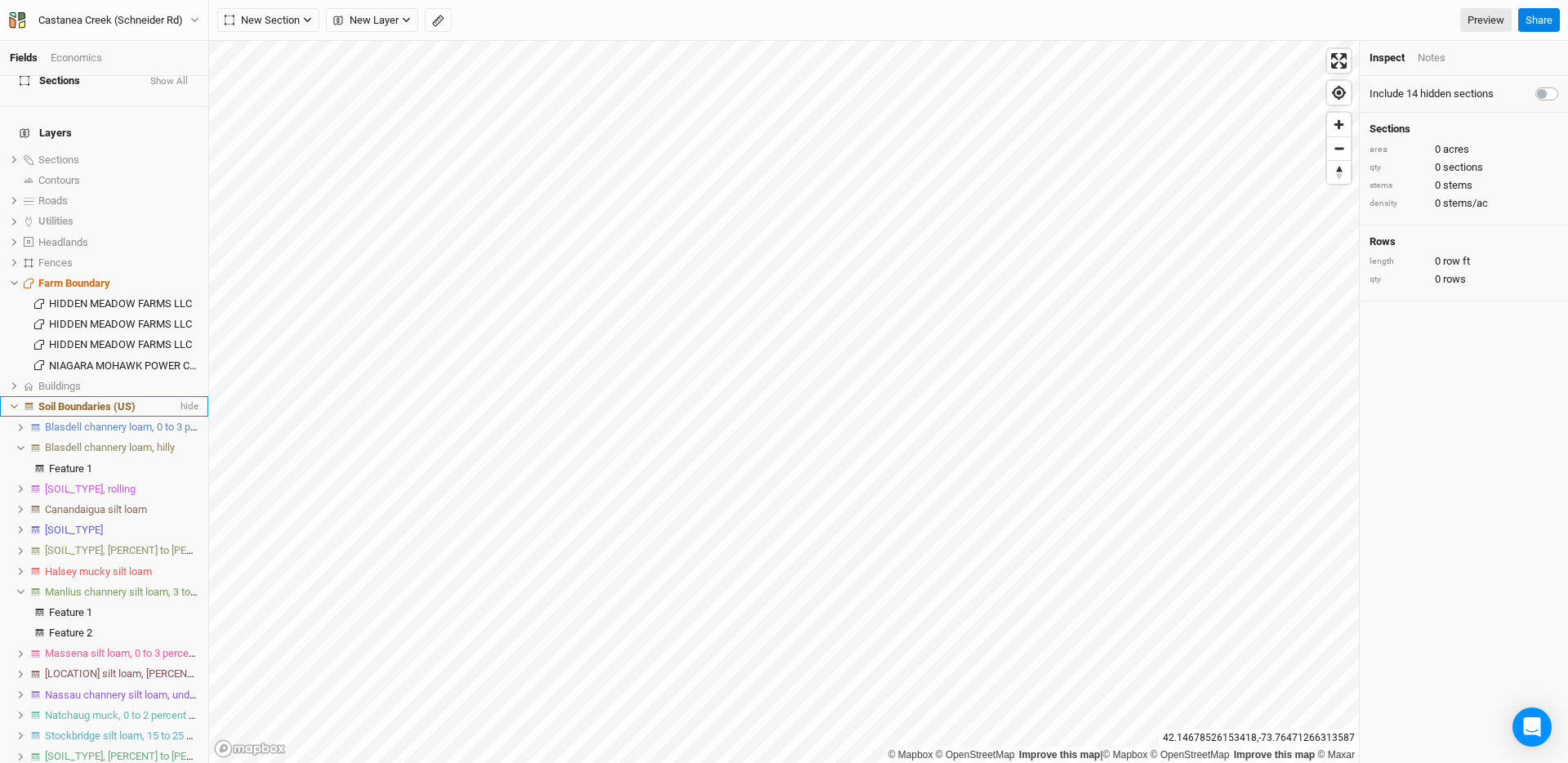 click on "Soil Boundaries (US)" at bounding box center (87, 406) 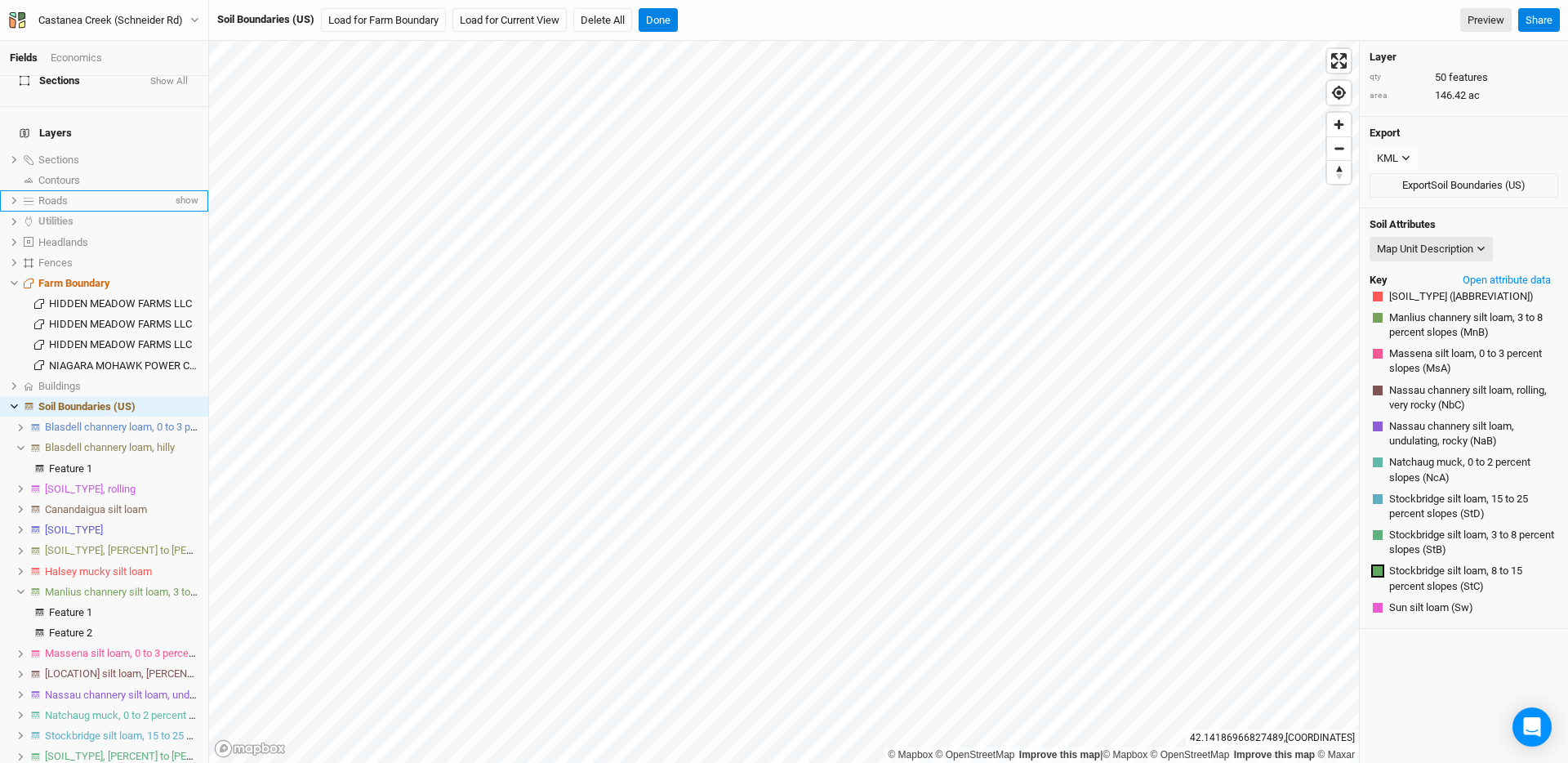 scroll, scrollTop: 194, scrollLeft: 0, axis: vertical 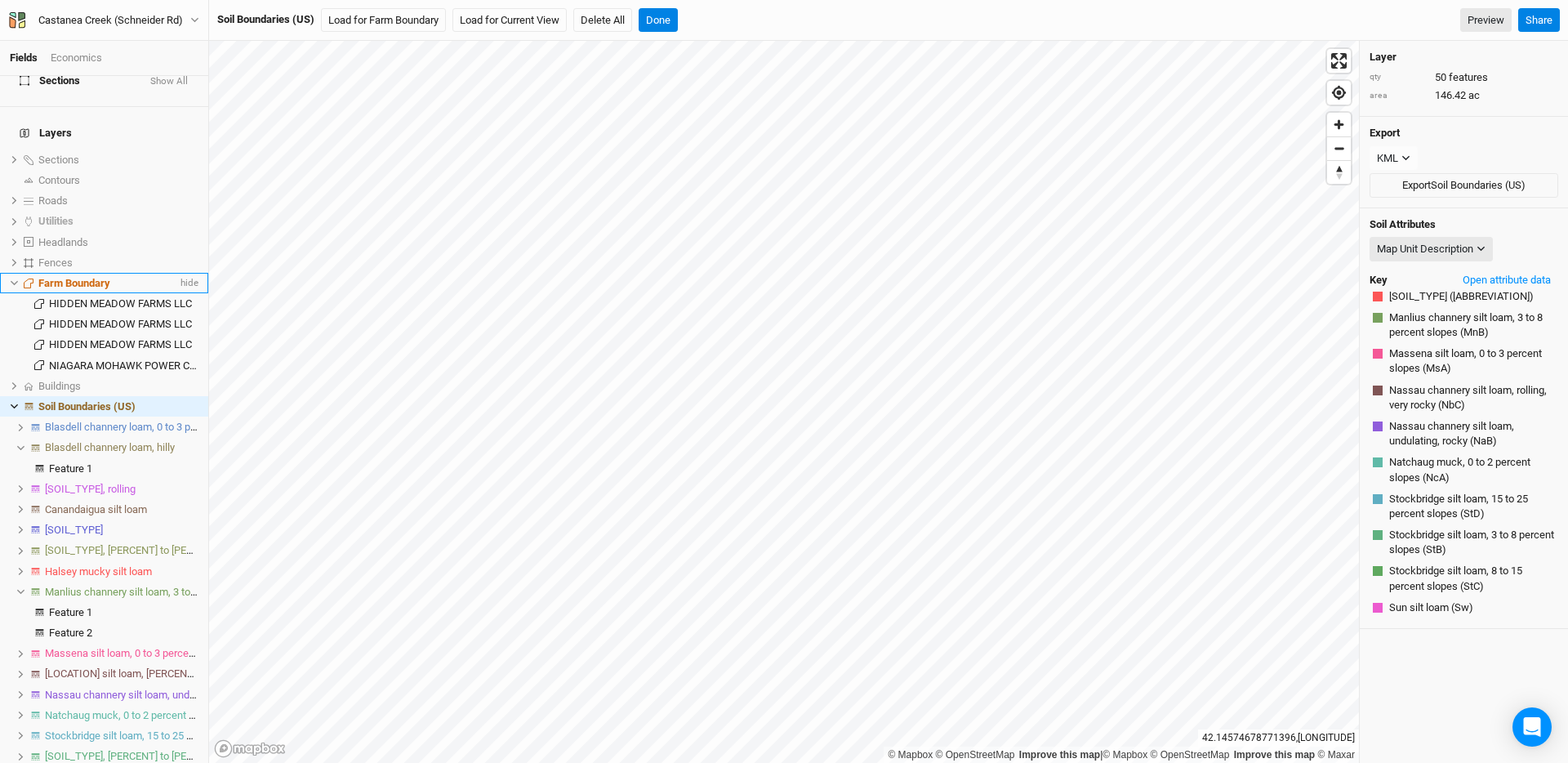 click at bounding box center [14, 283] 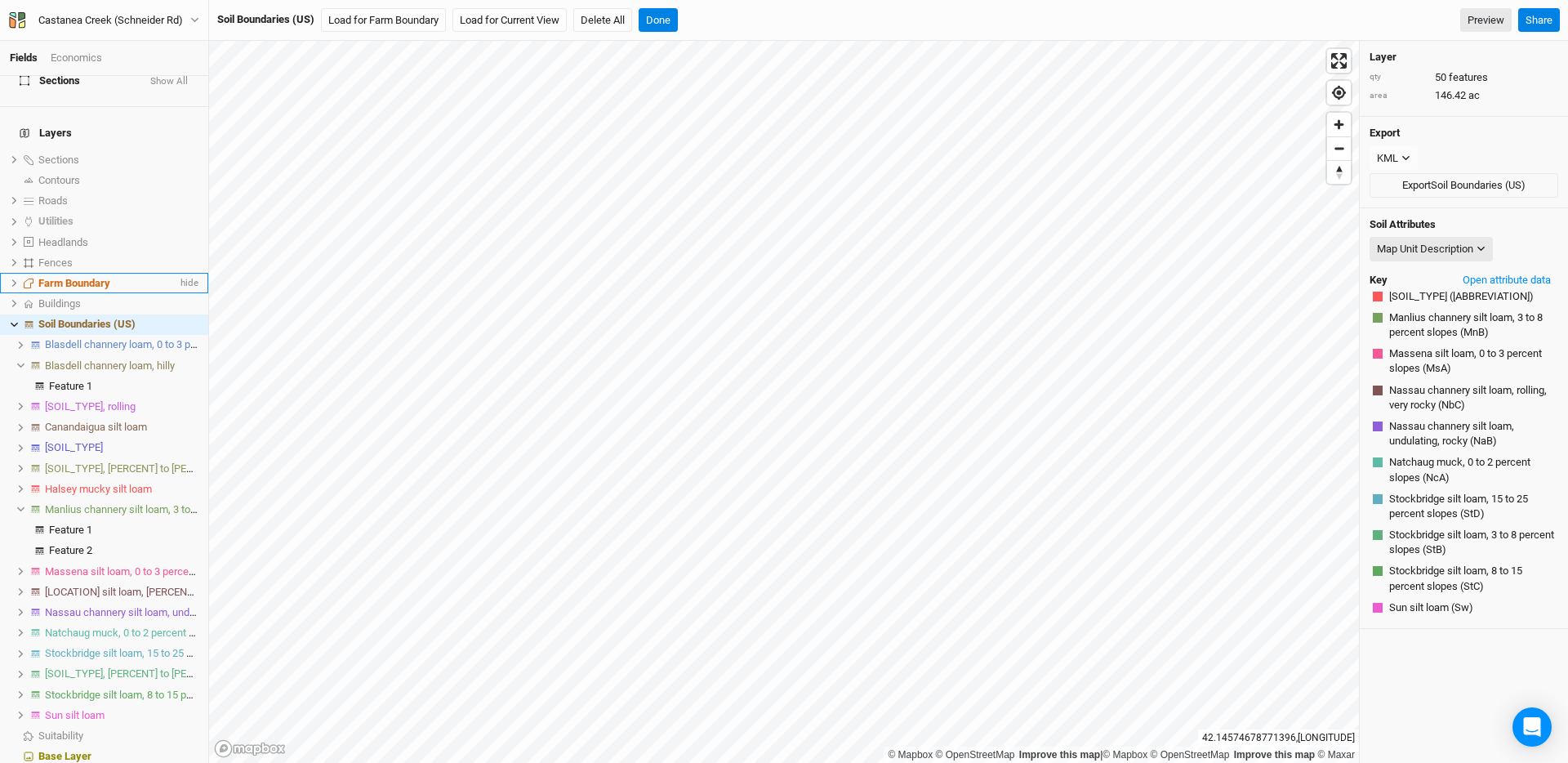 scroll, scrollTop: 304, scrollLeft: 0, axis: vertical 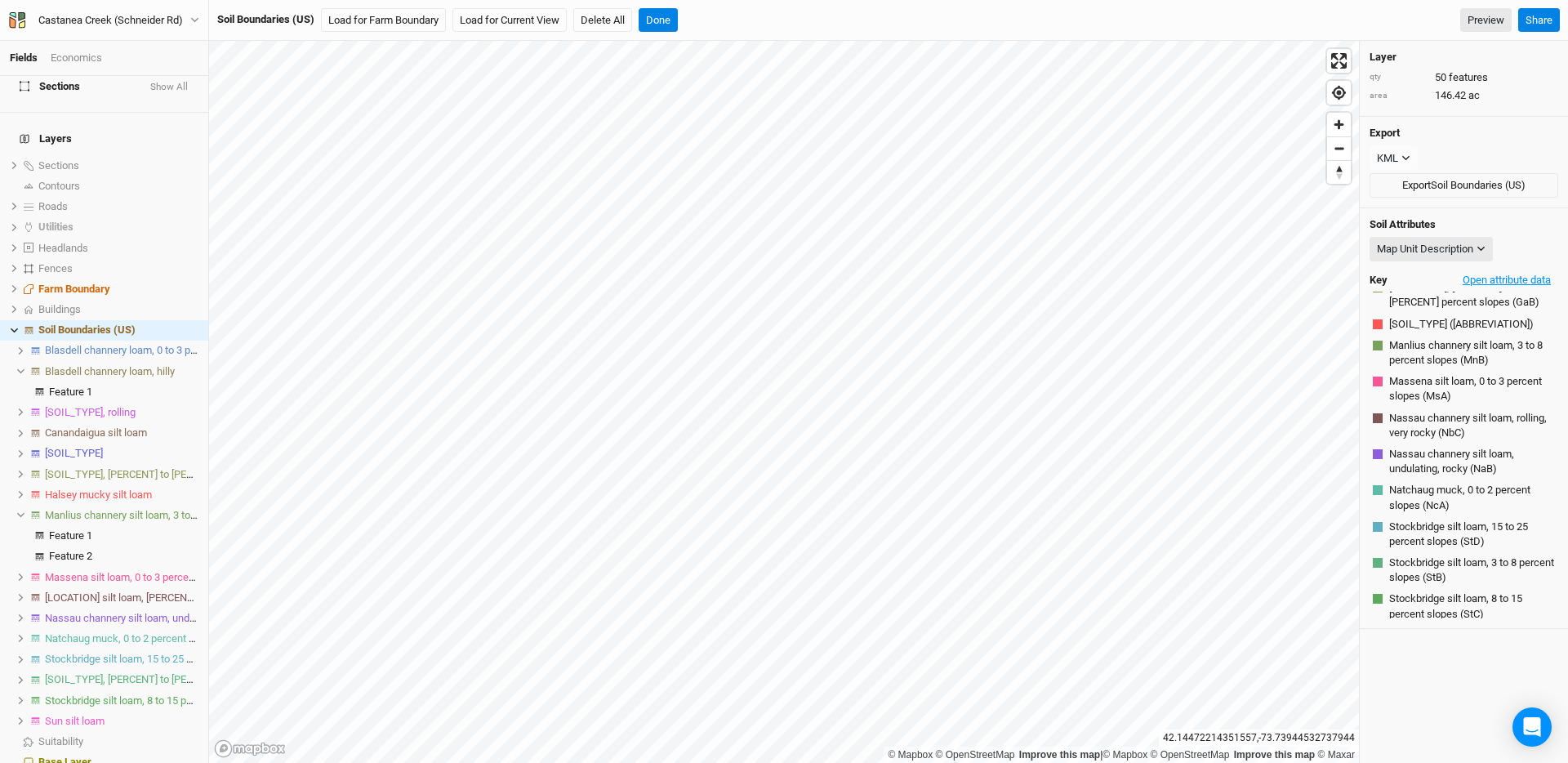 click on "Open attribute data" at bounding box center (1507, 280) 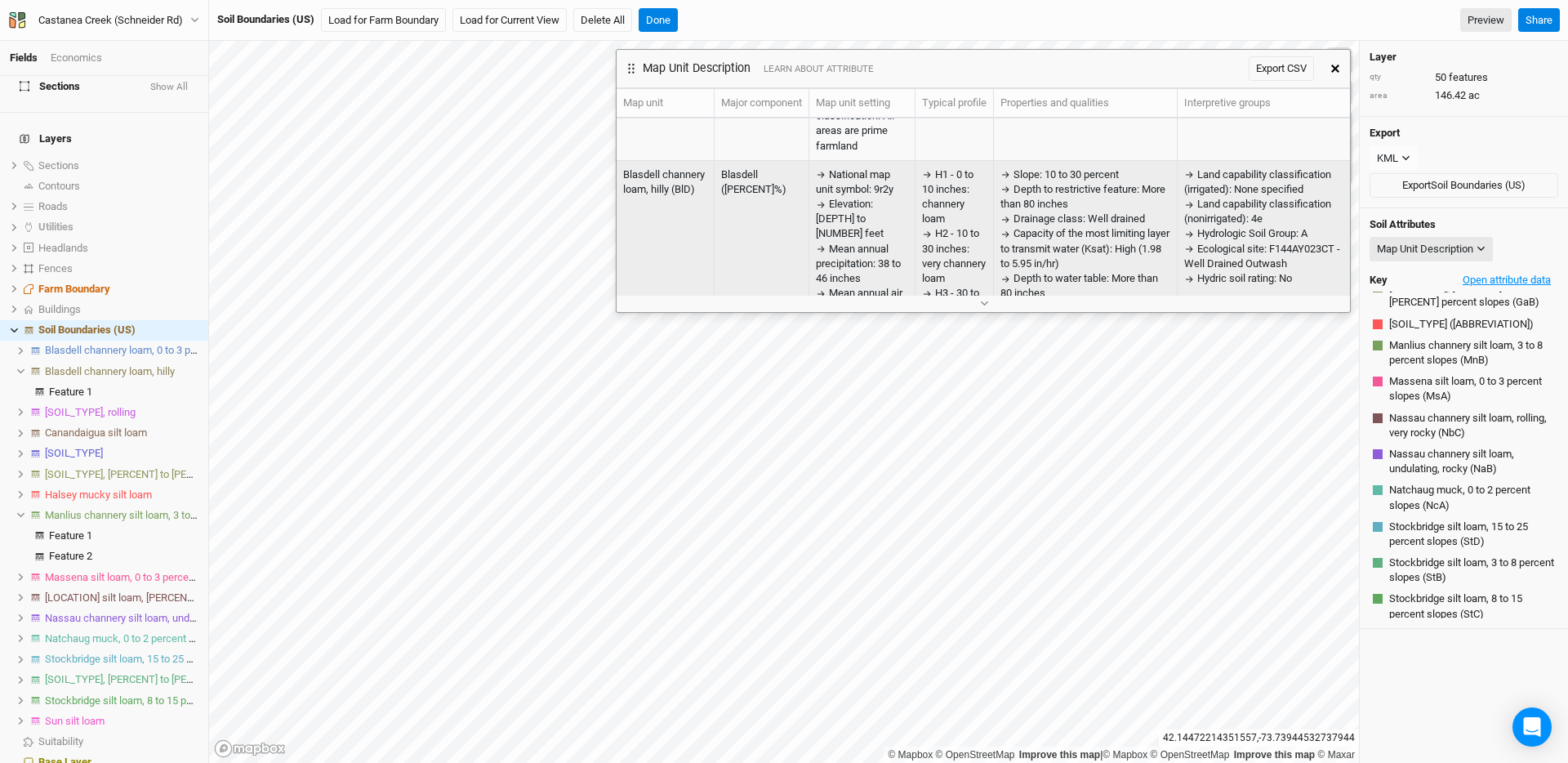 scroll, scrollTop: 216, scrollLeft: 0, axis: vertical 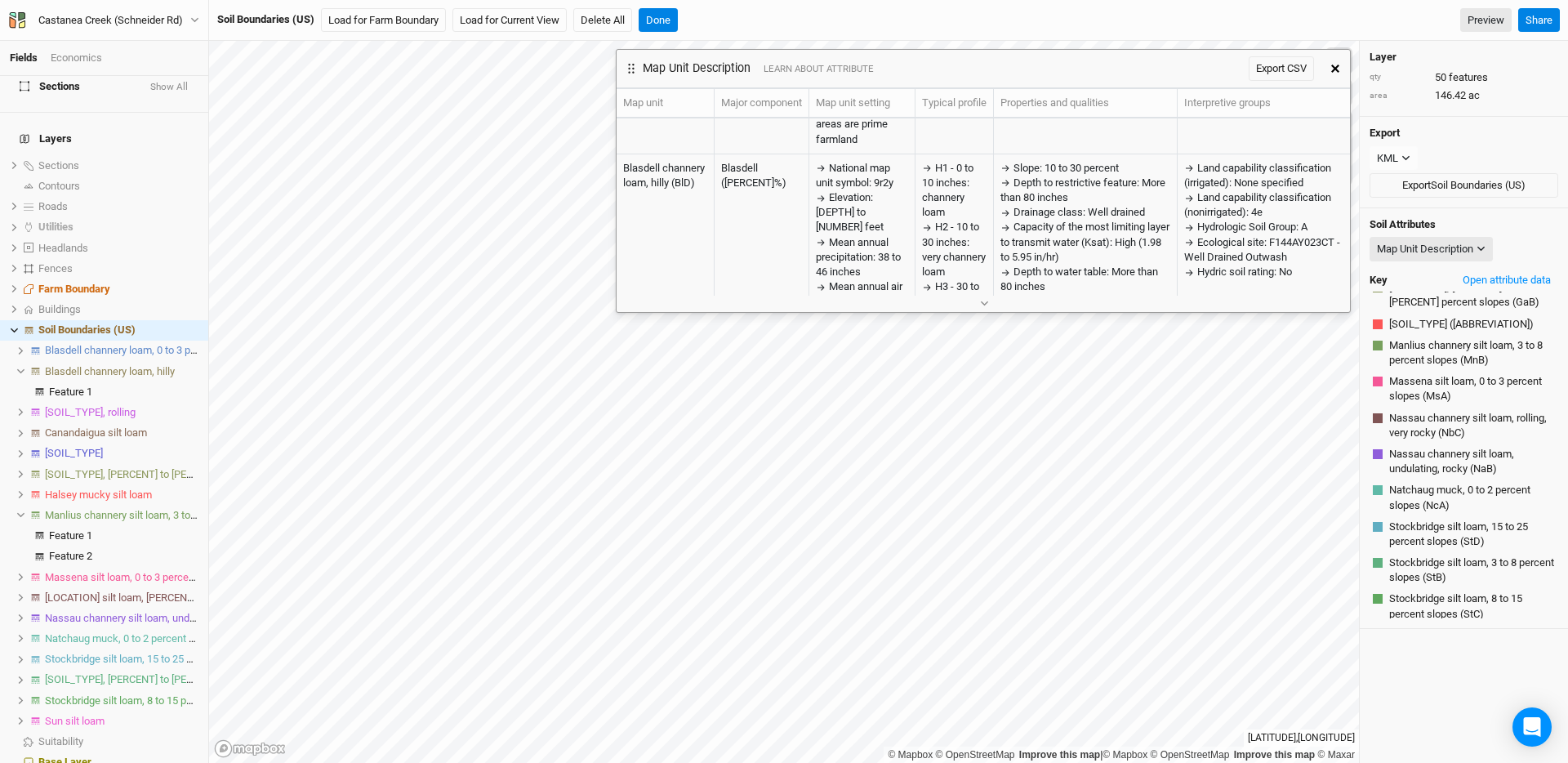 click at bounding box center [983, 303] 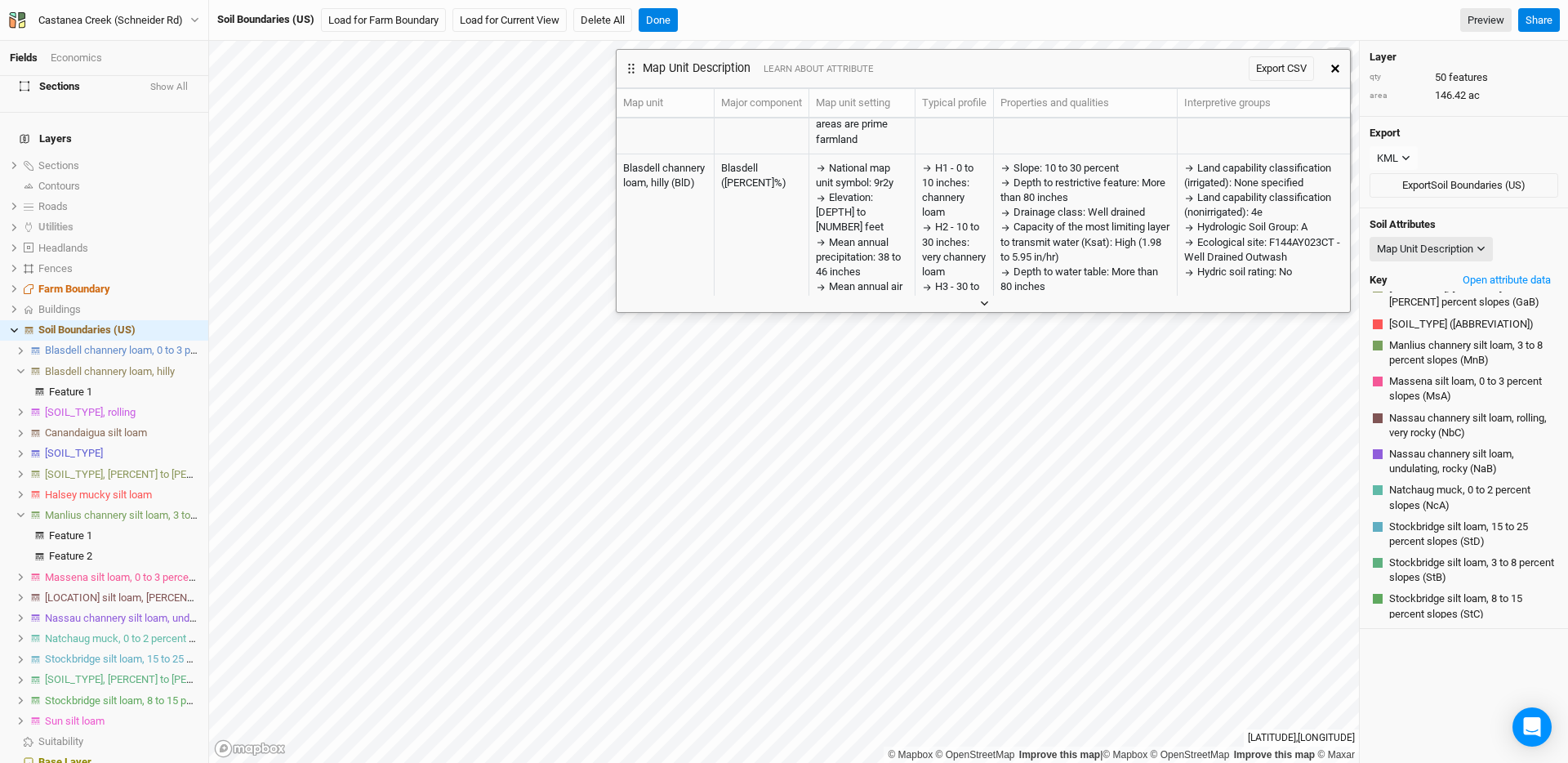click at bounding box center [983, 303] 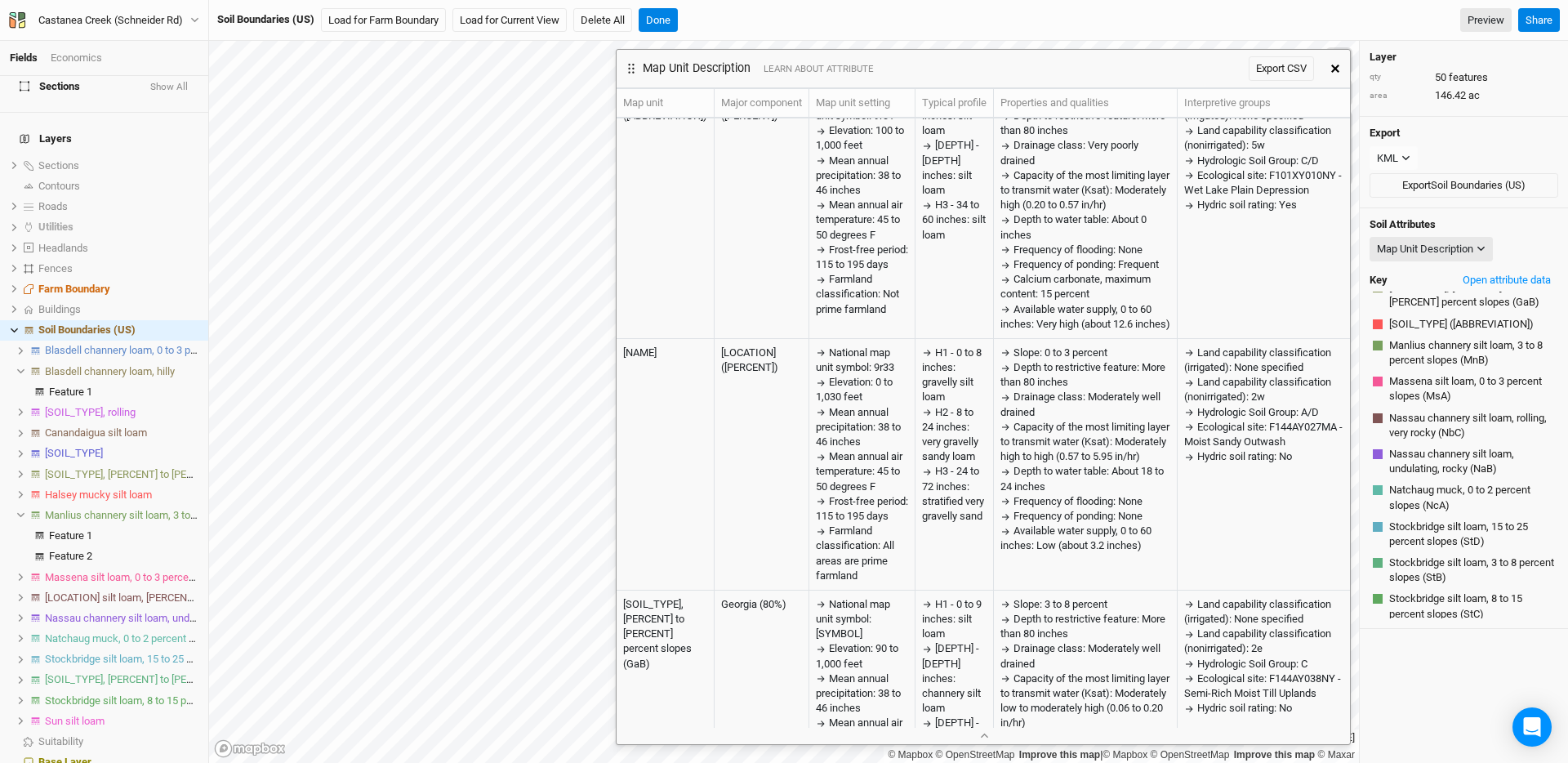 scroll, scrollTop: 0, scrollLeft: 0, axis: both 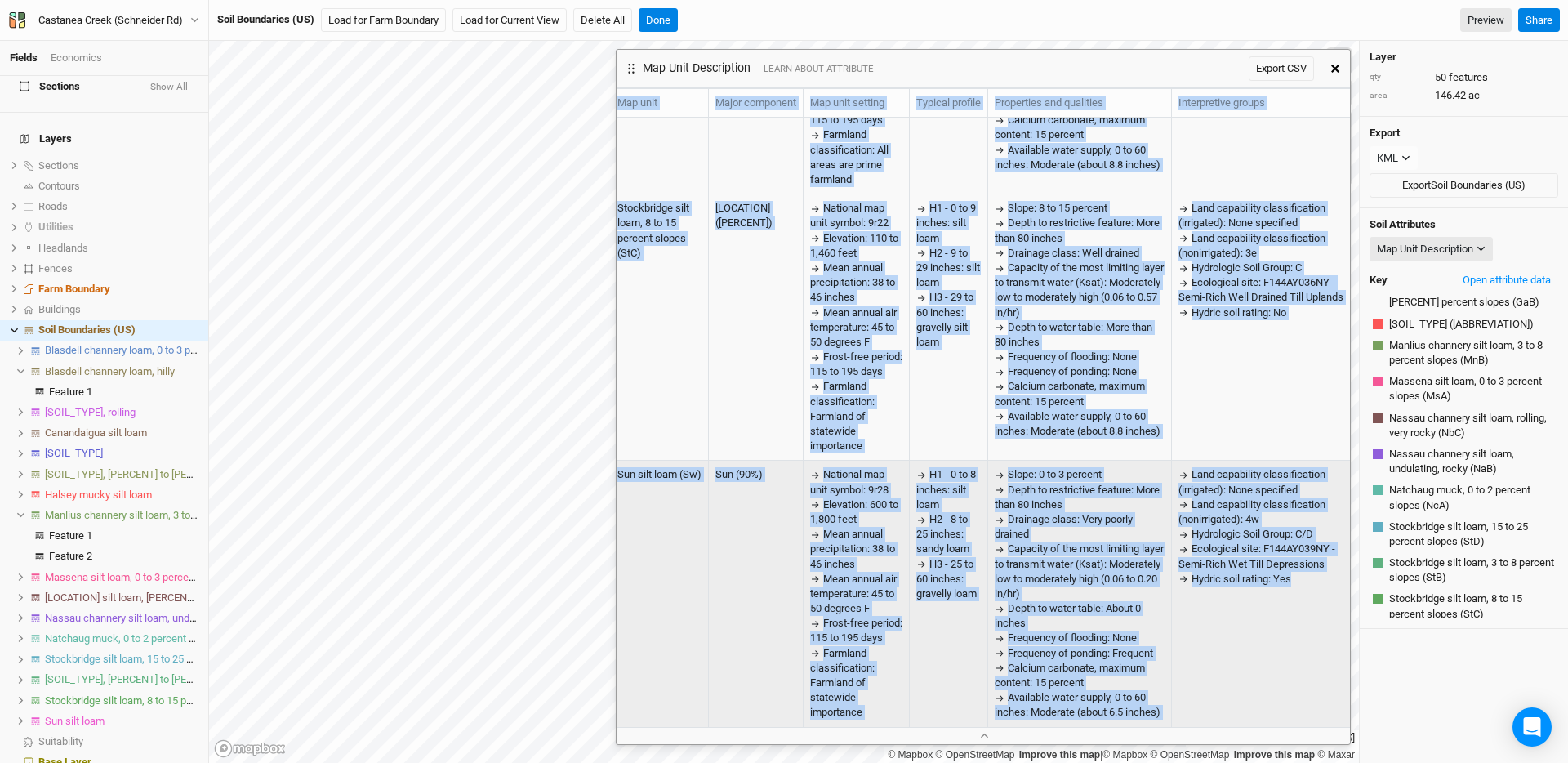 drag, startPoint x: 621, startPoint y: 98, endPoint x: 1241, endPoint y: 672, distance: 844.912 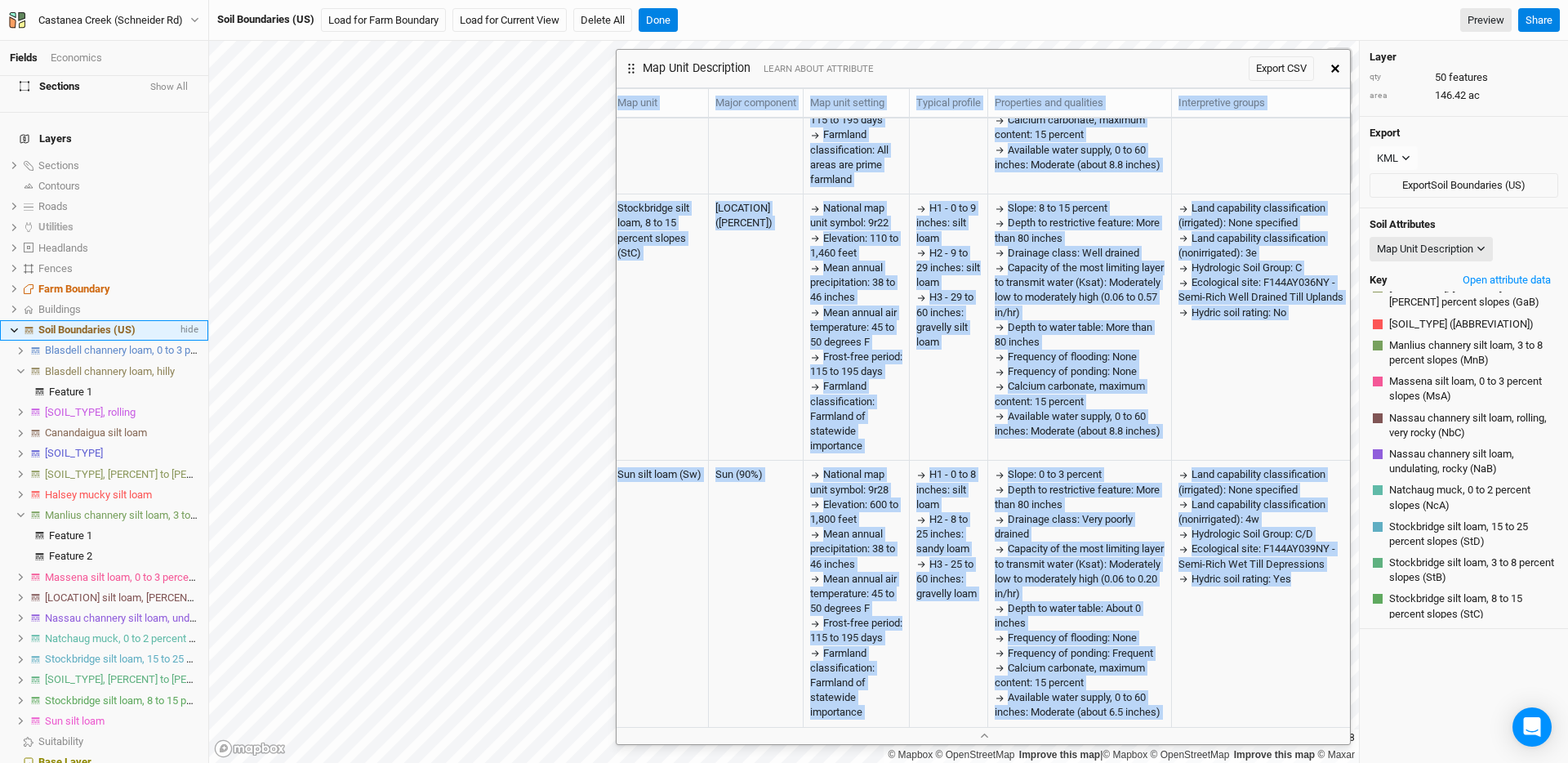 scroll, scrollTop: 194, scrollLeft: 0, axis: vertical 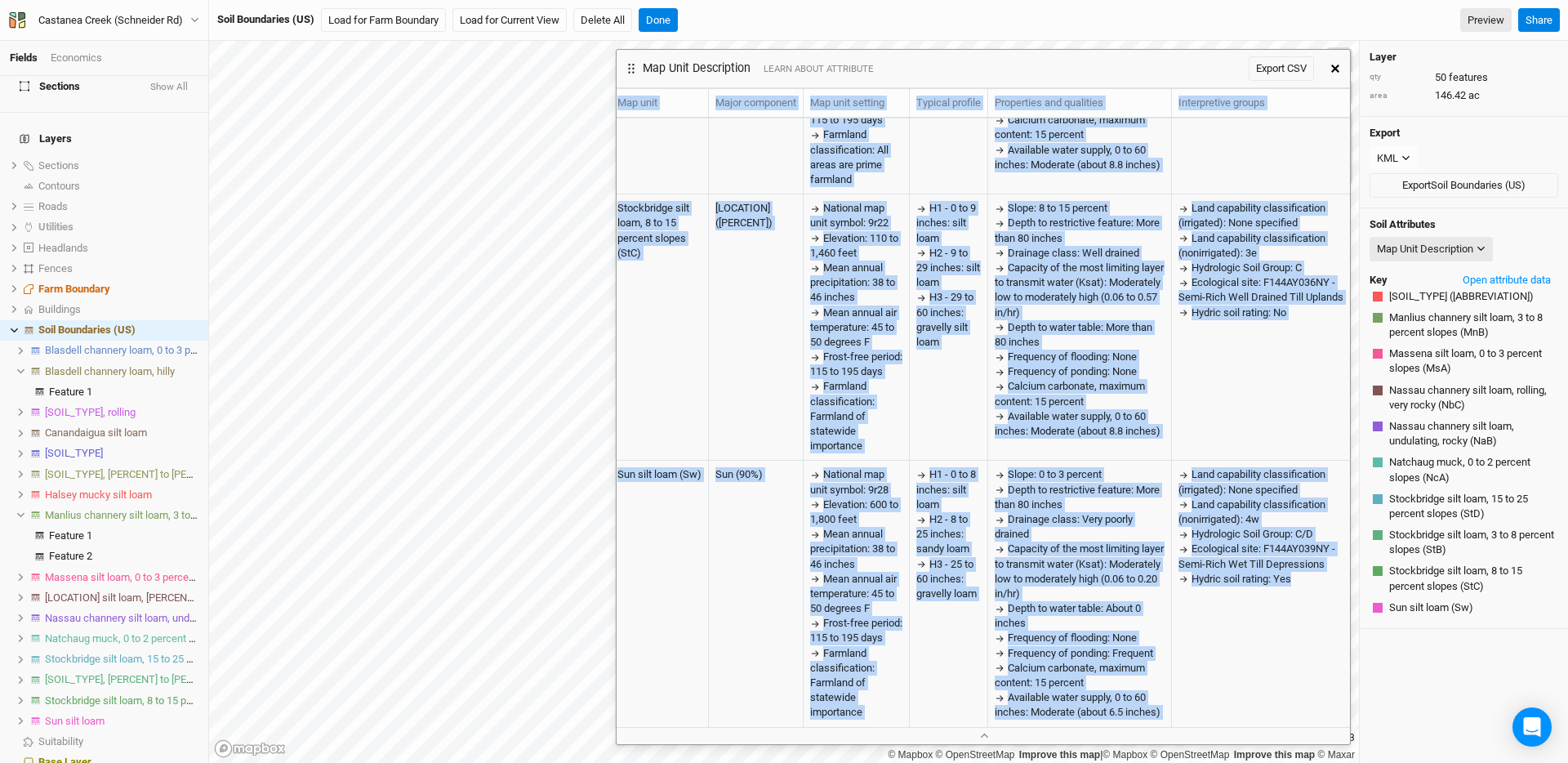 click at bounding box center [1335, 69] 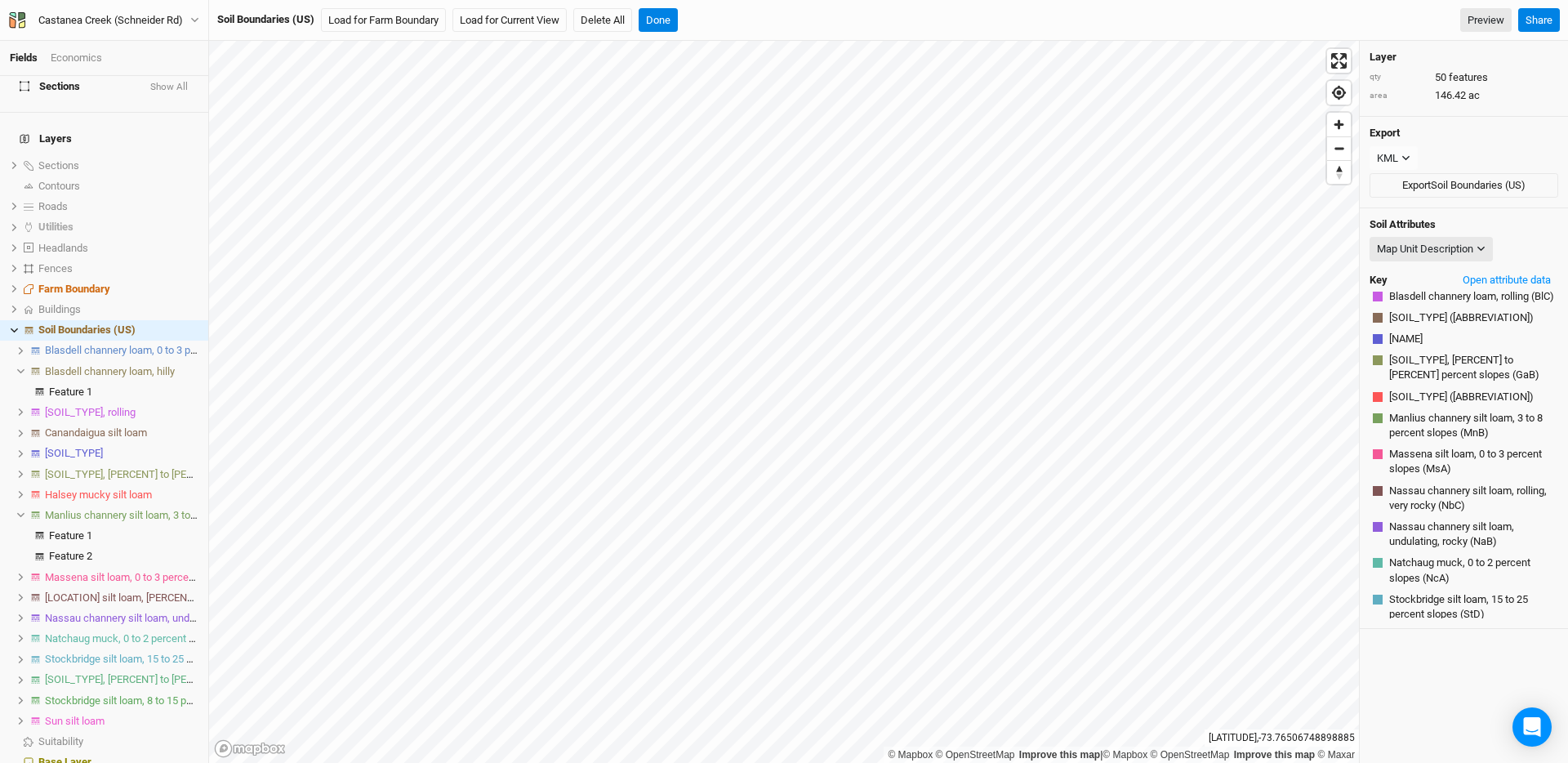 scroll, scrollTop: 194, scrollLeft: 0, axis: vertical 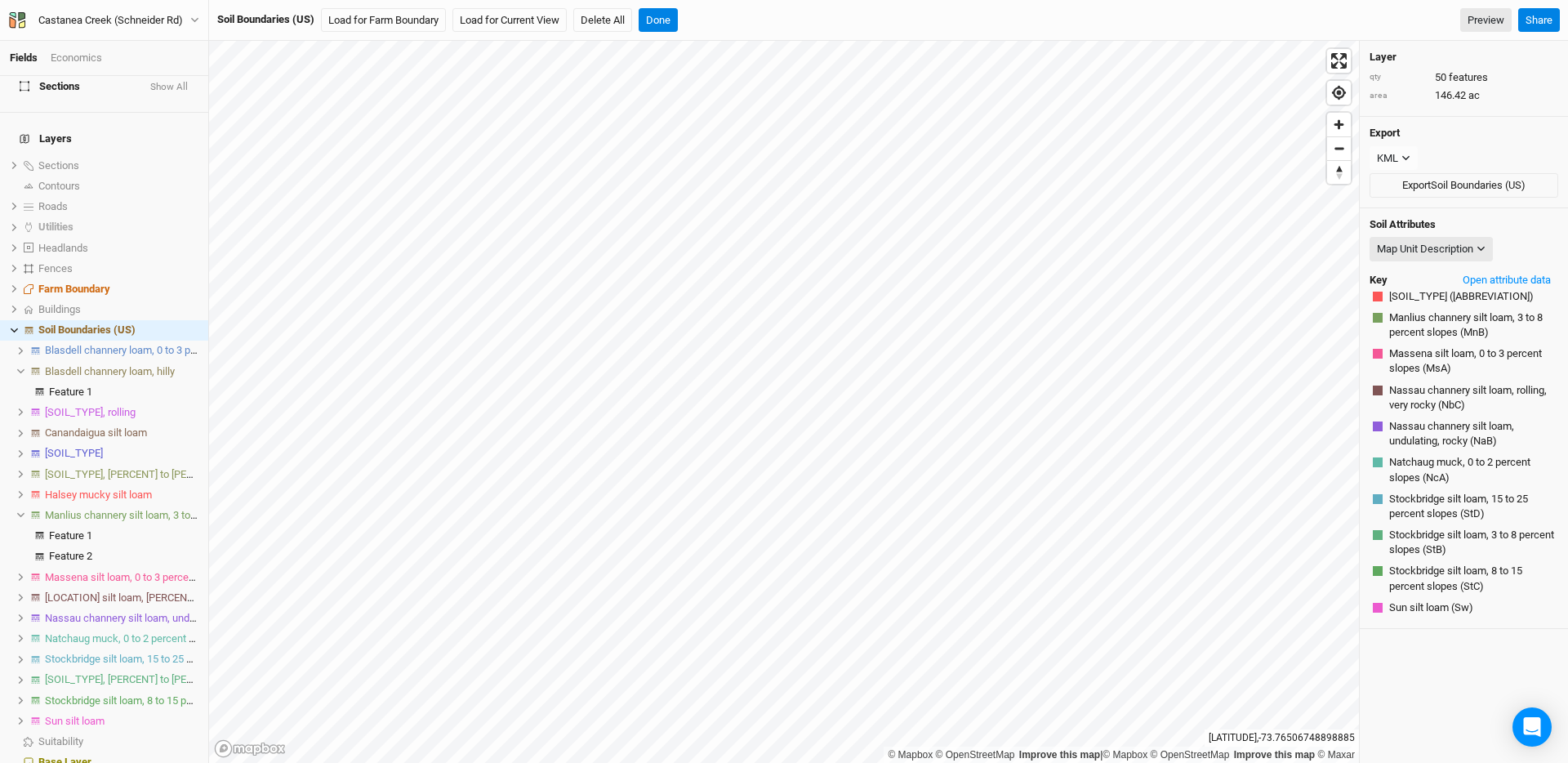 click on "Blasdell channery loam, 0 to 3 percent slopes" at bounding box center [149, 350] 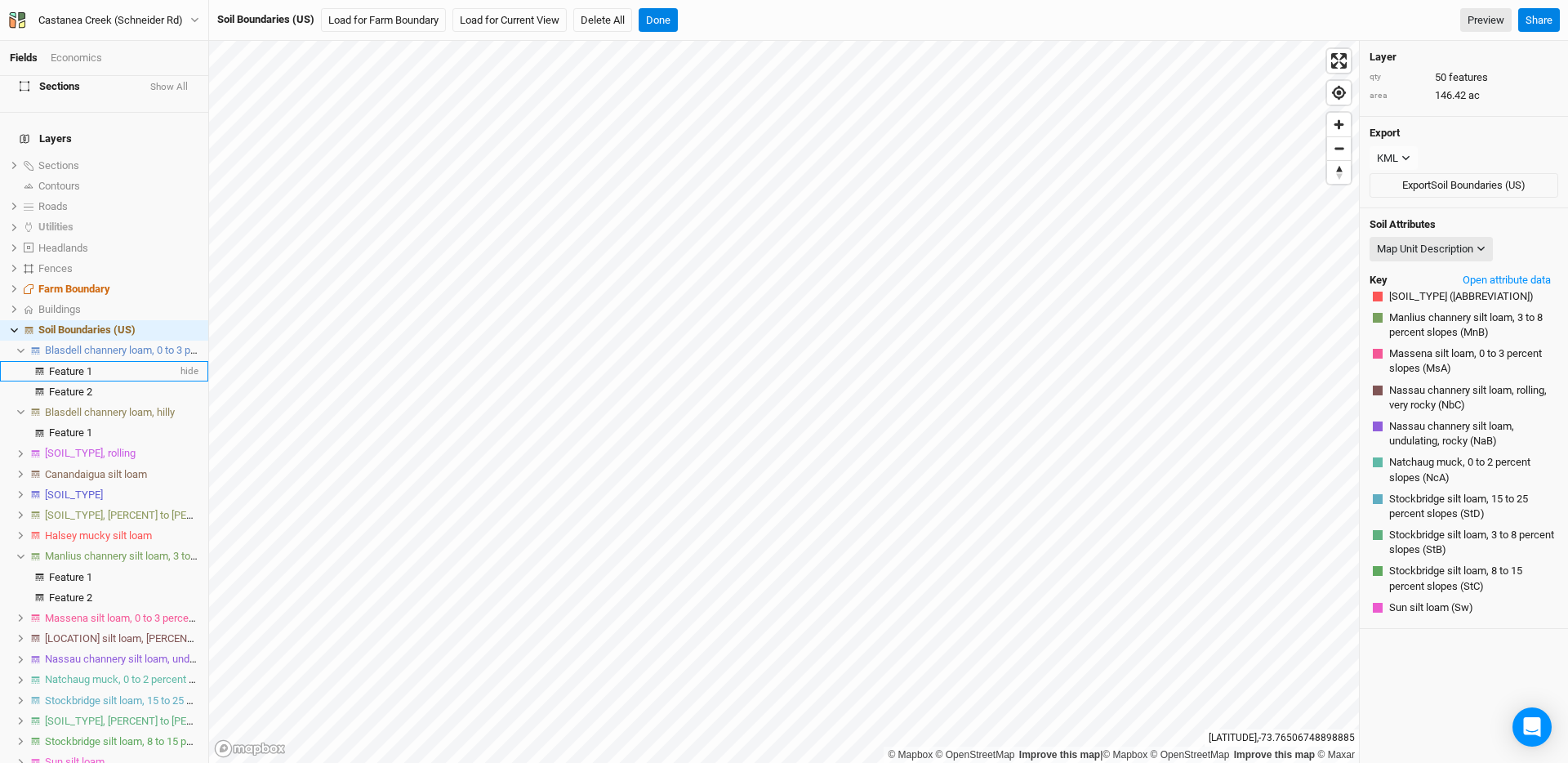 scroll, scrollTop: 0, scrollLeft: 0, axis: both 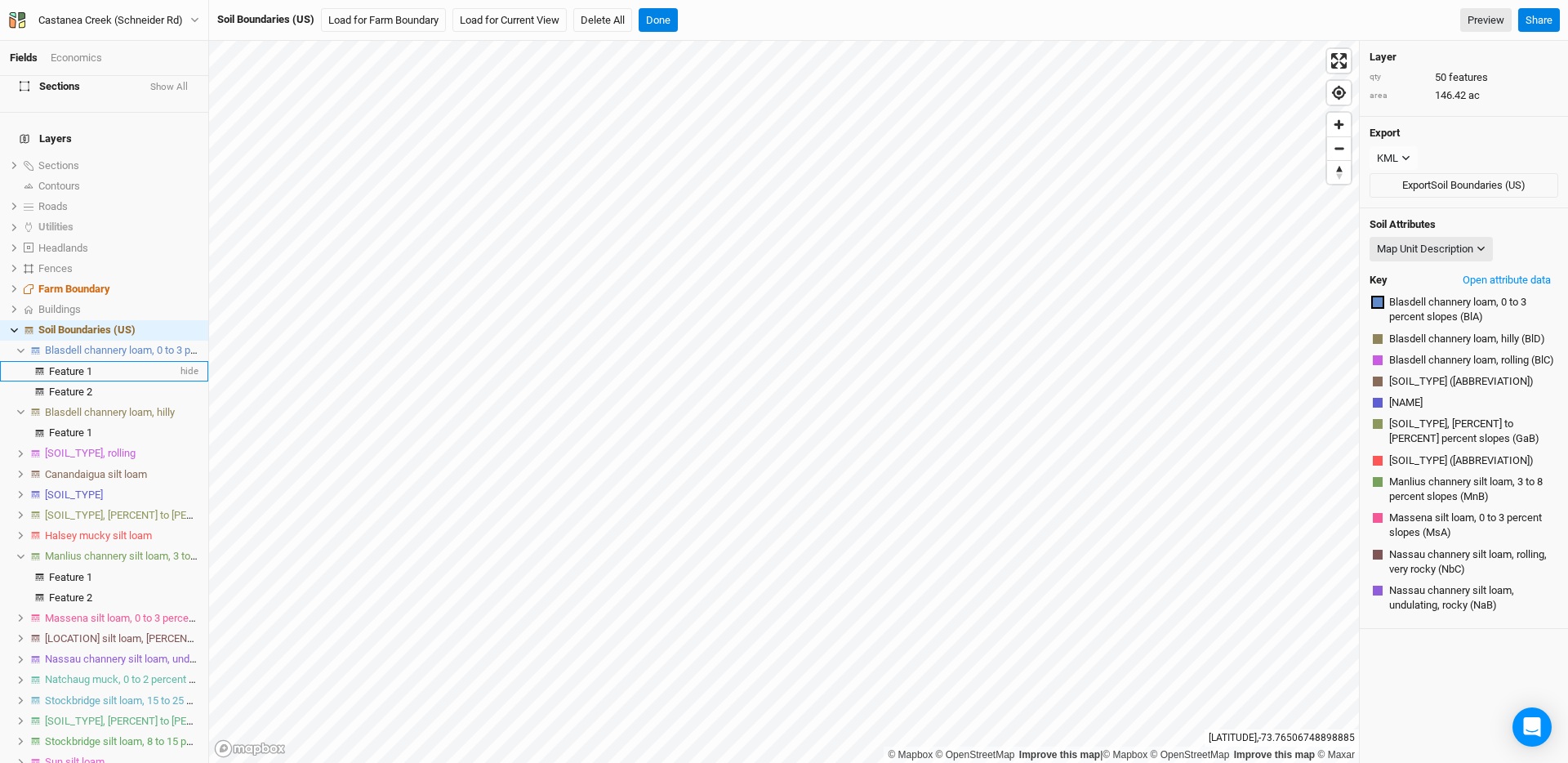click on "Feature 1" at bounding box center (70, 371) 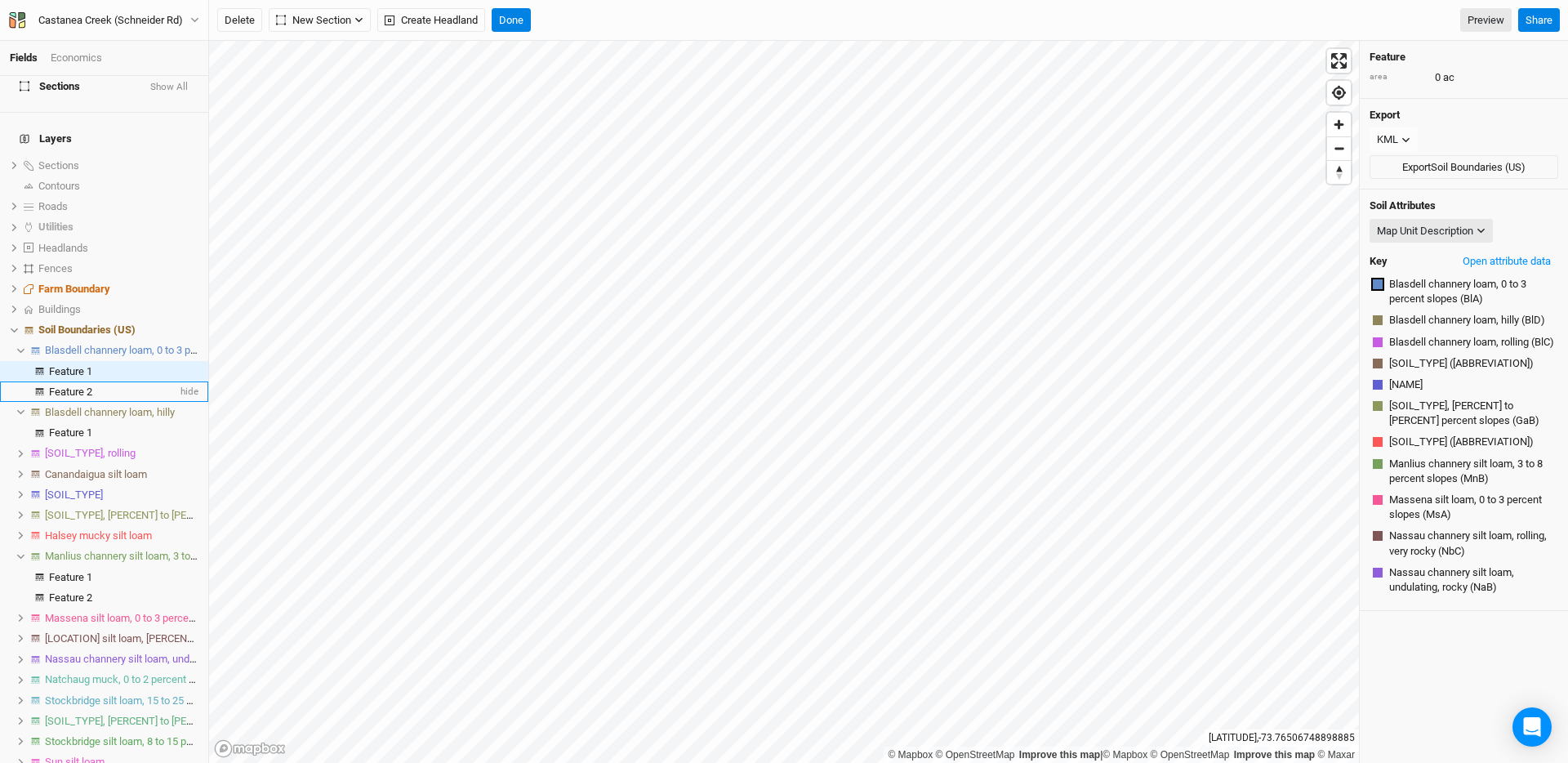 click on "Feature 2" at bounding box center (70, 391) 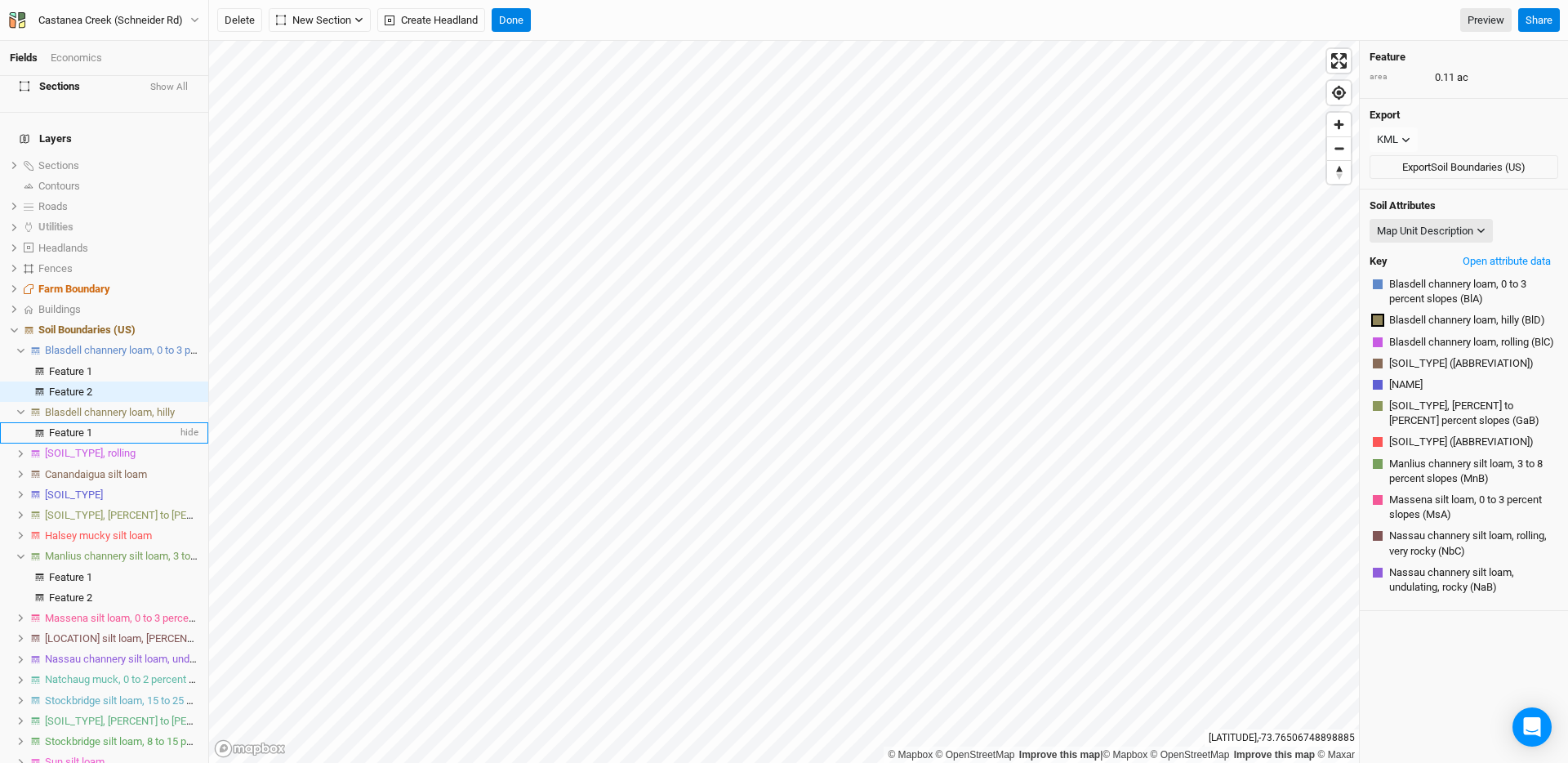 click on "Feature 1" at bounding box center (70, 432) 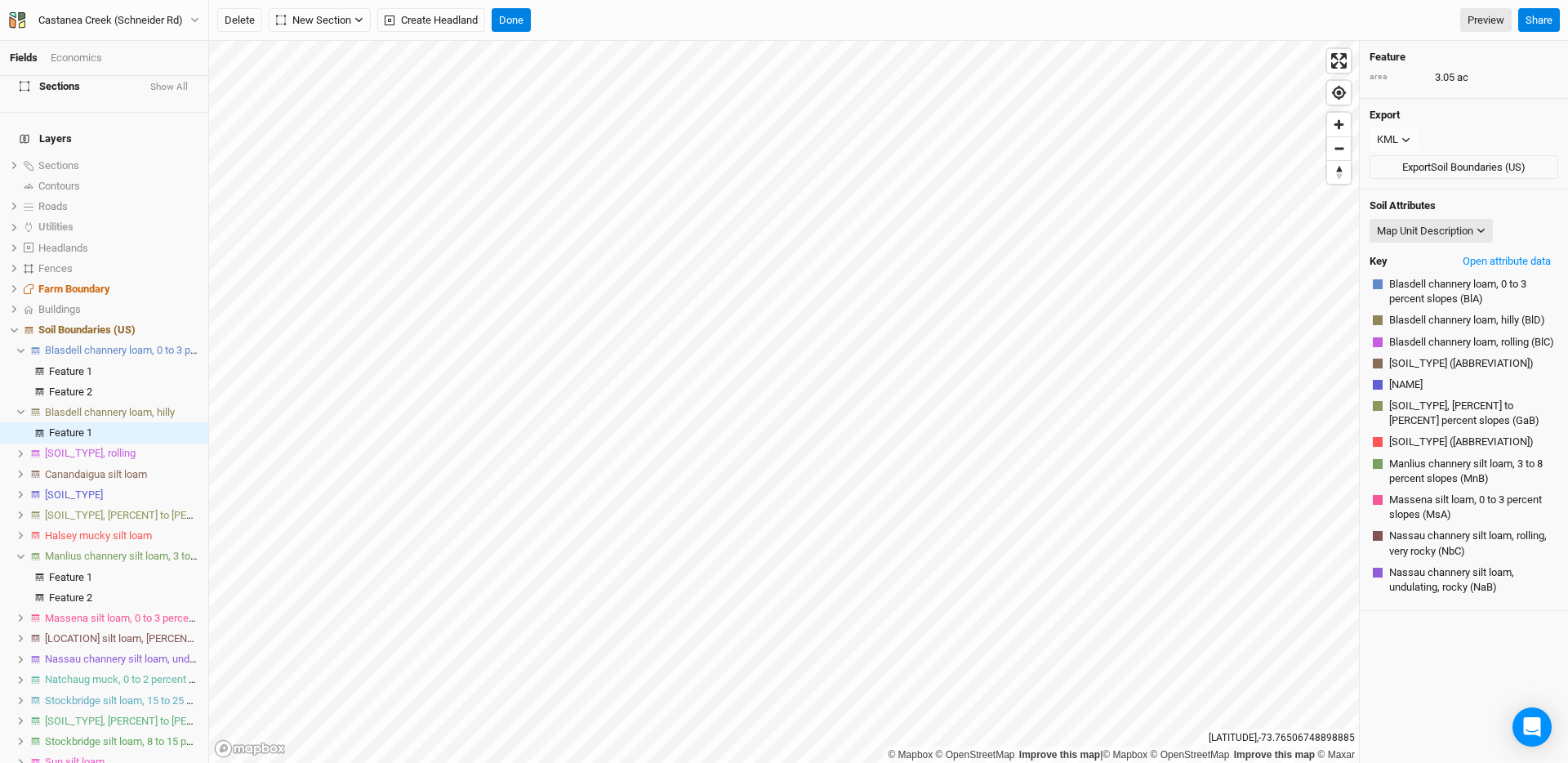 drag, startPoint x: 17, startPoint y: 434, endPoint x: 28, endPoint y: 436, distance: 11.18034 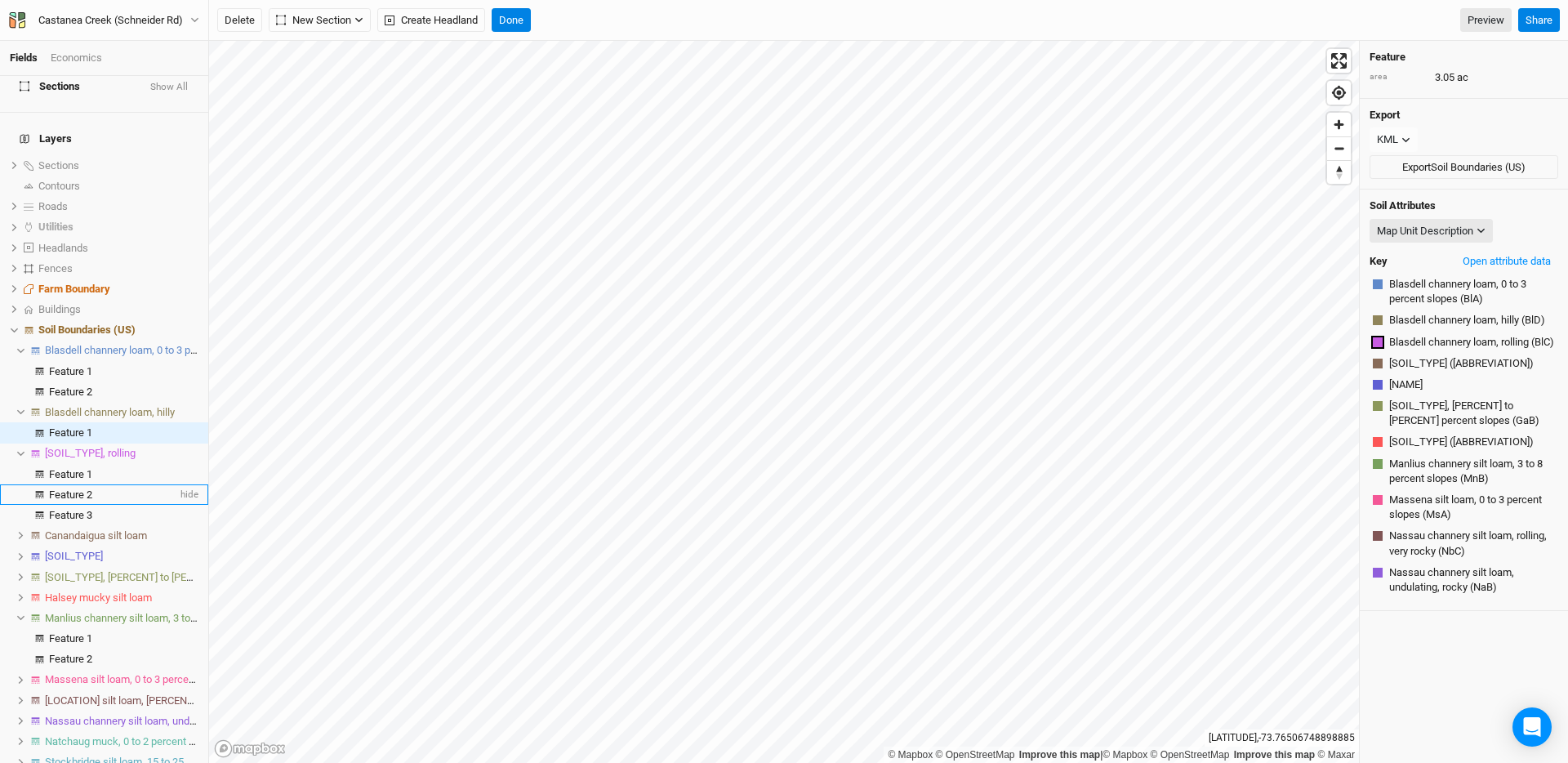 click on "Feature 2 hide" at bounding box center (104, 494) 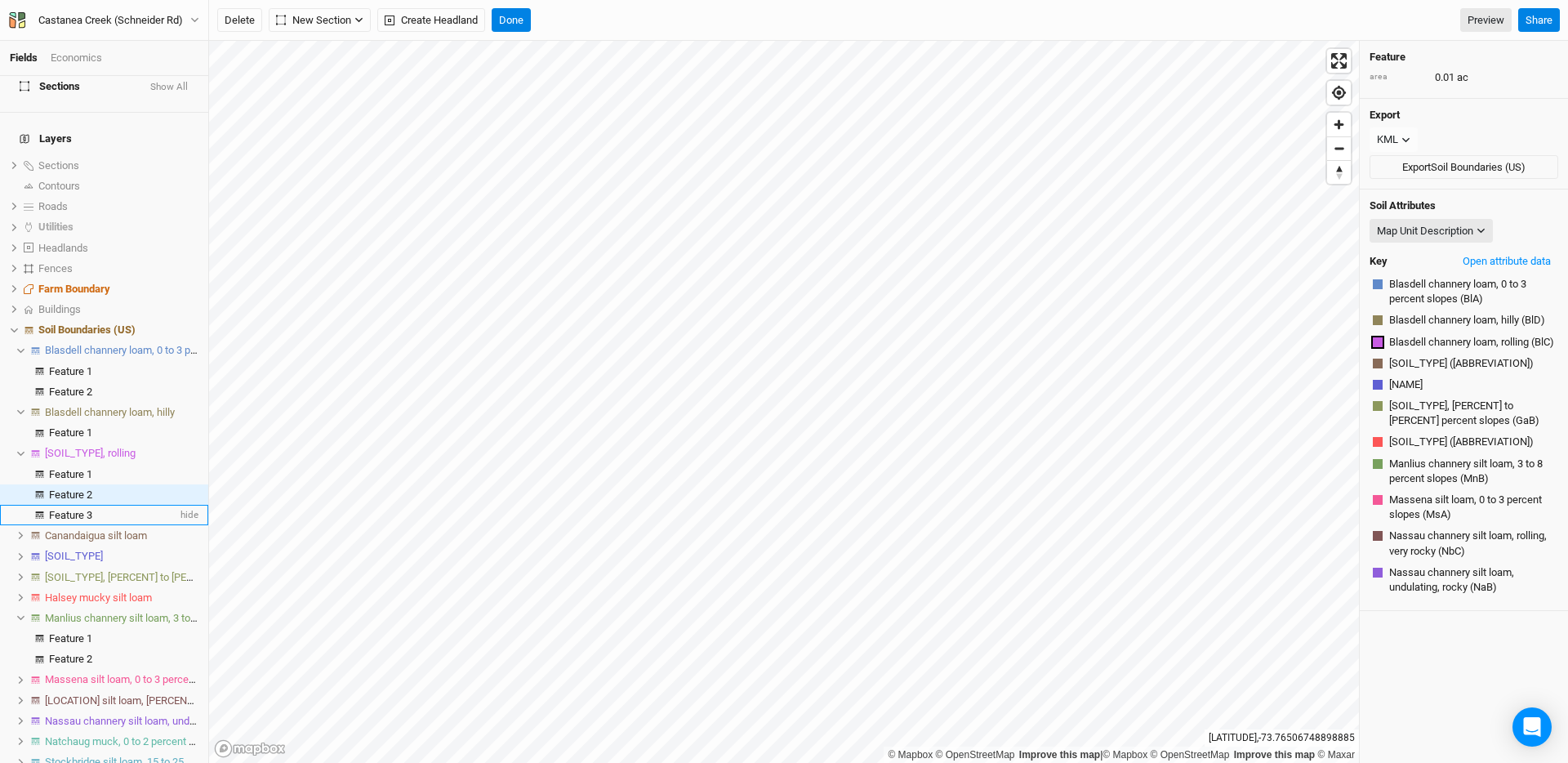 click on "Feature 3" at bounding box center [70, 515] 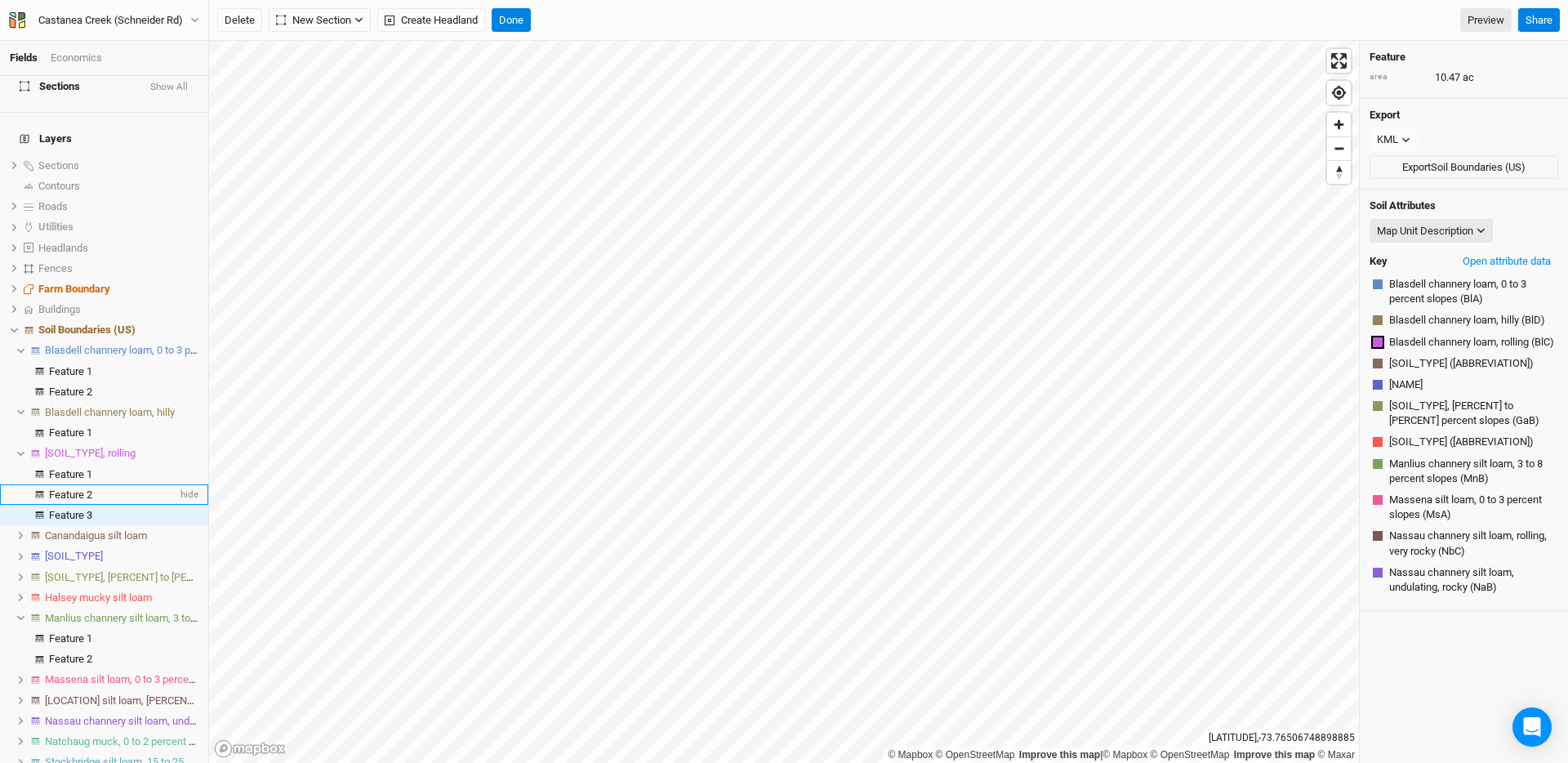 click on "Feature 2" at bounding box center (113, 495) 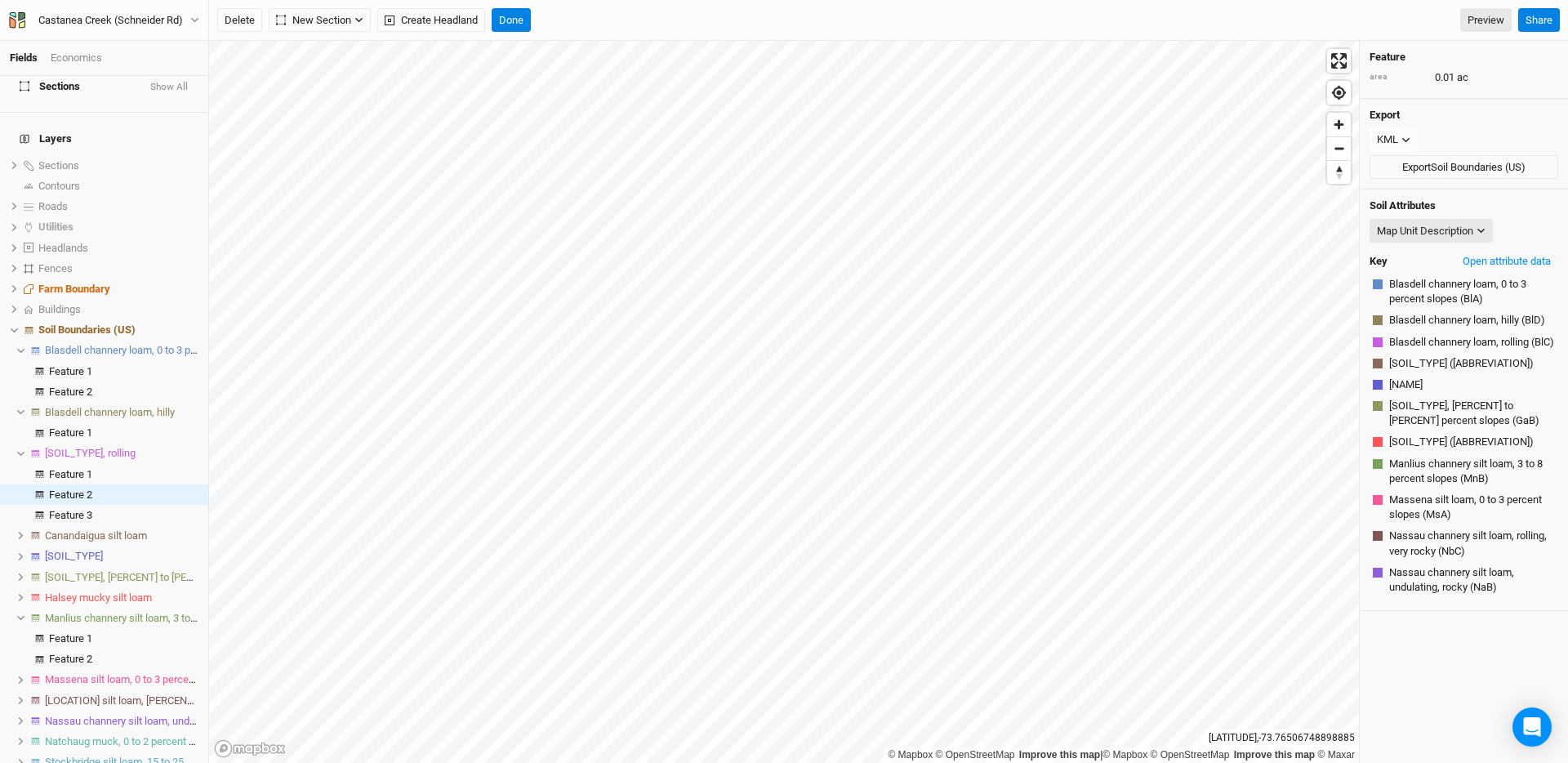 click on "Canandaigua silt loam" at bounding box center [96, 535] 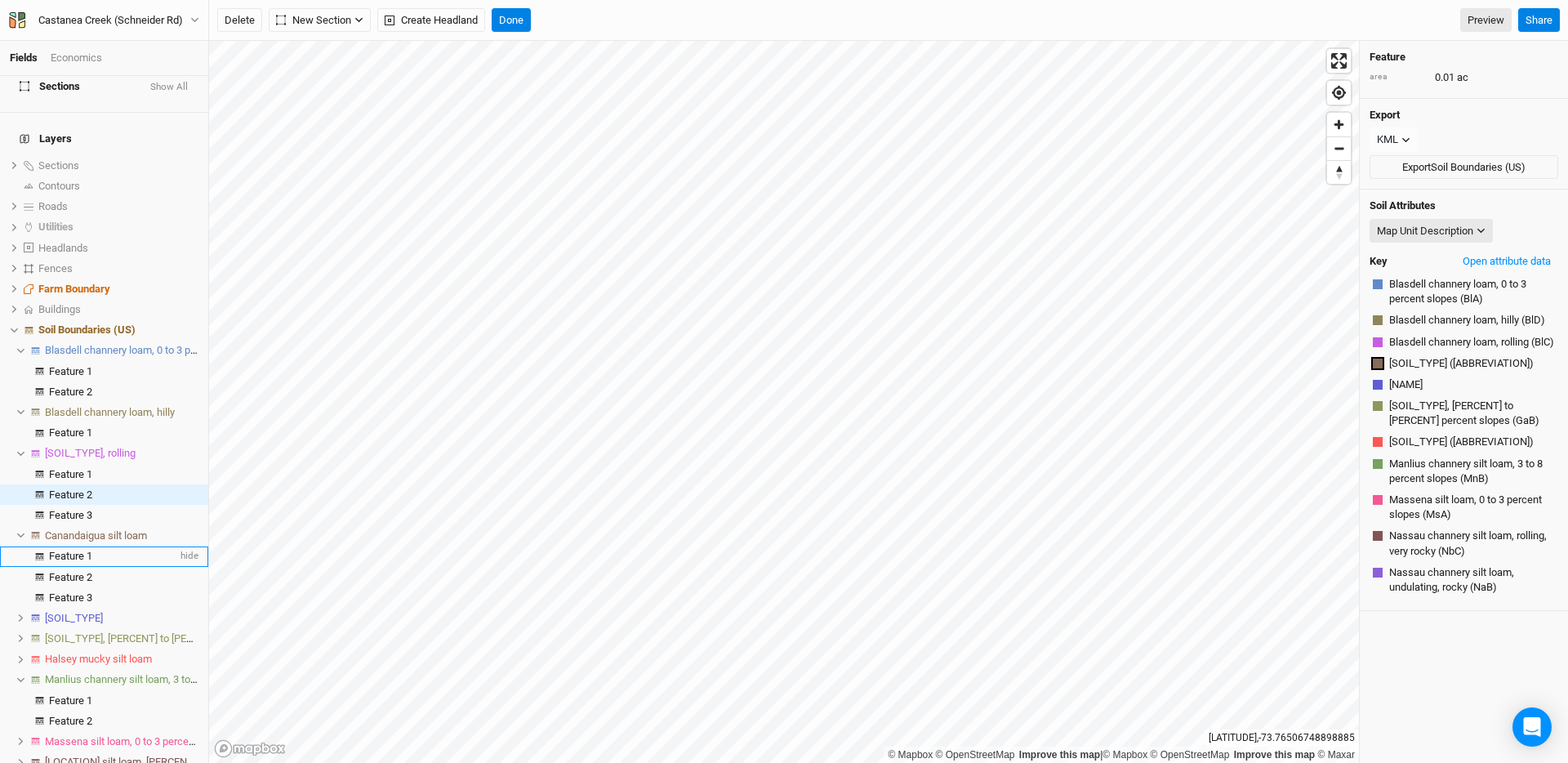 click on "Feature 1" at bounding box center [70, 556] 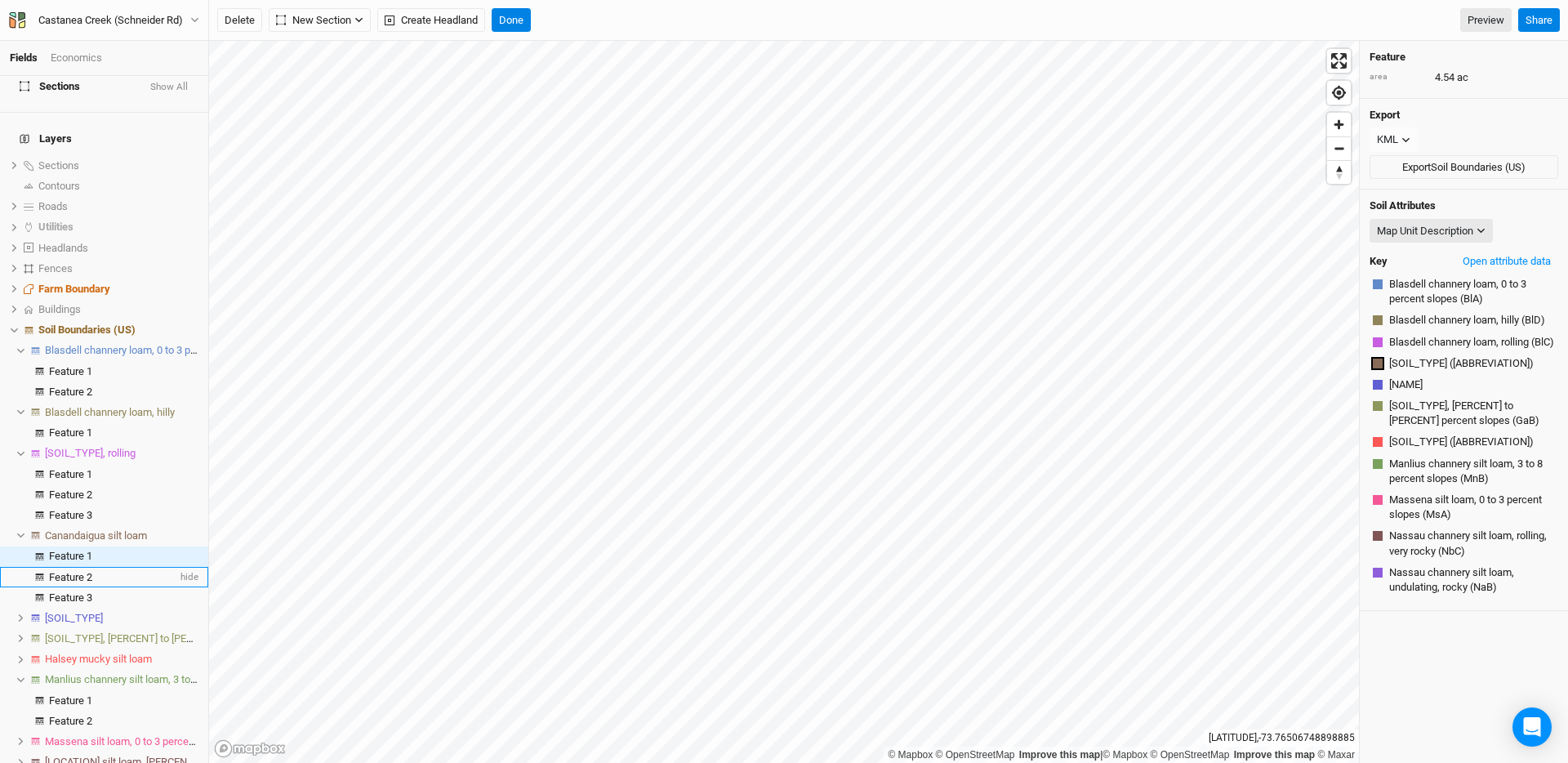 click on "Feature 2" at bounding box center [70, 577] 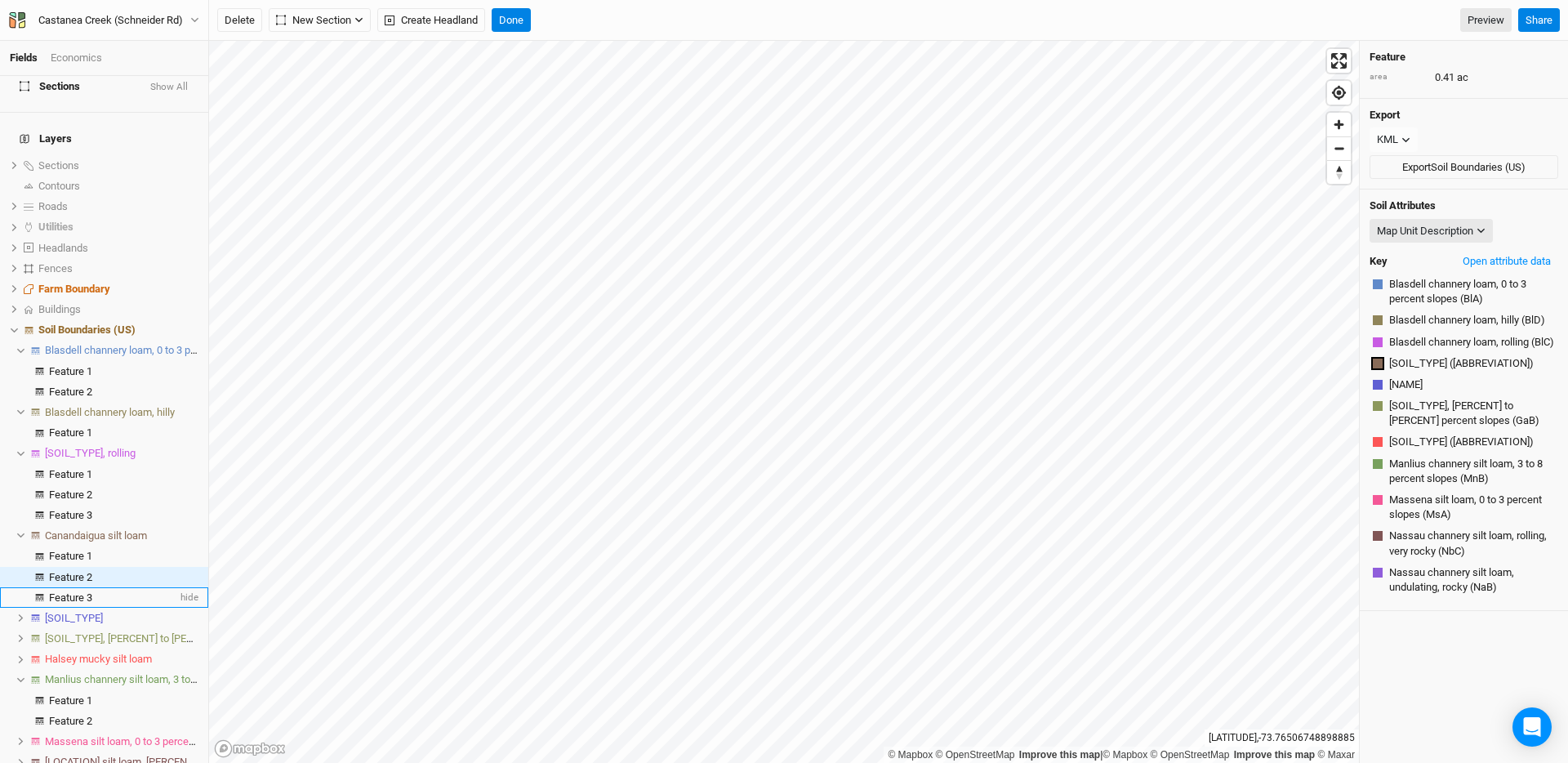 click on "Feature 3" at bounding box center [70, 597] 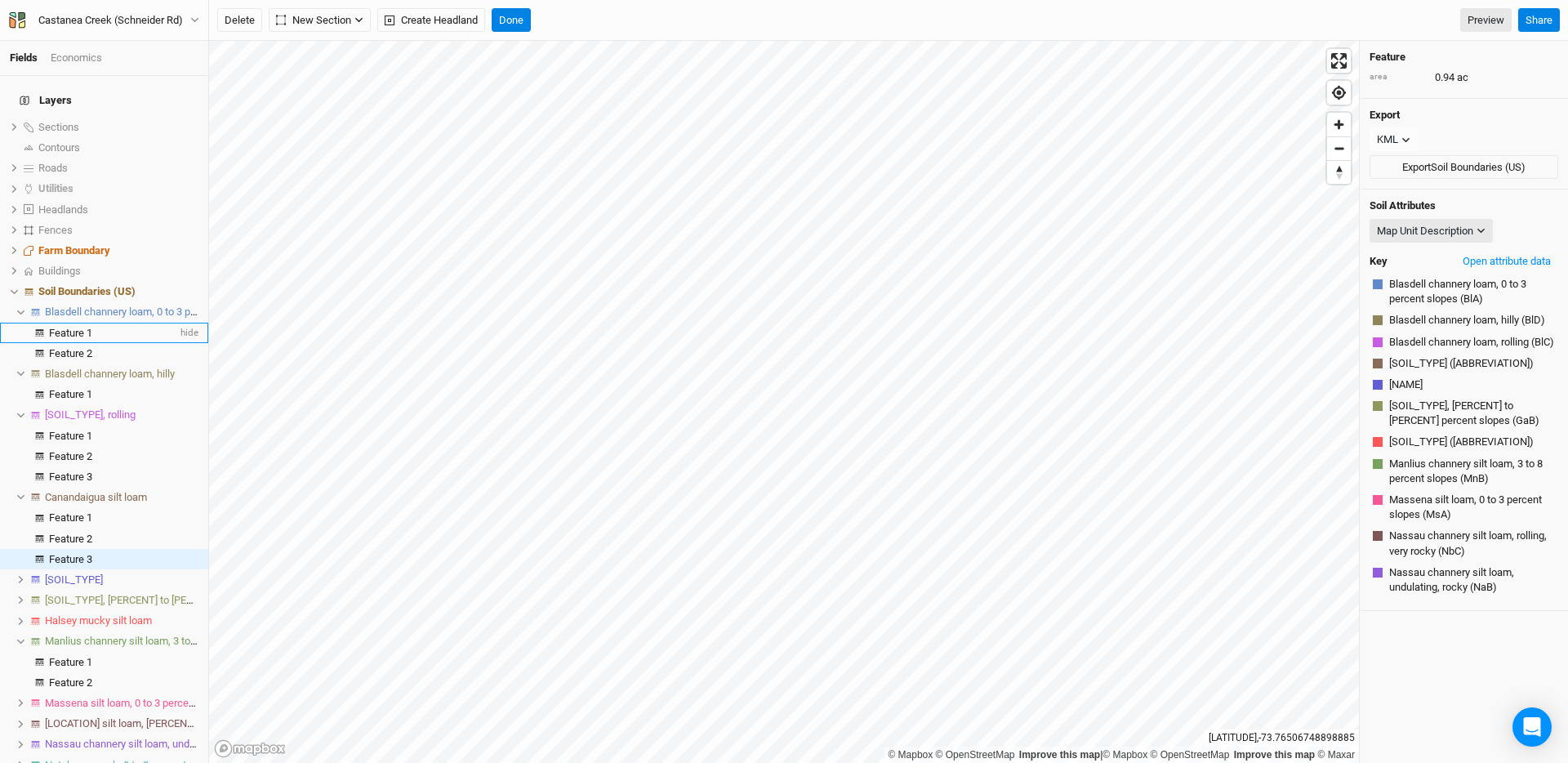 scroll, scrollTop: 369, scrollLeft: 0, axis: vertical 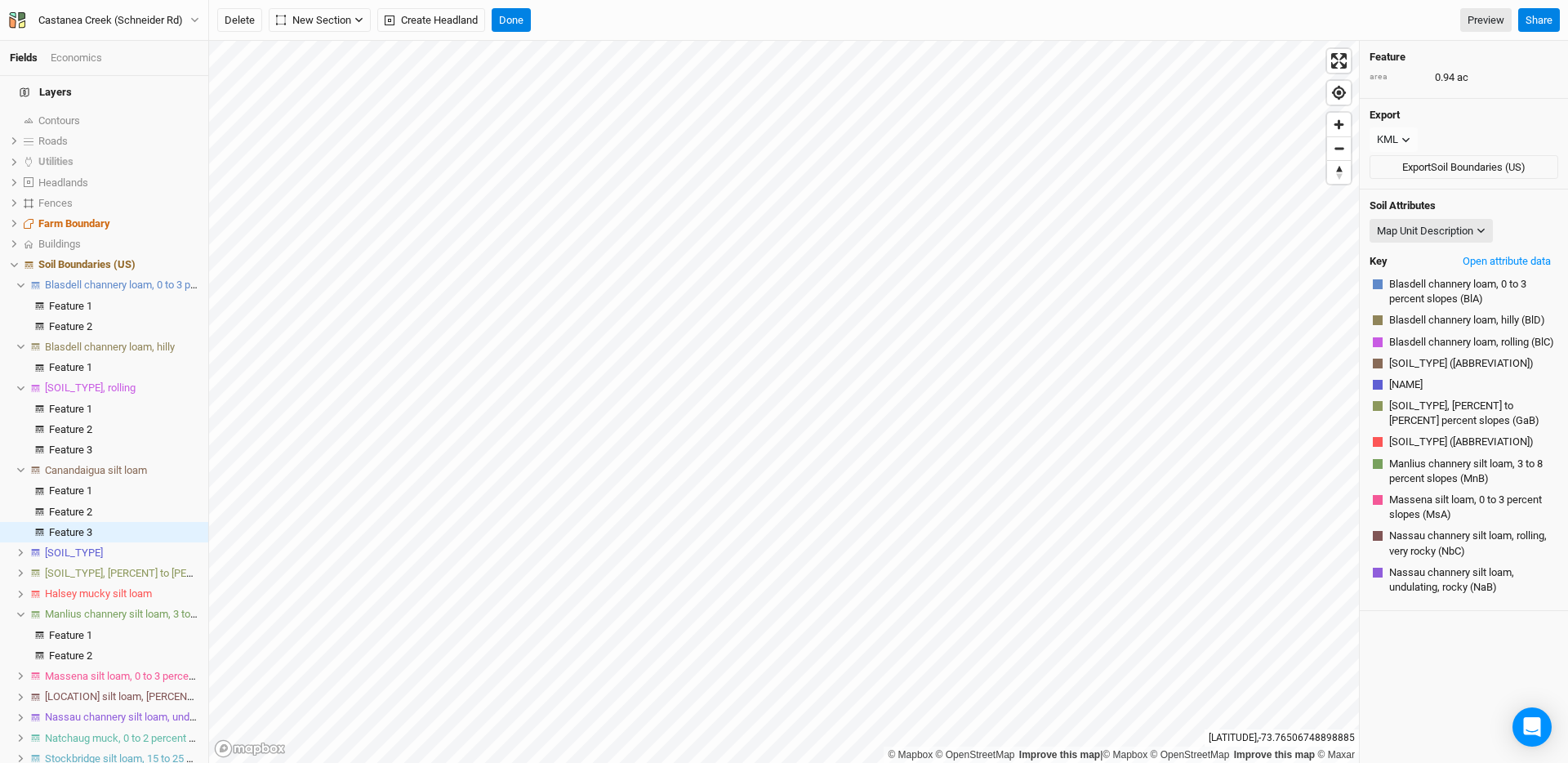 click at bounding box center (20, 552) 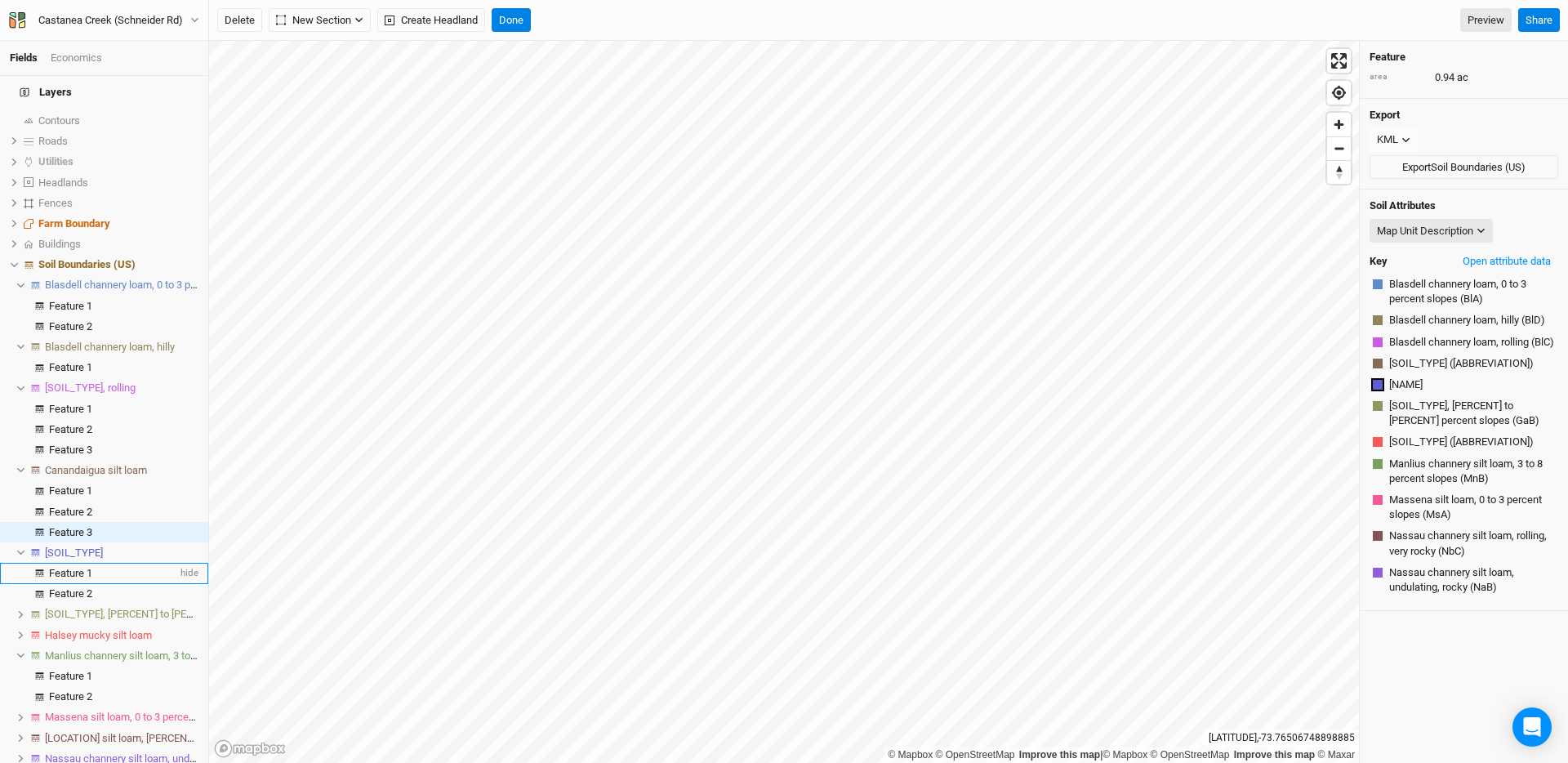 click on "Feature 1" at bounding box center [70, 573] 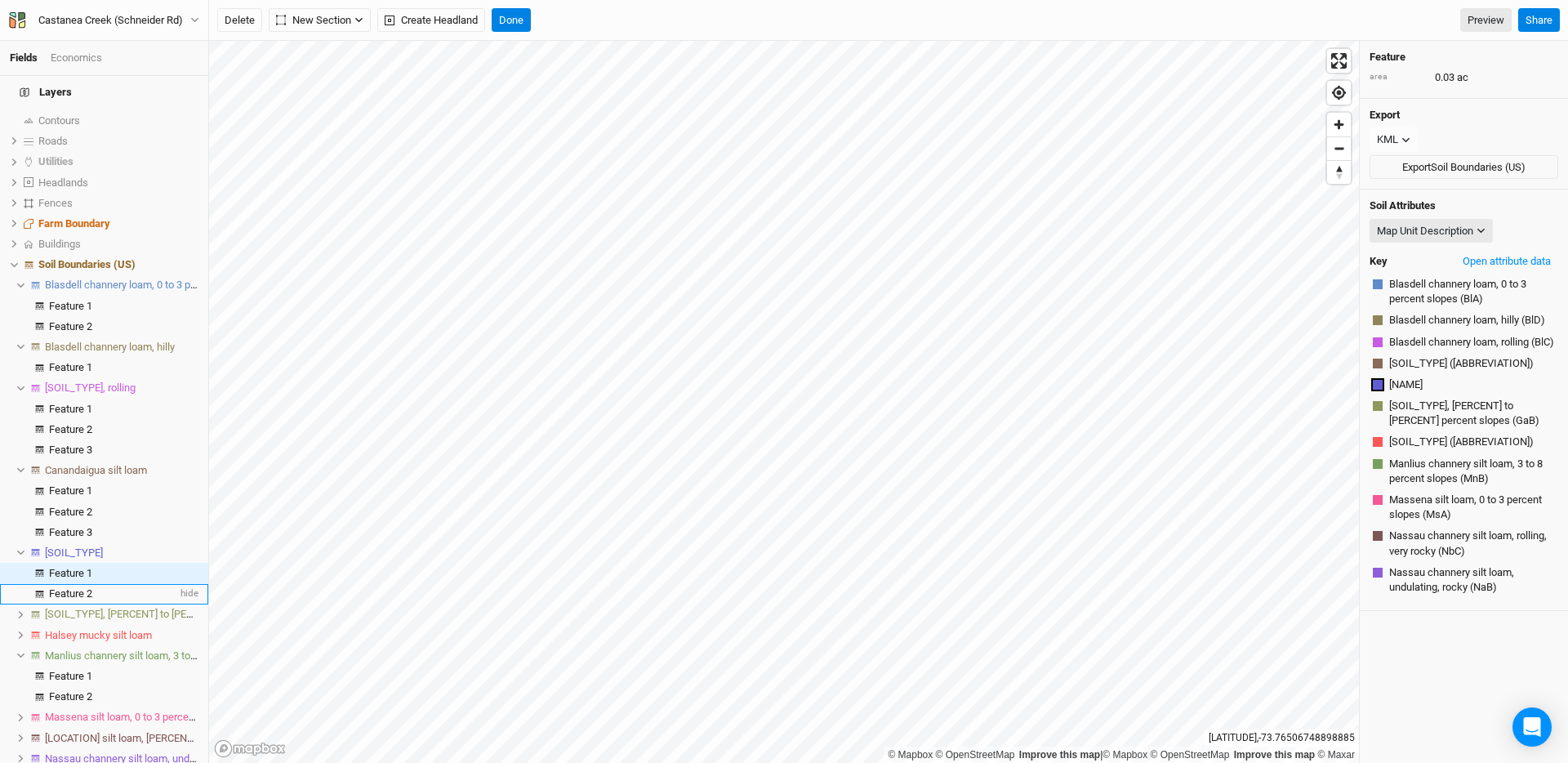 click on "Feature 2" at bounding box center (70, 593) 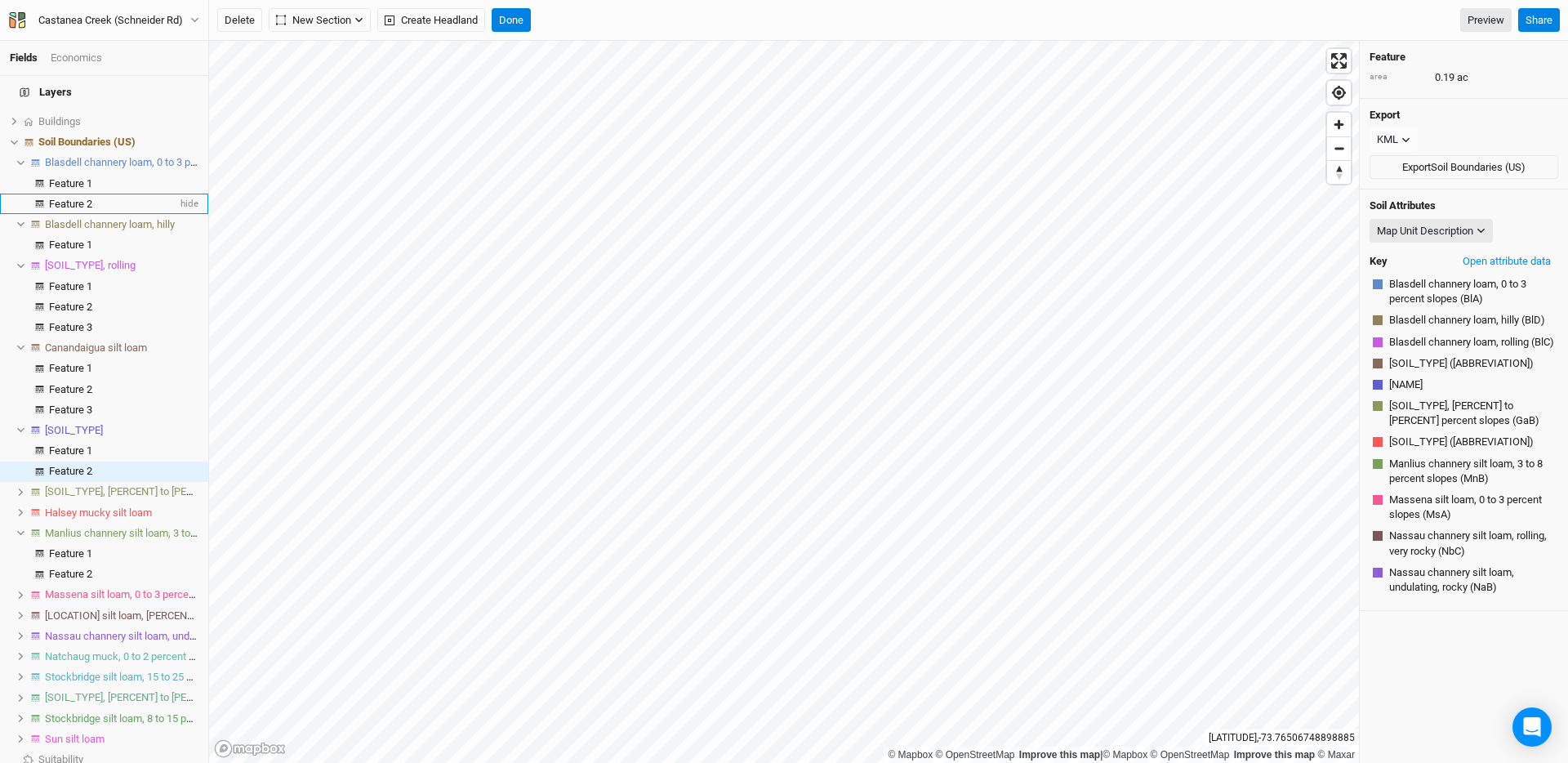scroll, scrollTop: 510, scrollLeft: 0, axis: vertical 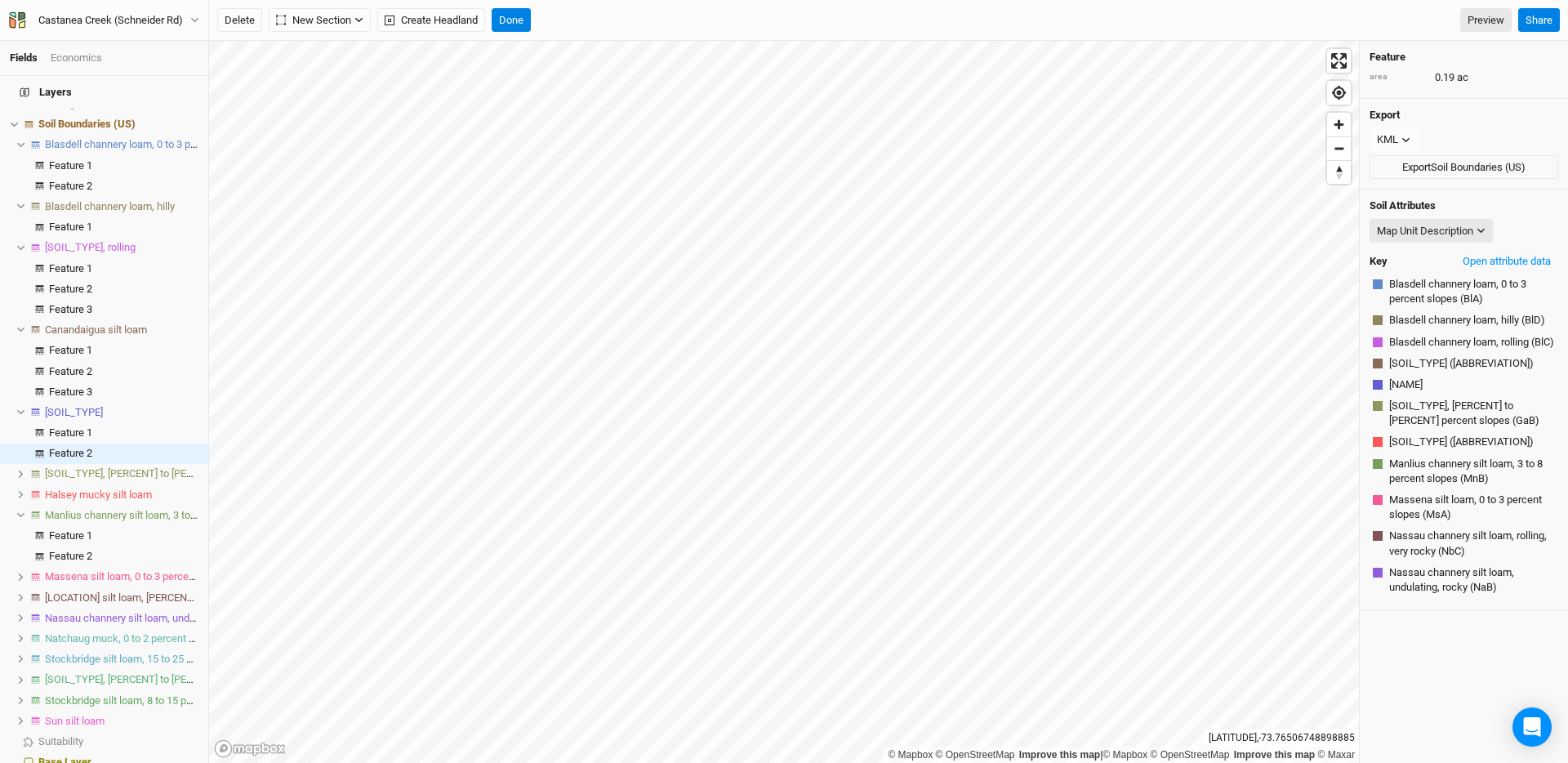 click at bounding box center [21, 474] 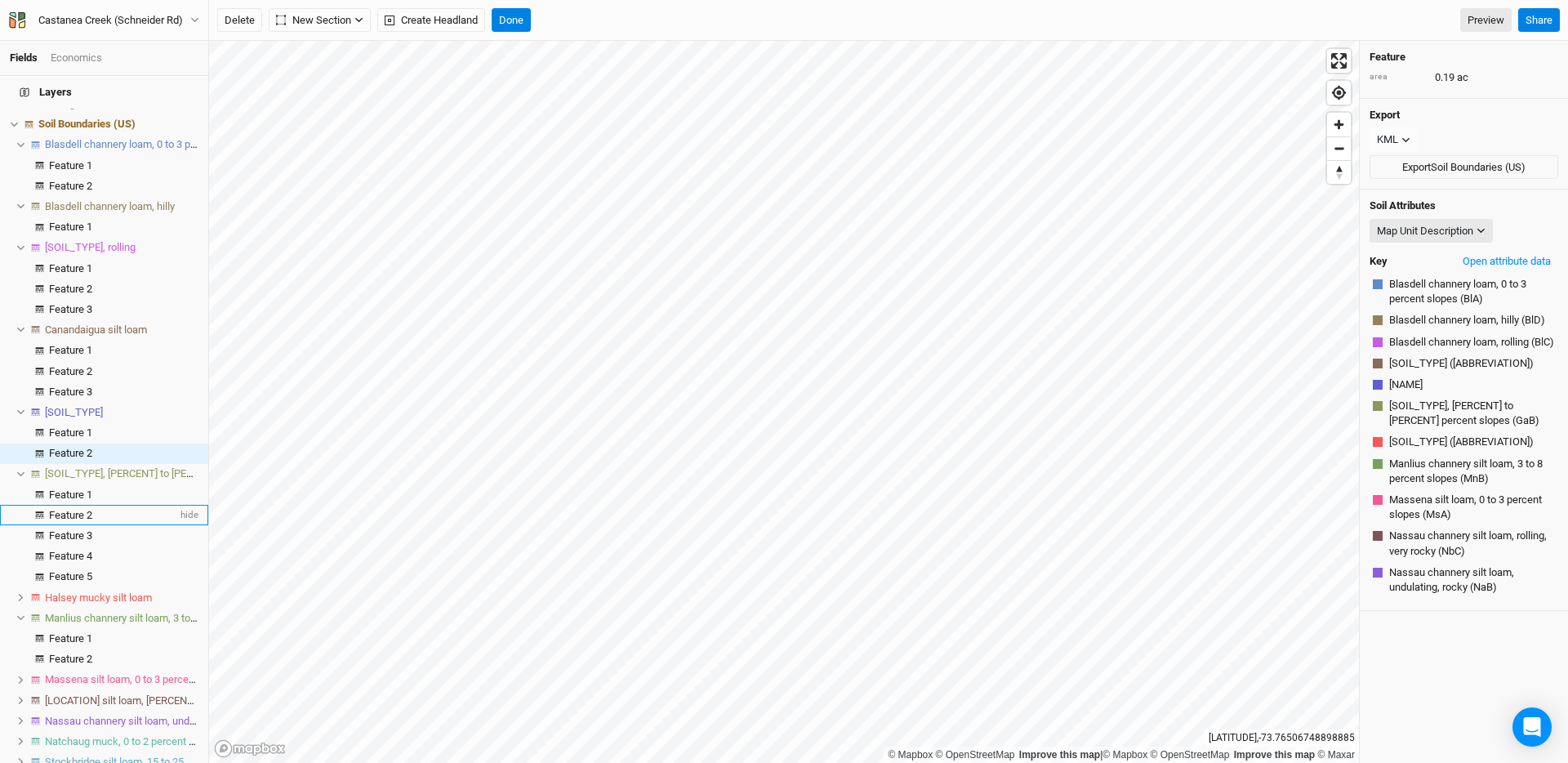 scroll, scrollTop: 7, scrollLeft: 0, axis: vertical 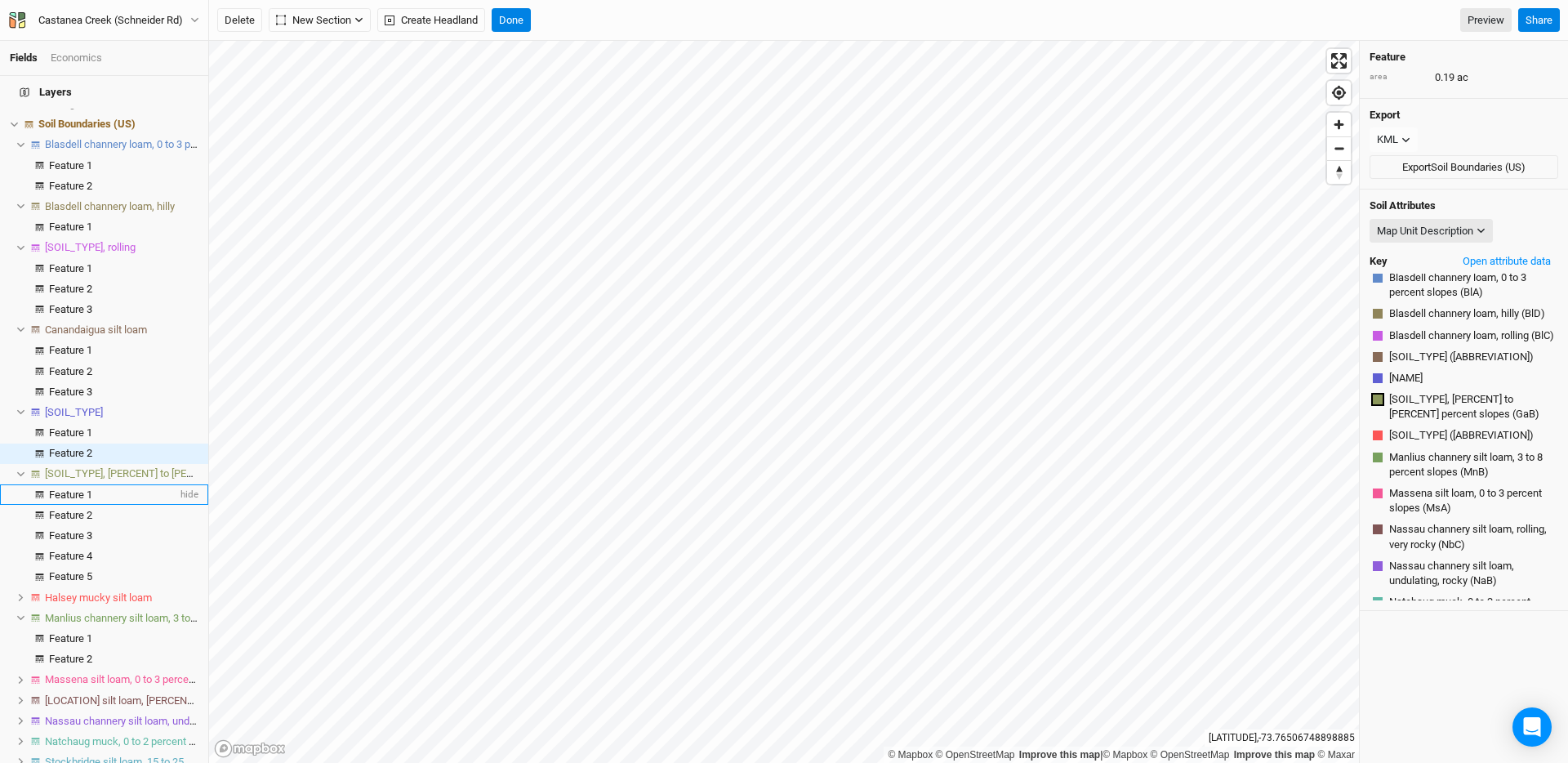 click on "Feature 1" at bounding box center [70, 494] 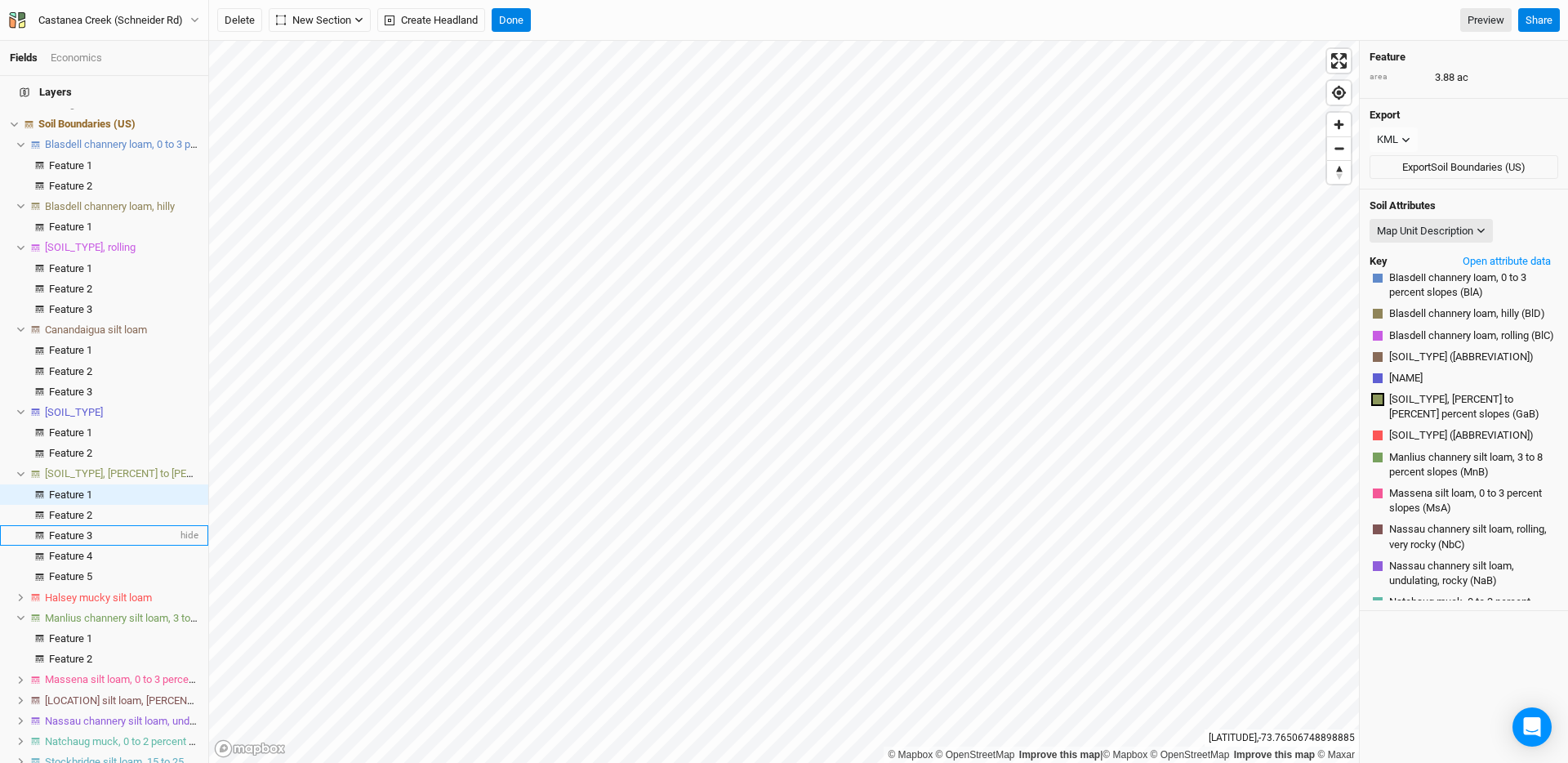 click on "Feature [NUMBER] hide" at bounding box center (104, 535) 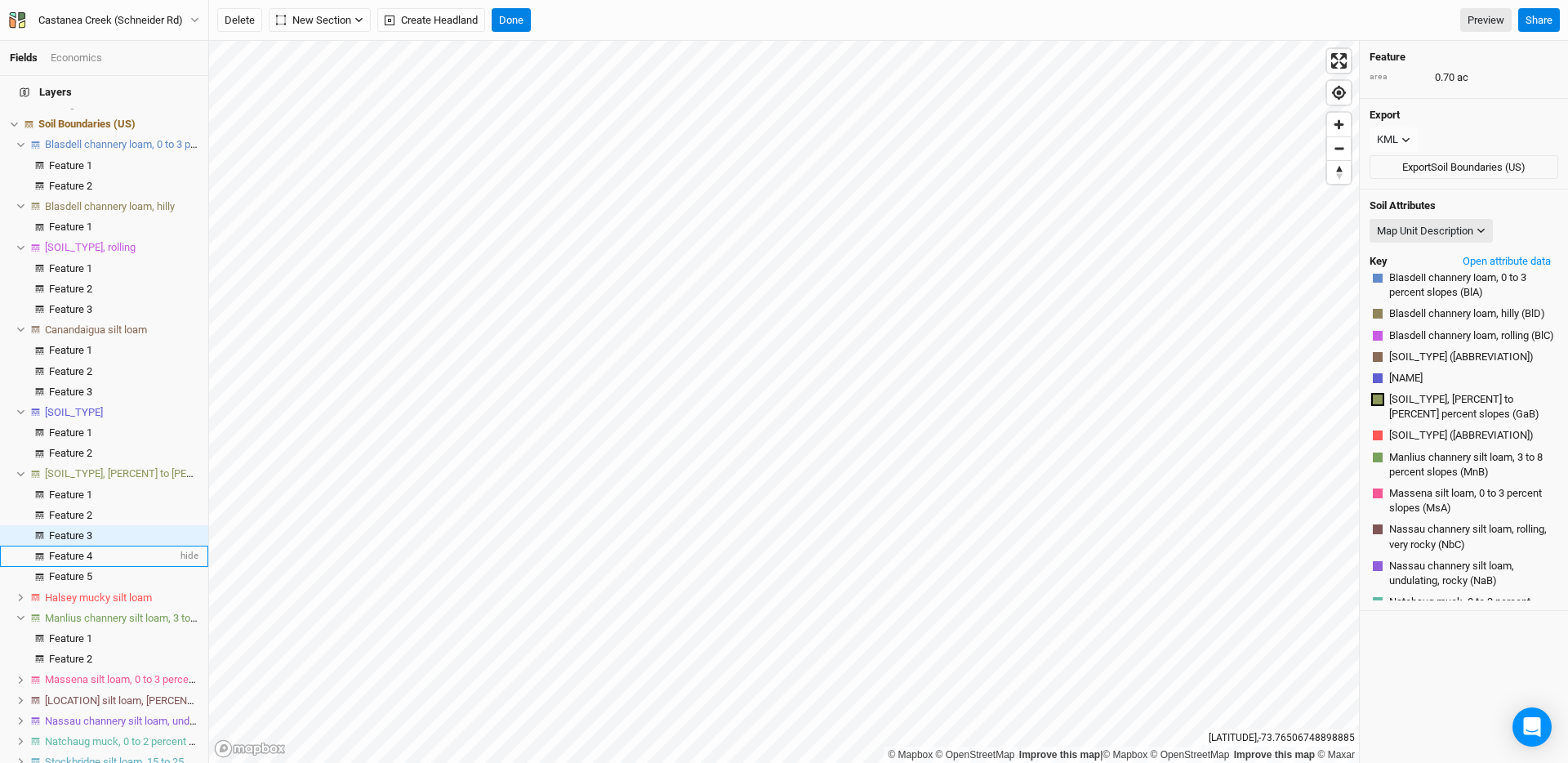 click on "Feature 4" at bounding box center [70, 556] 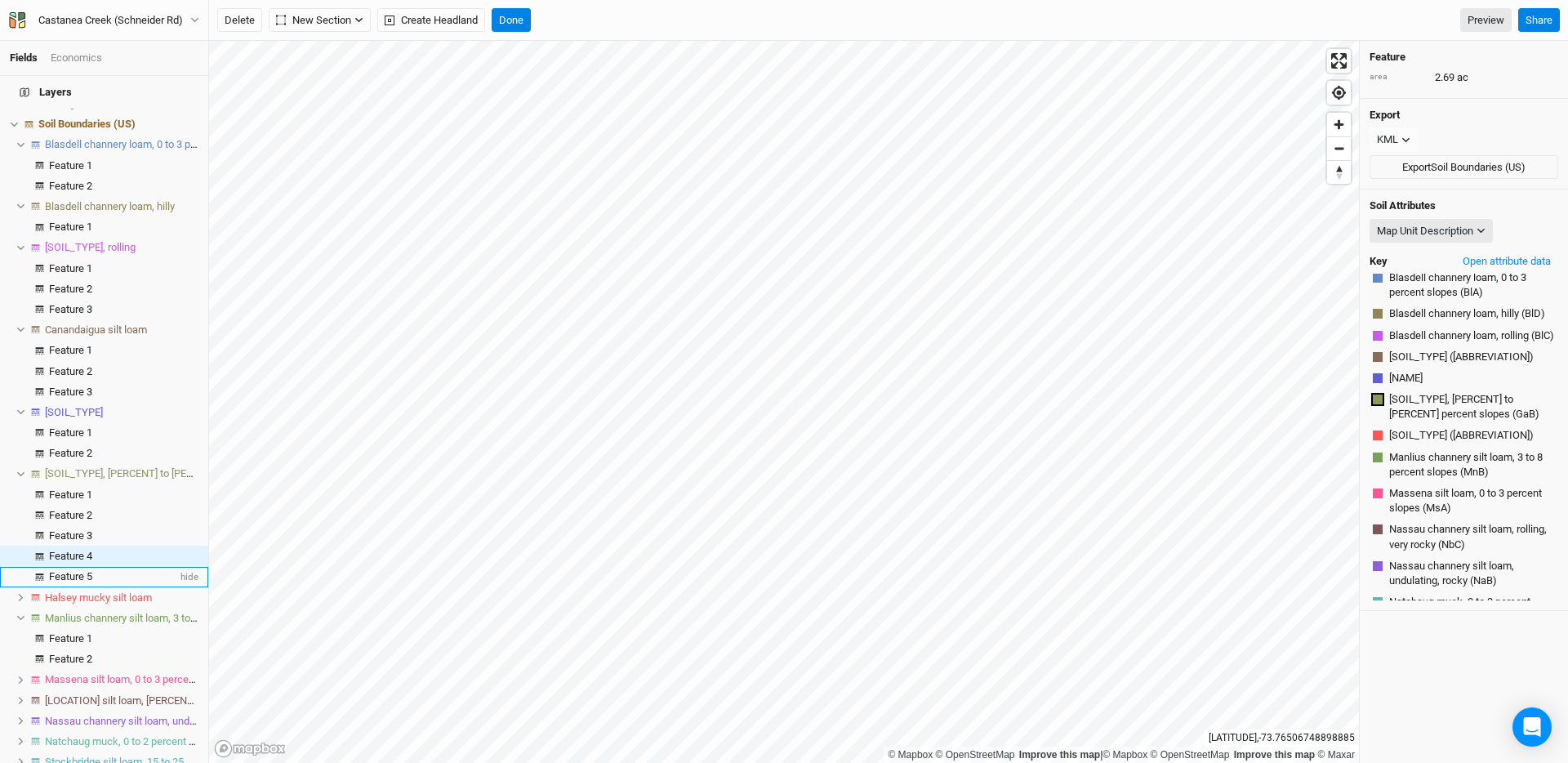 click on "Feature 5" at bounding box center (113, 577) 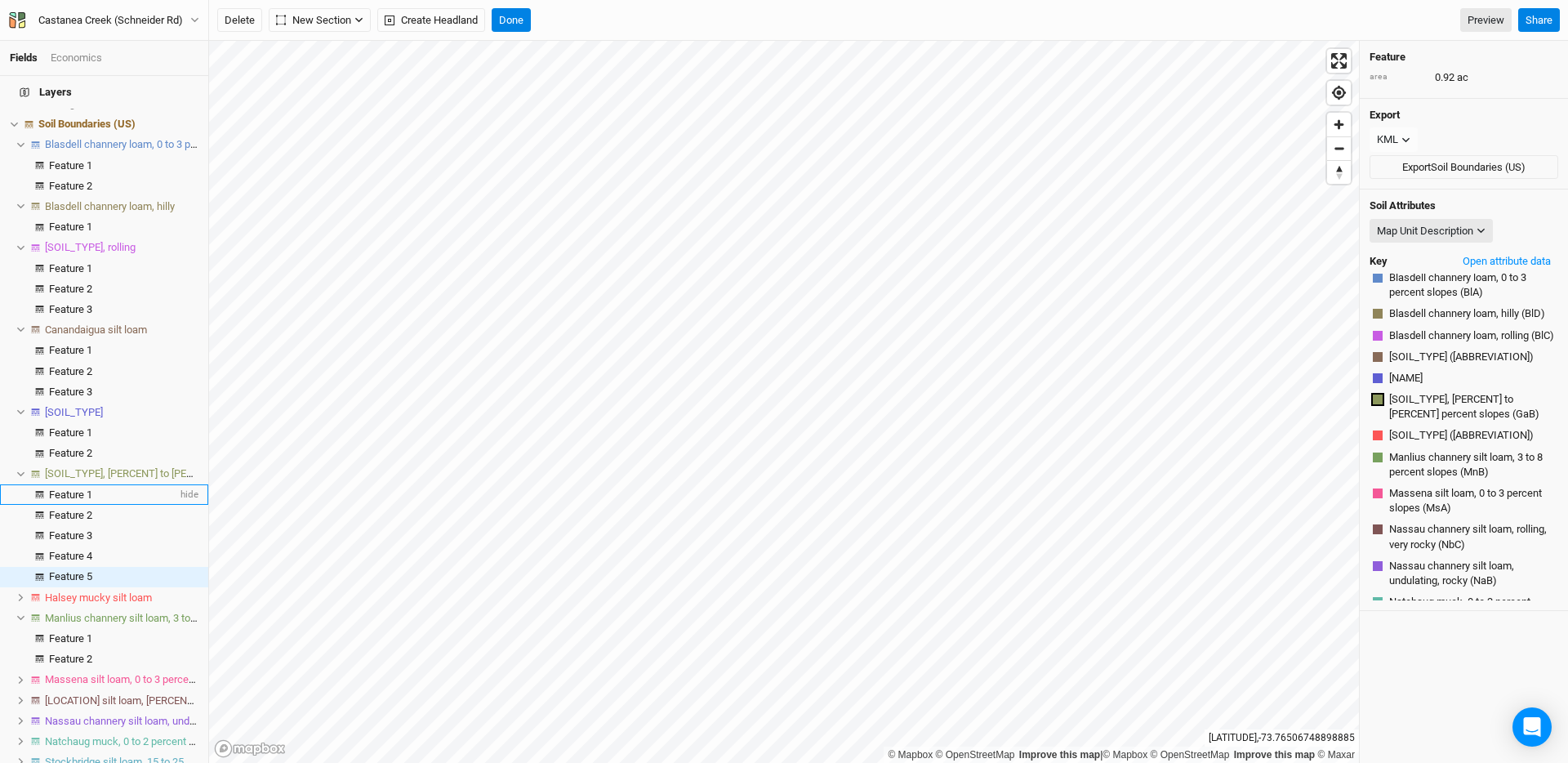 click on "Feature 1" at bounding box center [70, 494] 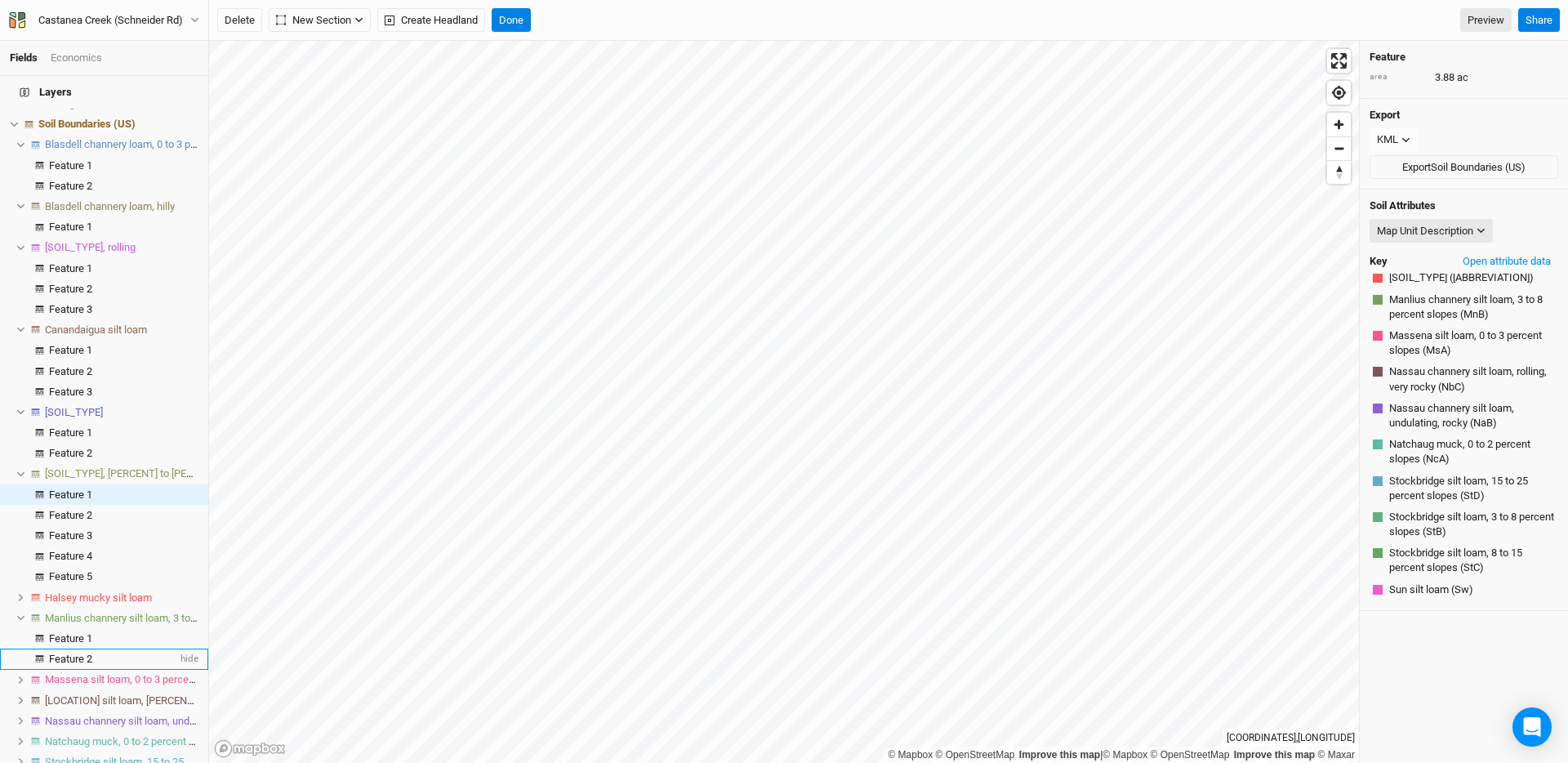 scroll, scrollTop: 64, scrollLeft: 0, axis: vertical 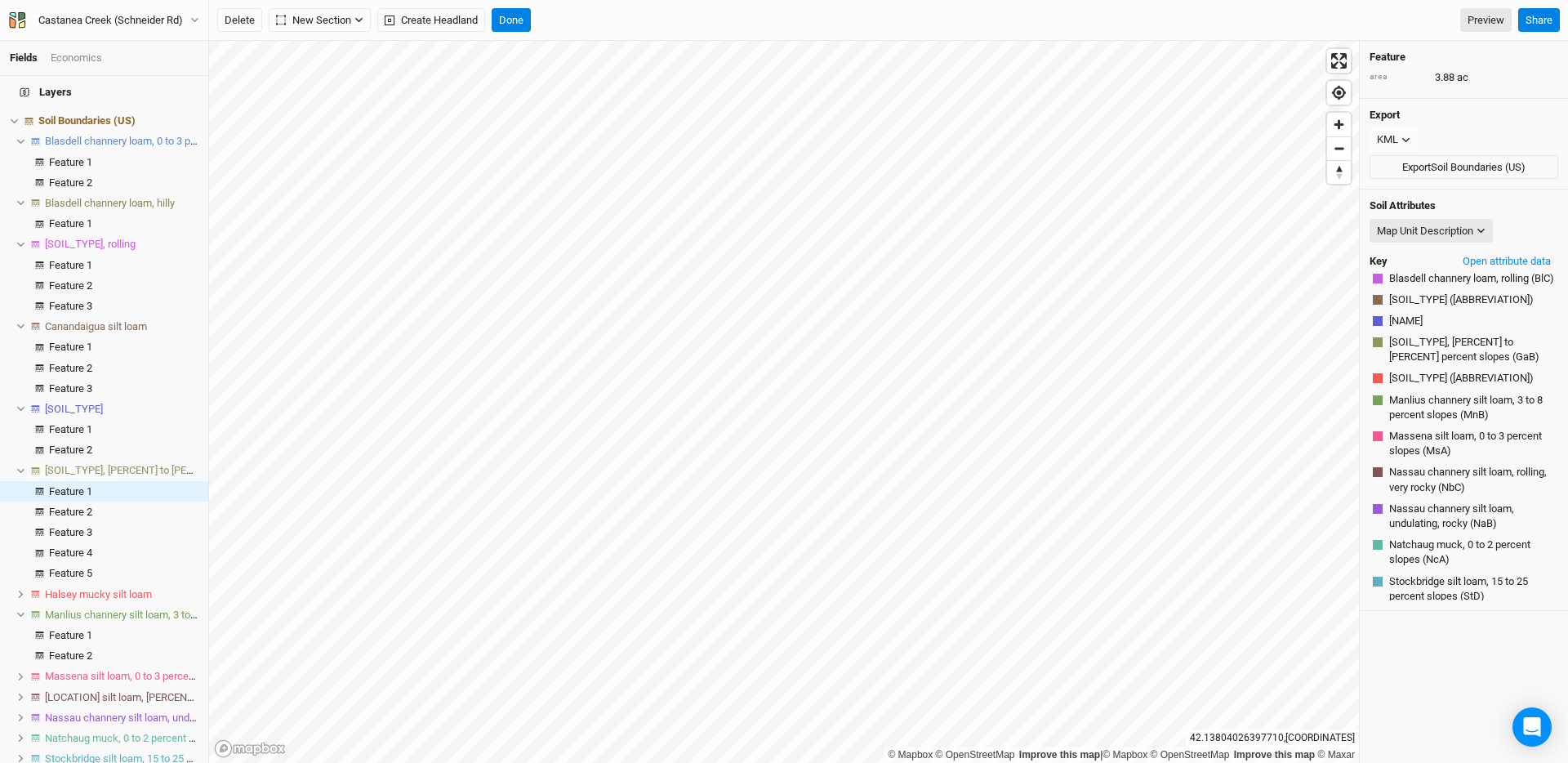 click on "Halsey mucky silt loam" at bounding box center [104, 594] 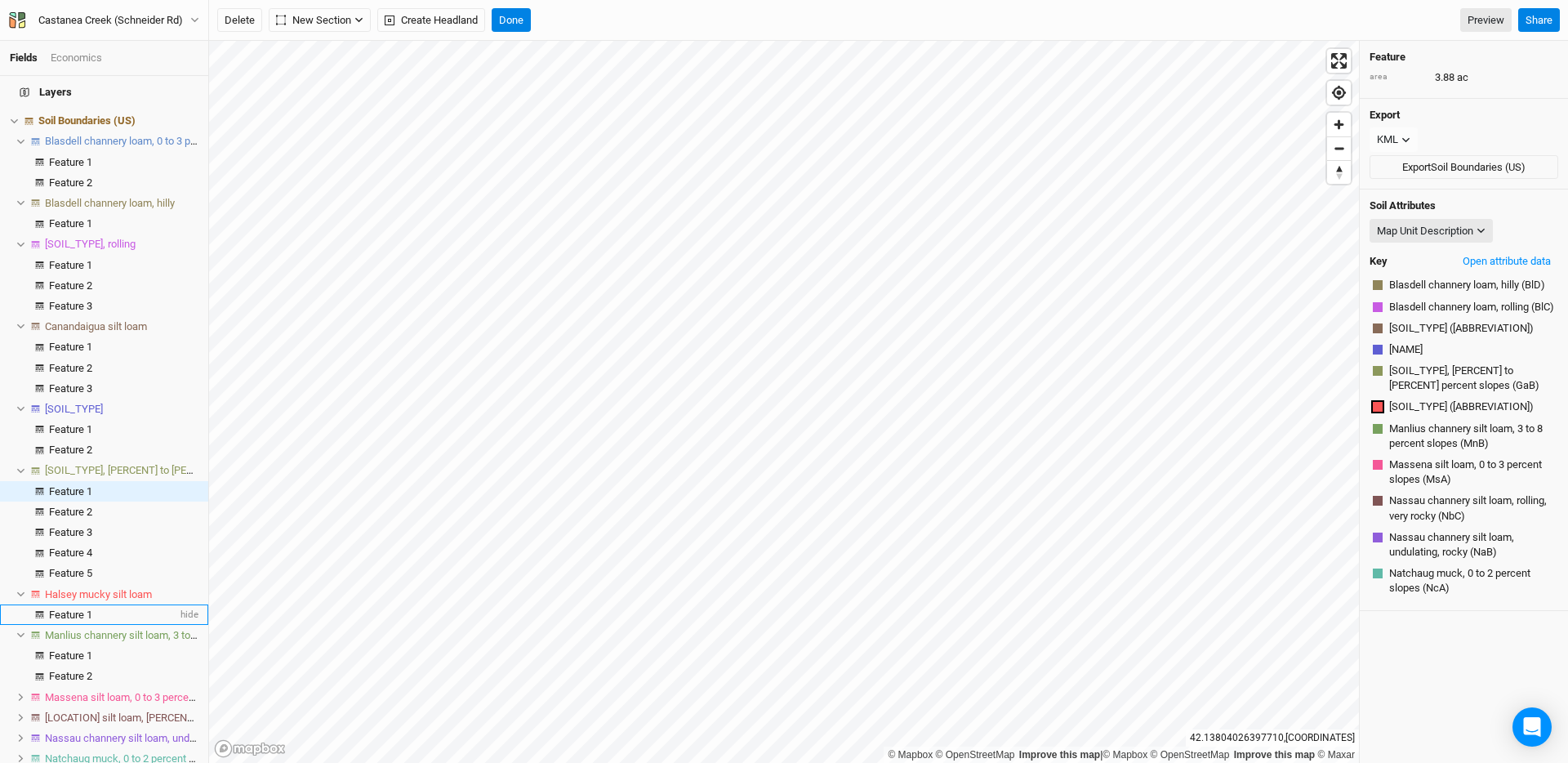 click on "Feature 1" at bounding box center (70, 614) 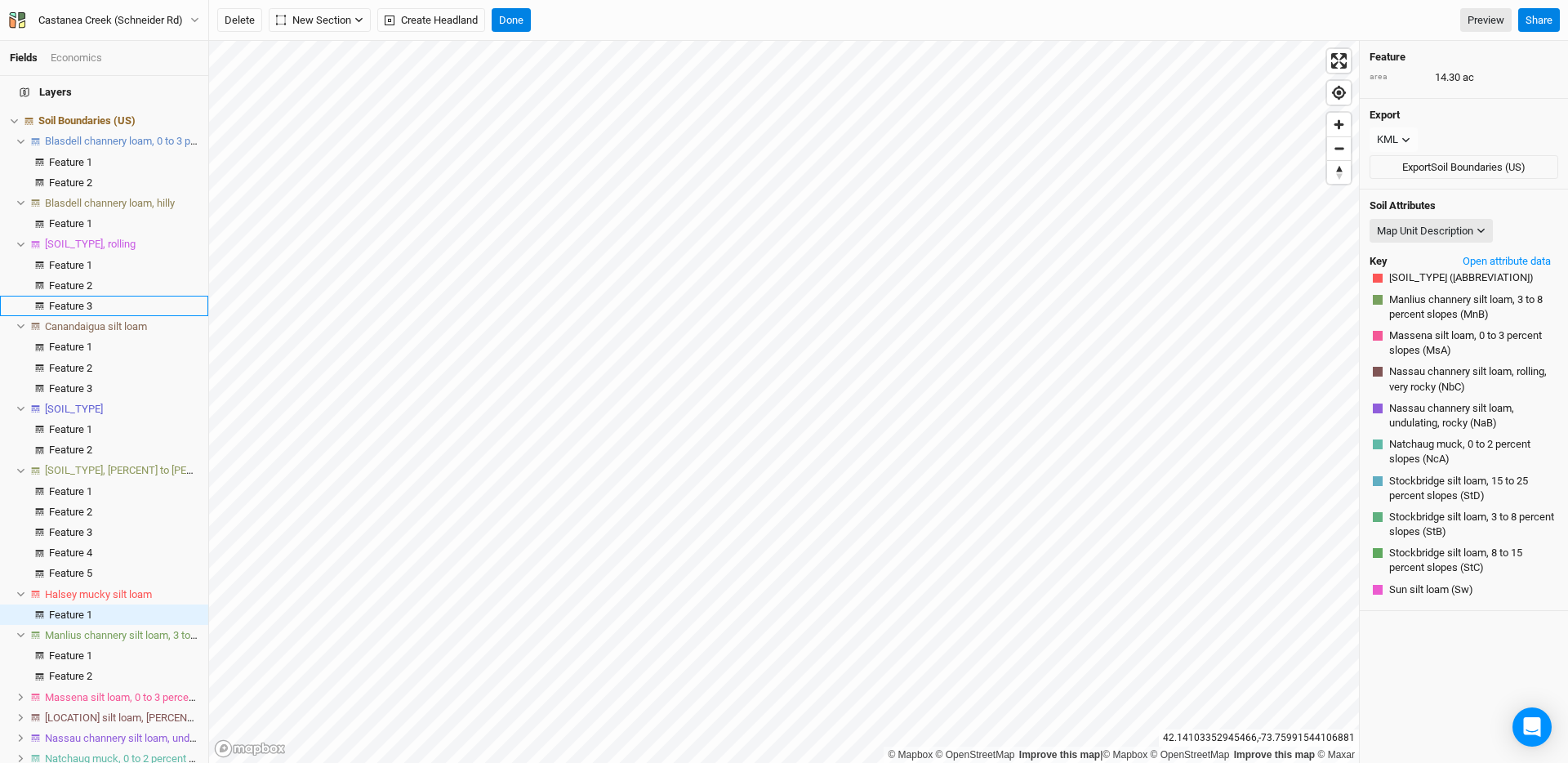 scroll, scrollTop: 0, scrollLeft: 0, axis: both 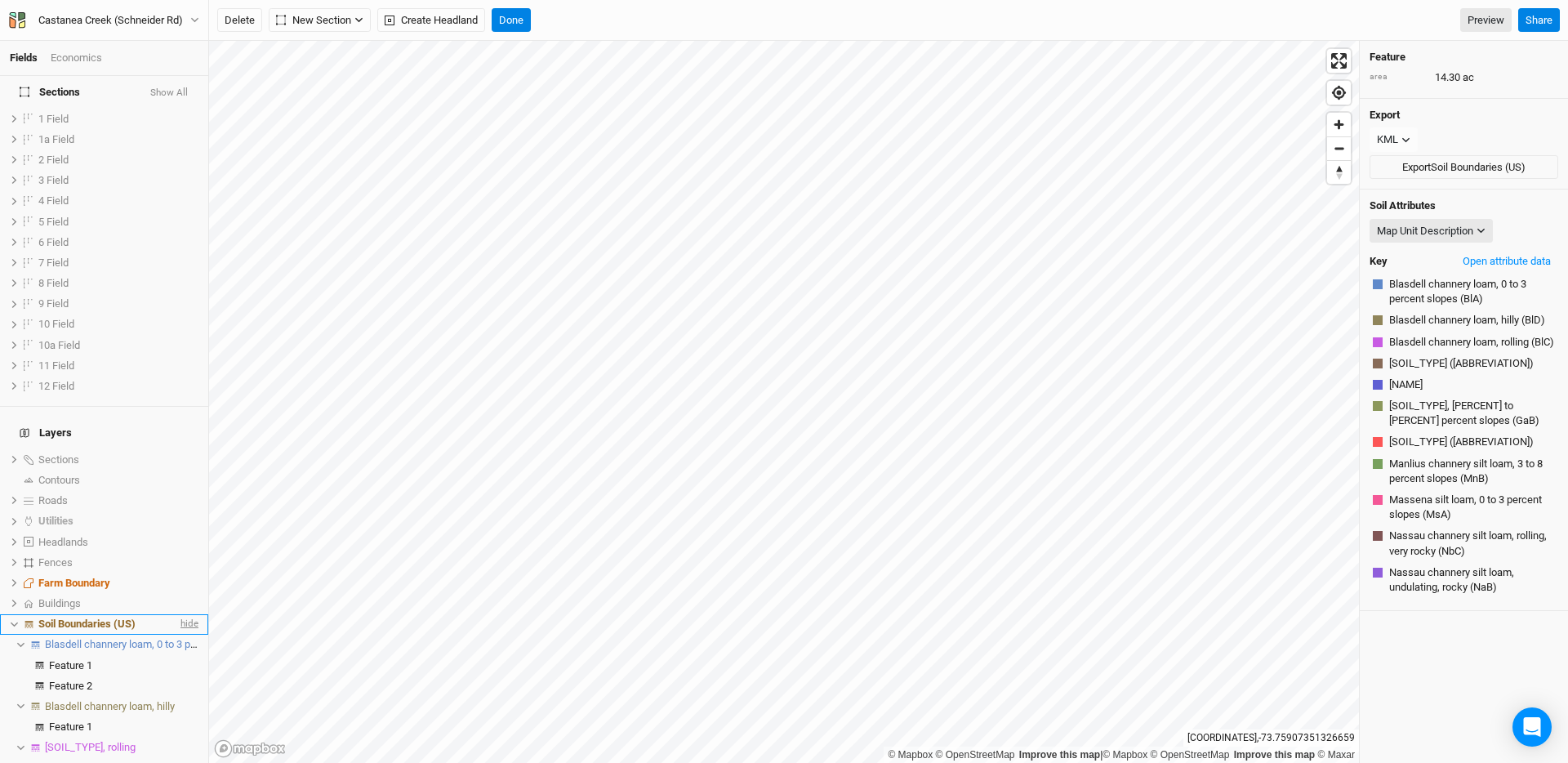 click on "hide" at bounding box center [0, 0] 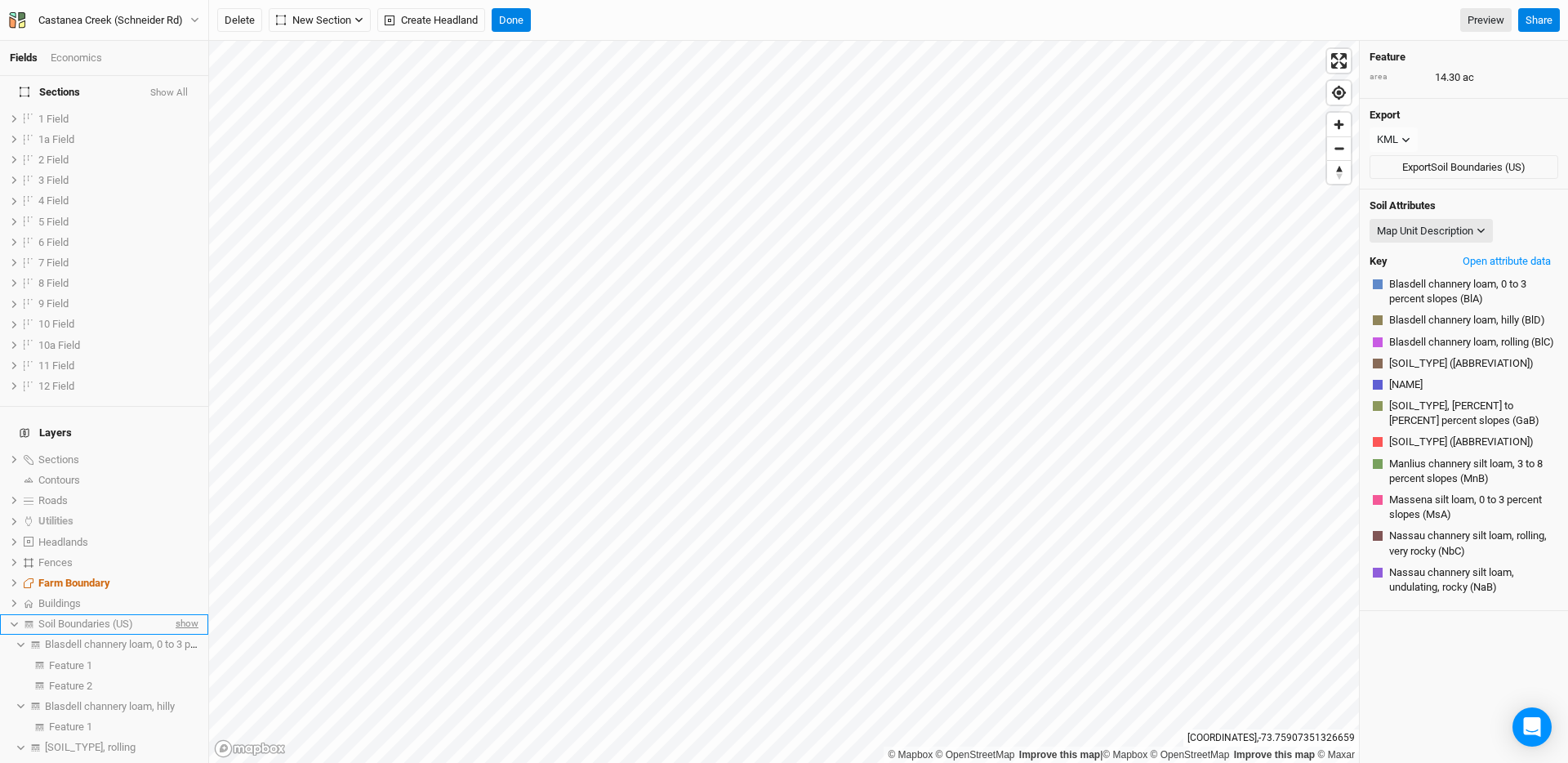 click on "show" at bounding box center [0, 0] 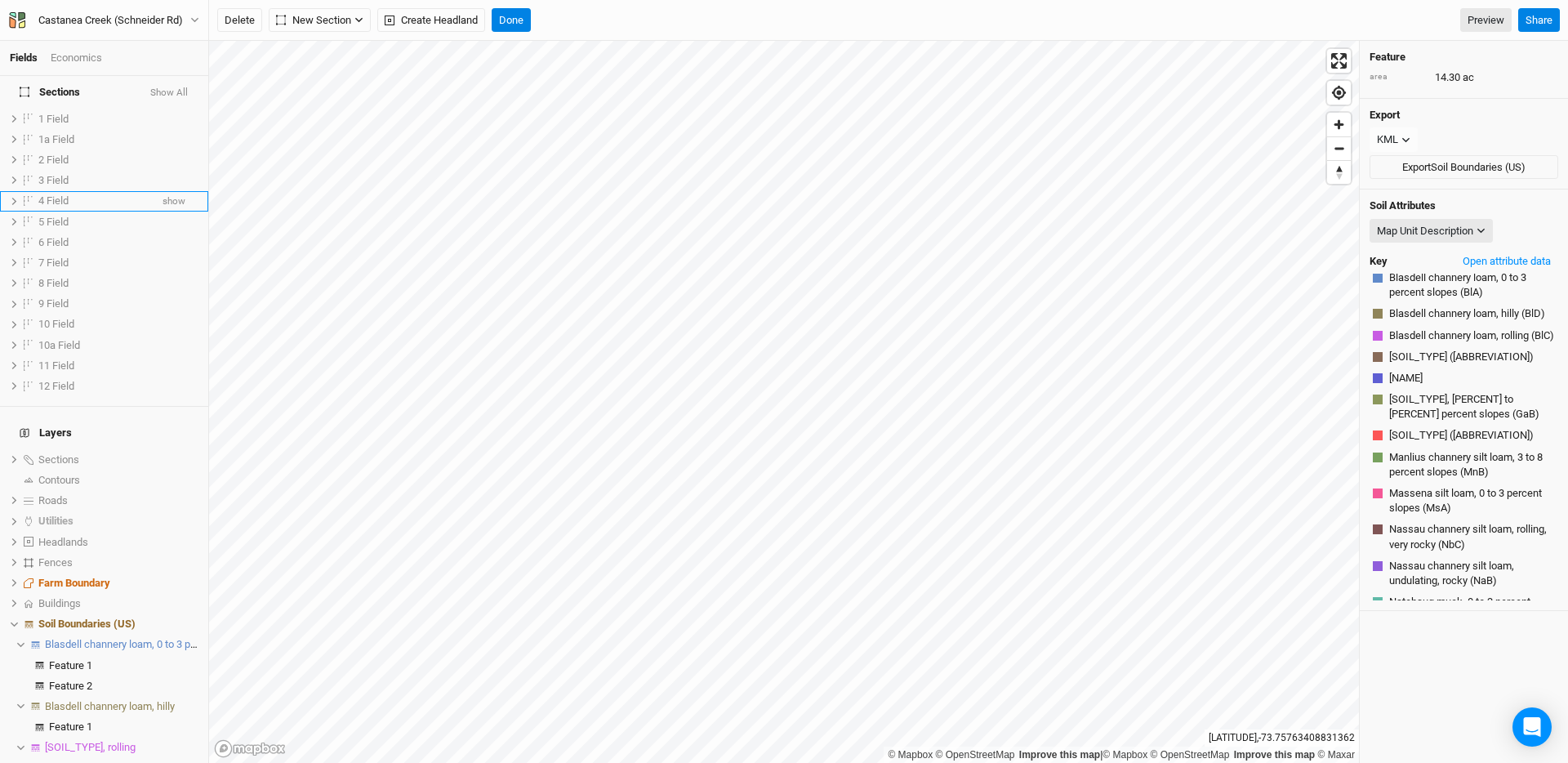 scroll, scrollTop: 194, scrollLeft: 0, axis: vertical 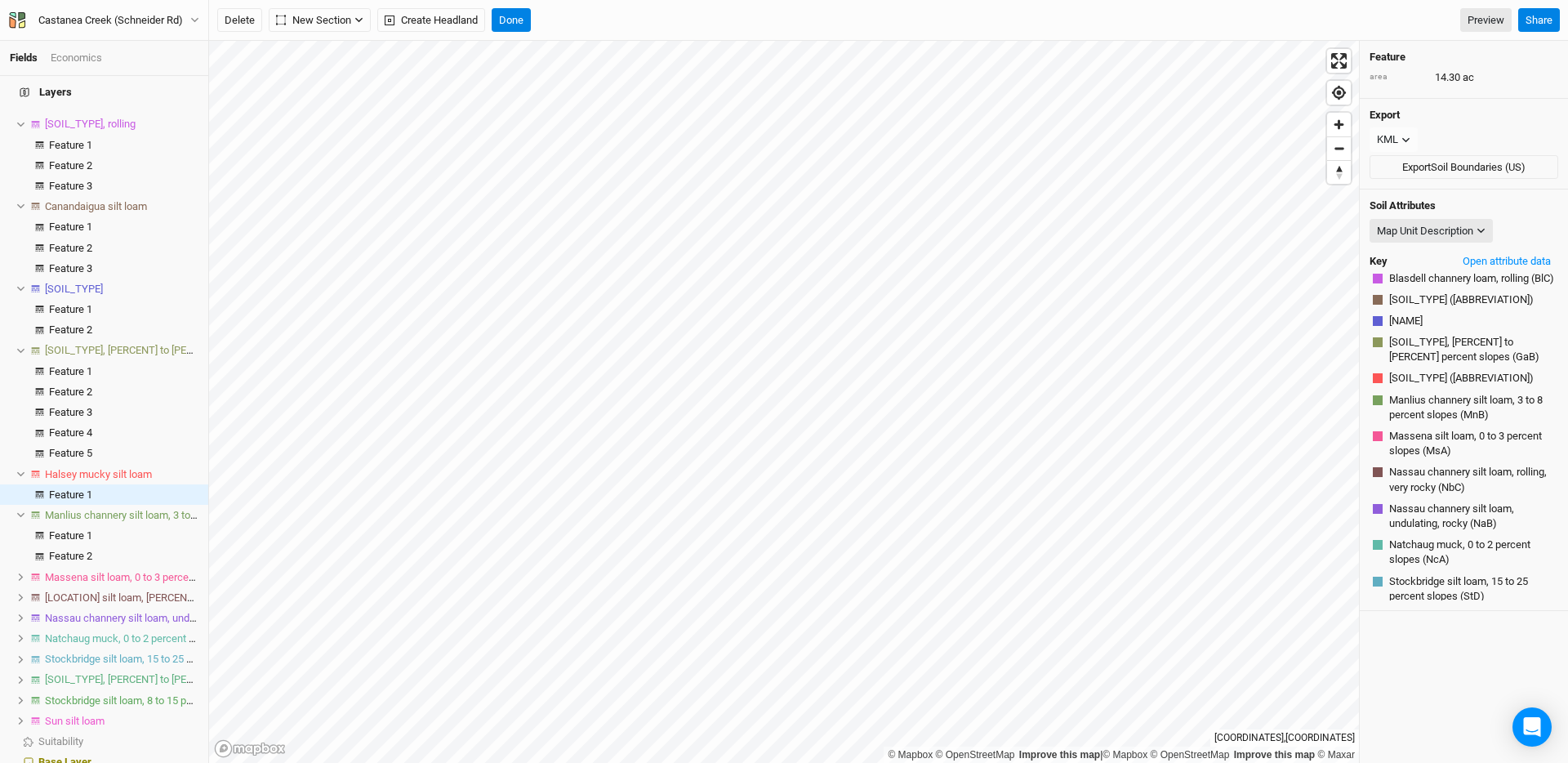 click on "Massena silt loam, 0 to 3 percent slopes" at bounding box center [138, 577] 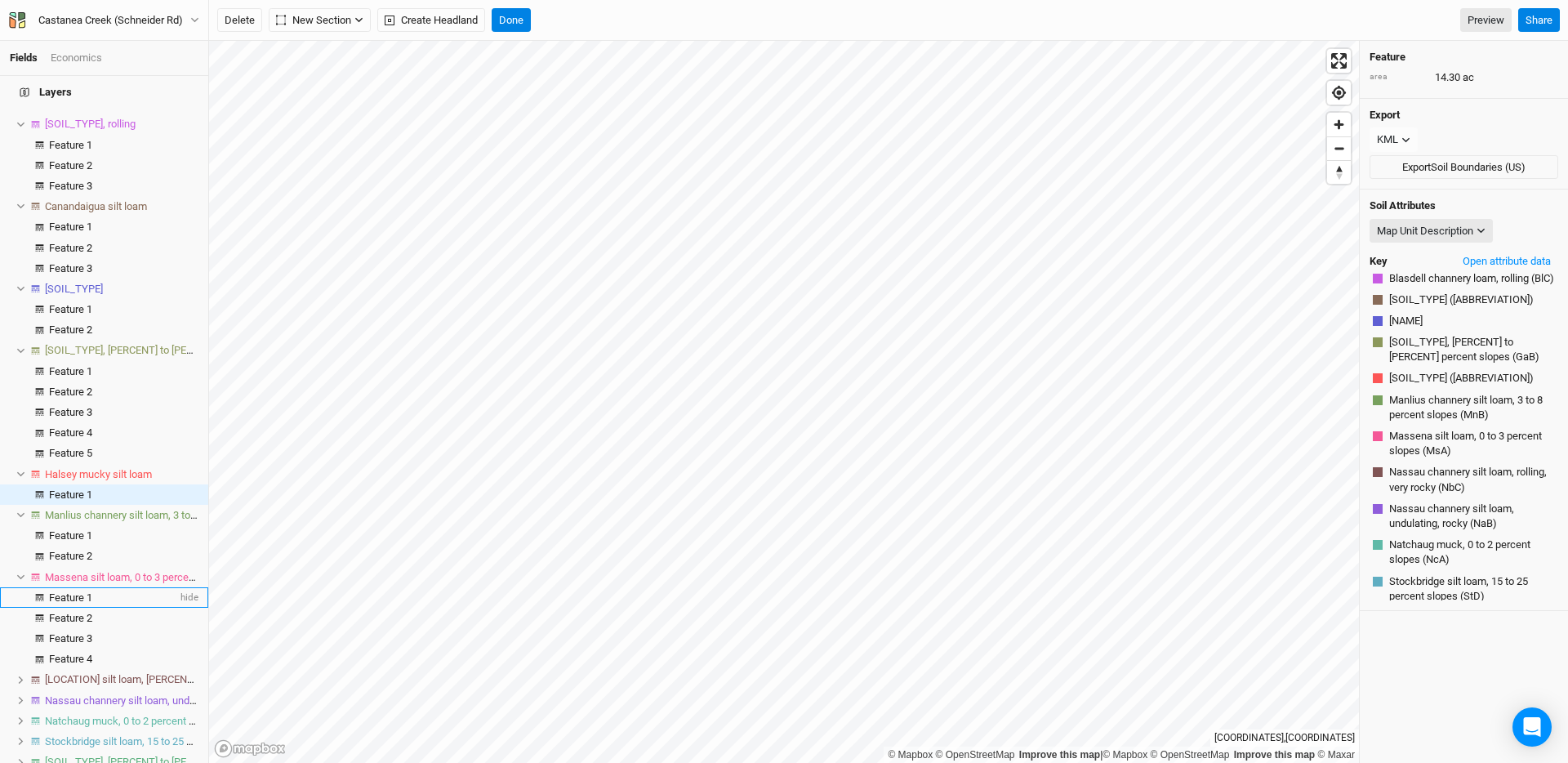 scroll, scrollTop: 100, scrollLeft: 0, axis: vertical 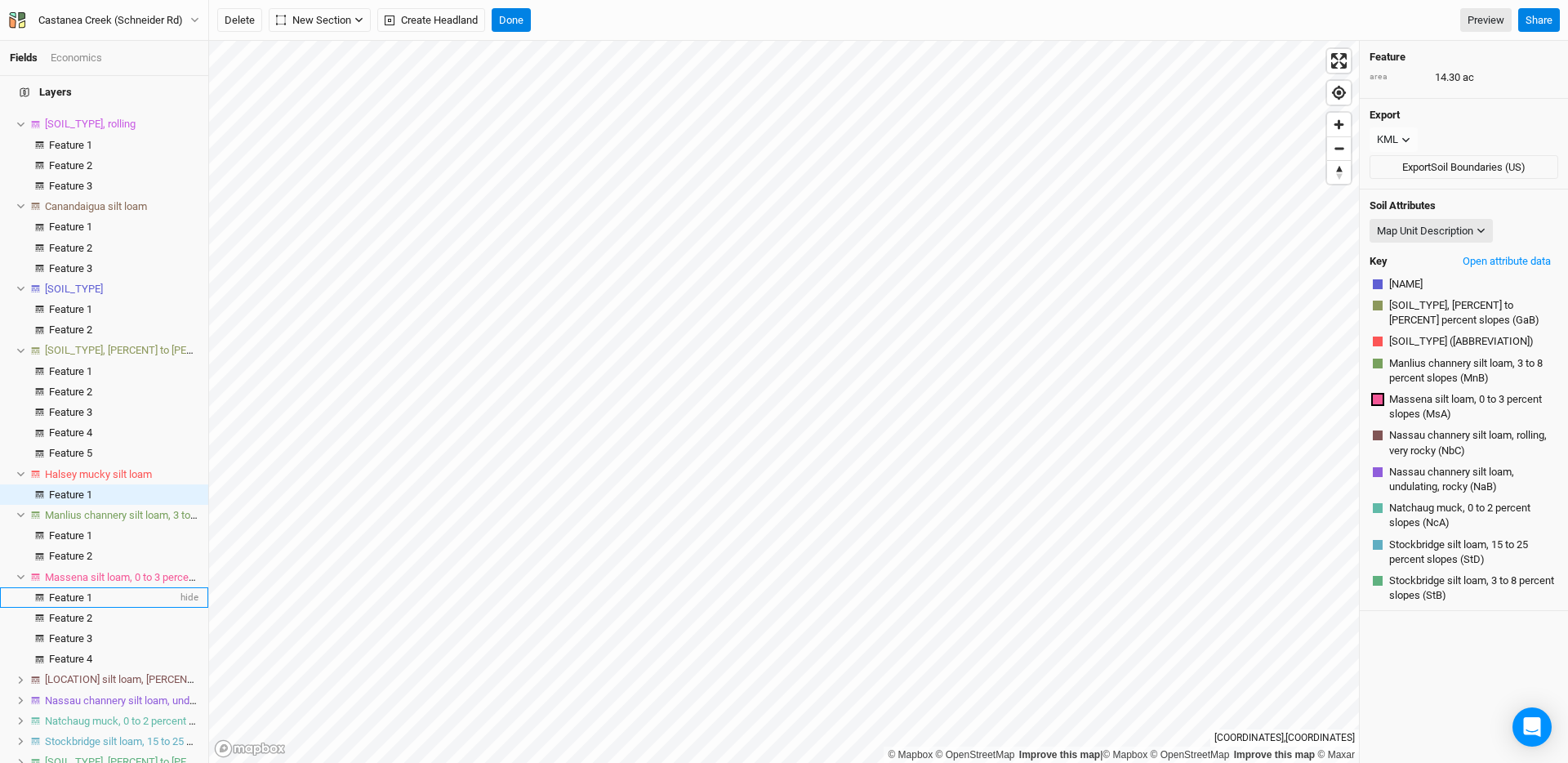 click on "Feature 1" at bounding box center (70, 597) 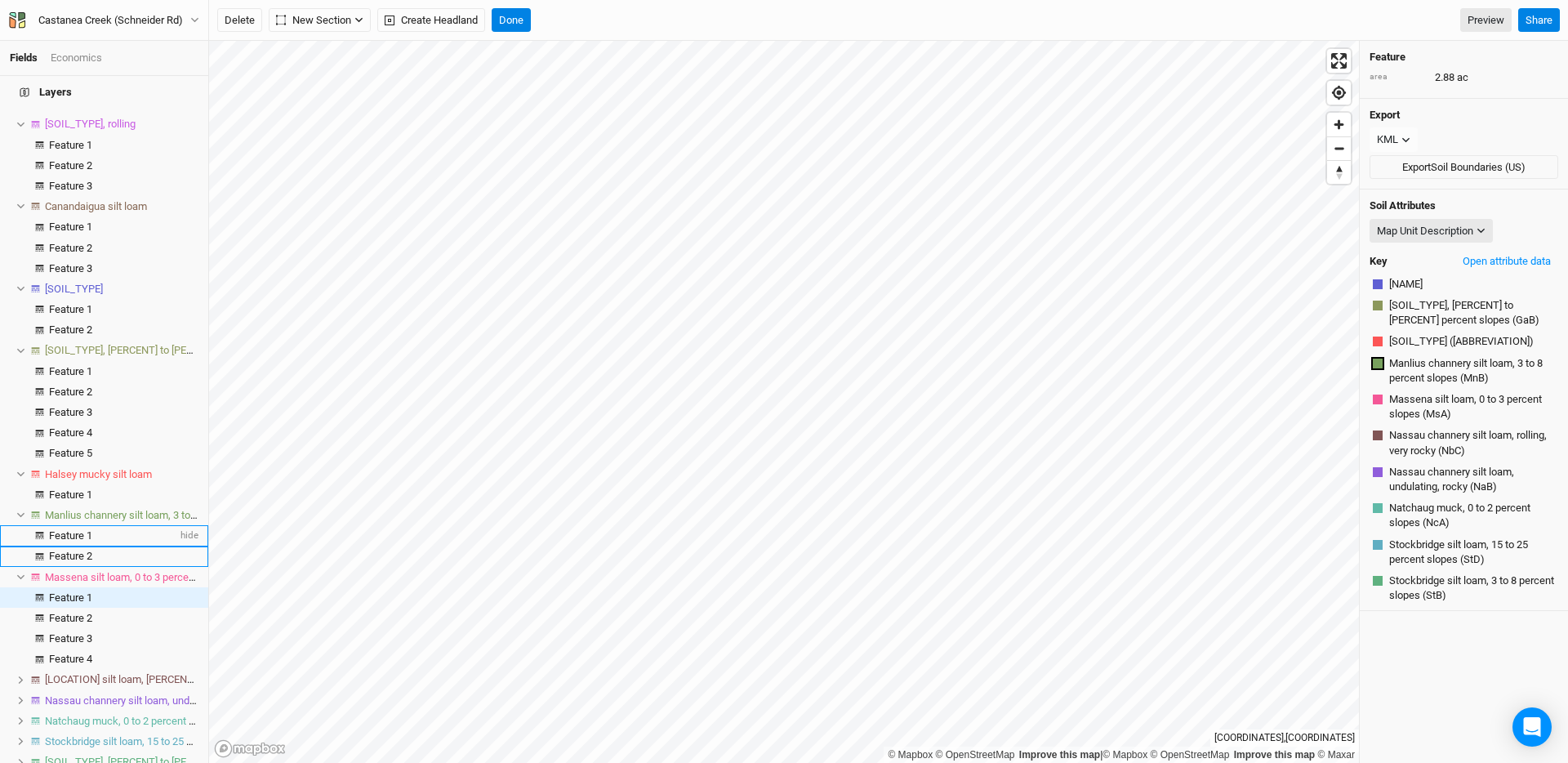 scroll, scrollTop: 64, scrollLeft: 0, axis: vertical 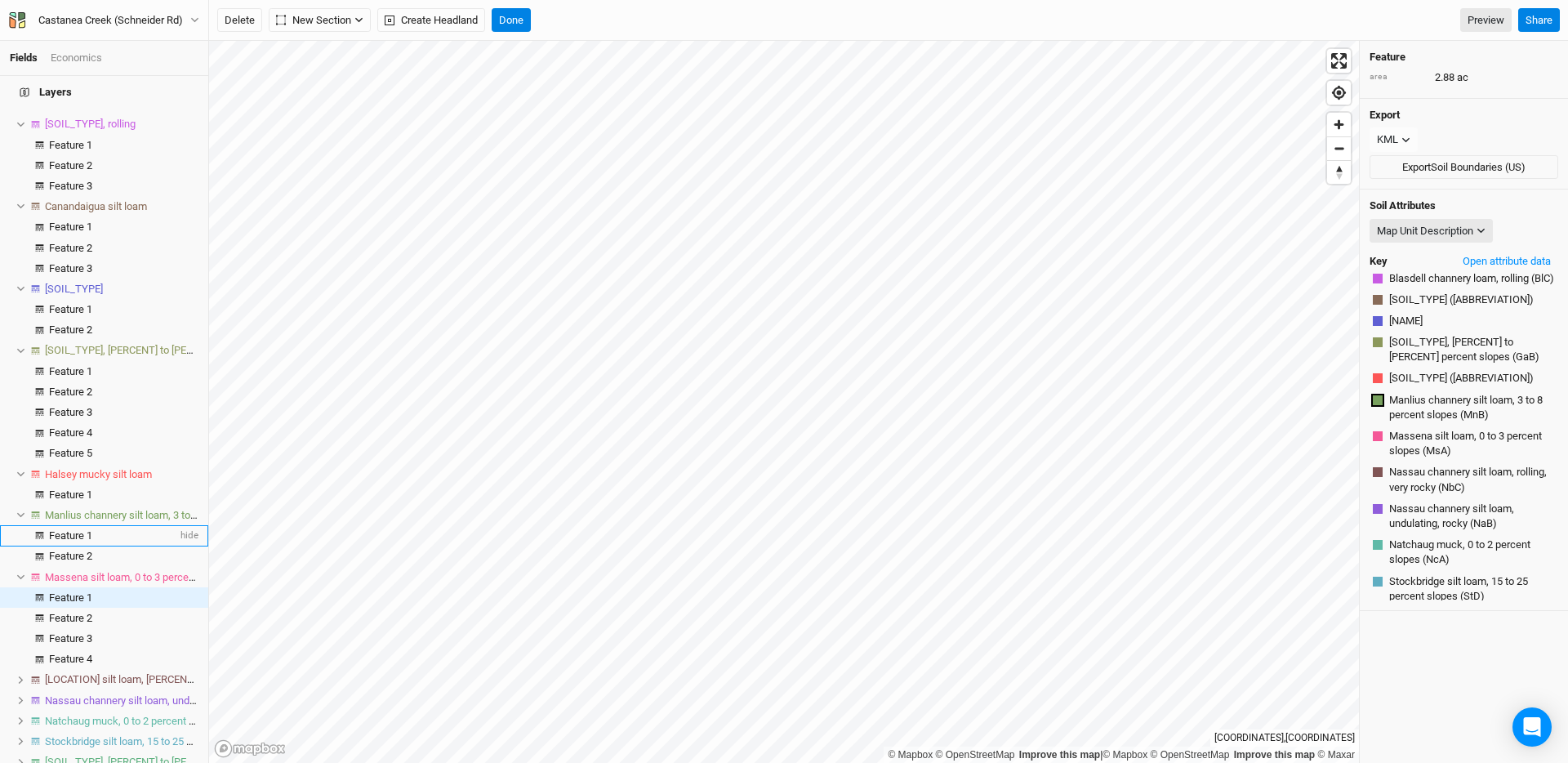 click on "Feature 1" at bounding box center [113, 536] 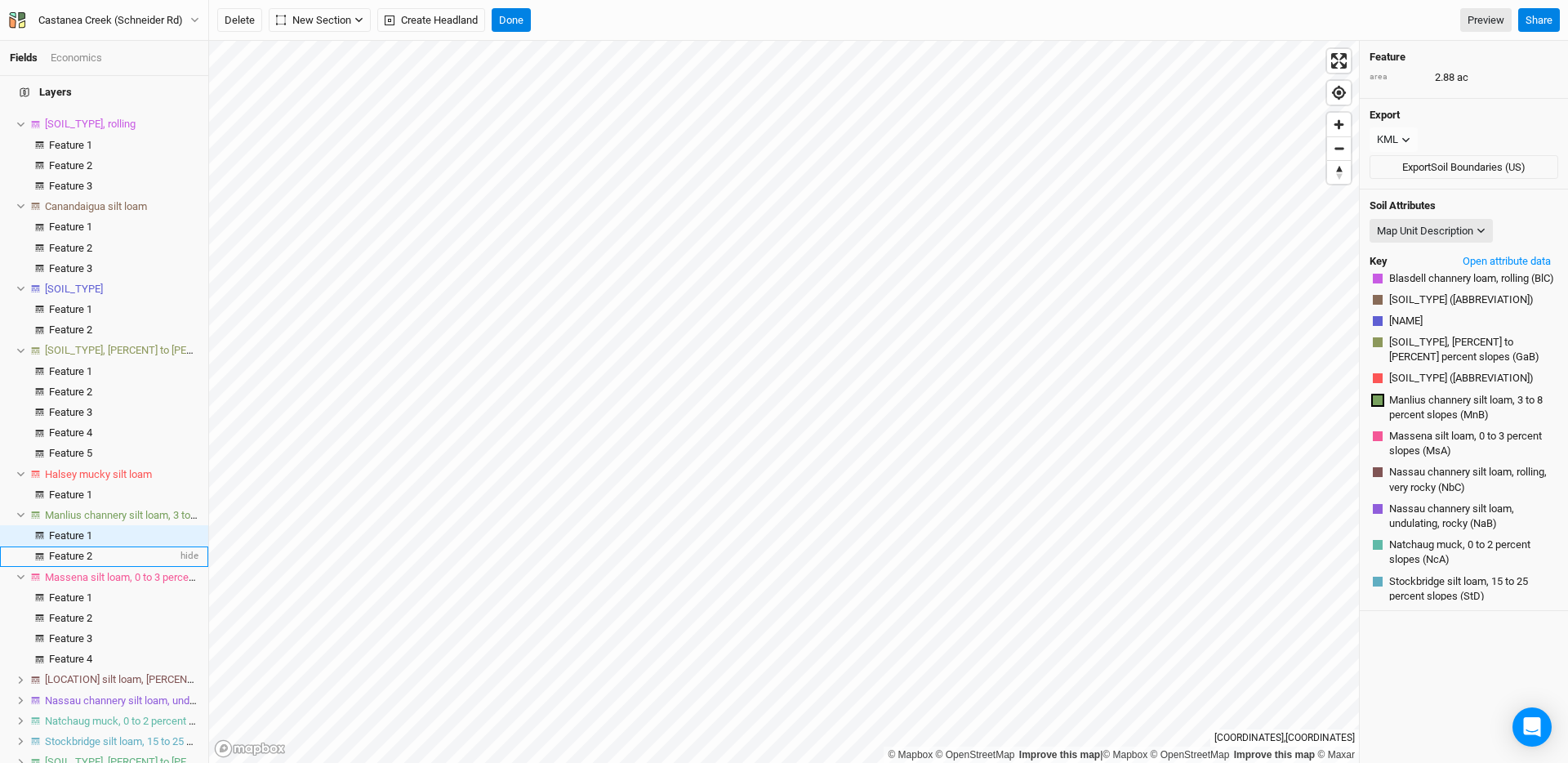 click on "Feature 2" at bounding box center (113, 556) 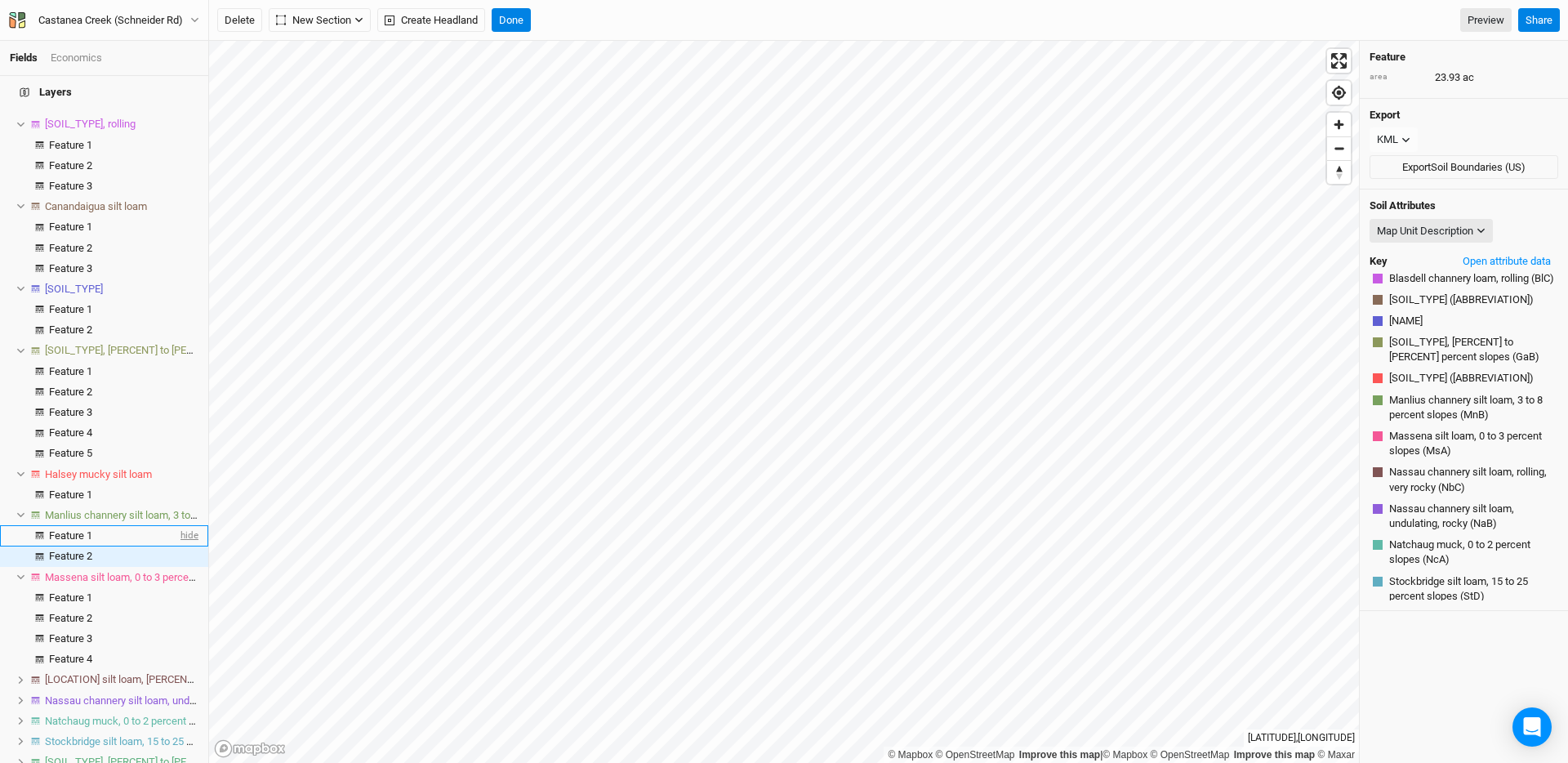 scroll, scrollTop: 194, scrollLeft: 0, axis: vertical 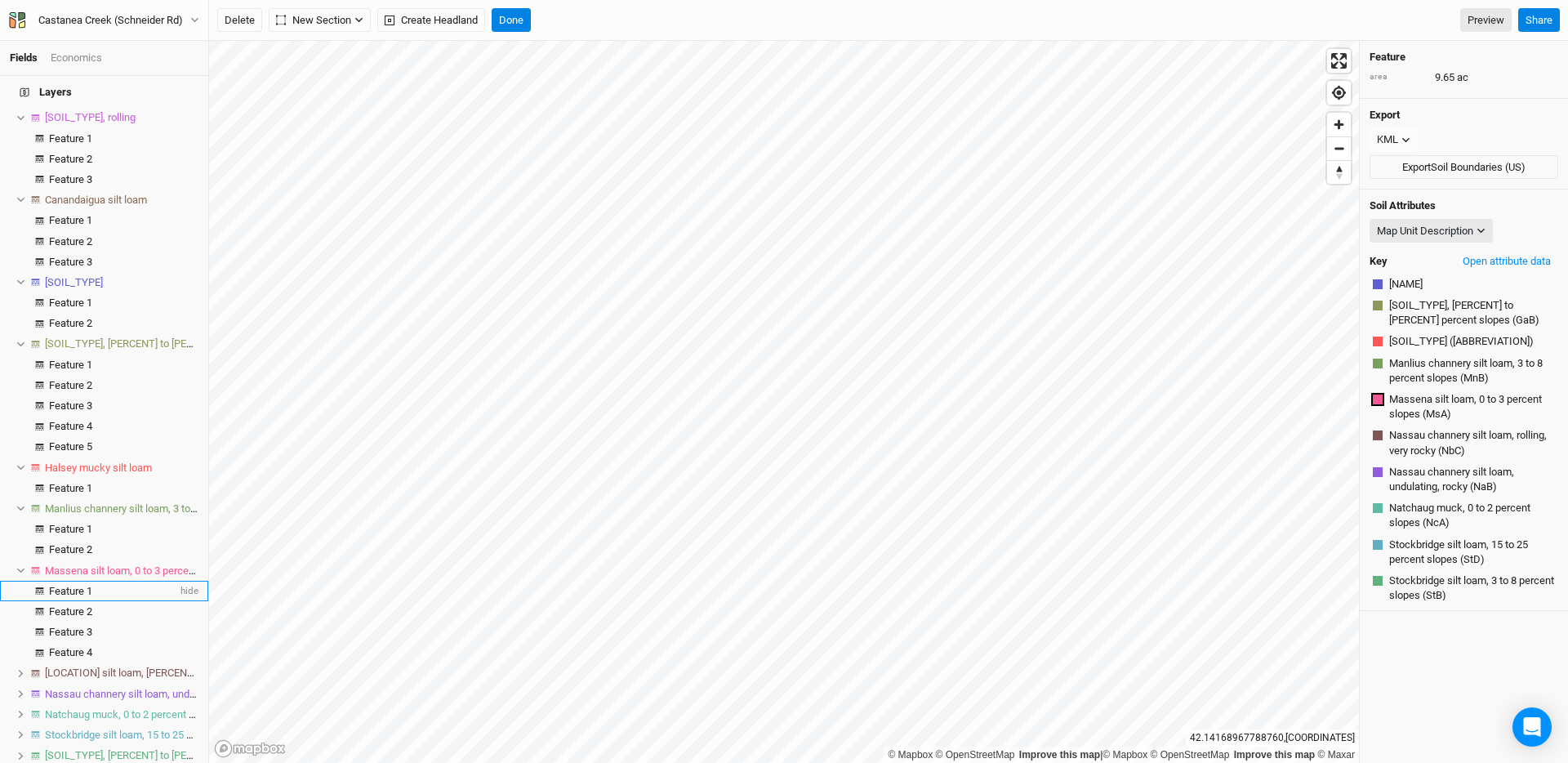 click on "Feature 1" at bounding box center (70, 591) 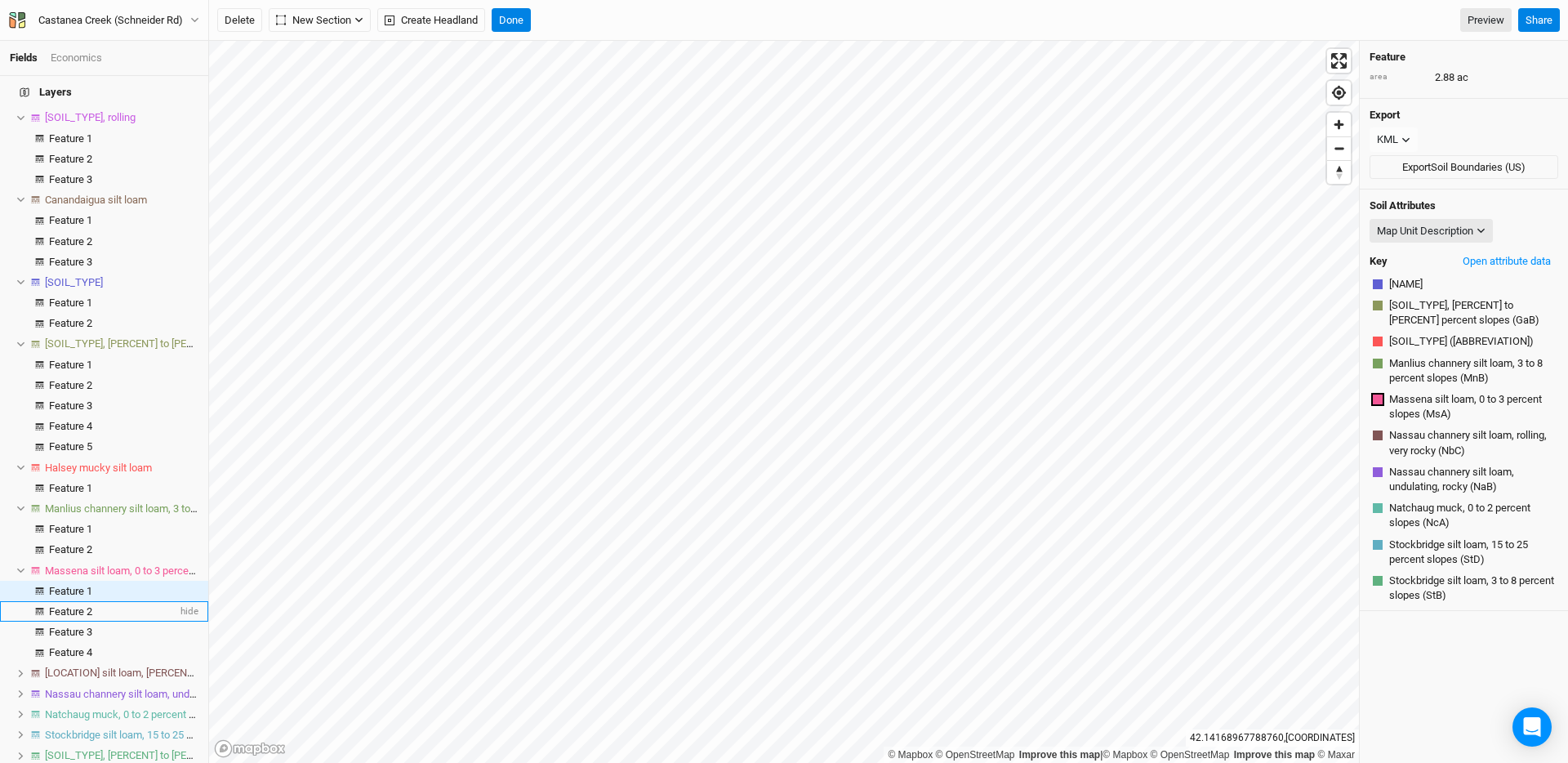 click on "Feature 2" at bounding box center (70, 611) 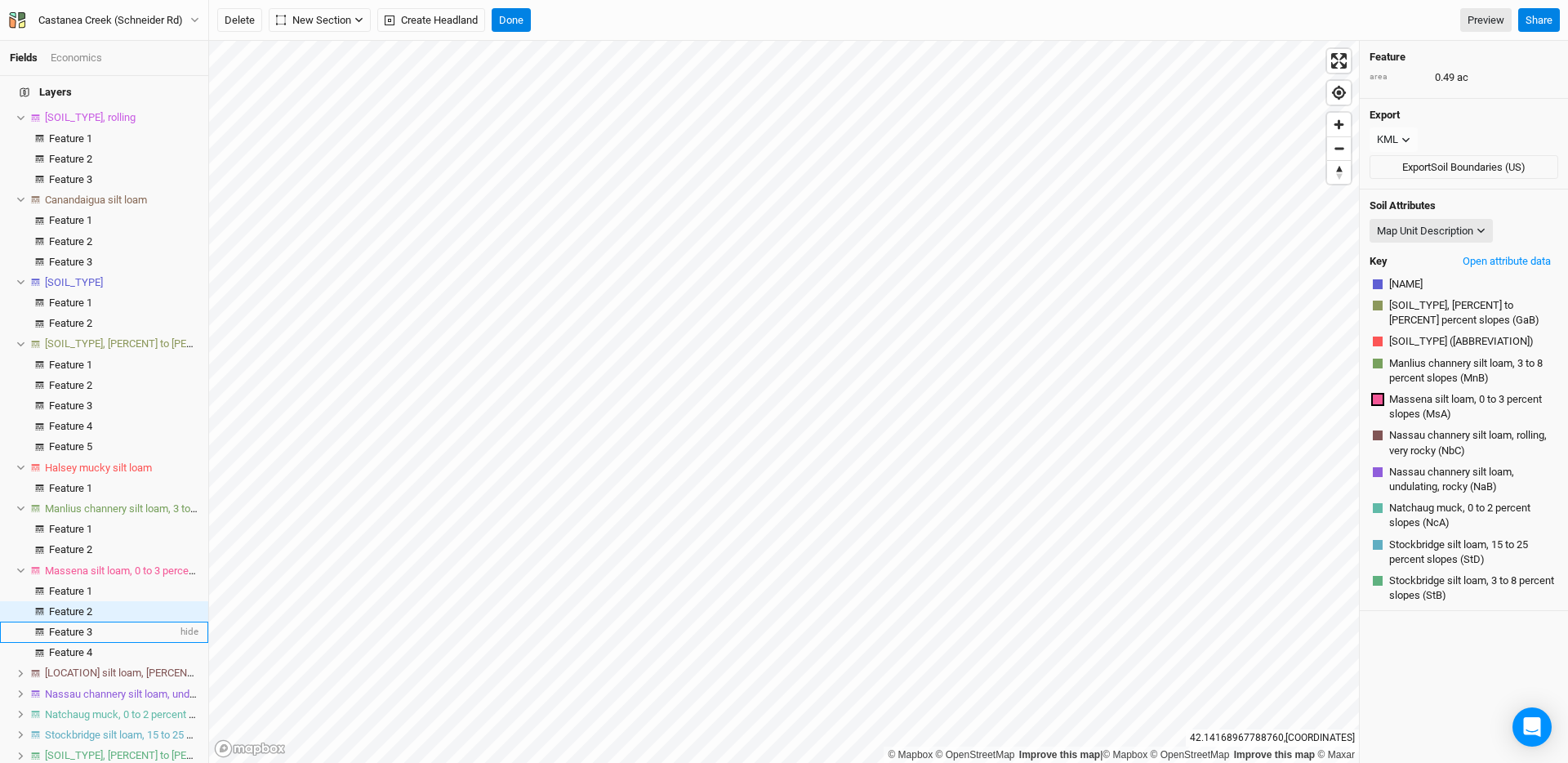 click on "Feature 3" at bounding box center [70, 631] 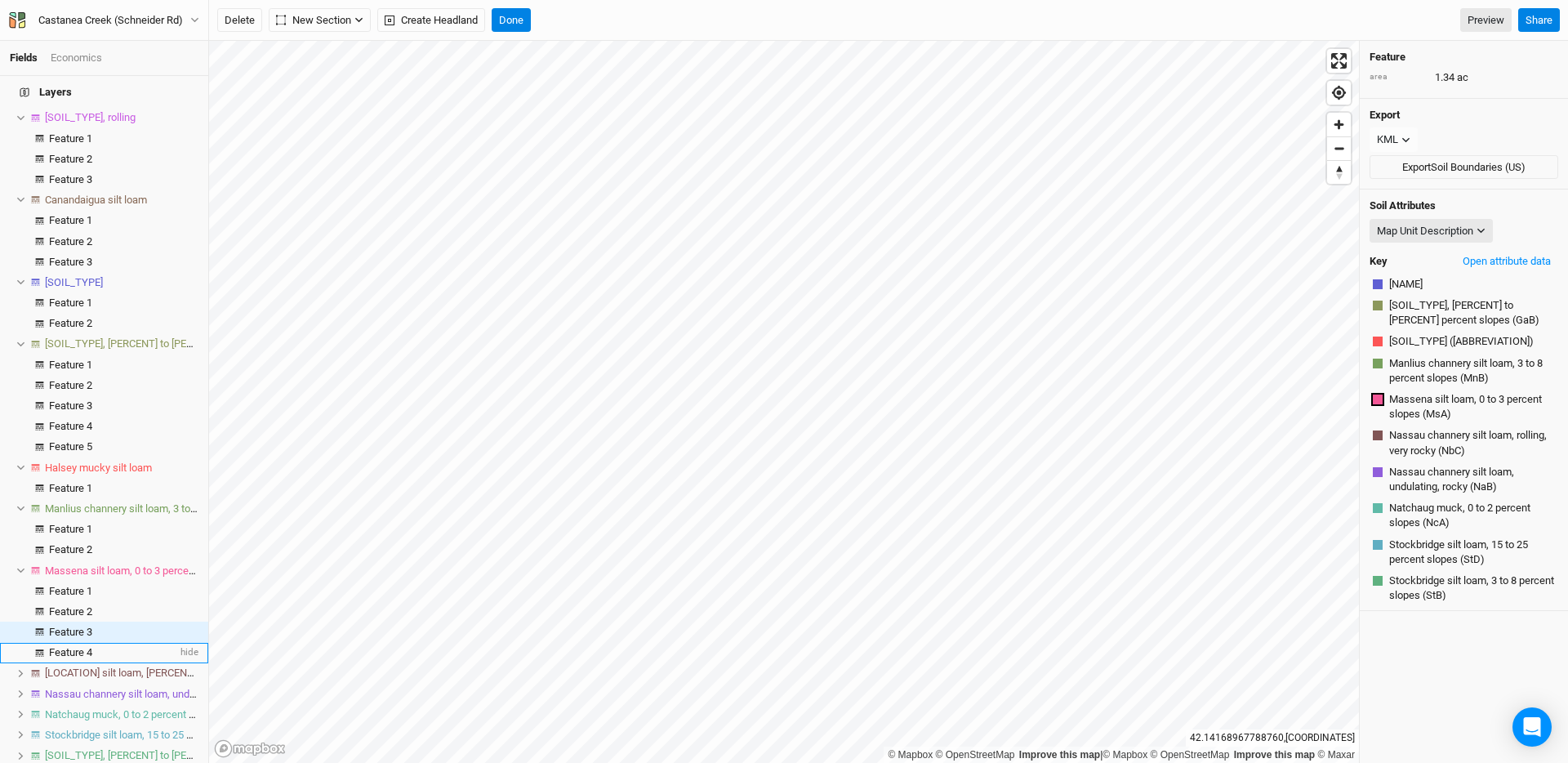 click on "Feature 4" at bounding box center [70, 652] 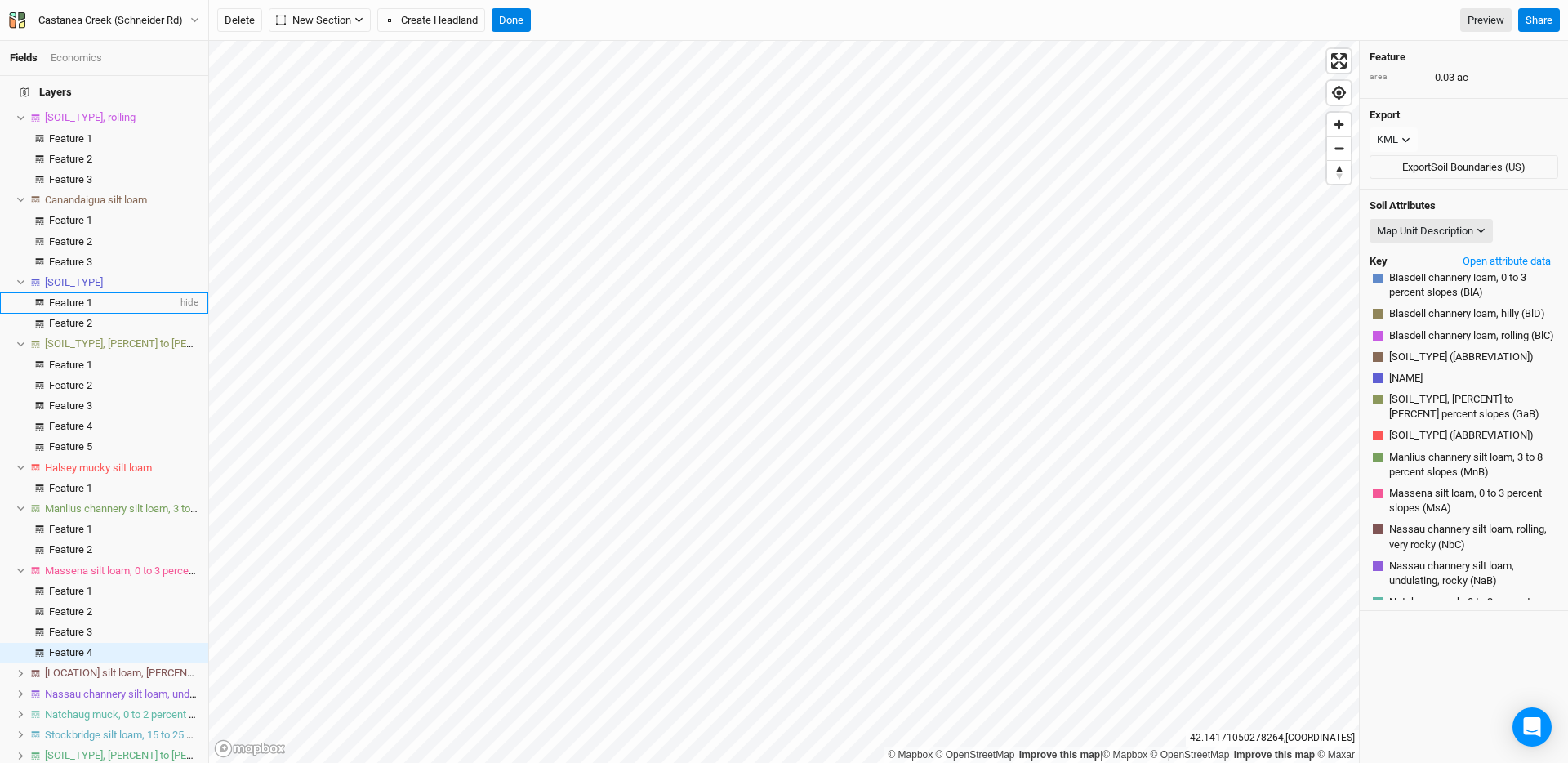 scroll, scrollTop: 0, scrollLeft: 0, axis: both 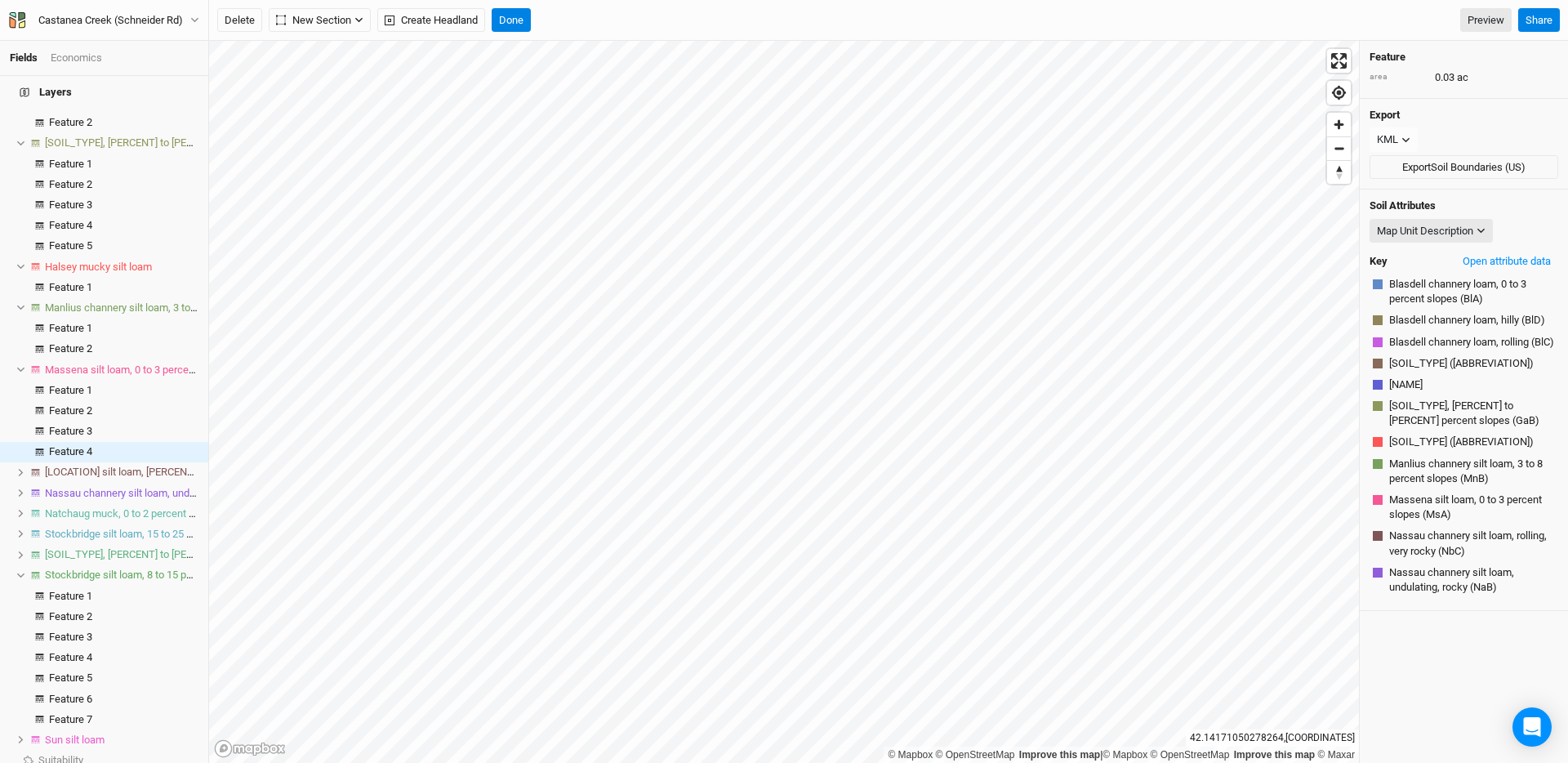 click at bounding box center [20, 472] 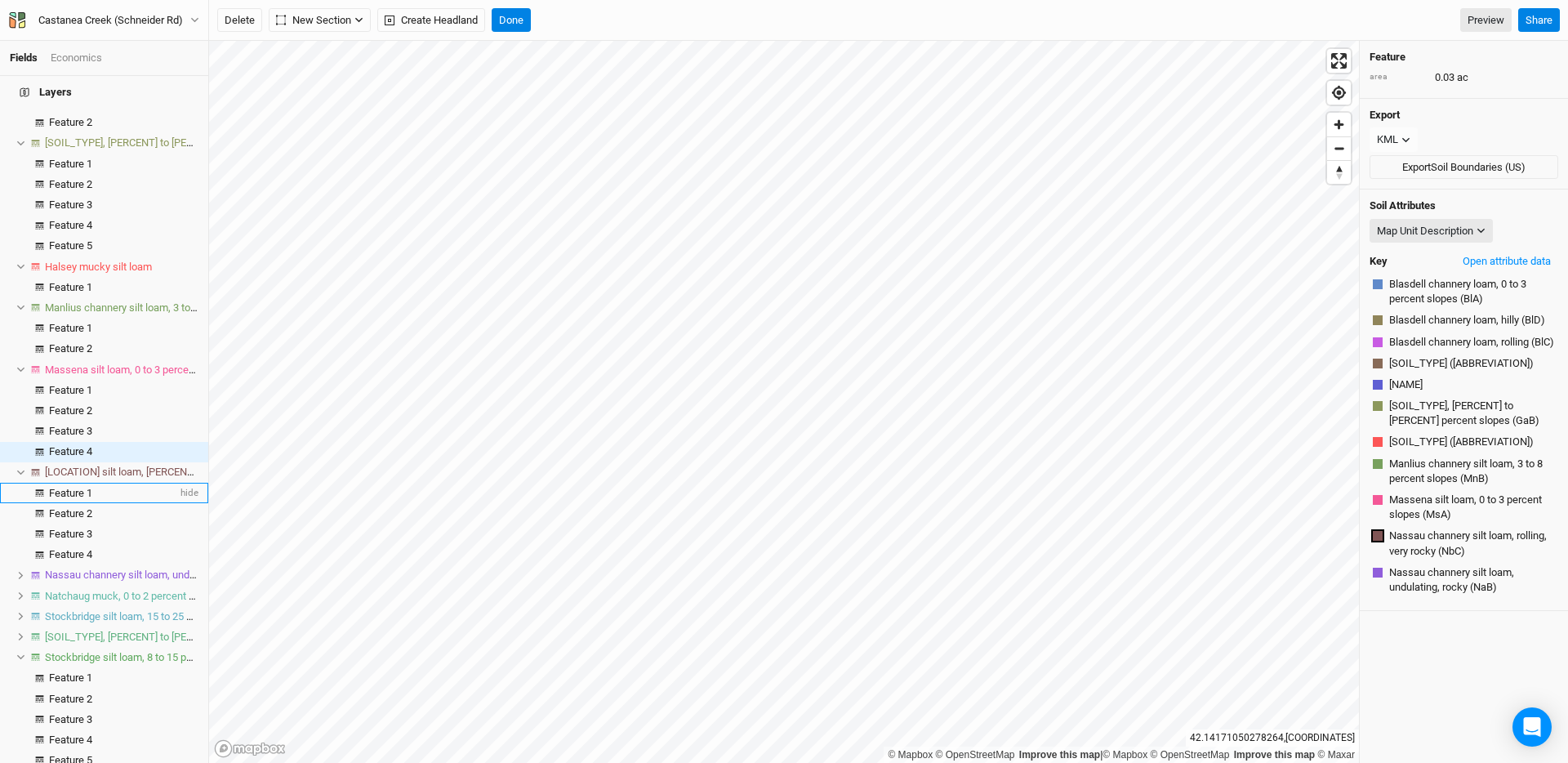 scroll, scrollTop: 136, scrollLeft: 0, axis: vertical 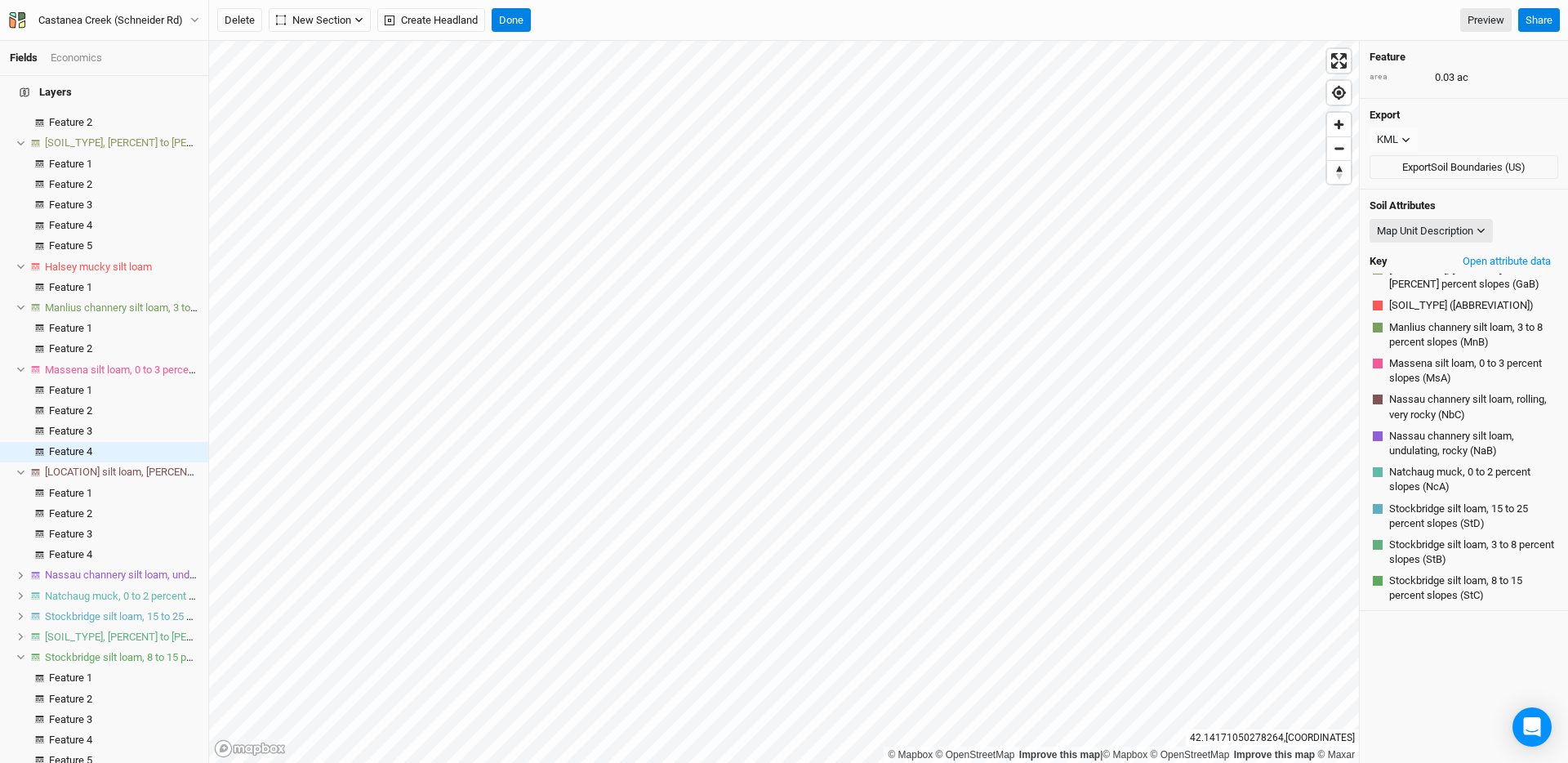 click at bounding box center (21, 575) 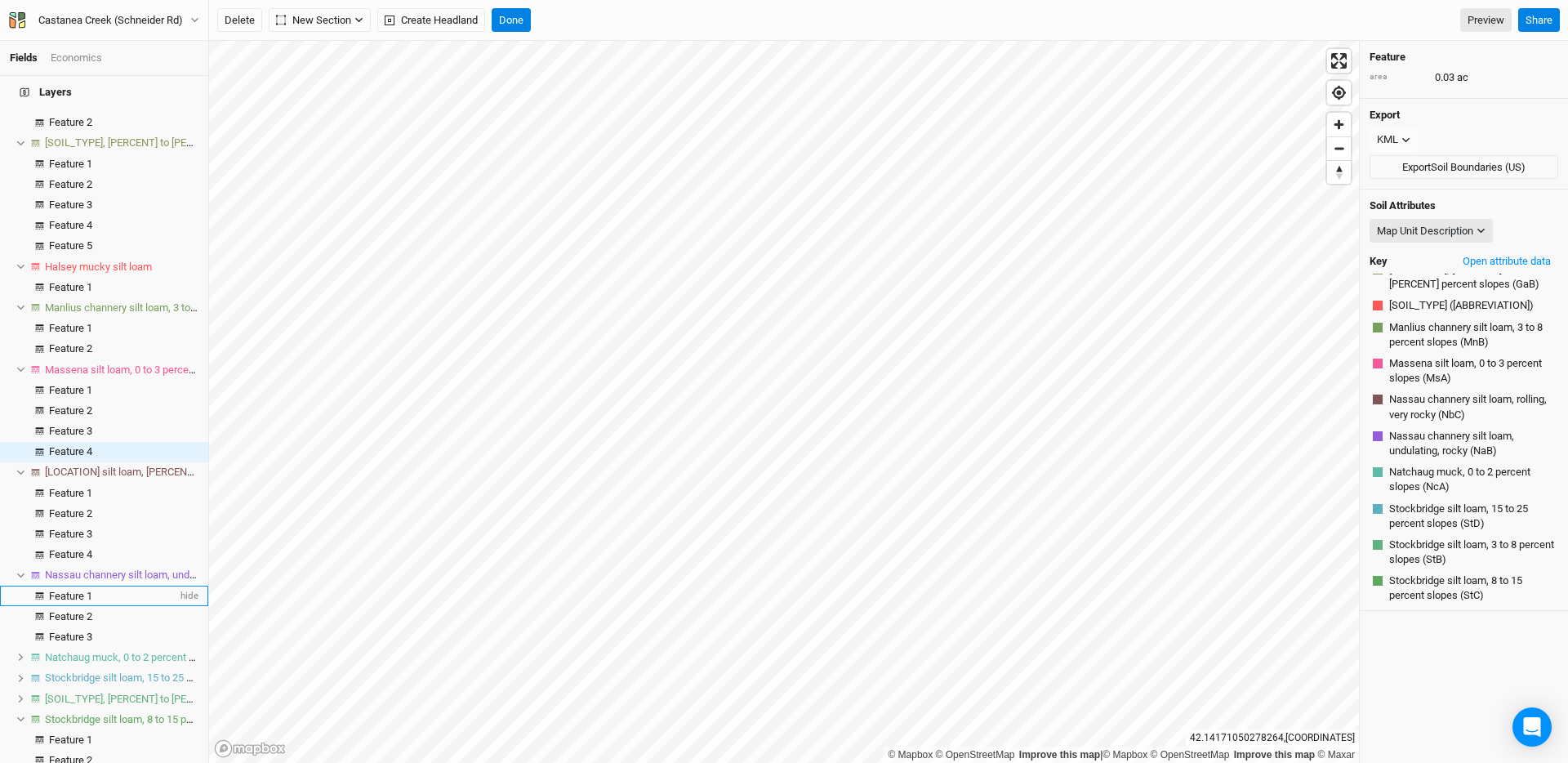 scroll, scrollTop: 172, scrollLeft: 0, axis: vertical 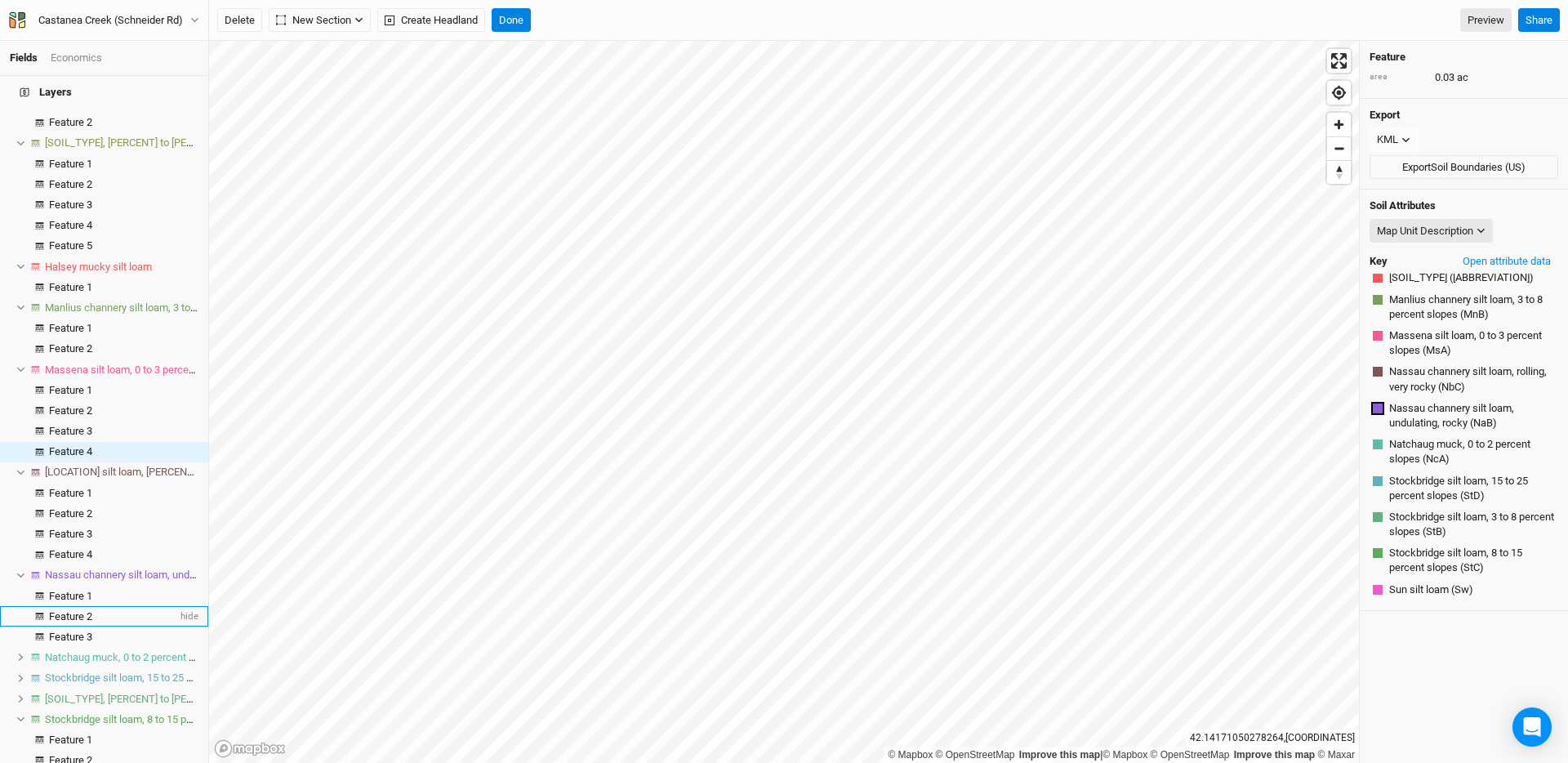 click on "Feature 2" at bounding box center (113, 617) 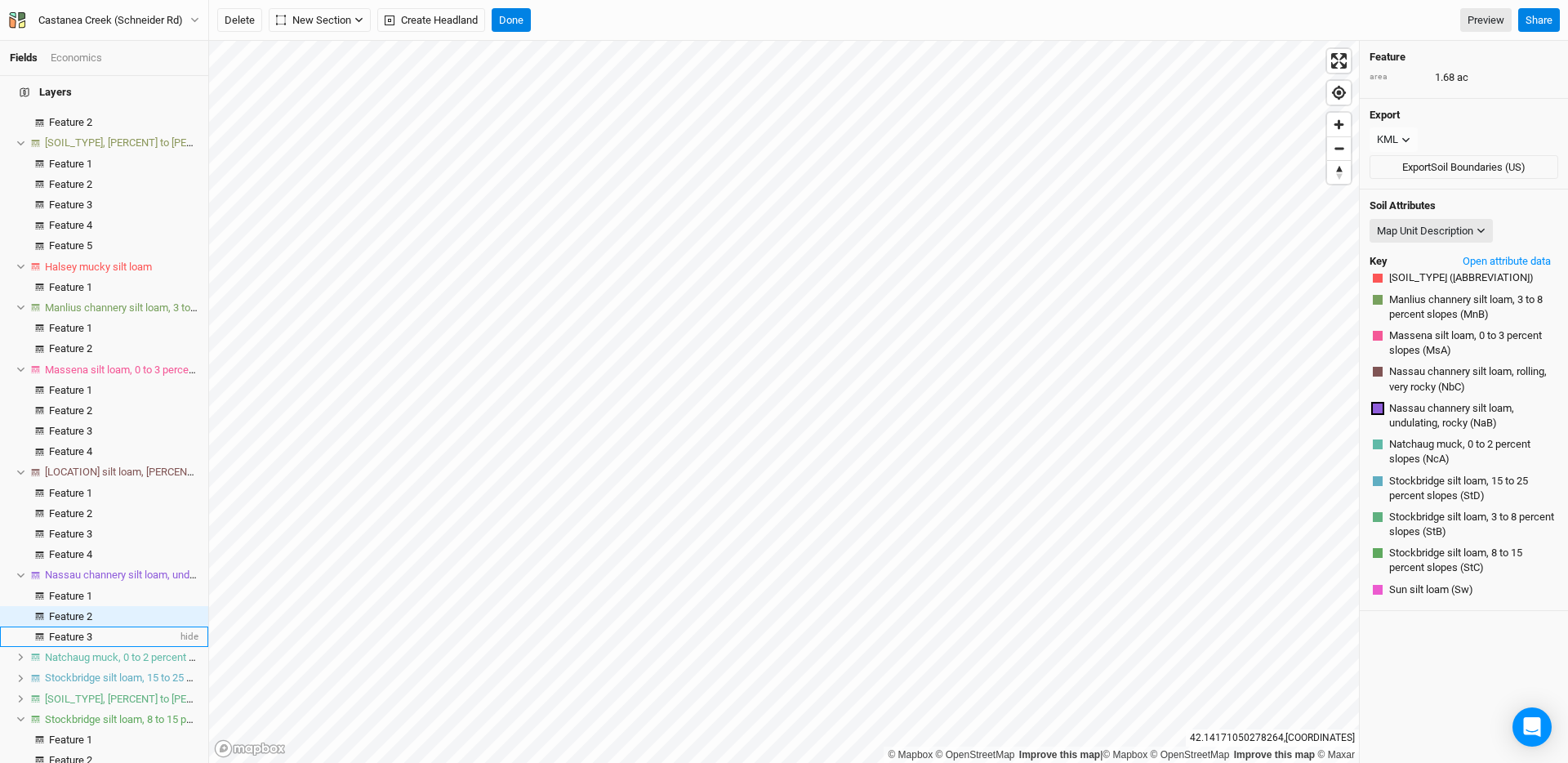 click on "Feature 3" at bounding box center [113, 637] 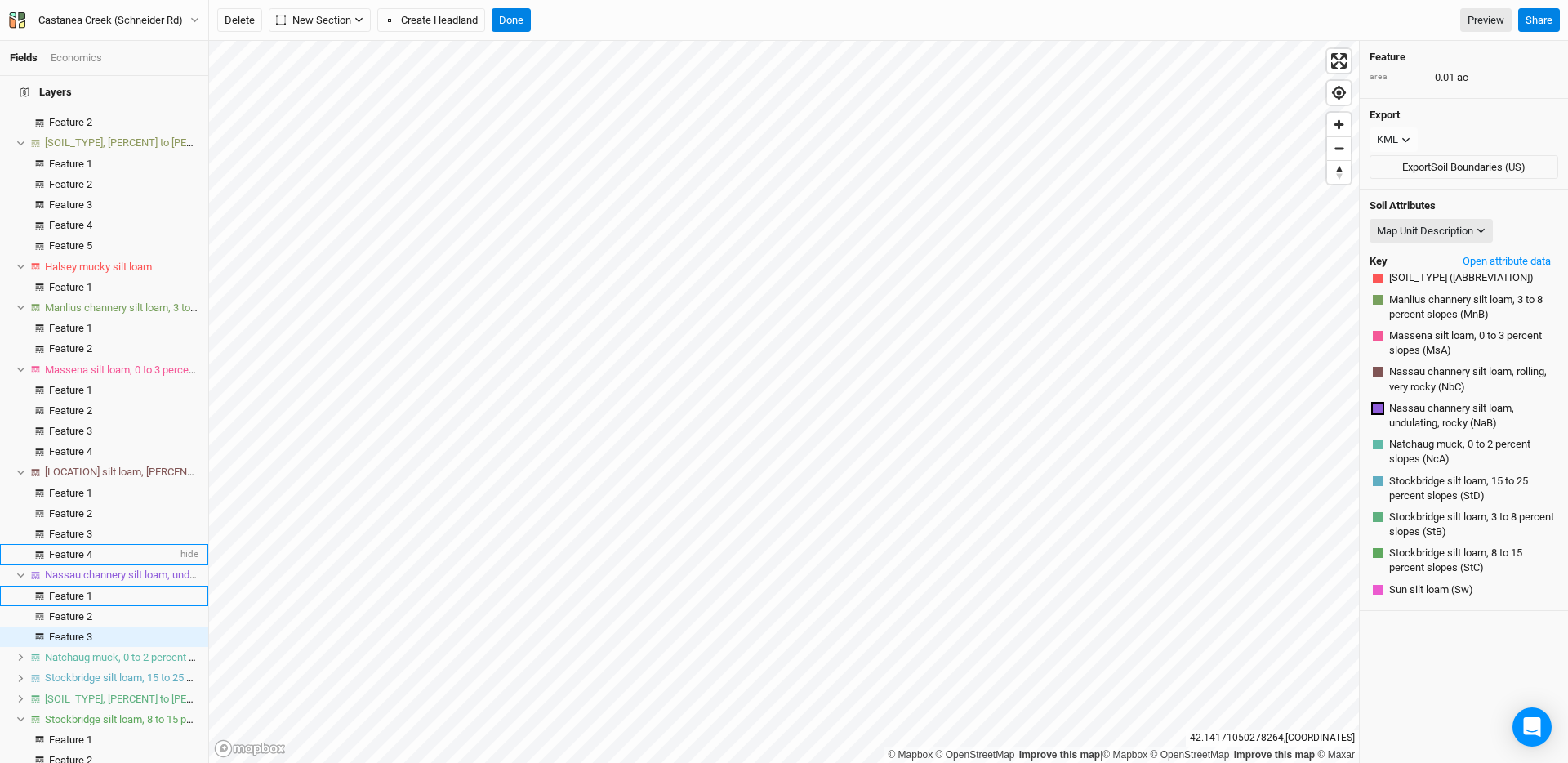 scroll, scrollTop: 136, scrollLeft: 0, axis: vertical 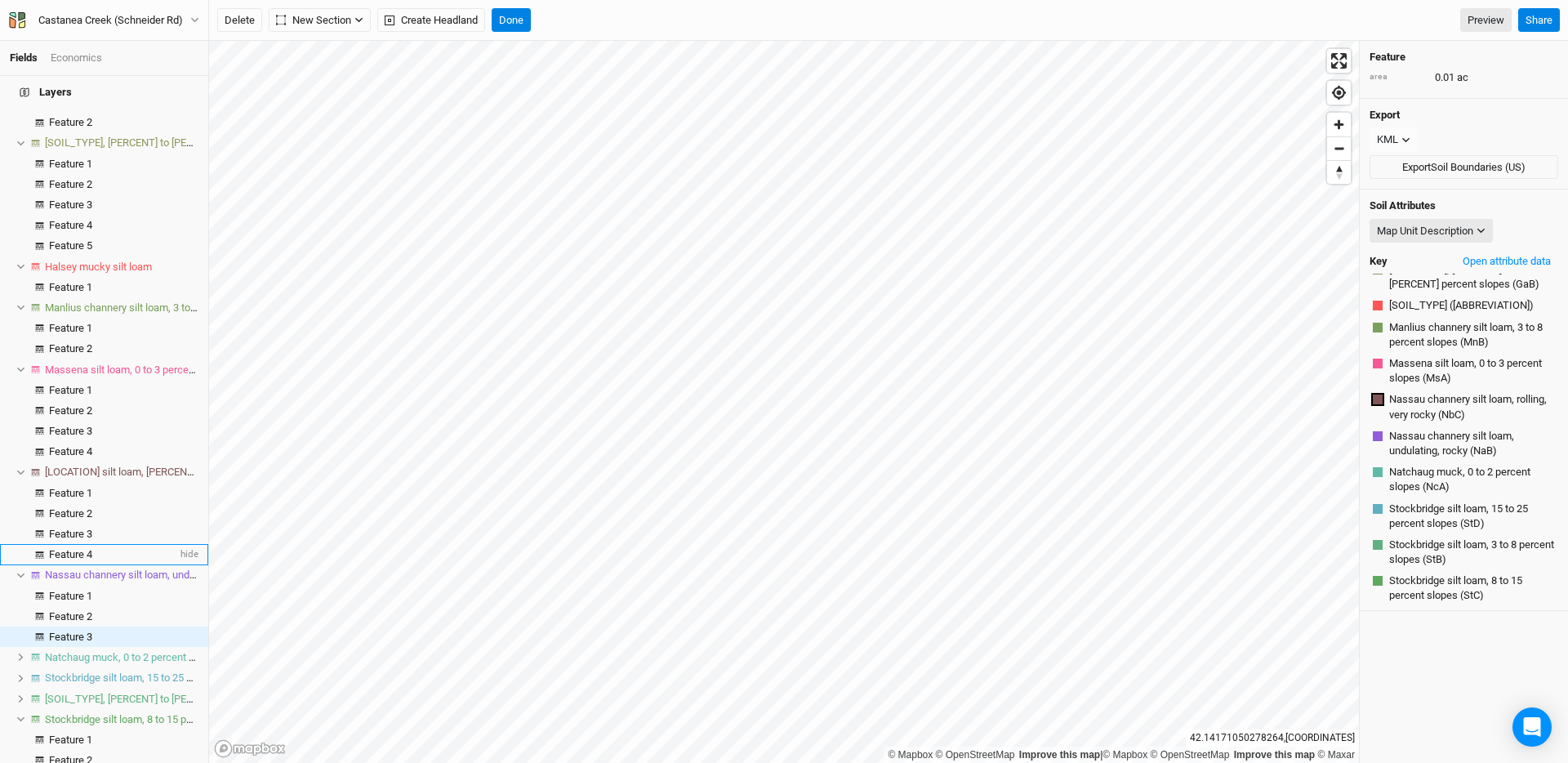 click on "Feature 4 hide" at bounding box center (104, 554) 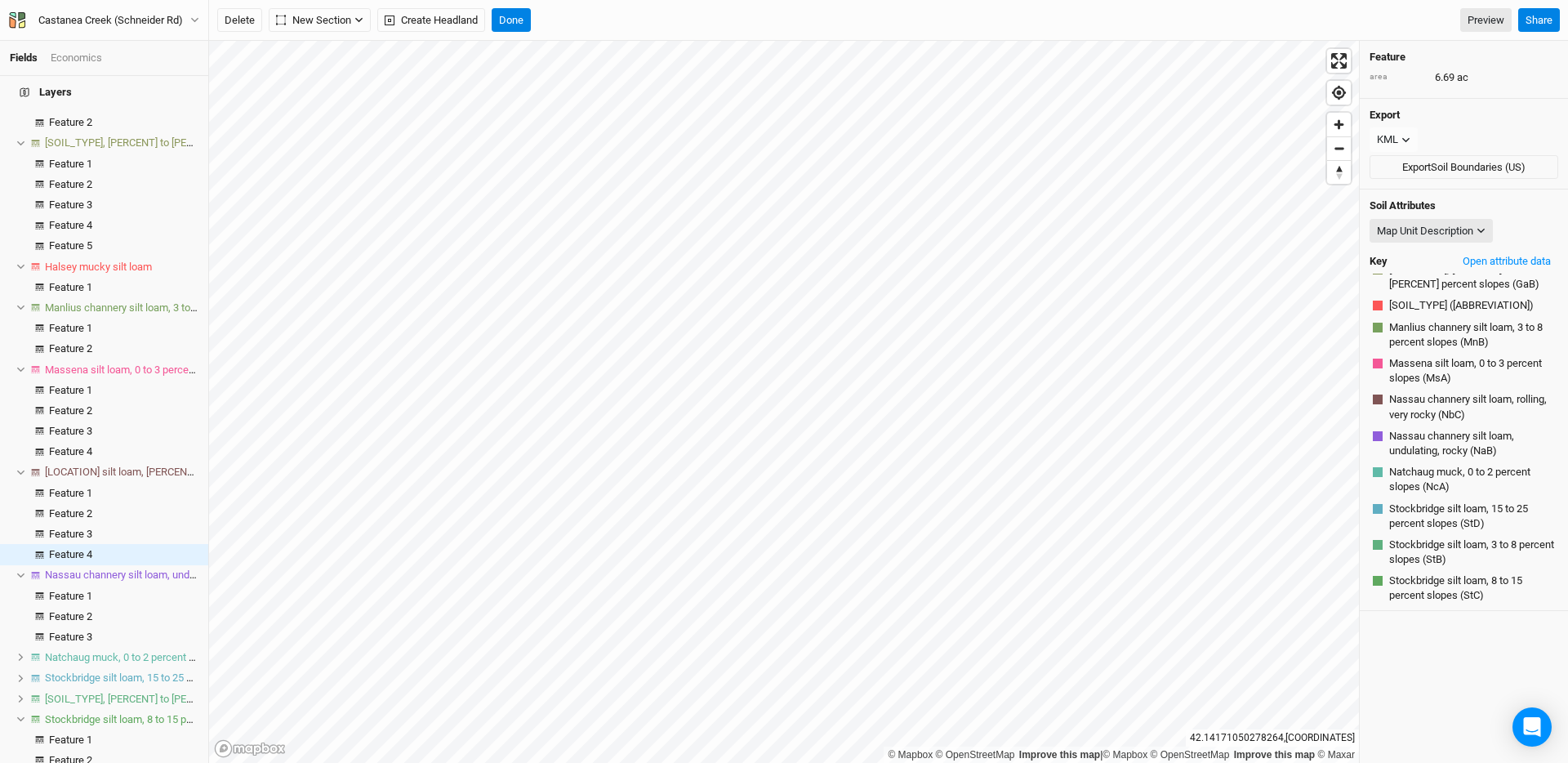 click on "[LOCATION] silt loam, [PERCENT] to [PERCENT] percent slopes, very rocky" at bounding box center (213, 471) 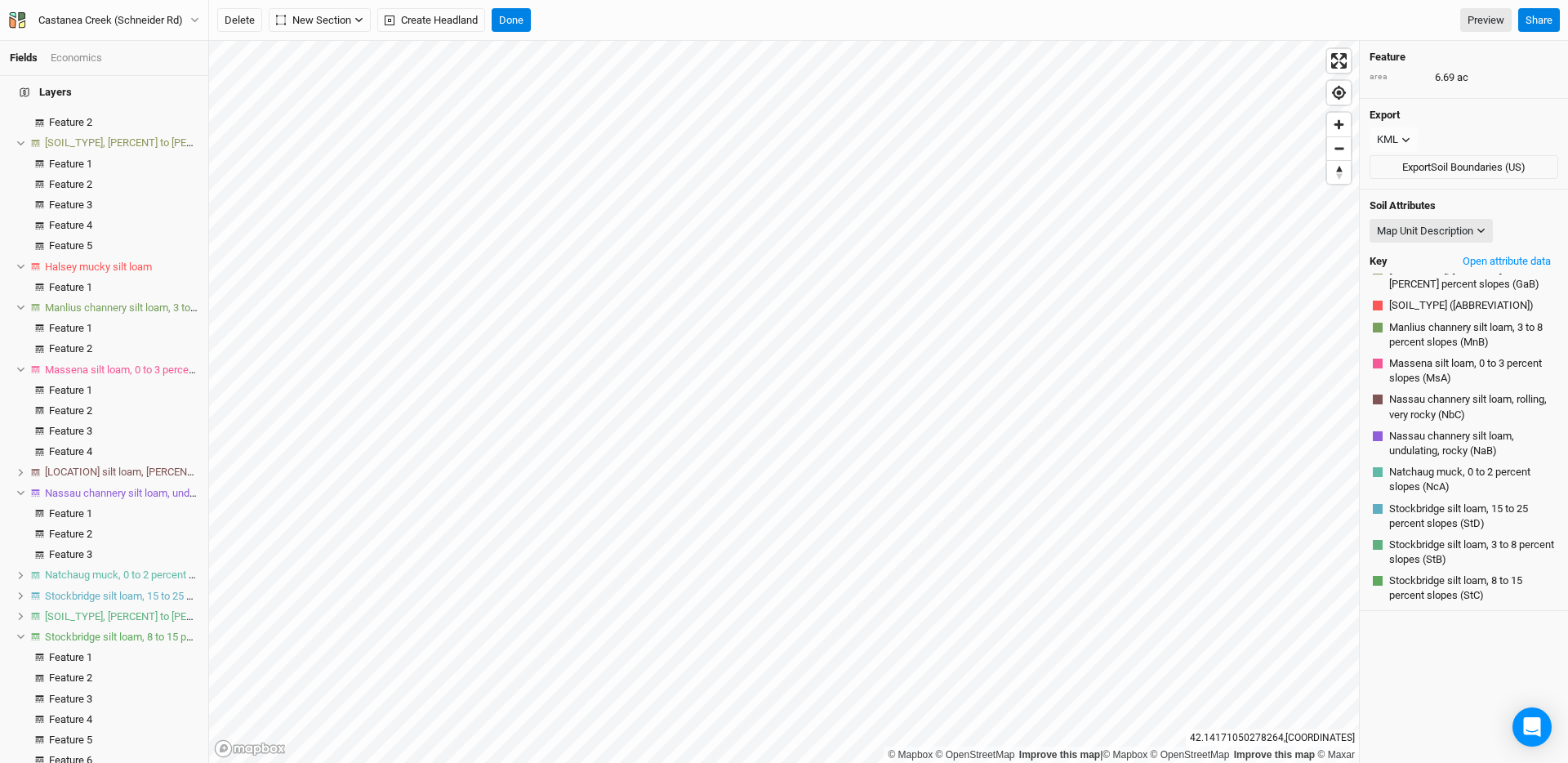 click on "[LOCATION] silt loam, [PERCENT] to [PERCENT] percent slopes, very rocky" at bounding box center (213, 471) 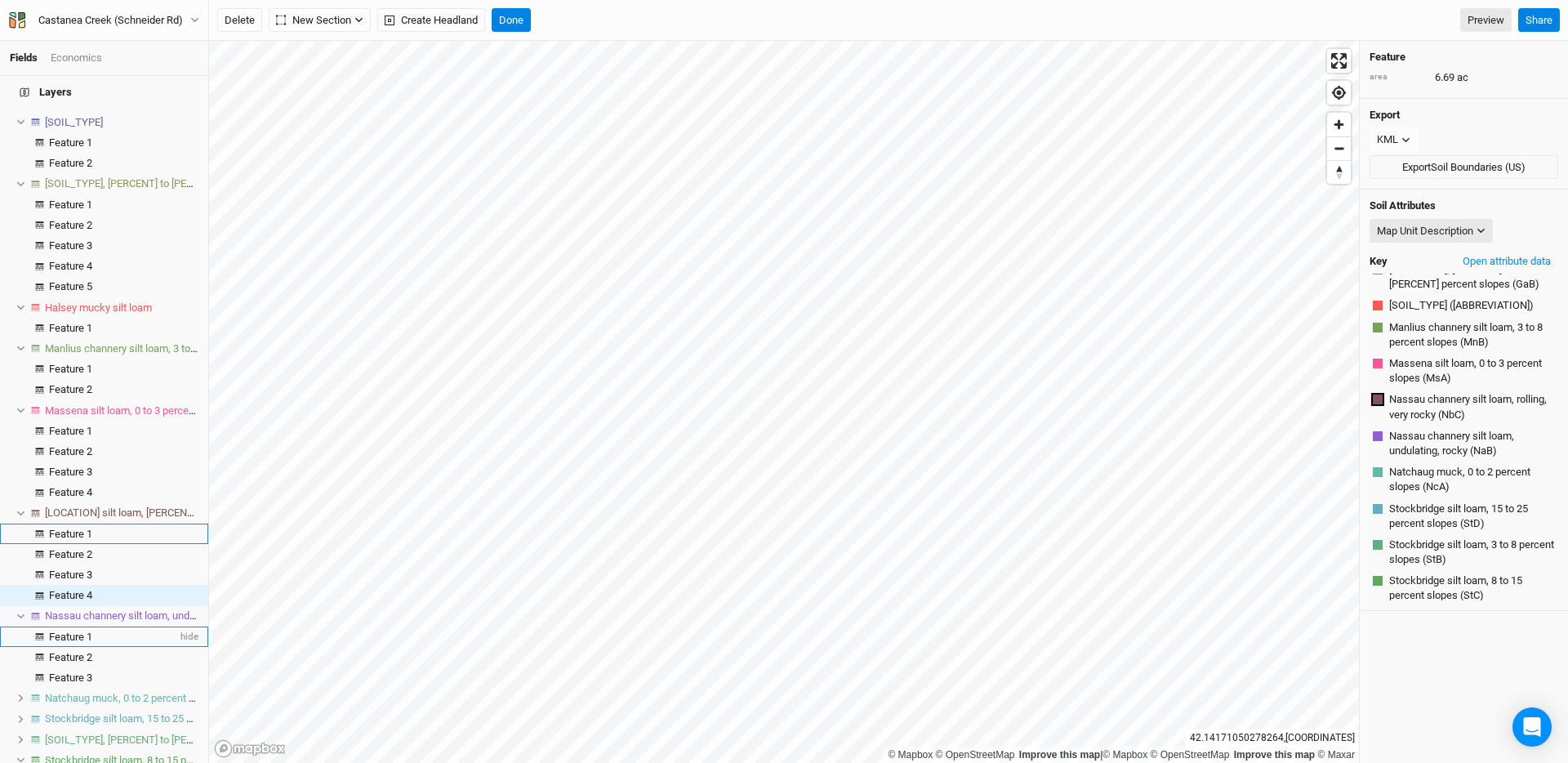 scroll, scrollTop: 822, scrollLeft: 0, axis: vertical 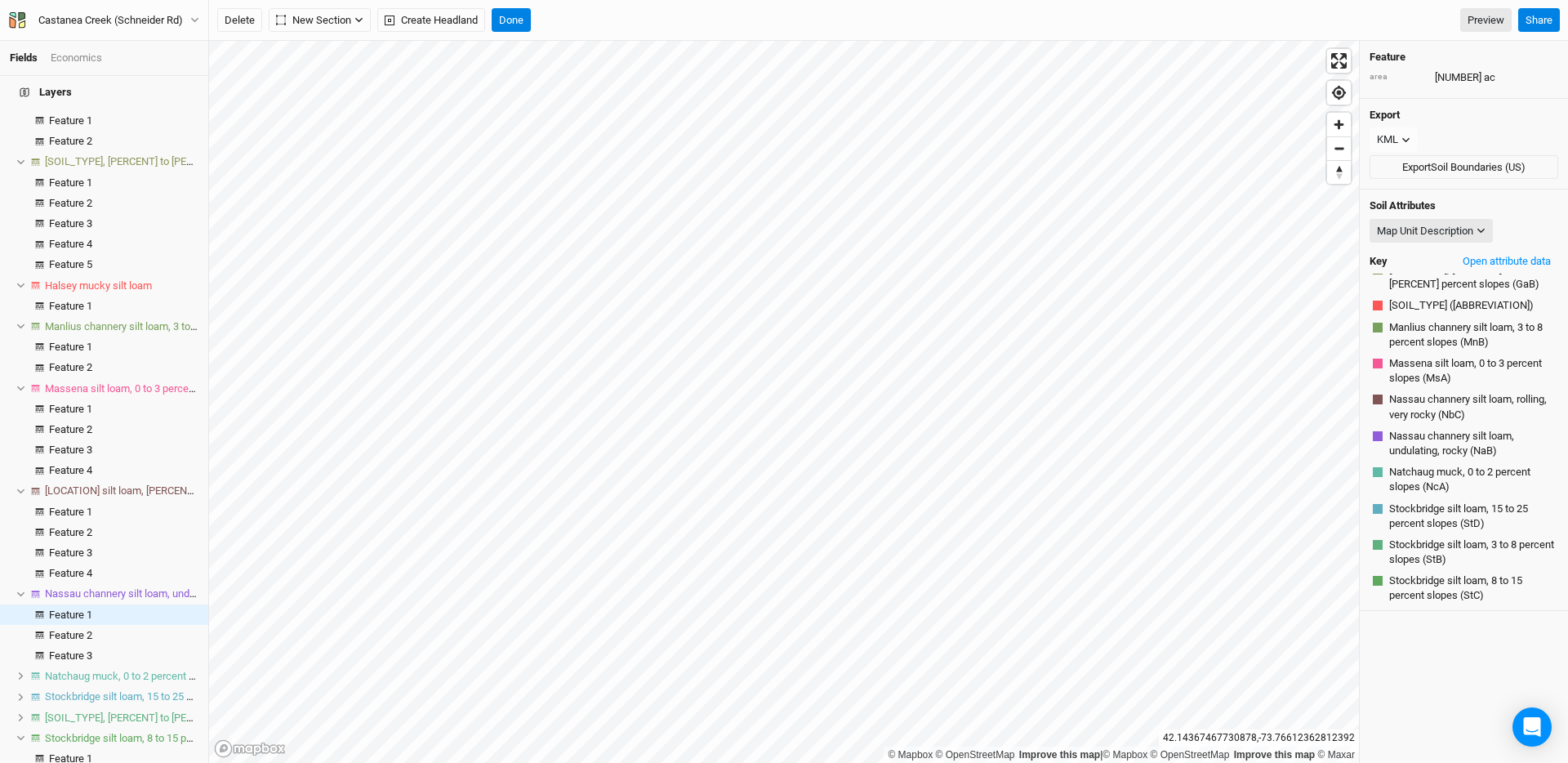 click on "[LOCATION] silt loam, [PERCENT] to [PERCENT] percent slopes, very rocky" at bounding box center [213, 490] 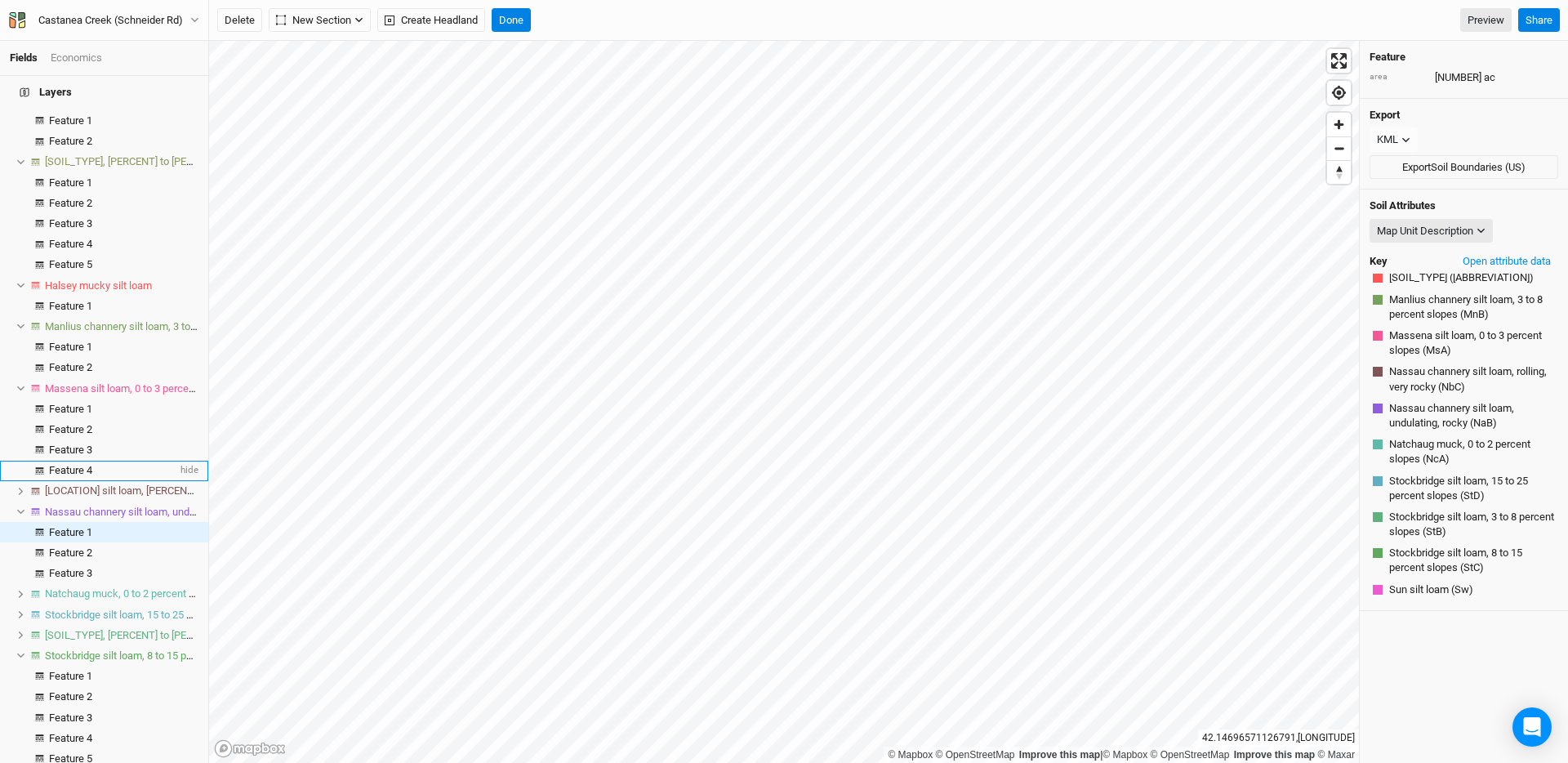 scroll, scrollTop: 100, scrollLeft: 0, axis: vertical 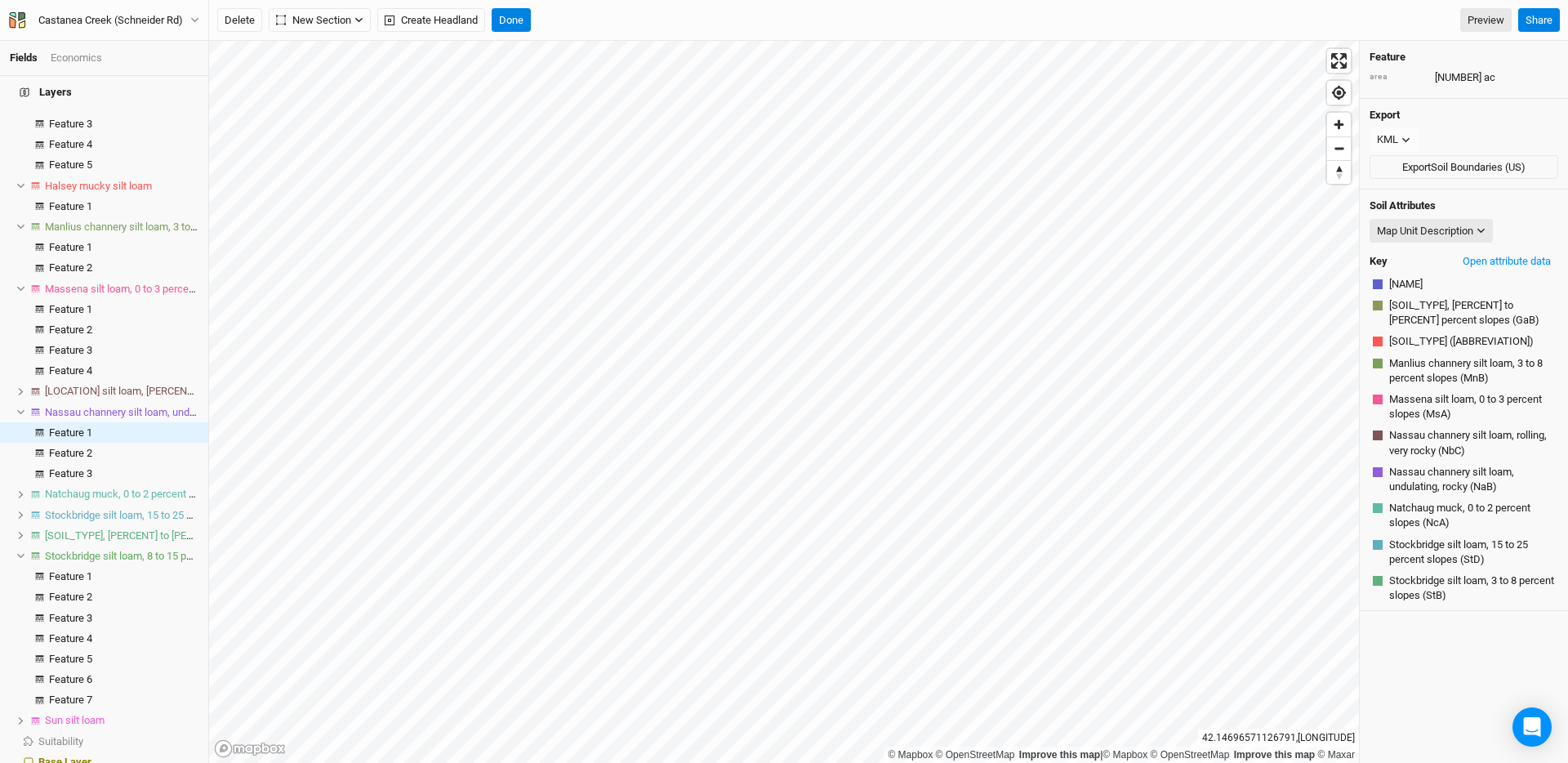 click at bounding box center (21, 391) 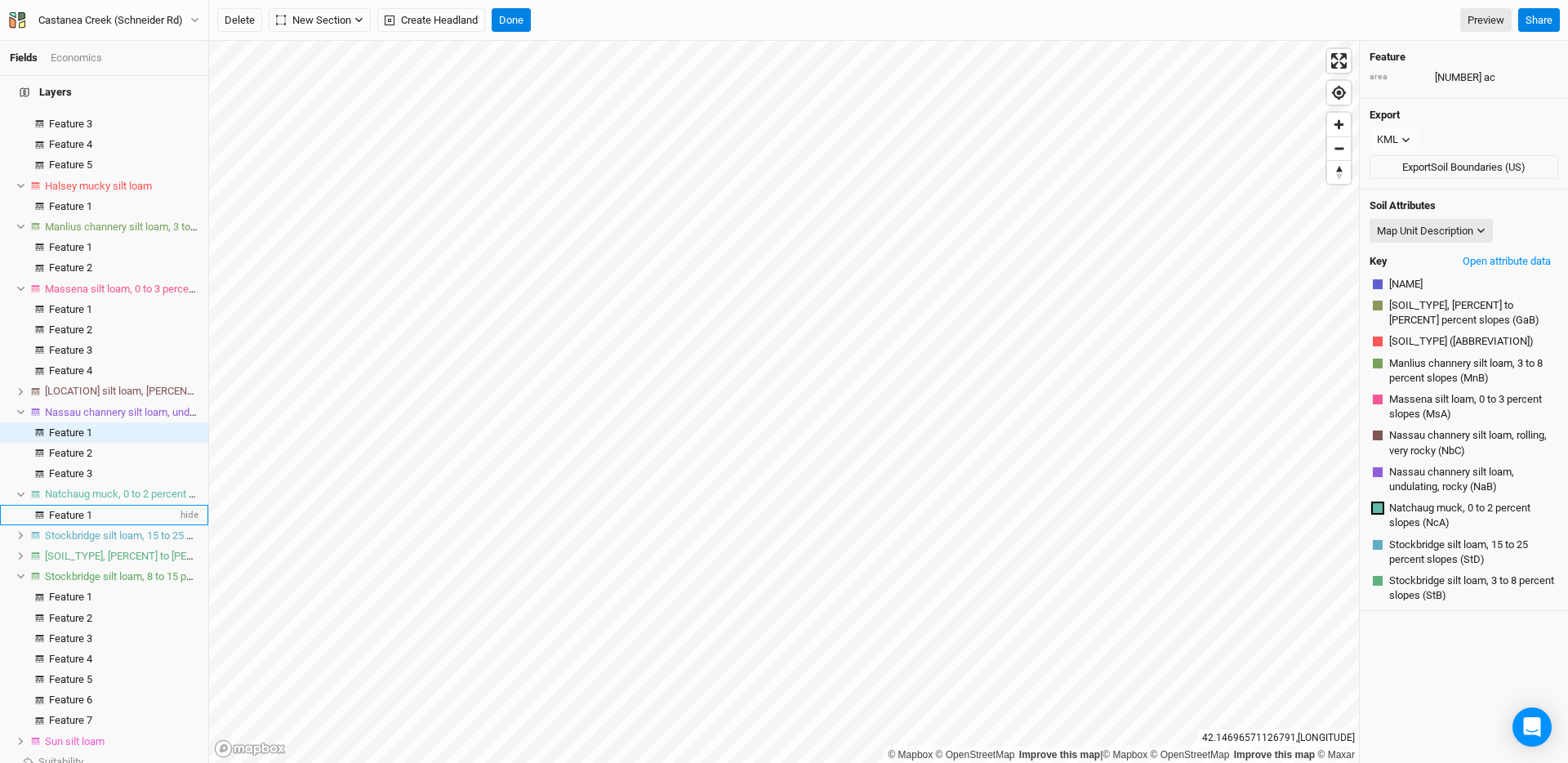 scroll, scrollTop: 194, scrollLeft: 0, axis: vertical 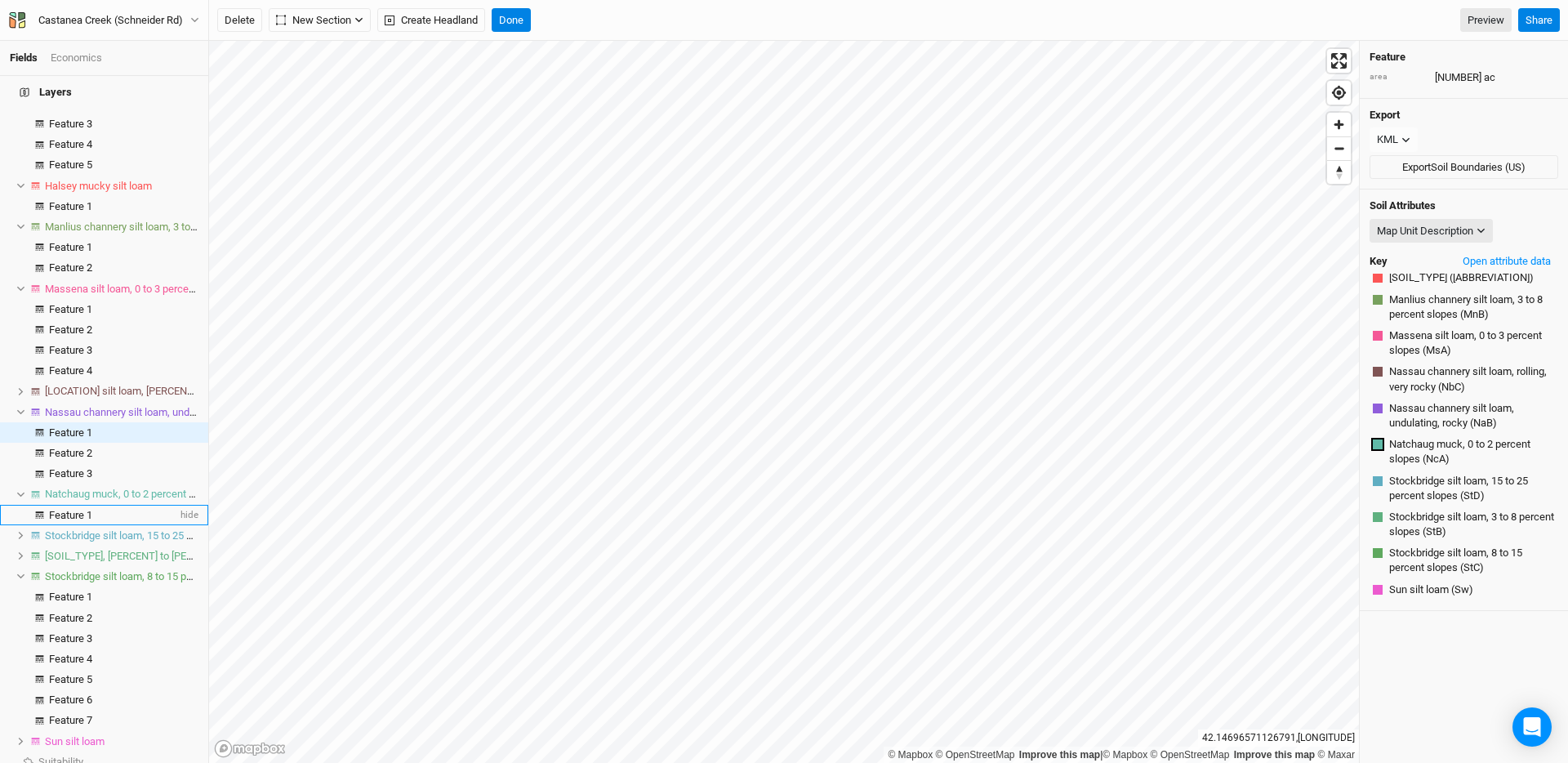 click on "Feature 1" at bounding box center [70, 515] 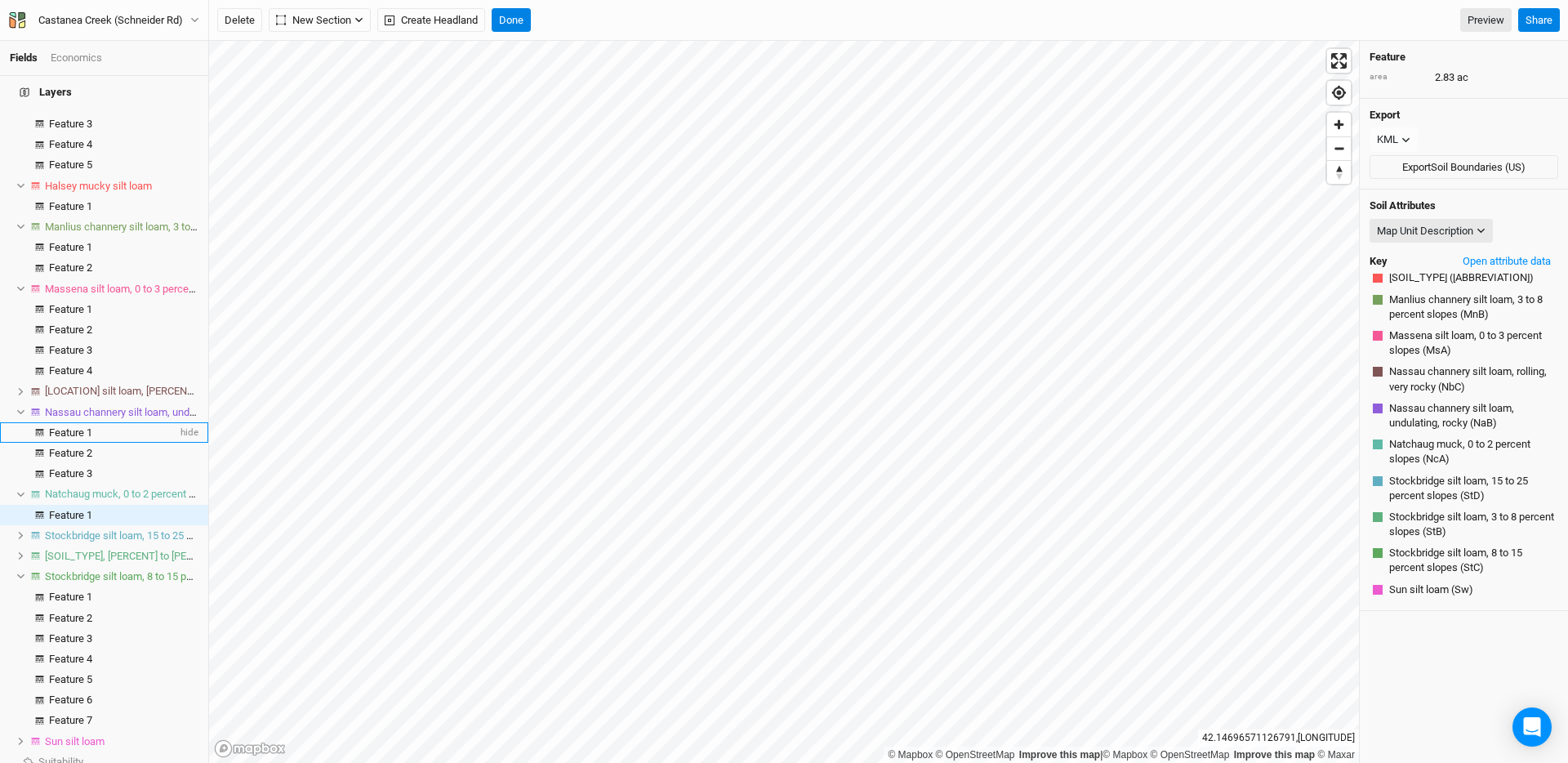 scroll, scrollTop: 172, scrollLeft: 0, axis: vertical 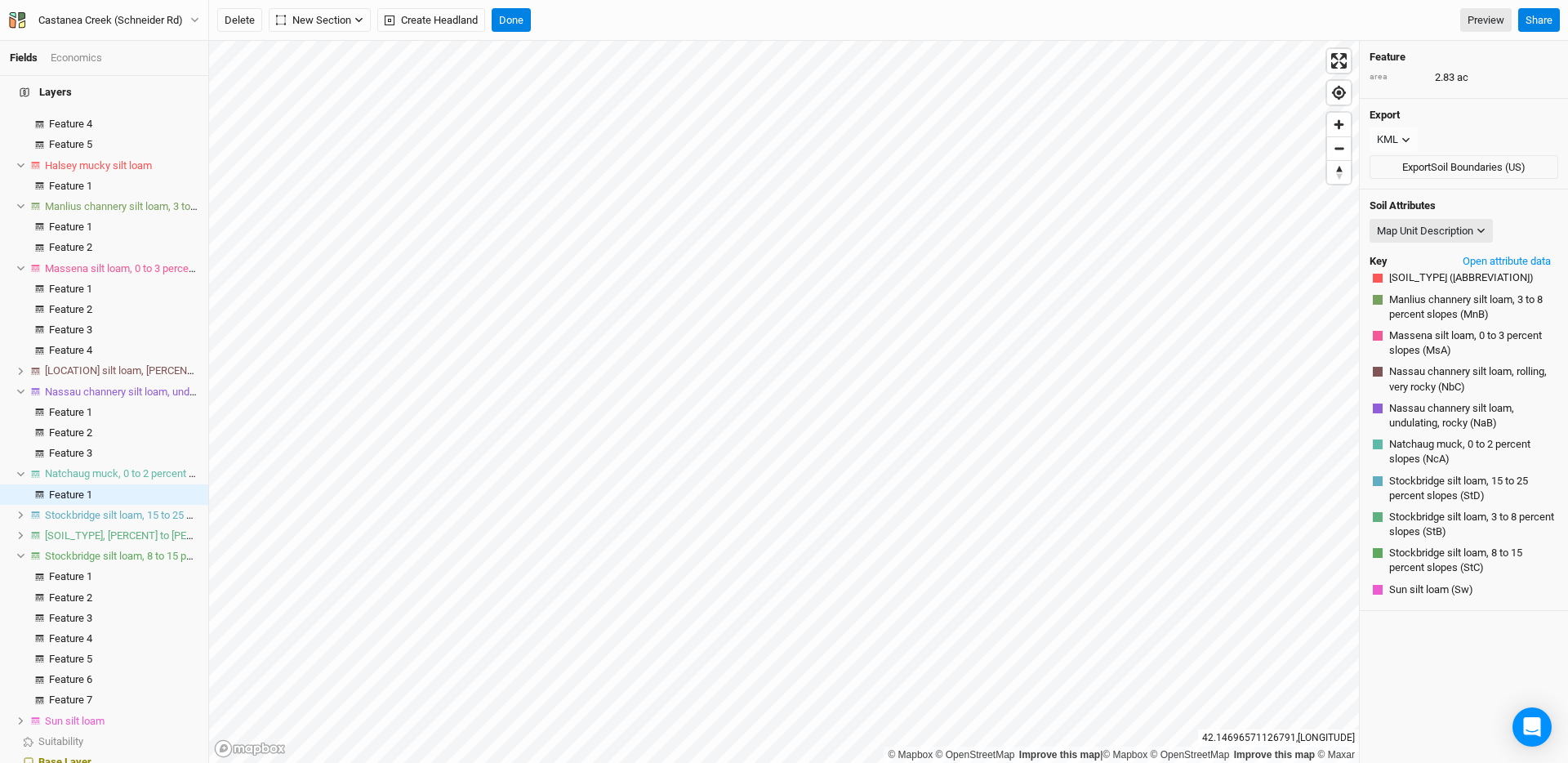click at bounding box center (21, 371) 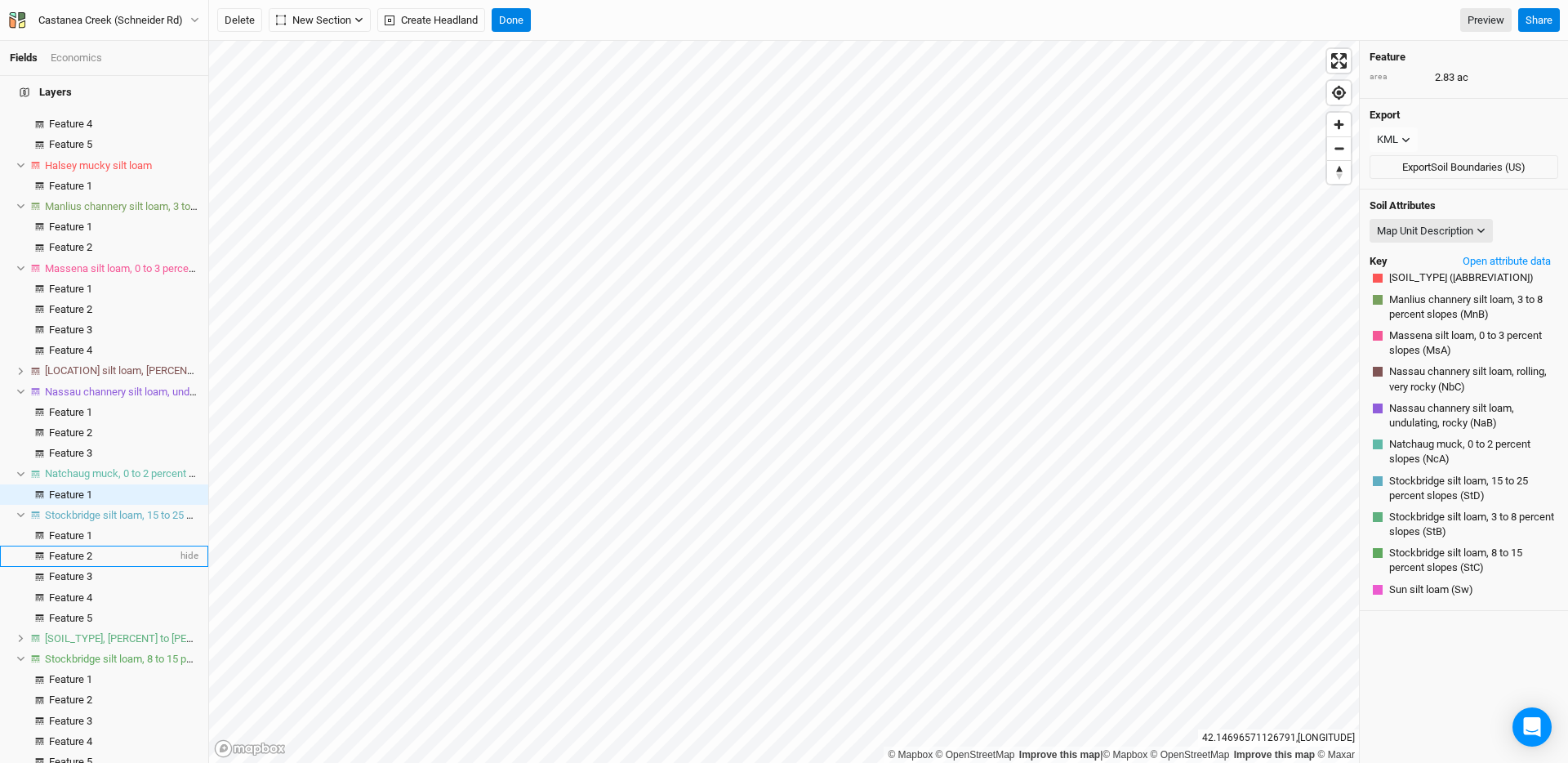 scroll, scrollTop: 194, scrollLeft: 0, axis: vertical 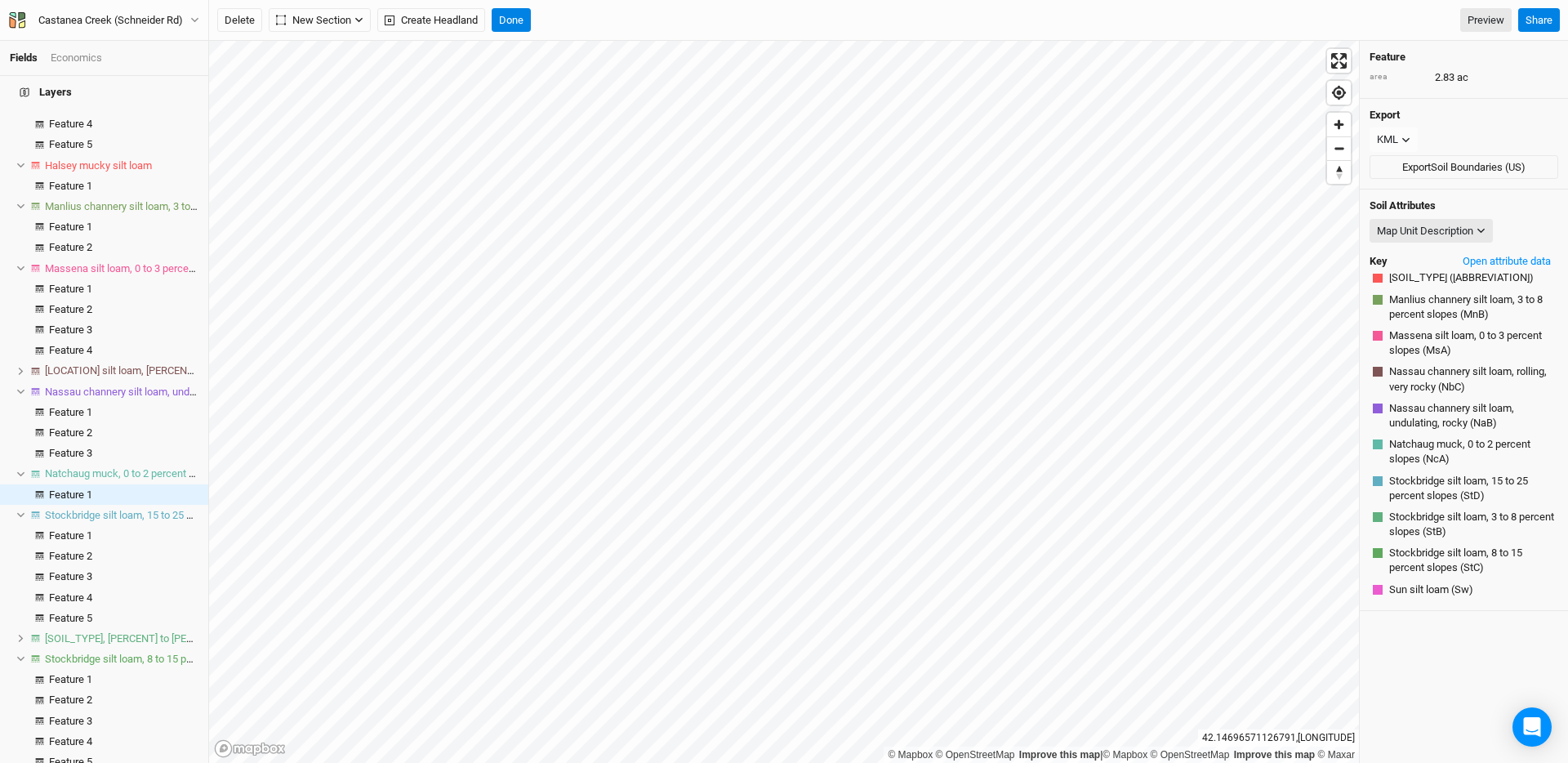 click at bounding box center (20, 371) 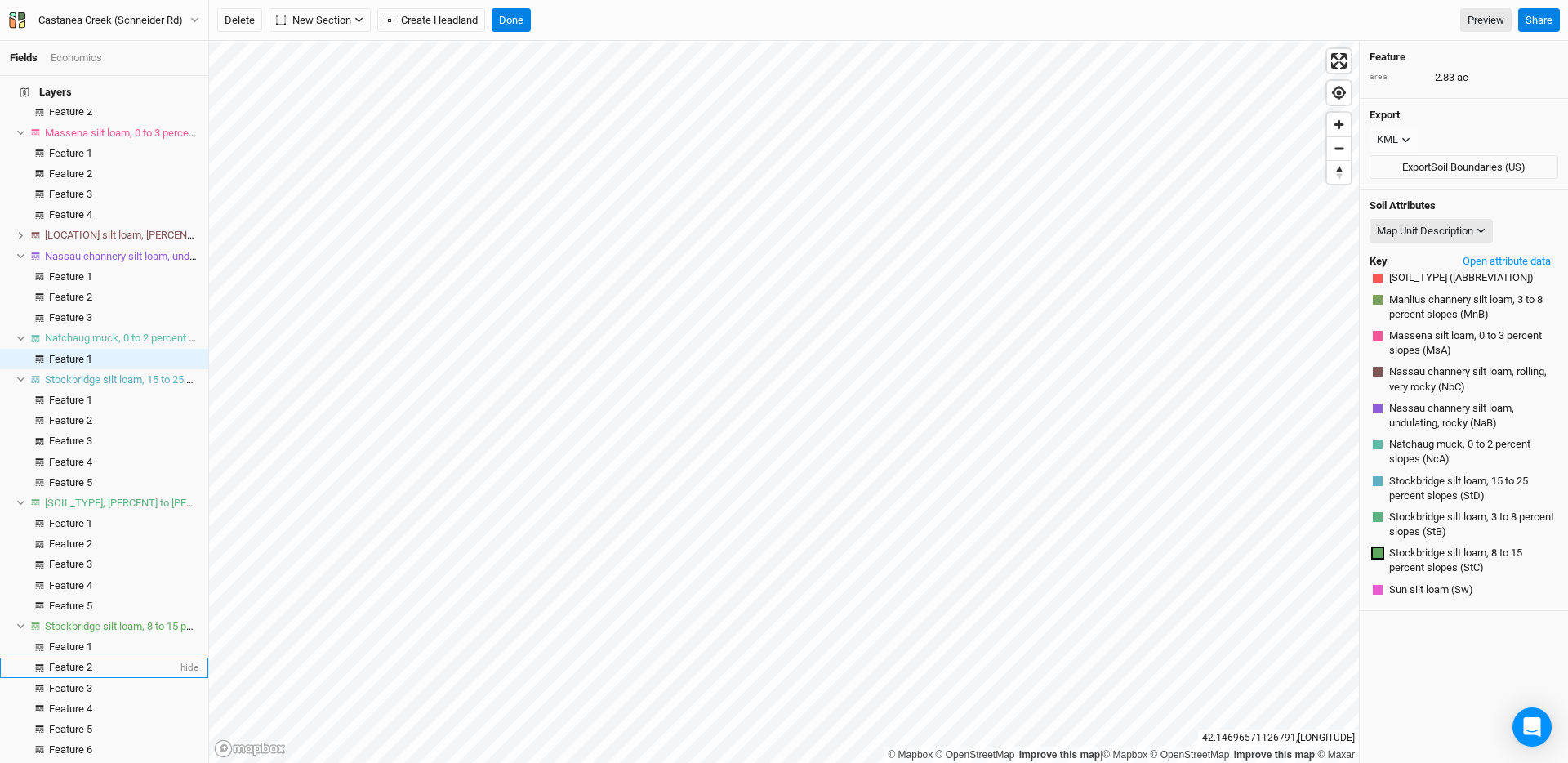scroll, scrollTop: 1078, scrollLeft: 0, axis: vertical 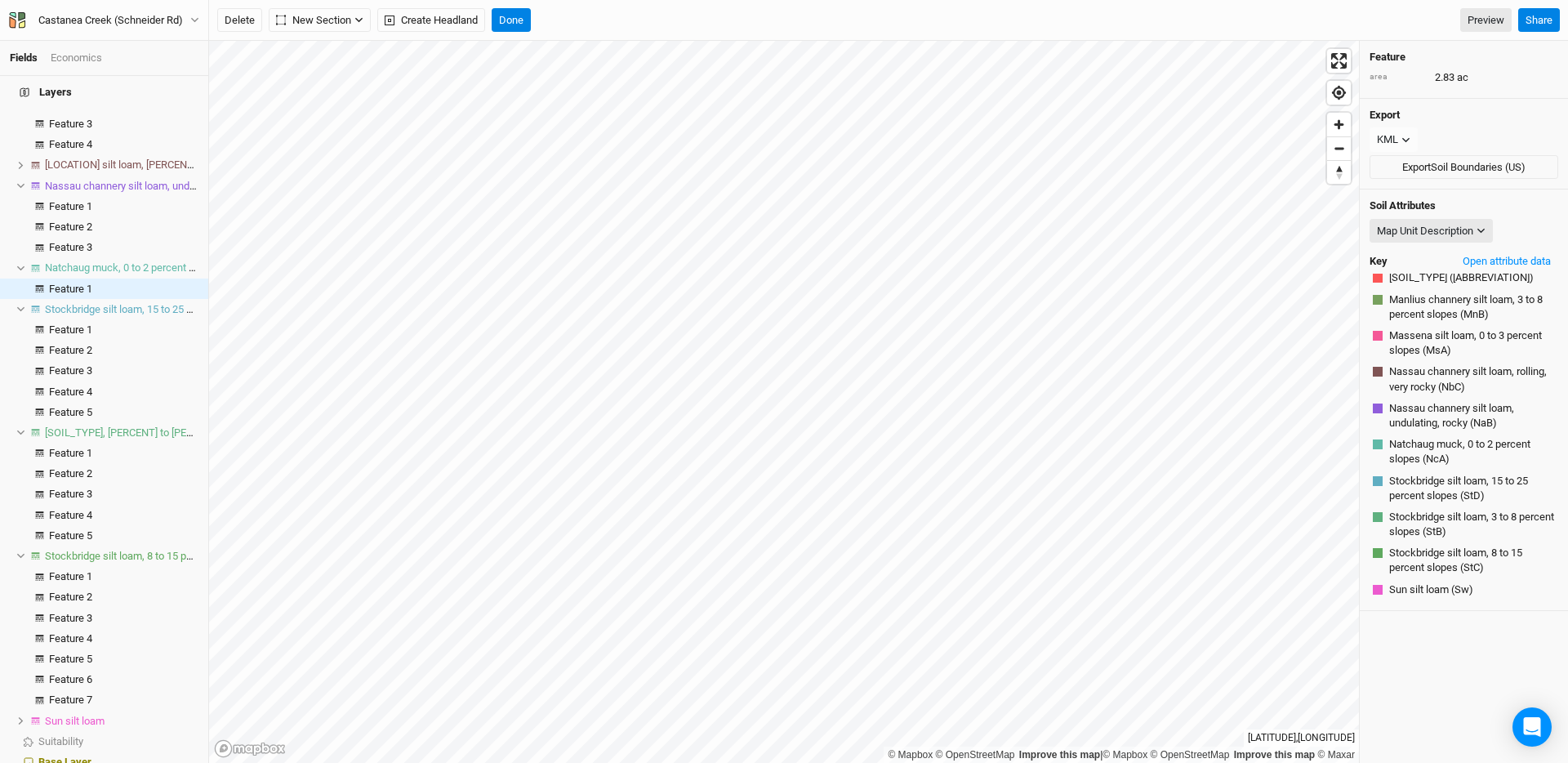 click at bounding box center (21, 165) 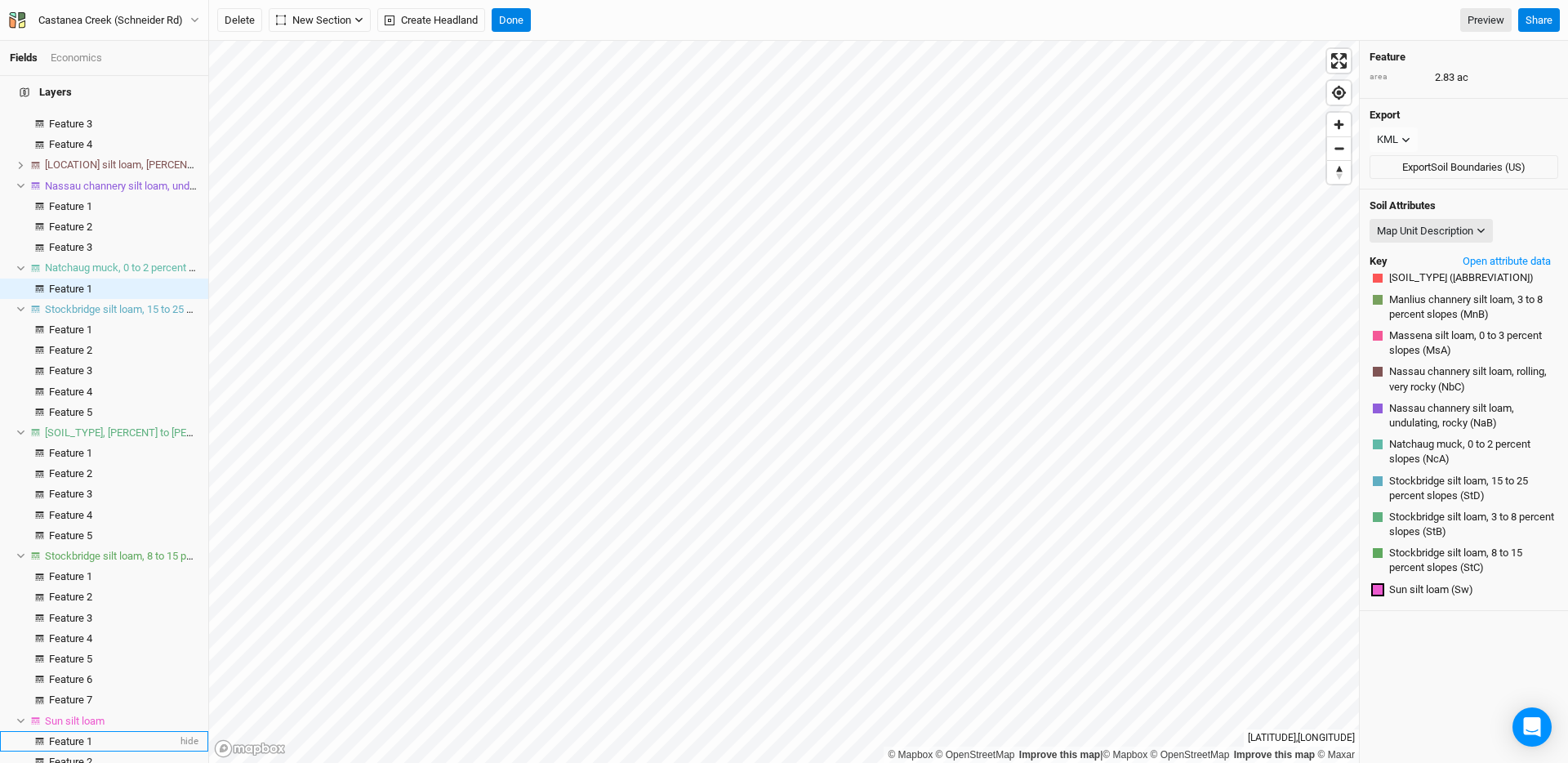 click on "Feature 1" at bounding box center (113, 742) 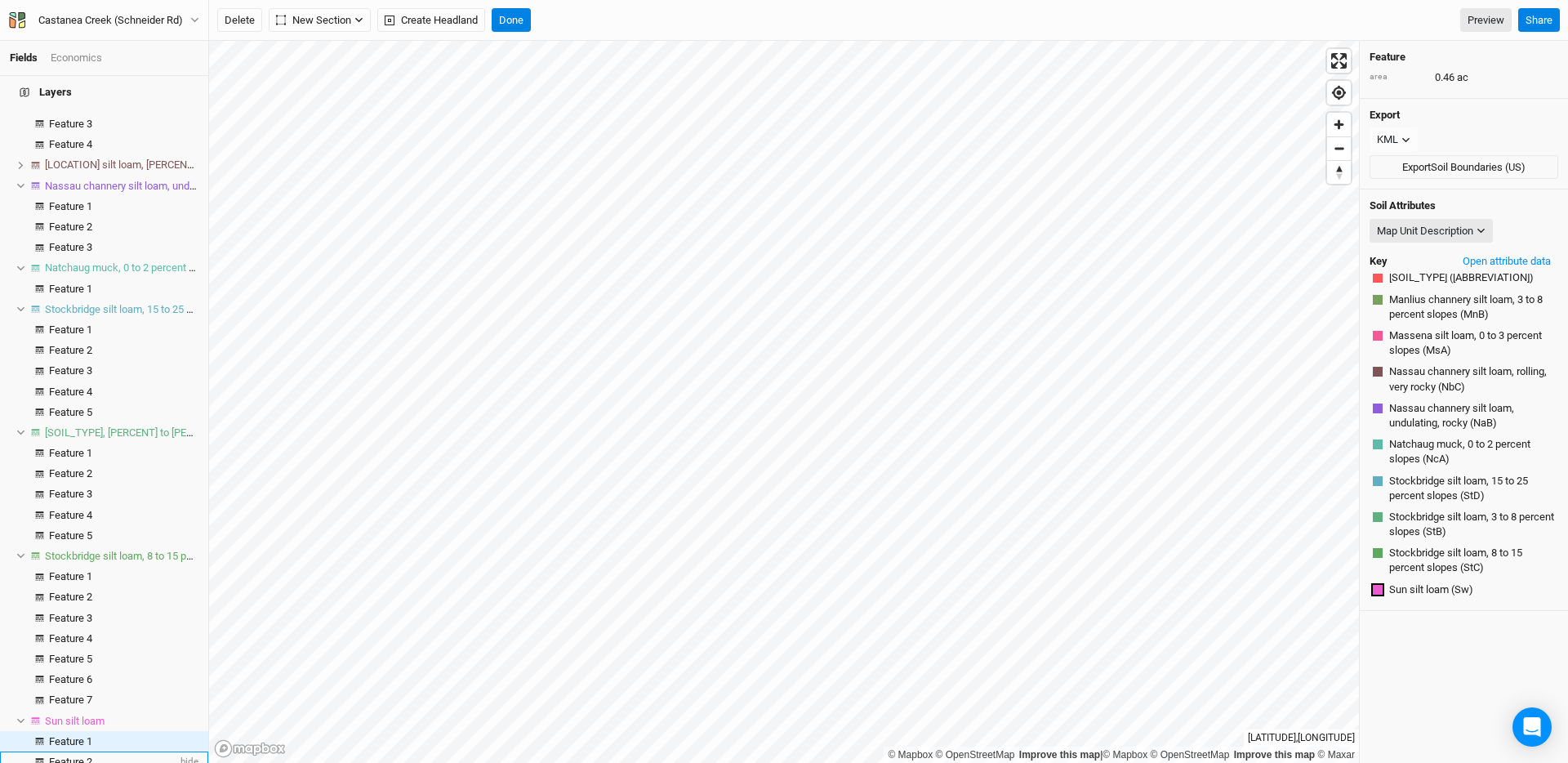 click on "Feature 2" at bounding box center (70, 761) 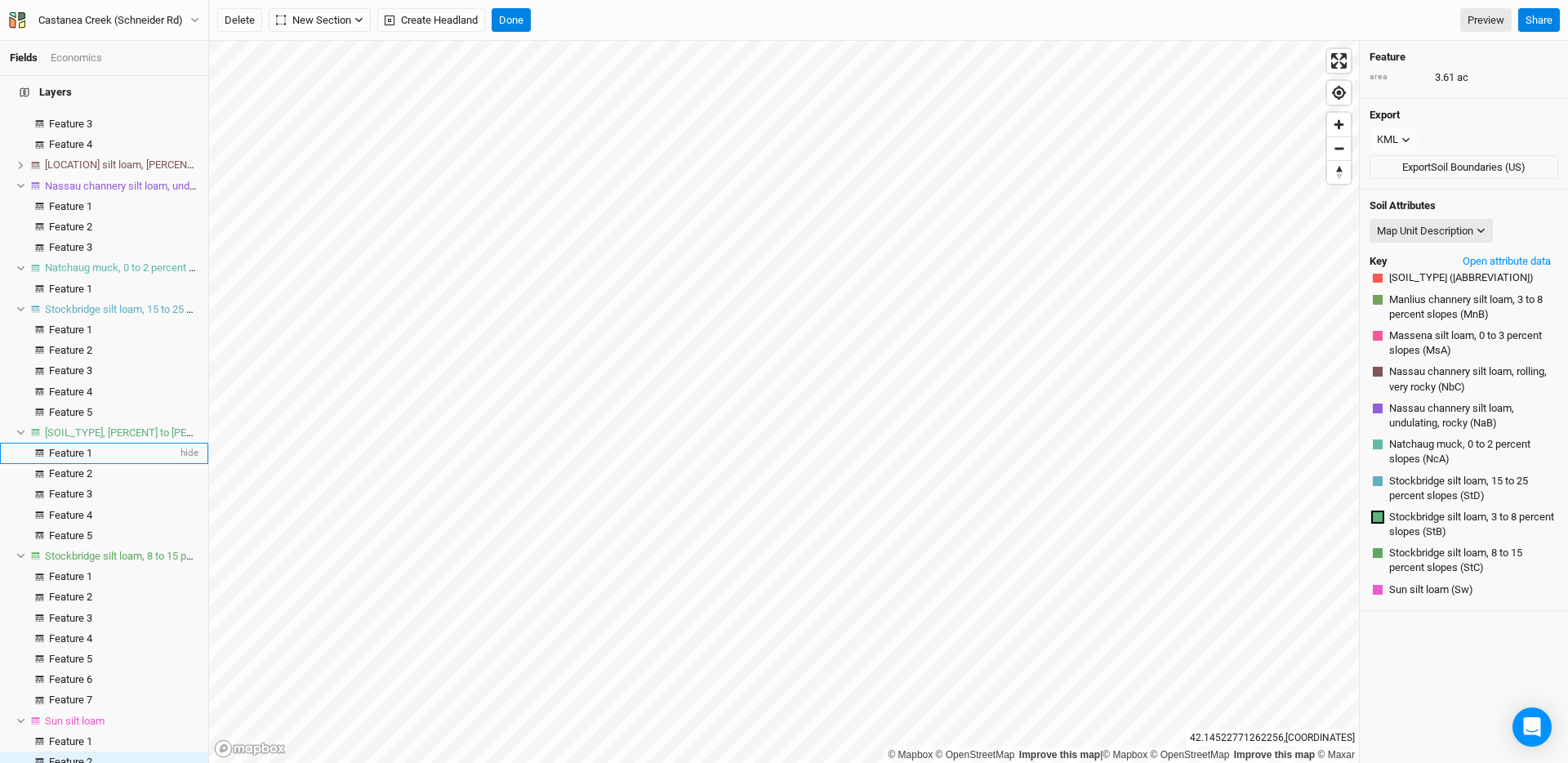 scroll, scrollTop: 194, scrollLeft: 0, axis: vertical 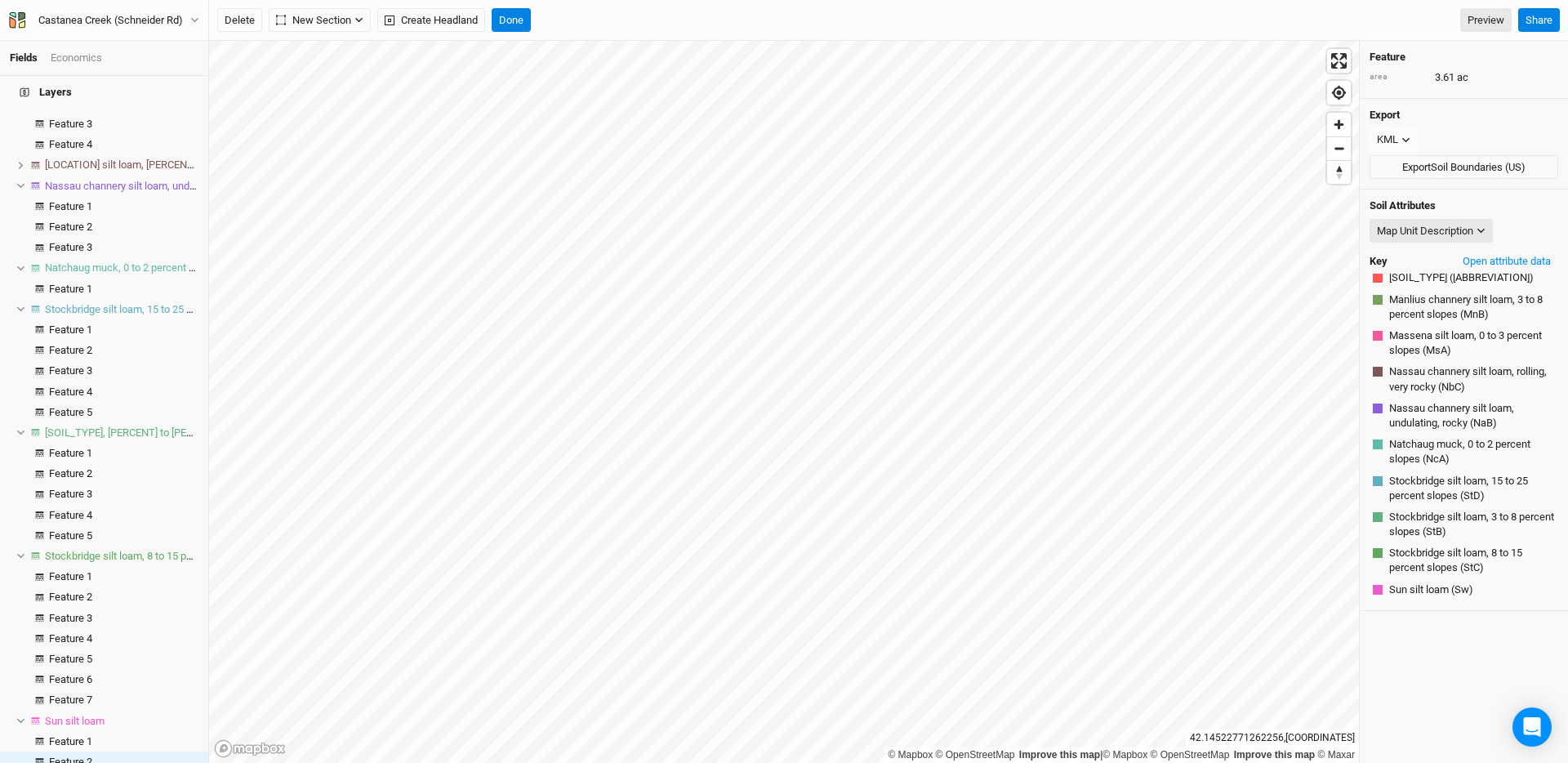 click on "Stockbridge silt loam, 15 to 25 percent slopes" at bounding box center (149, 309) 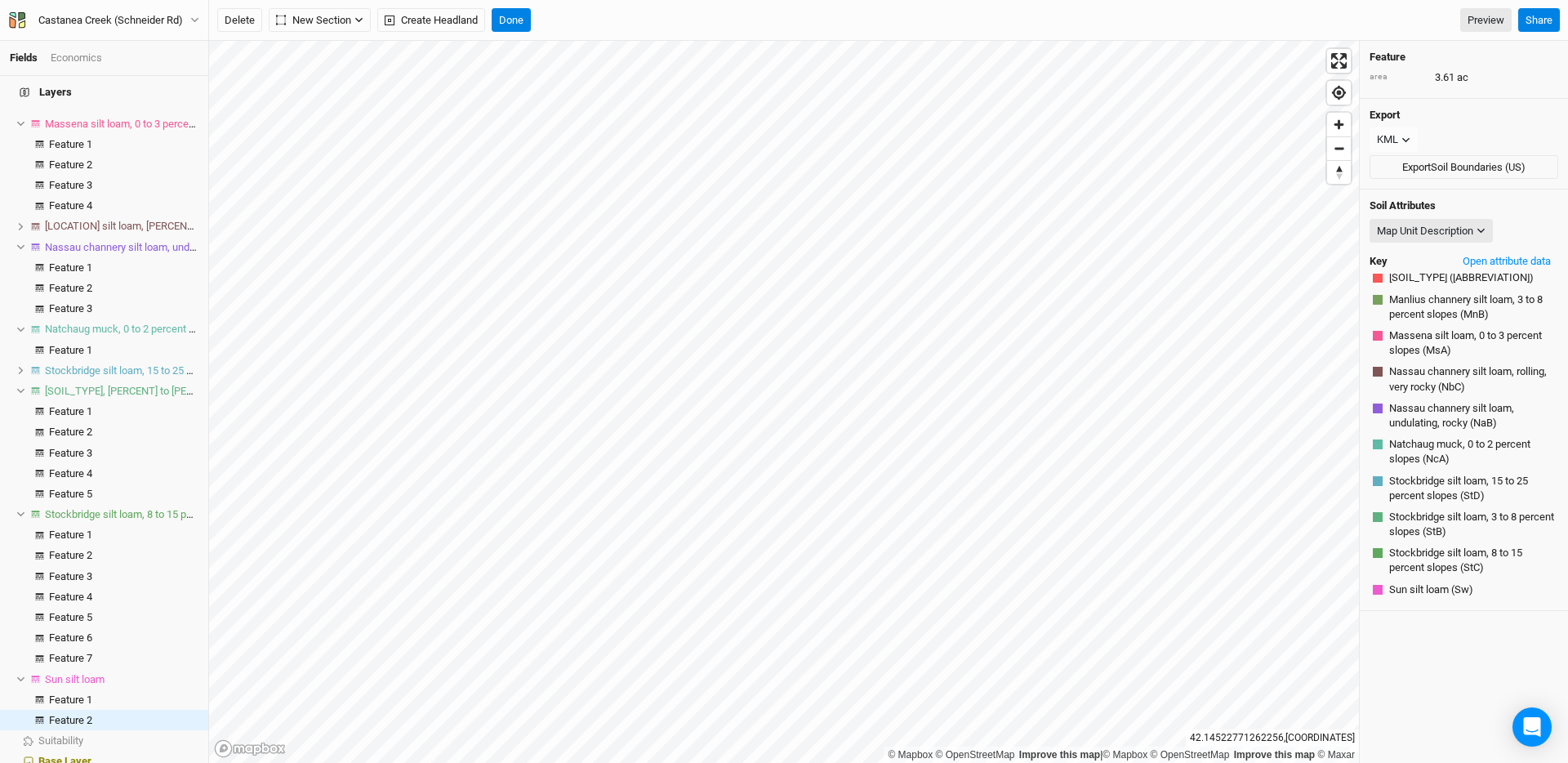 scroll, scrollTop: 194, scrollLeft: 0, axis: vertical 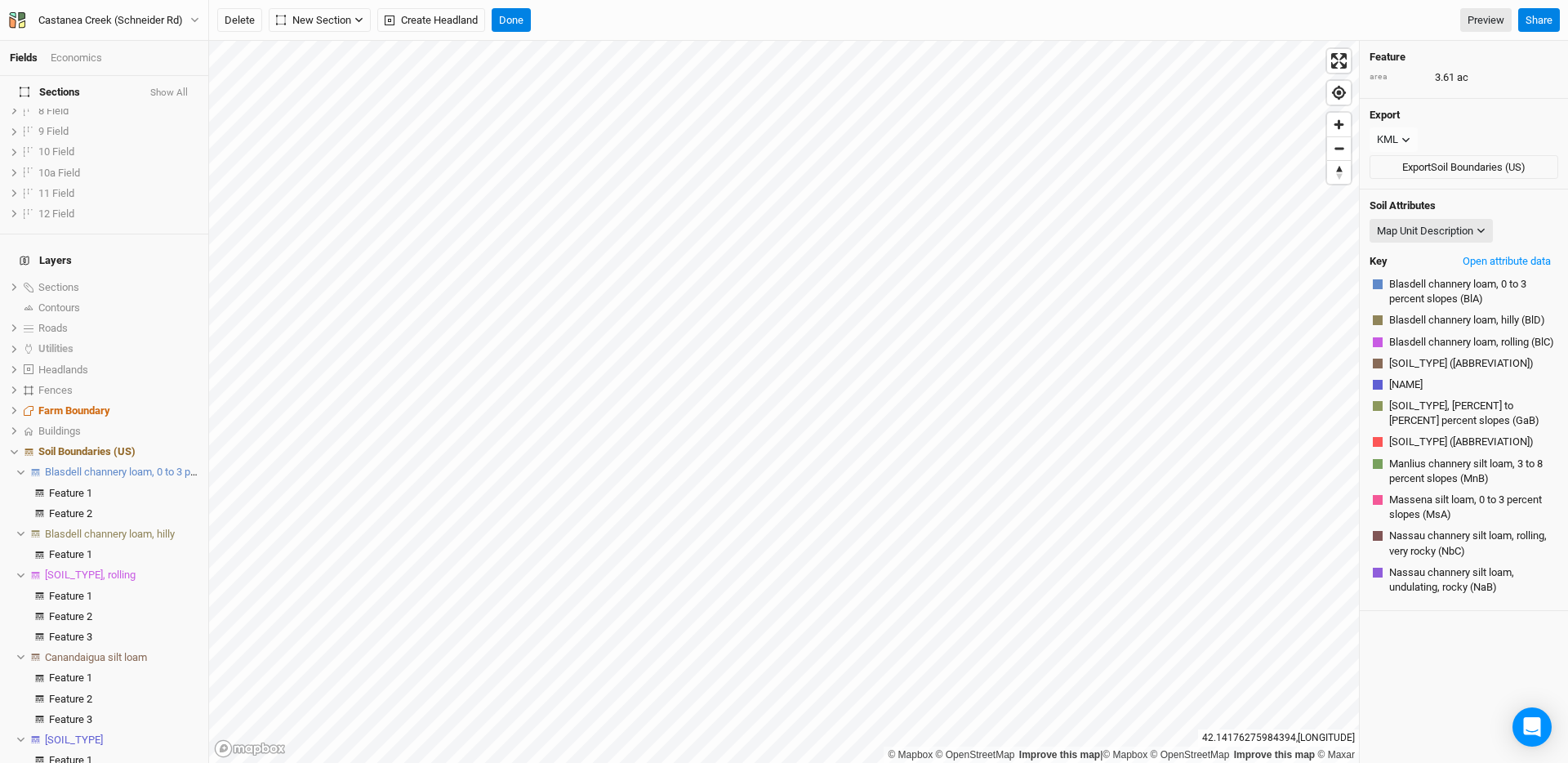 click at bounding box center [20, 472] 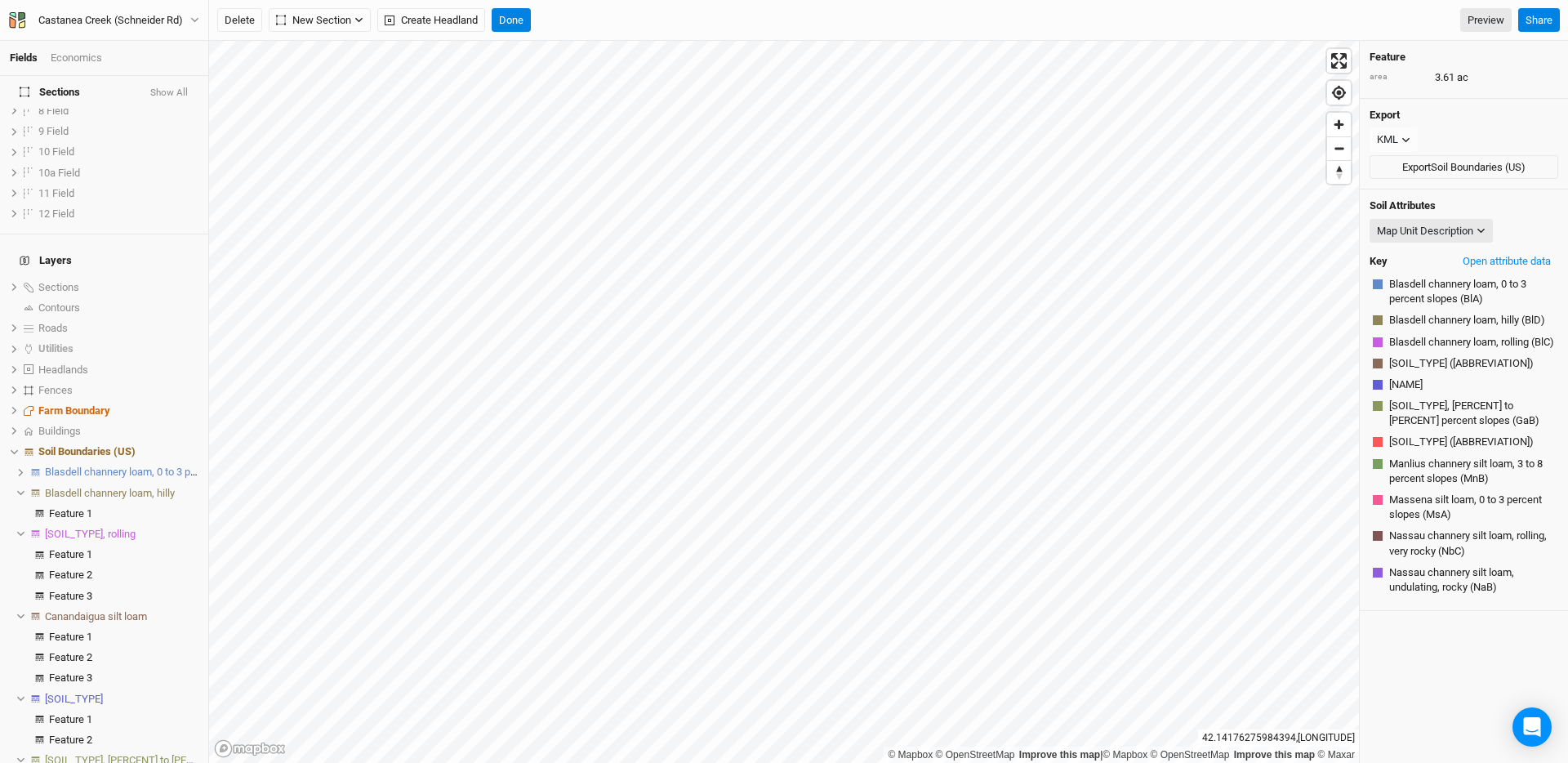 click at bounding box center [20, 493] 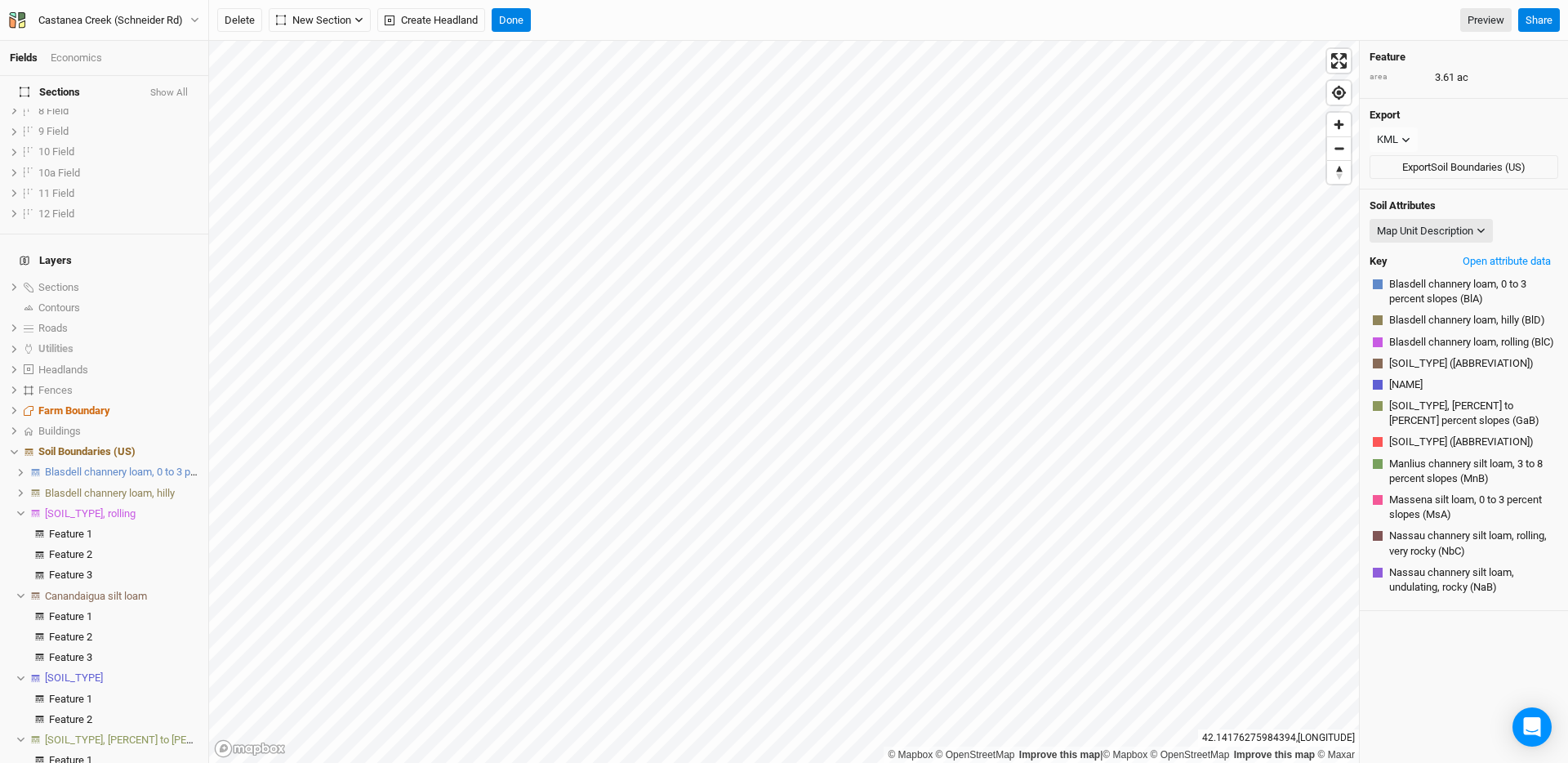 click at bounding box center (20, 514) 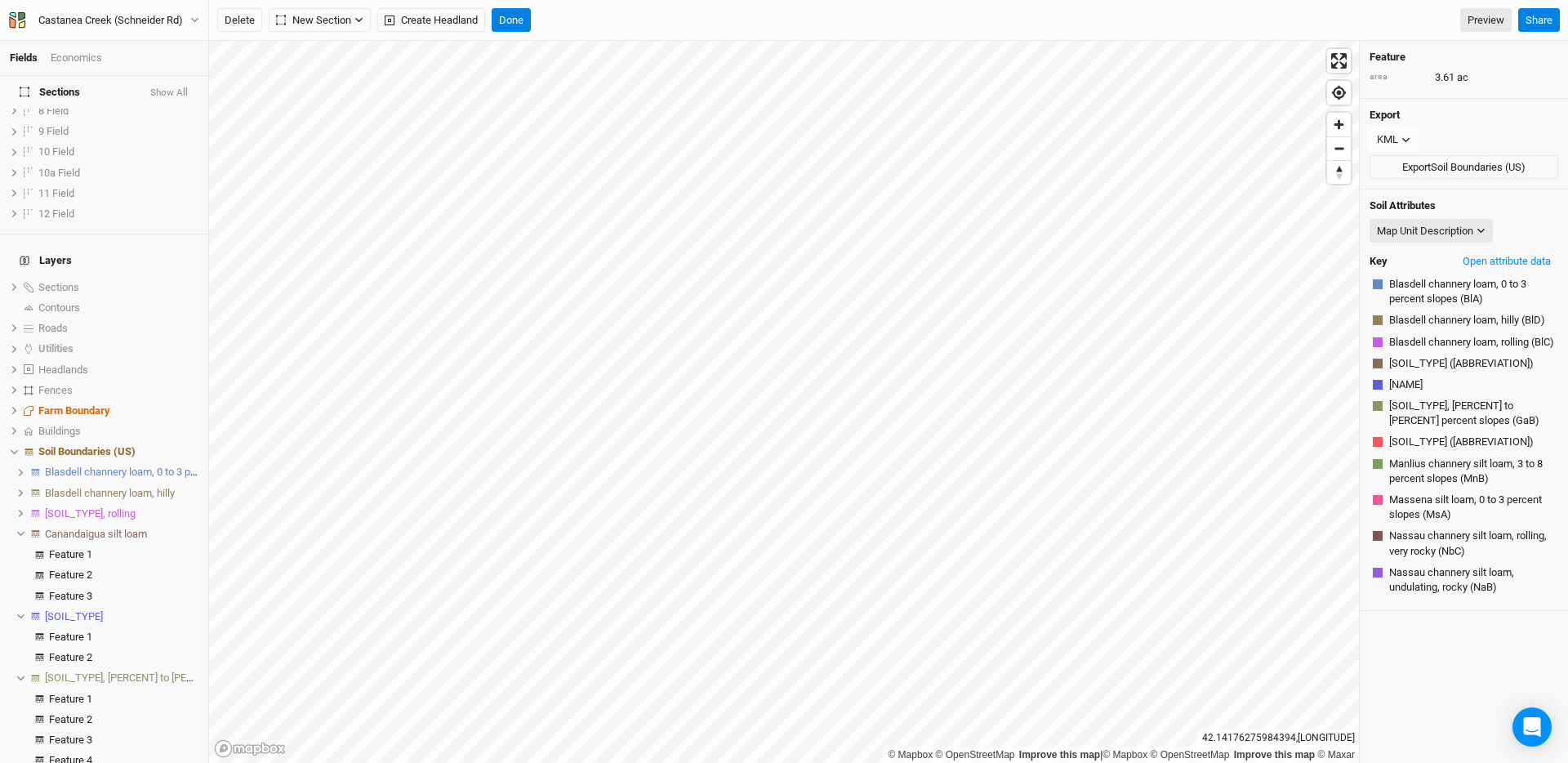 click at bounding box center (20, 533) 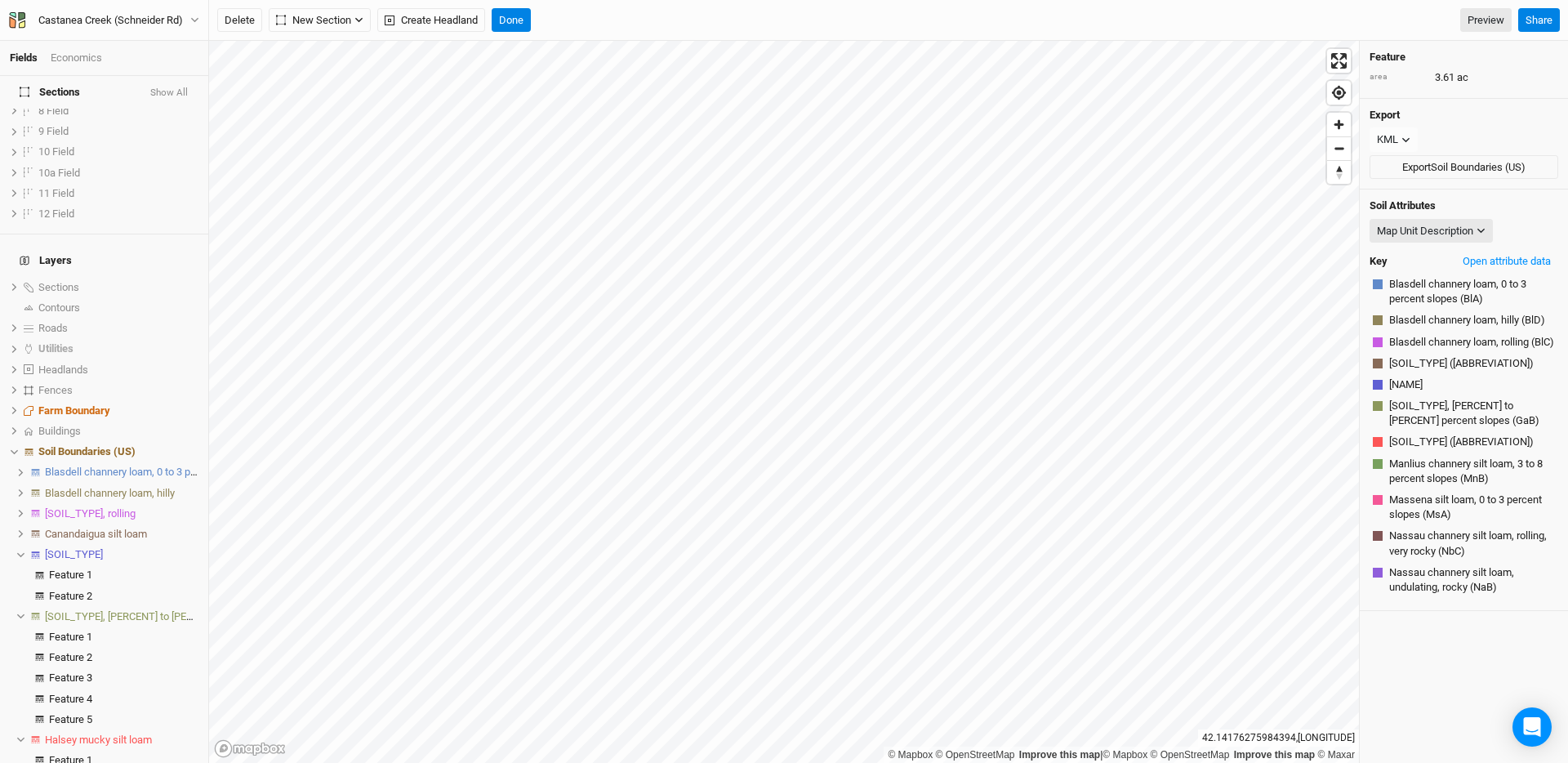 click at bounding box center [20, 555] 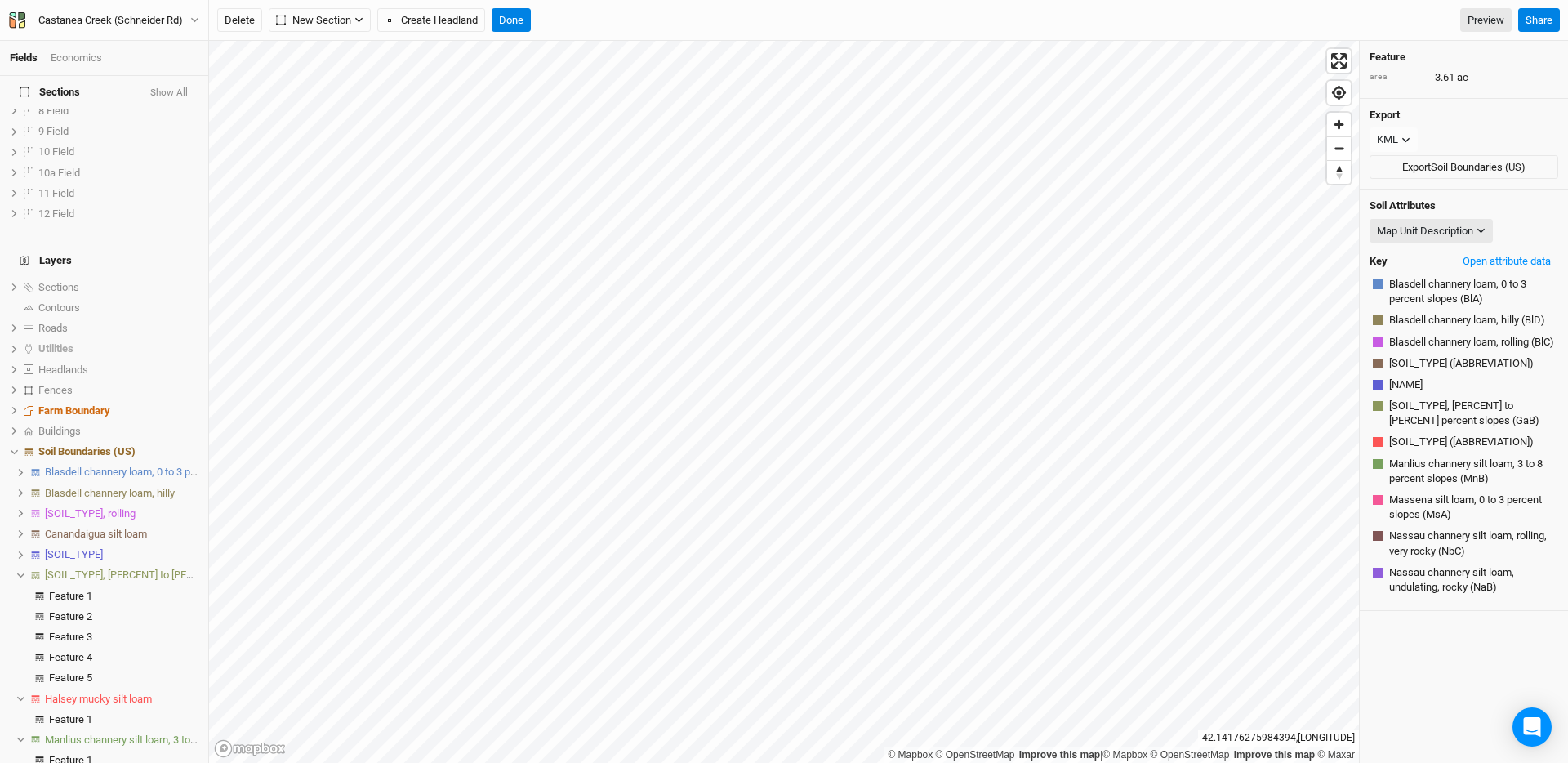 click at bounding box center [20, 575] 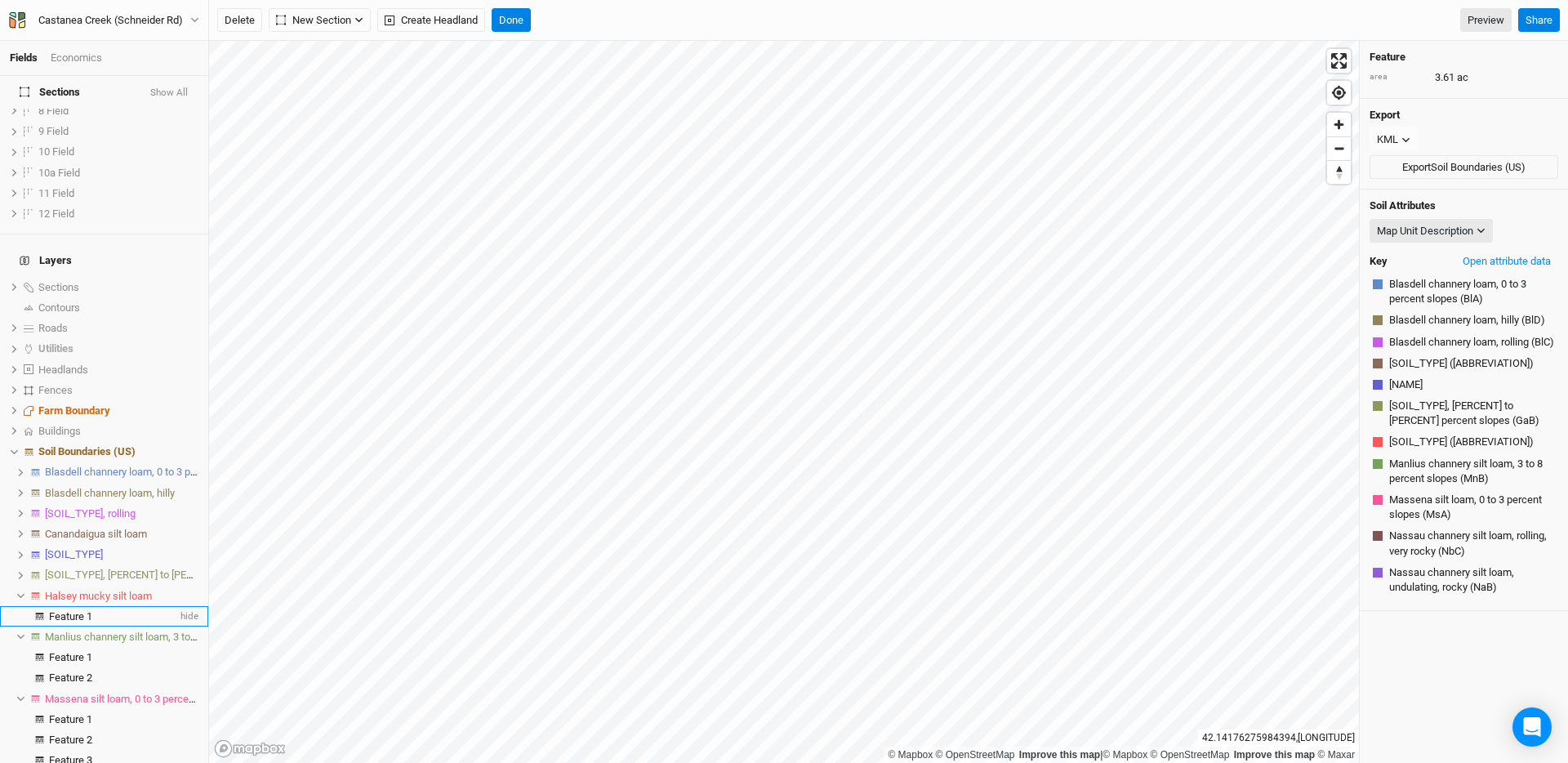scroll, scrollTop: 35, scrollLeft: 0, axis: vertical 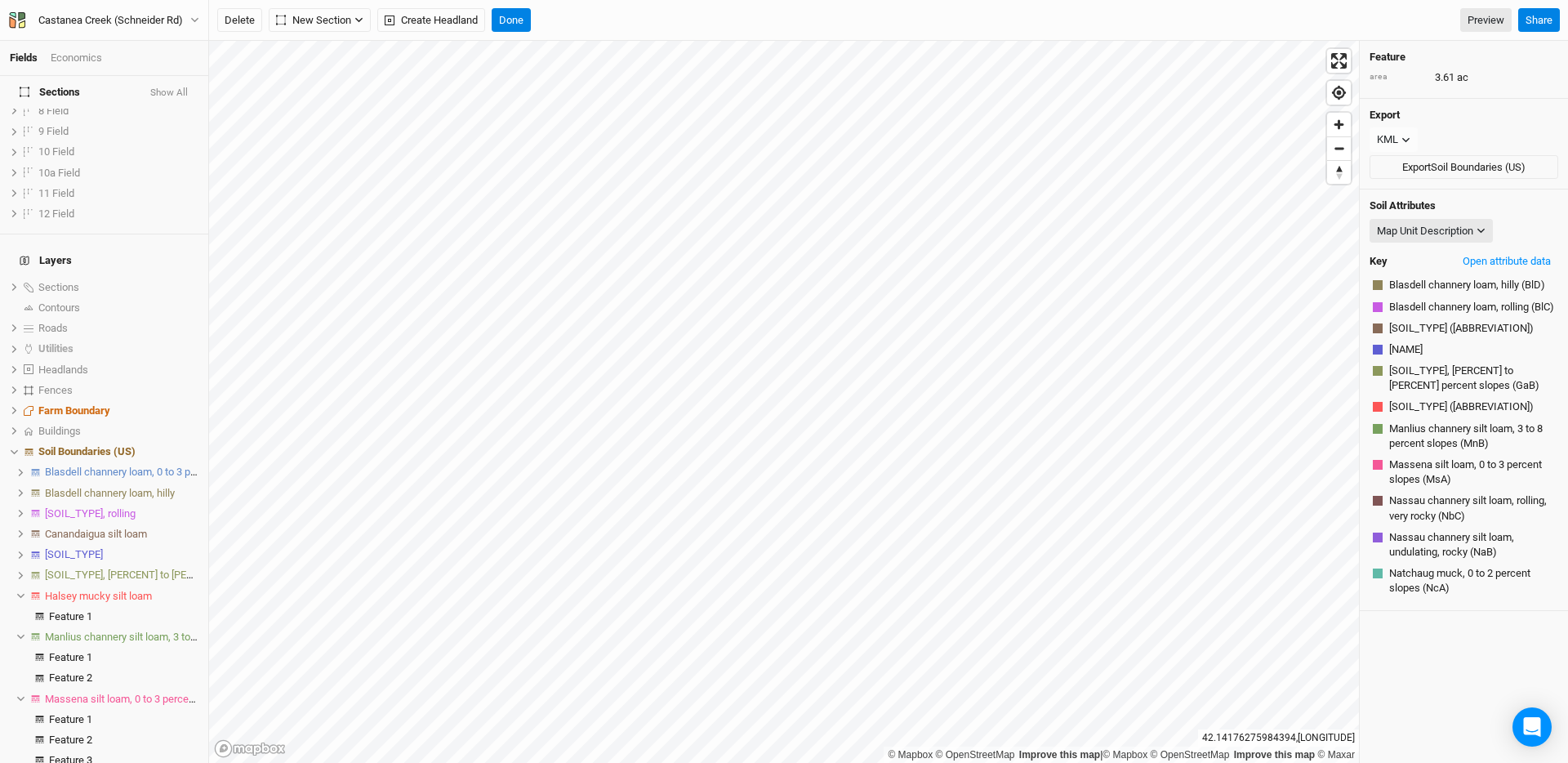 click at bounding box center (20, 596) 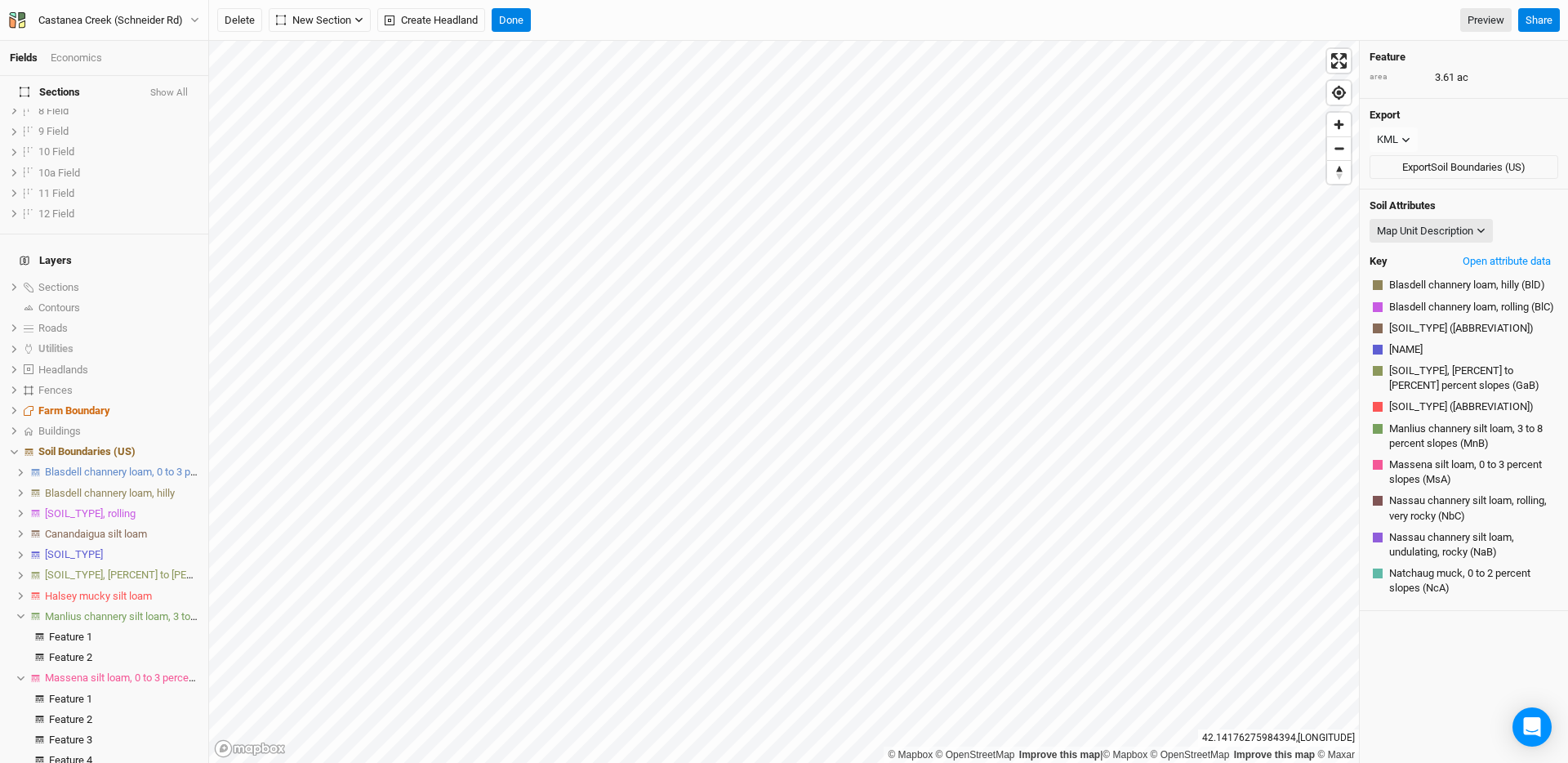 click at bounding box center [20, 616] 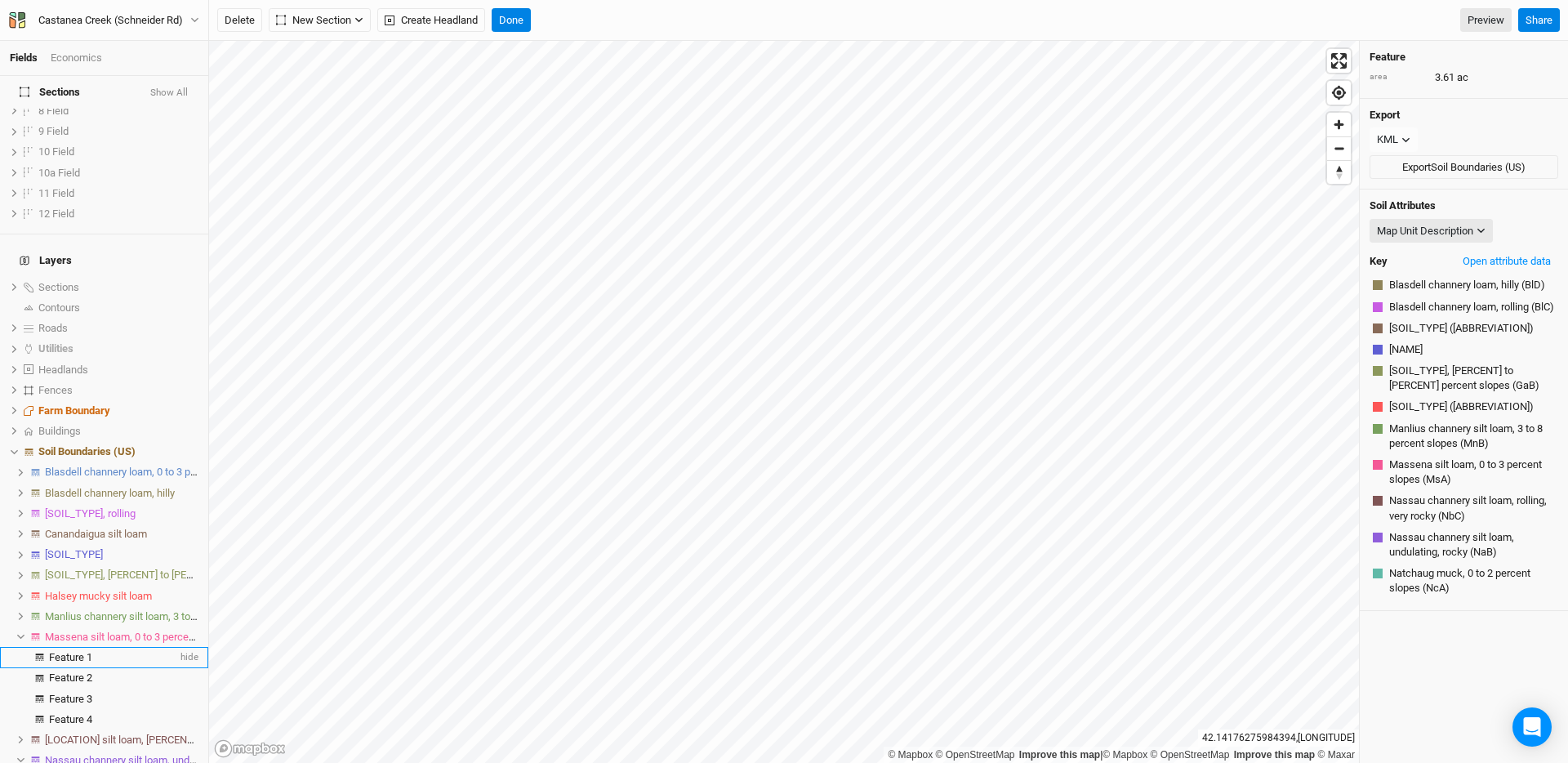 scroll, scrollTop: 100, scrollLeft: 0, axis: vertical 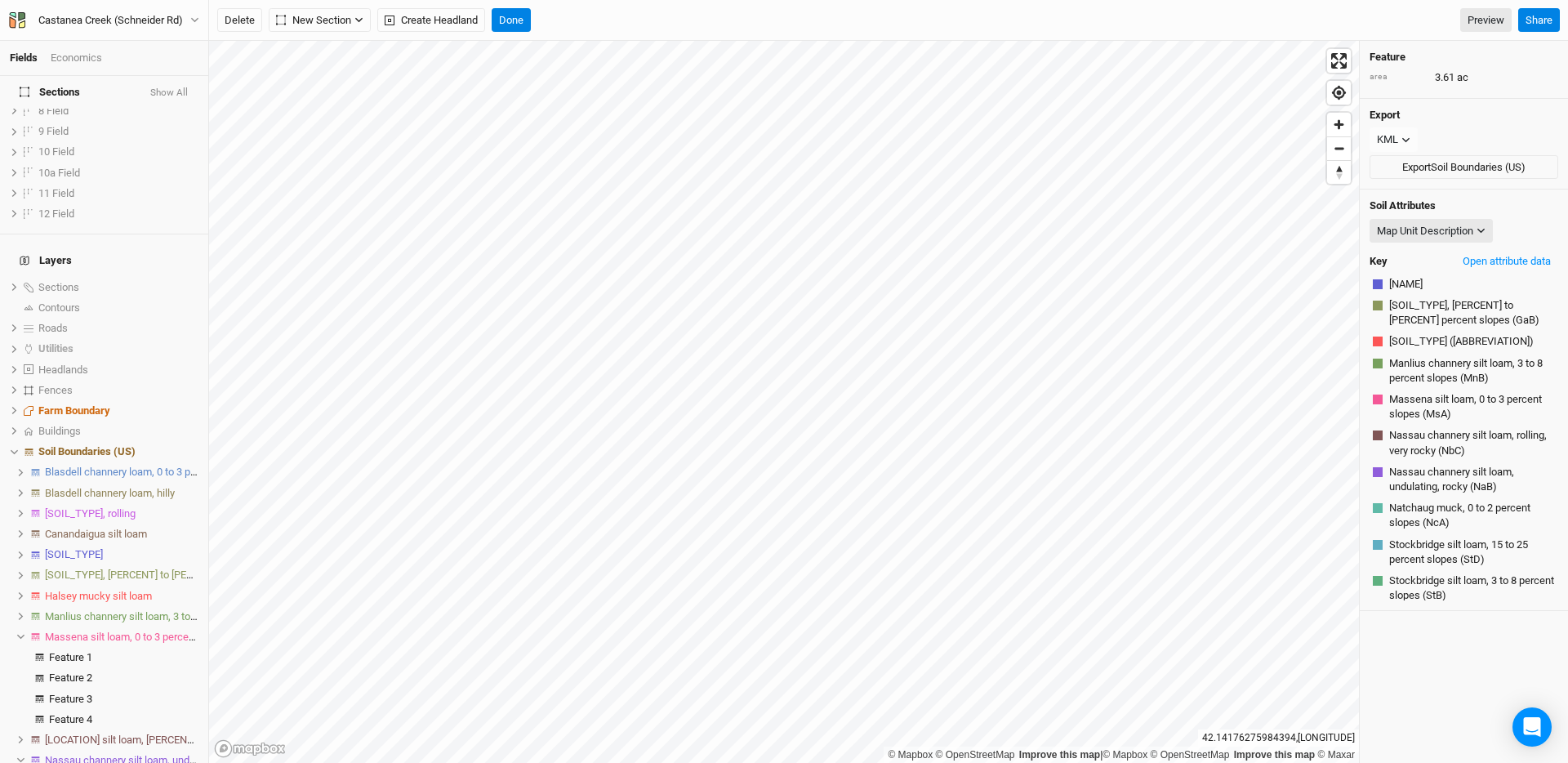 click at bounding box center [20, 636] 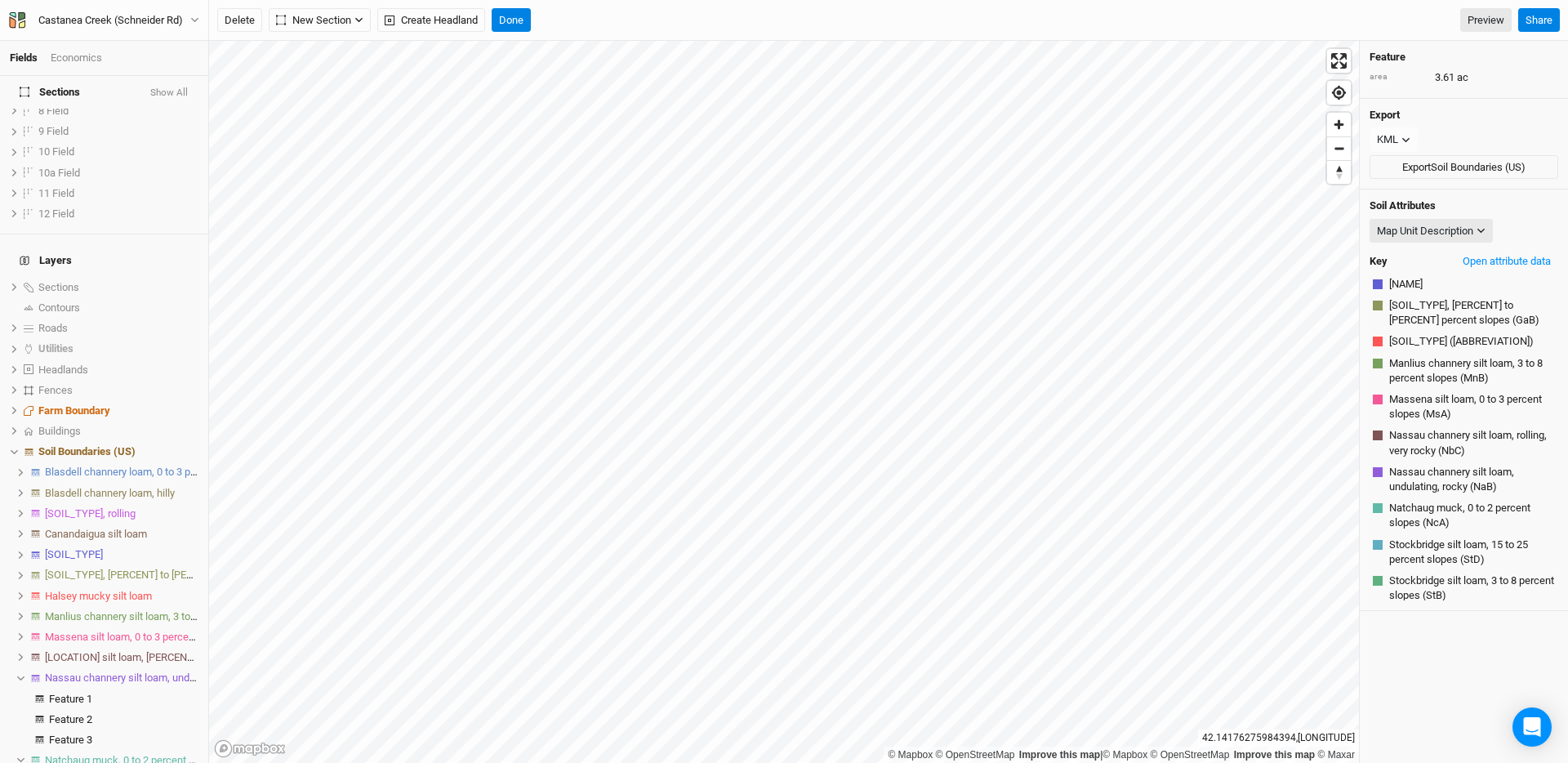 click at bounding box center [20, 678] 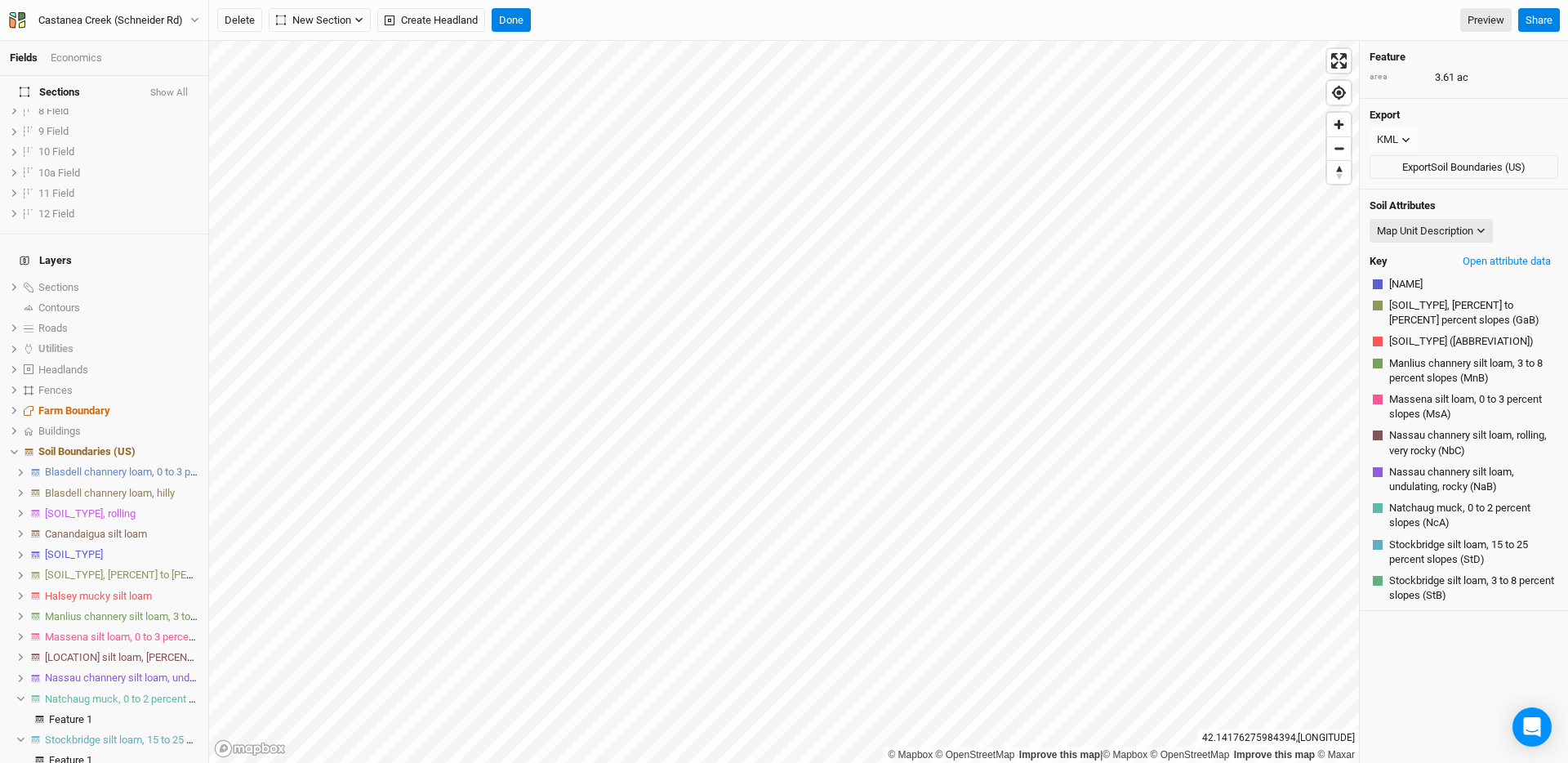 click at bounding box center [35, 698] 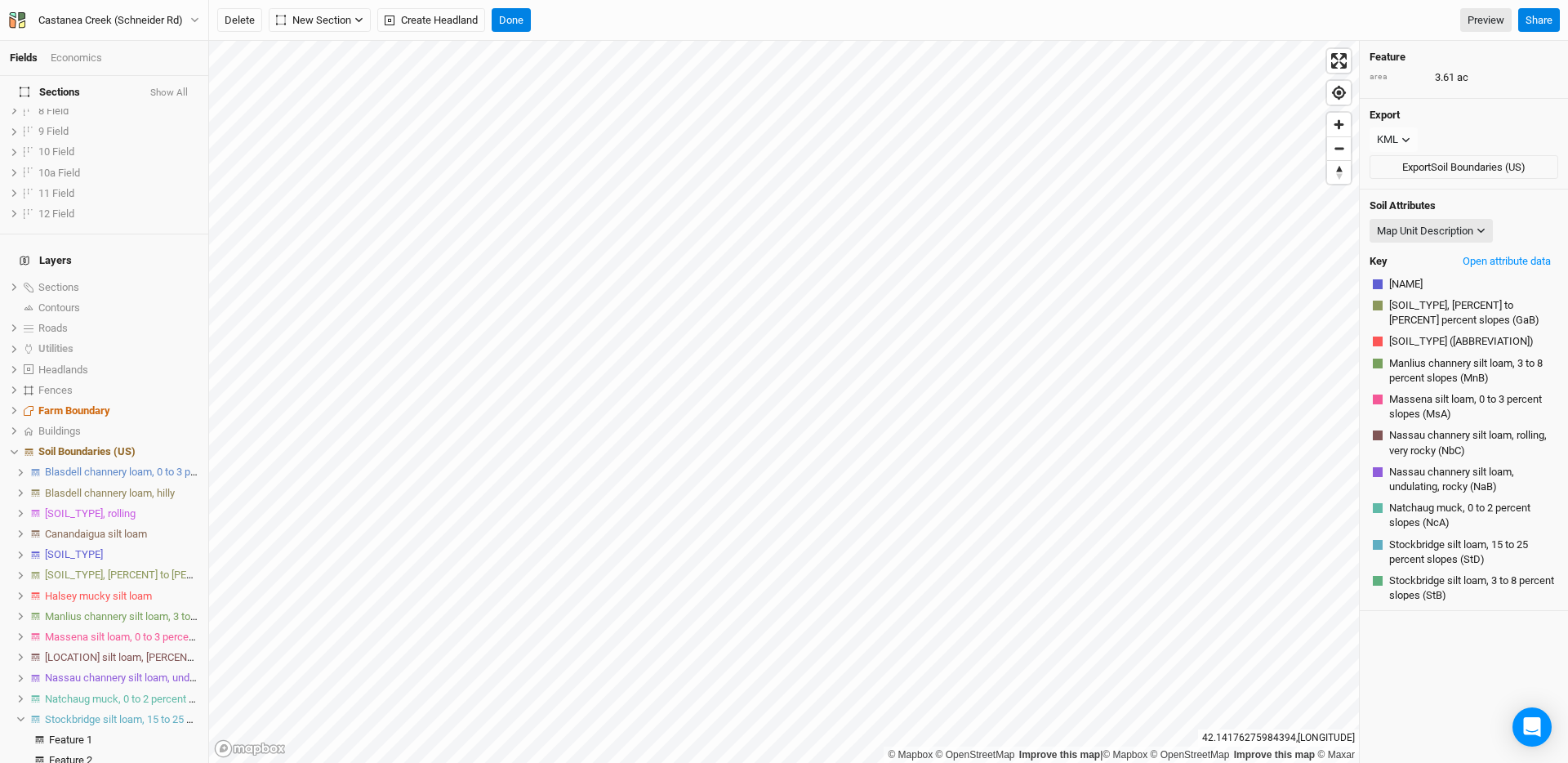 click at bounding box center [20, 719] 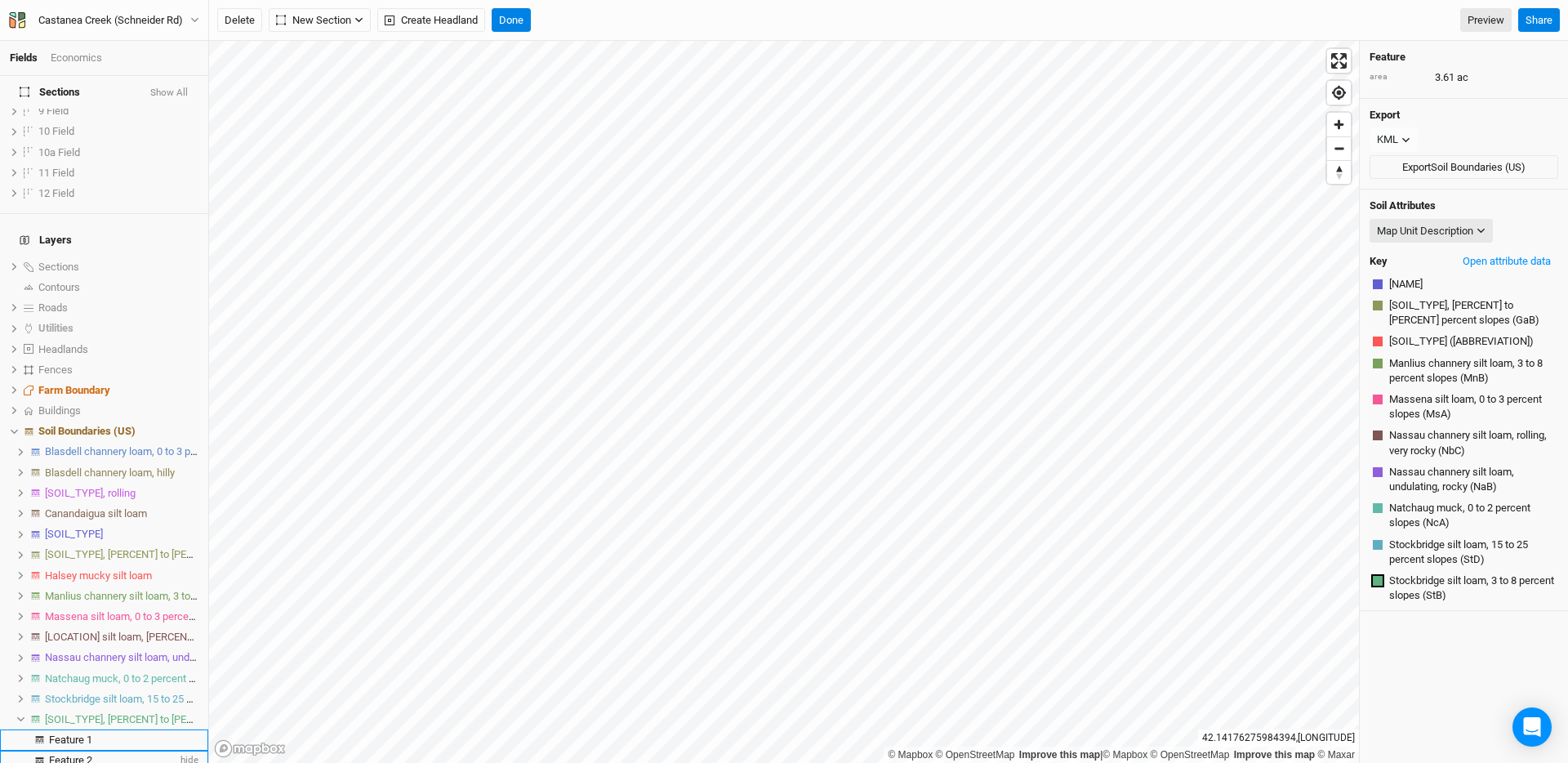 scroll, scrollTop: 252, scrollLeft: 0, axis: vertical 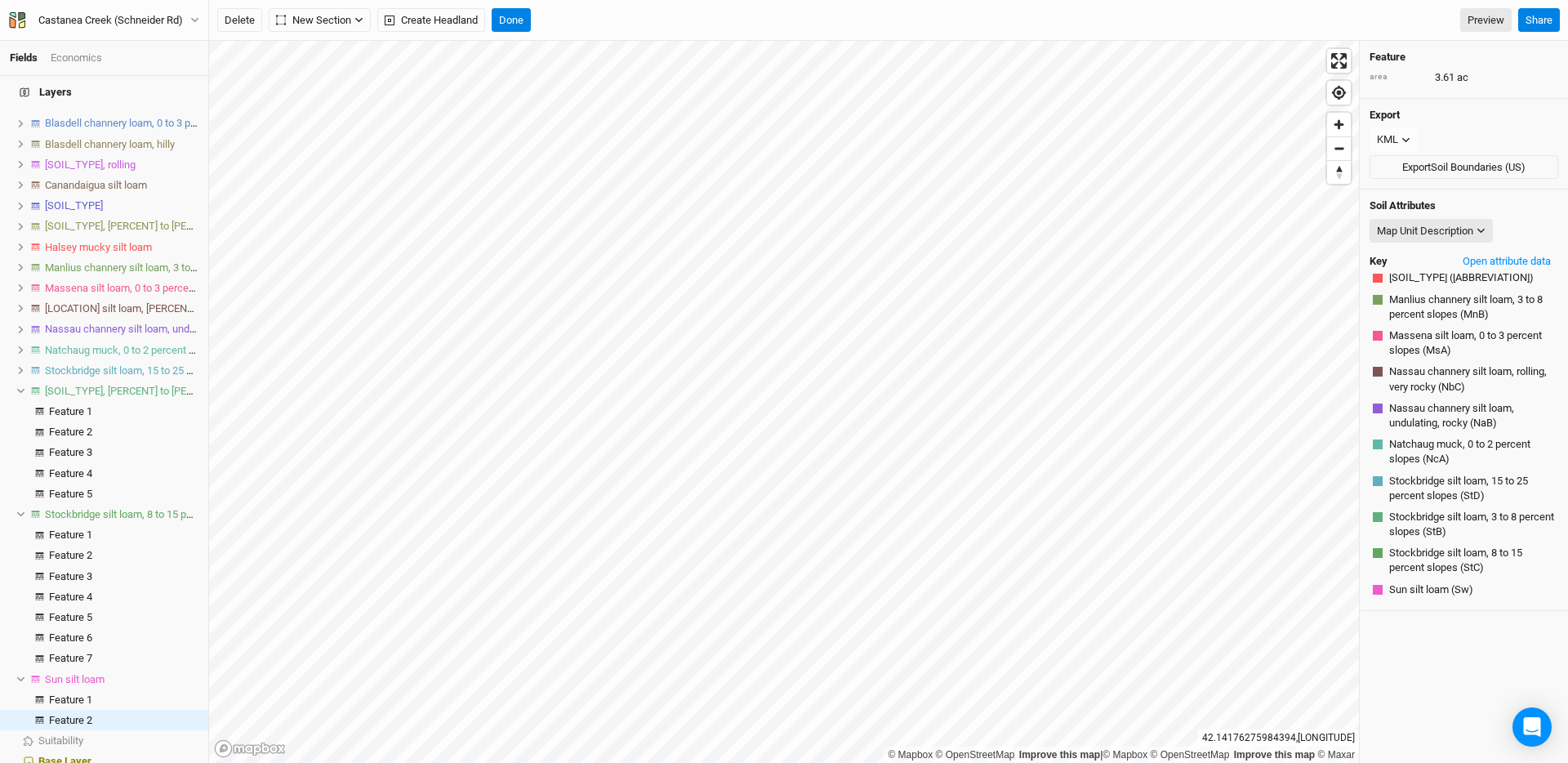 click at bounding box center [20, 391] 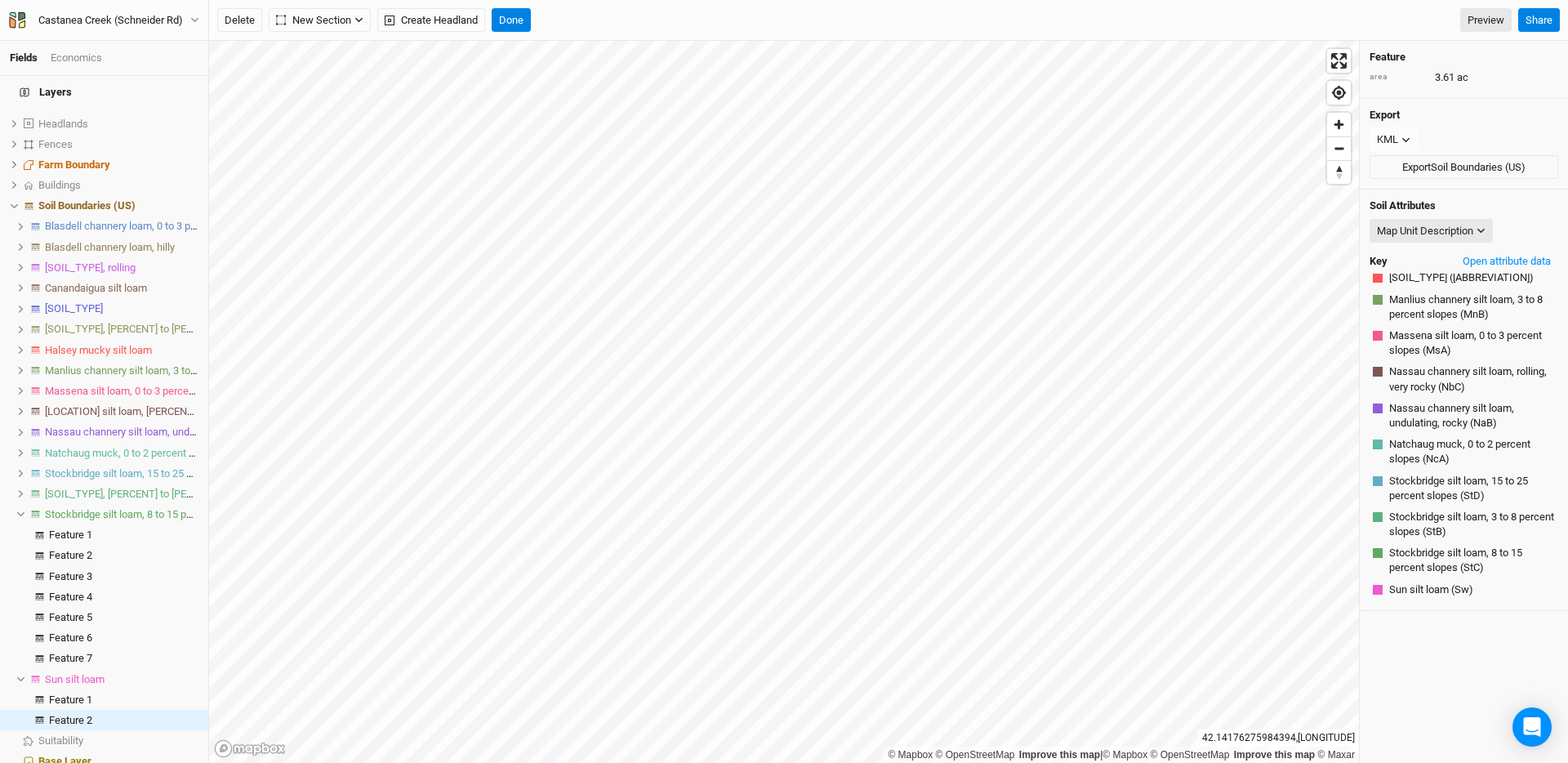click at bounding box center (20, 514) 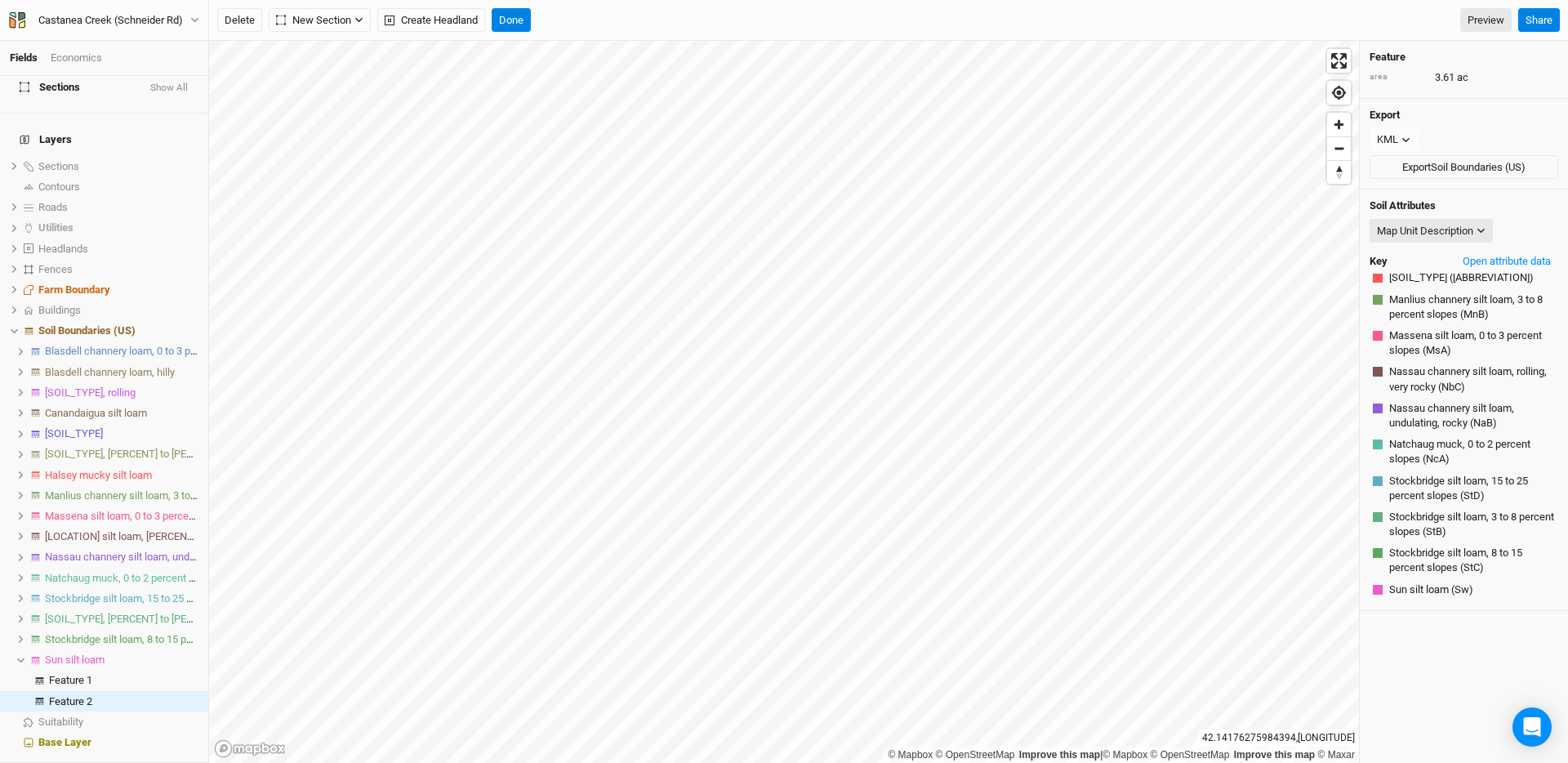 scroll, scrollTop: 283, scrollLeft: 0, axis: vertical 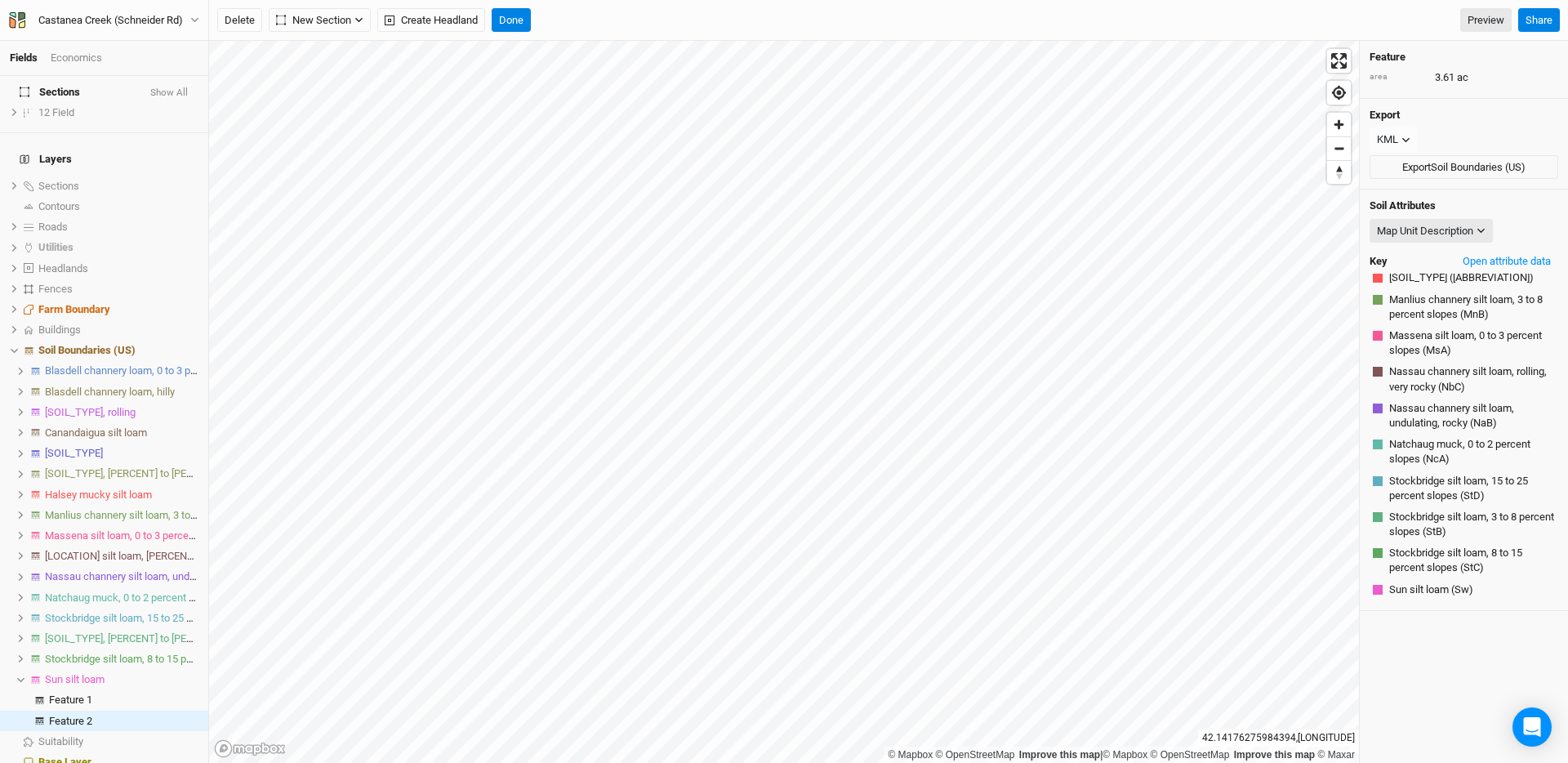 click at bounding box center [20, 680] 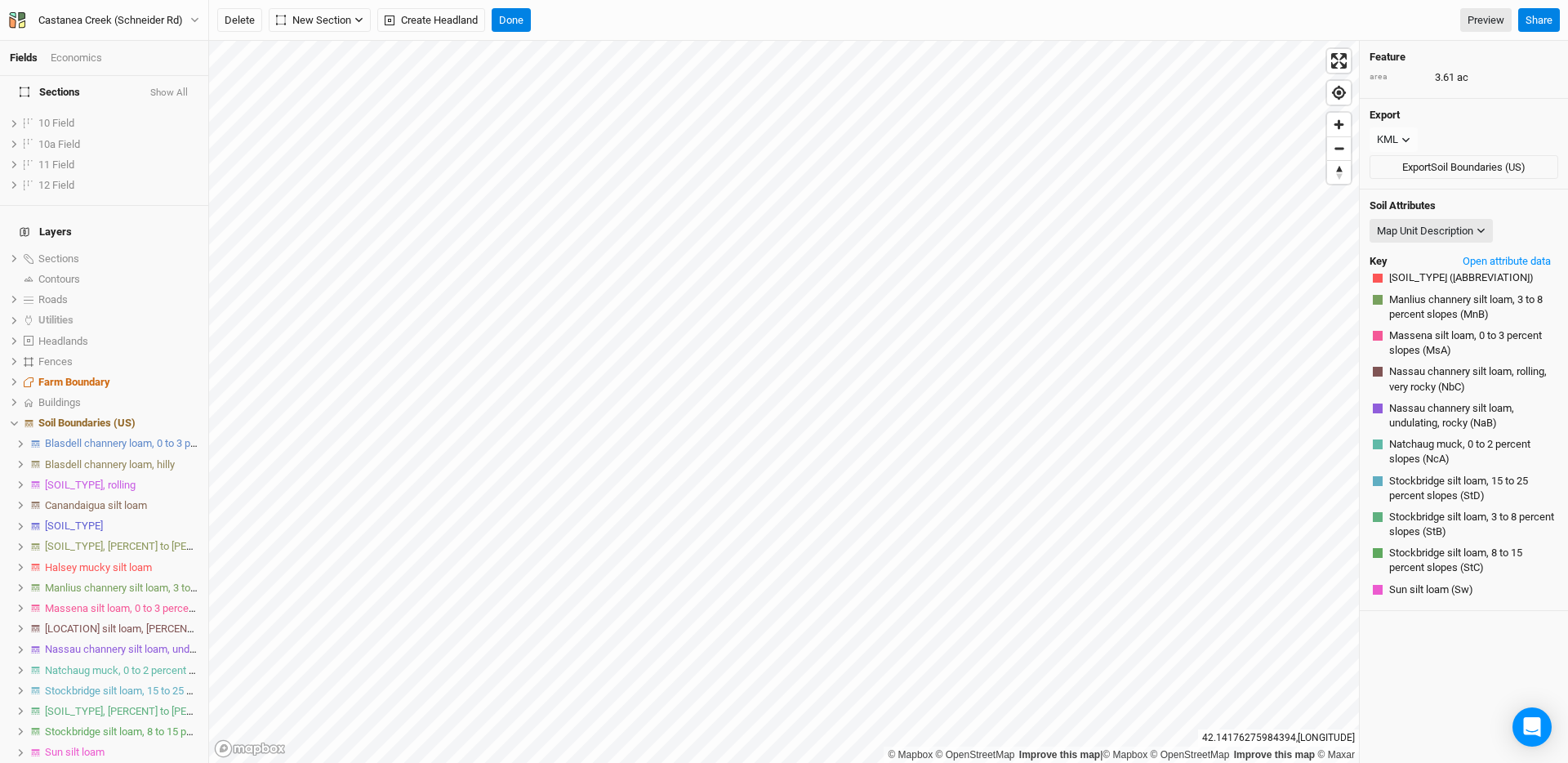 scroll, scrollTop: 207, scrollLeft: 0, axis: vertical 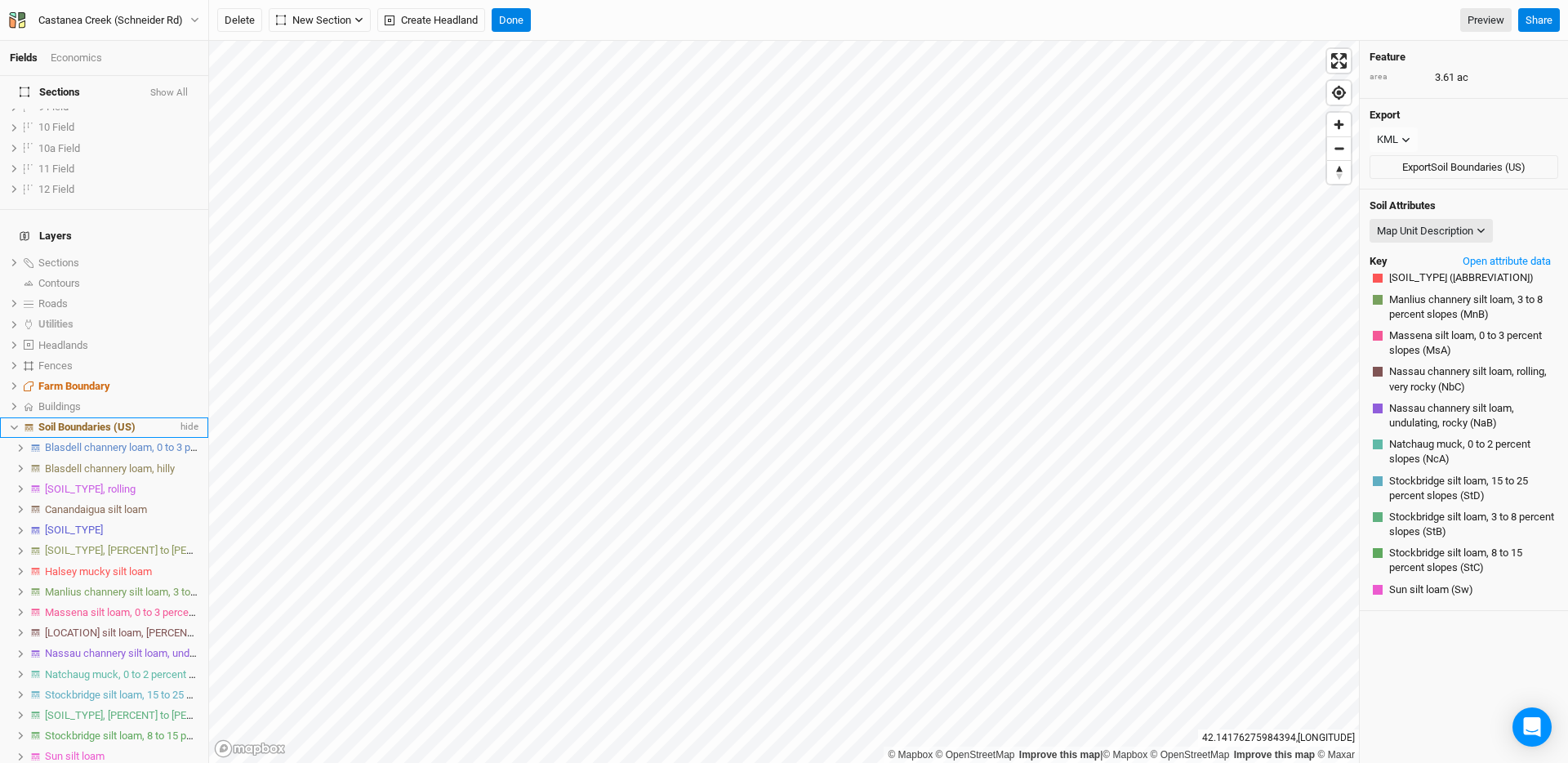 click on "Soil Boundaries (US)" at bounding box center (87, 426) 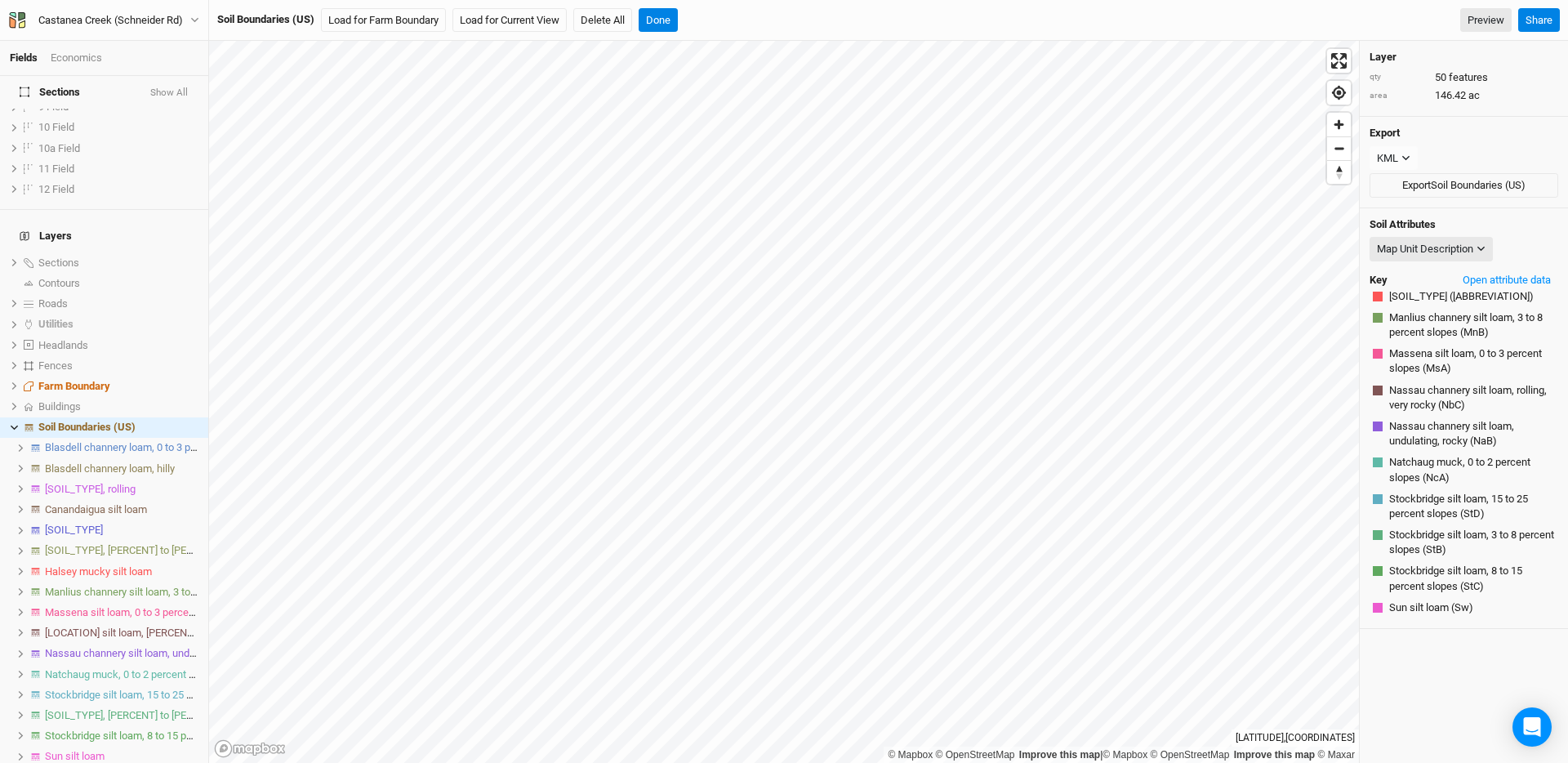 scroll, scrollTop: 194, scrollLeft: 0, axis: vertical 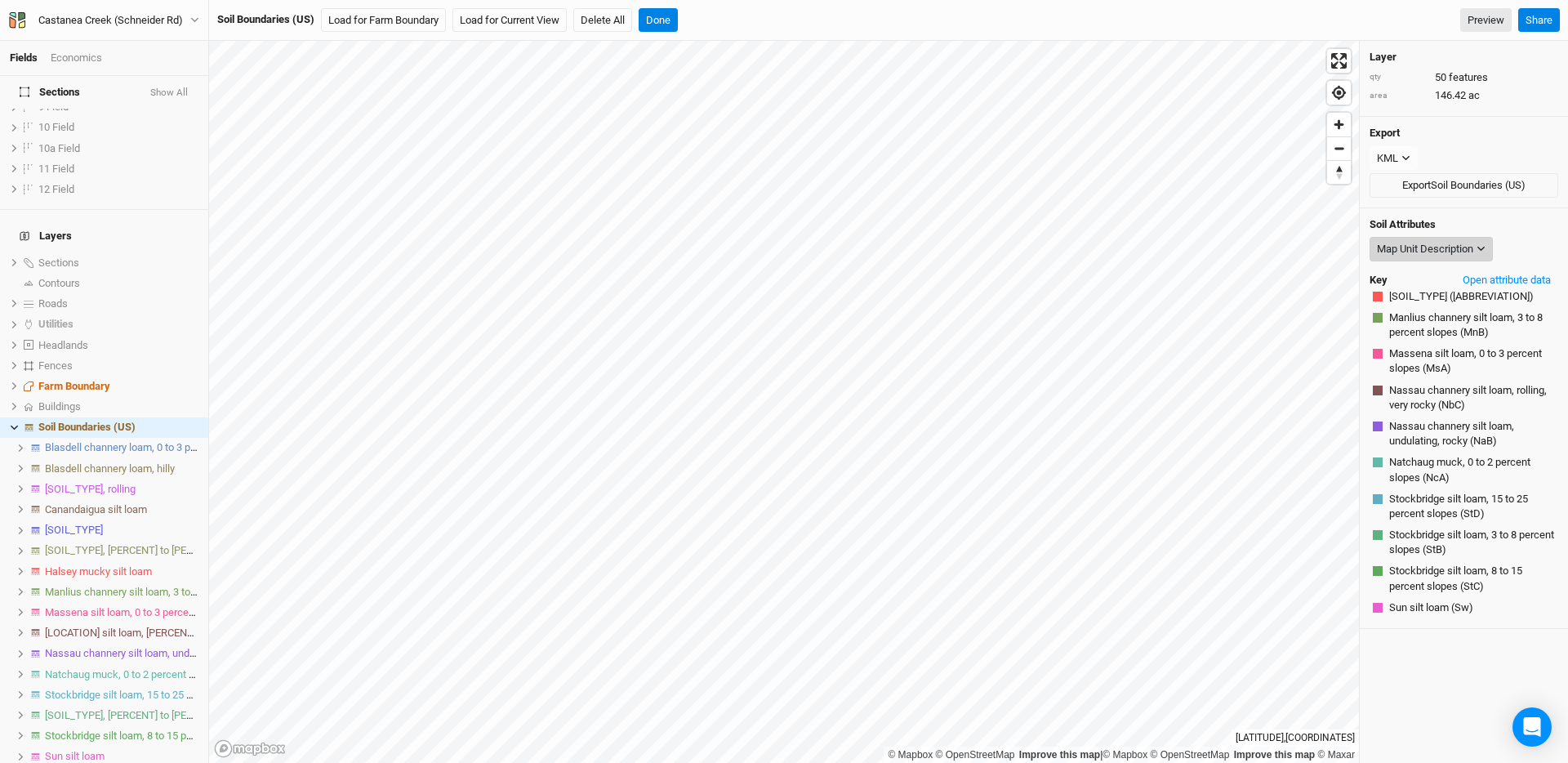 click on "Map Unit Description" at bounding box center [1425, 249] 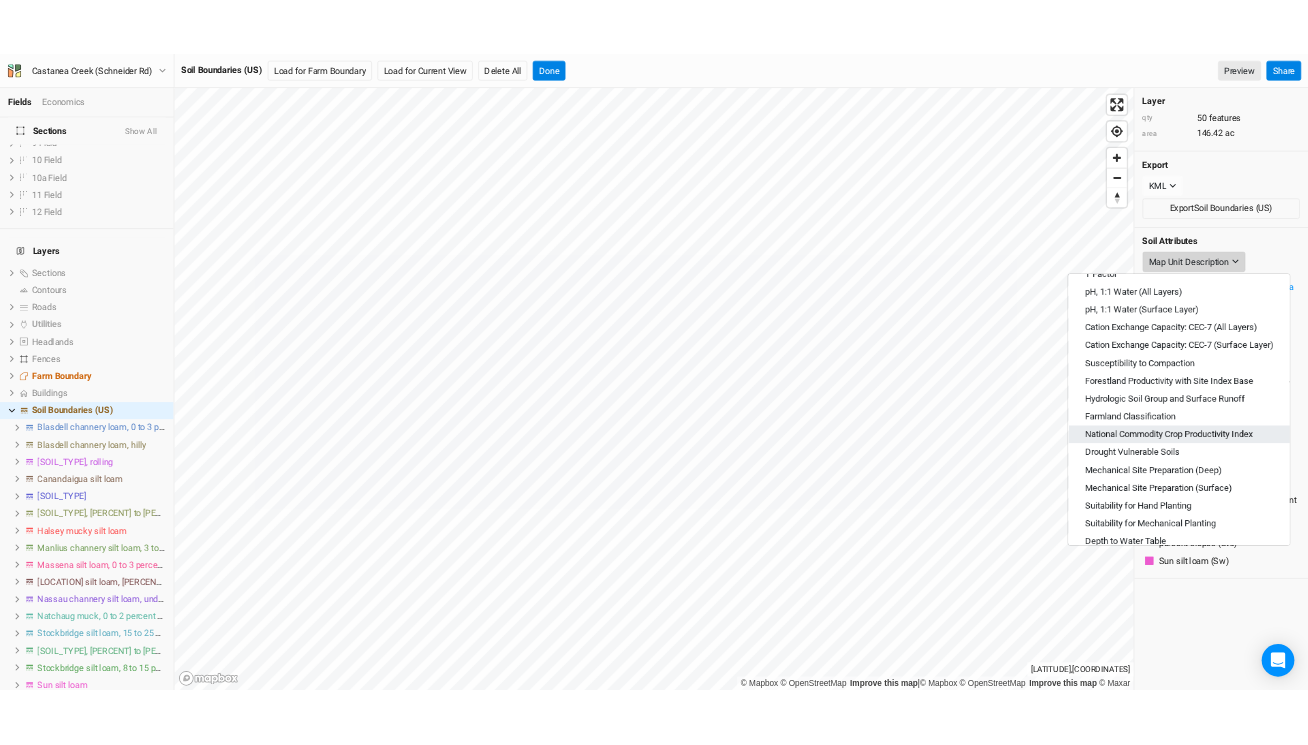 scroll, scrollTop: 521, scrollLeft: 0, axis: vertical 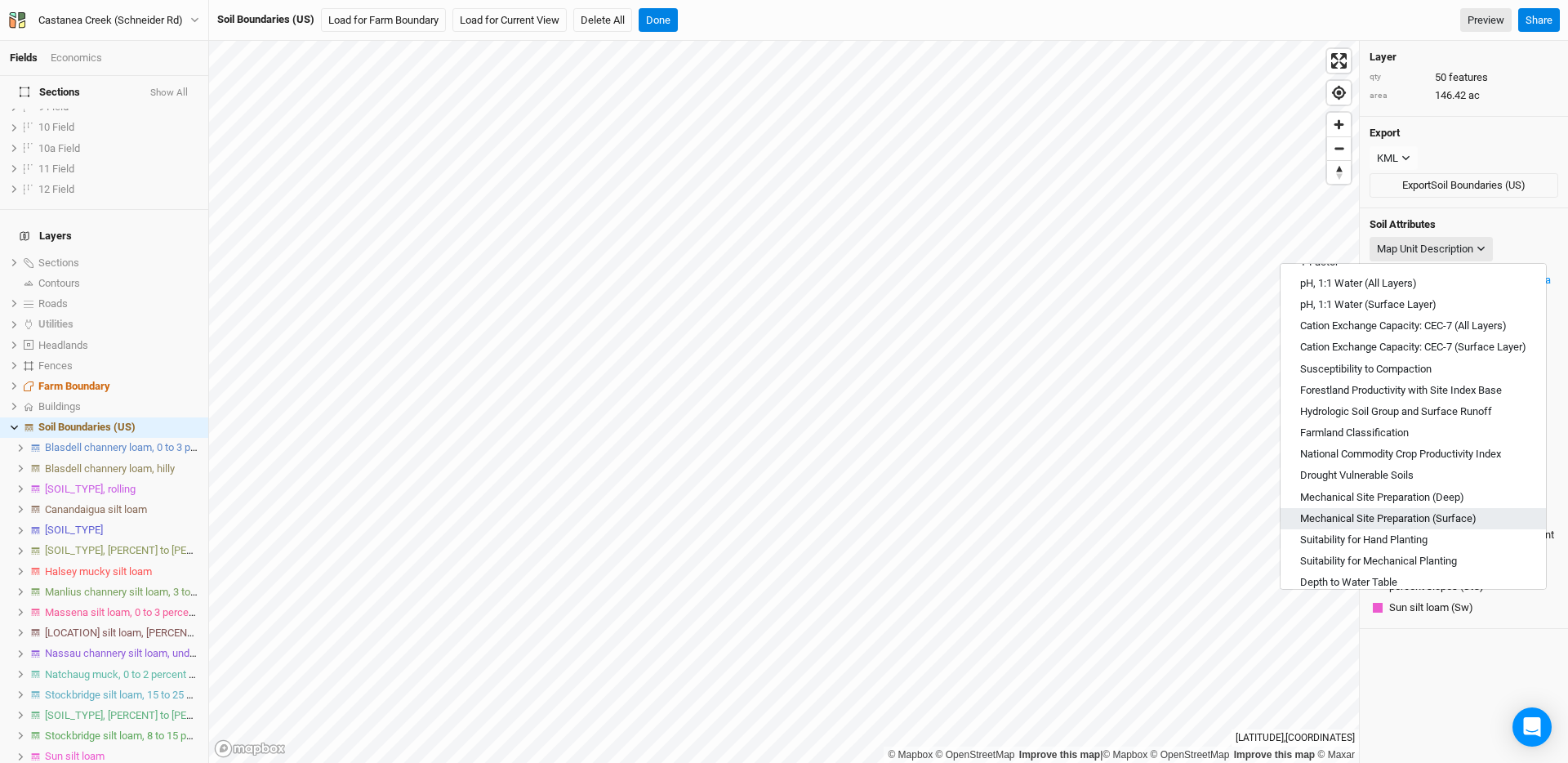 click on "Mechanical Site Preparation (Surface)" at bounding box center (1388, 519) 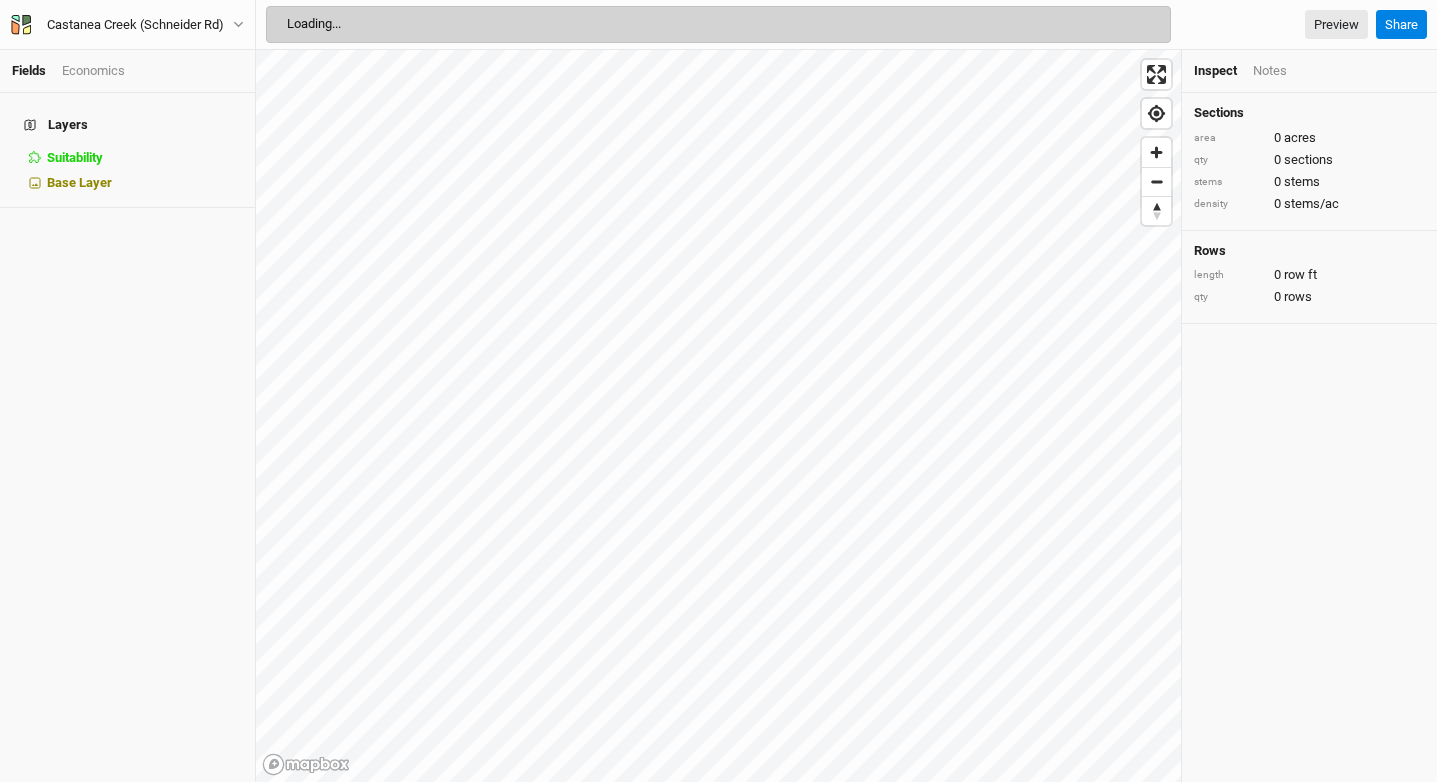 scroll, scrollTop: 0, scrollLeft: 0, axis: both 